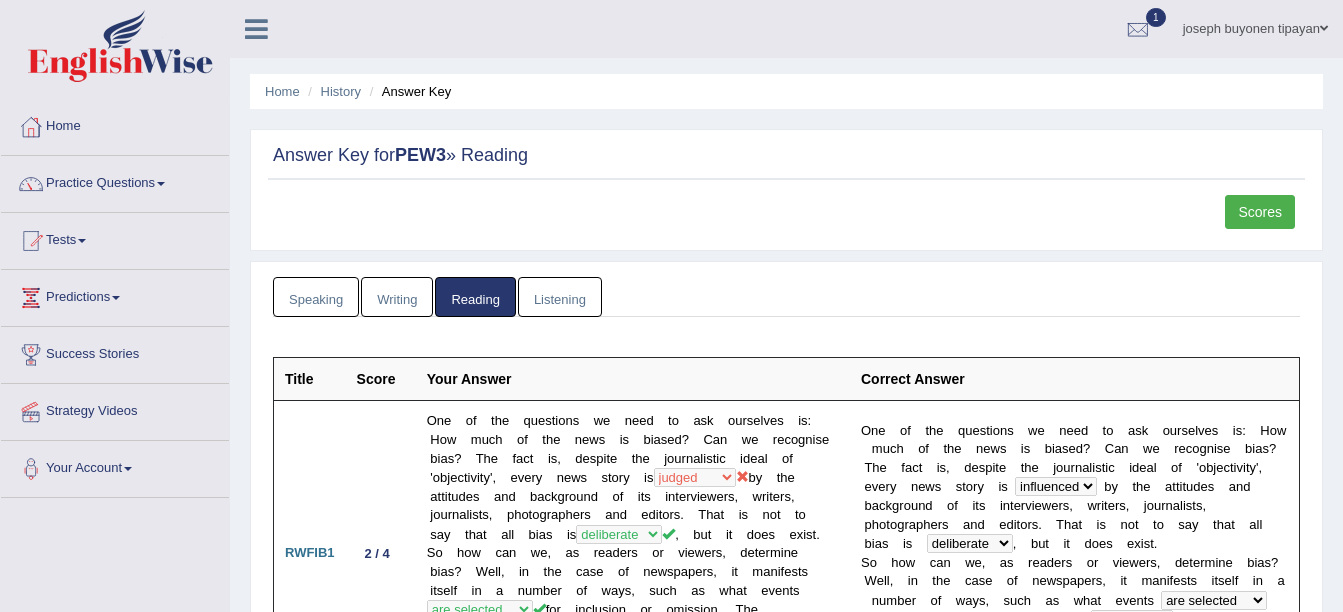 scroll, scrollTop: 2042, scrollLeft: 0, axis: vertical 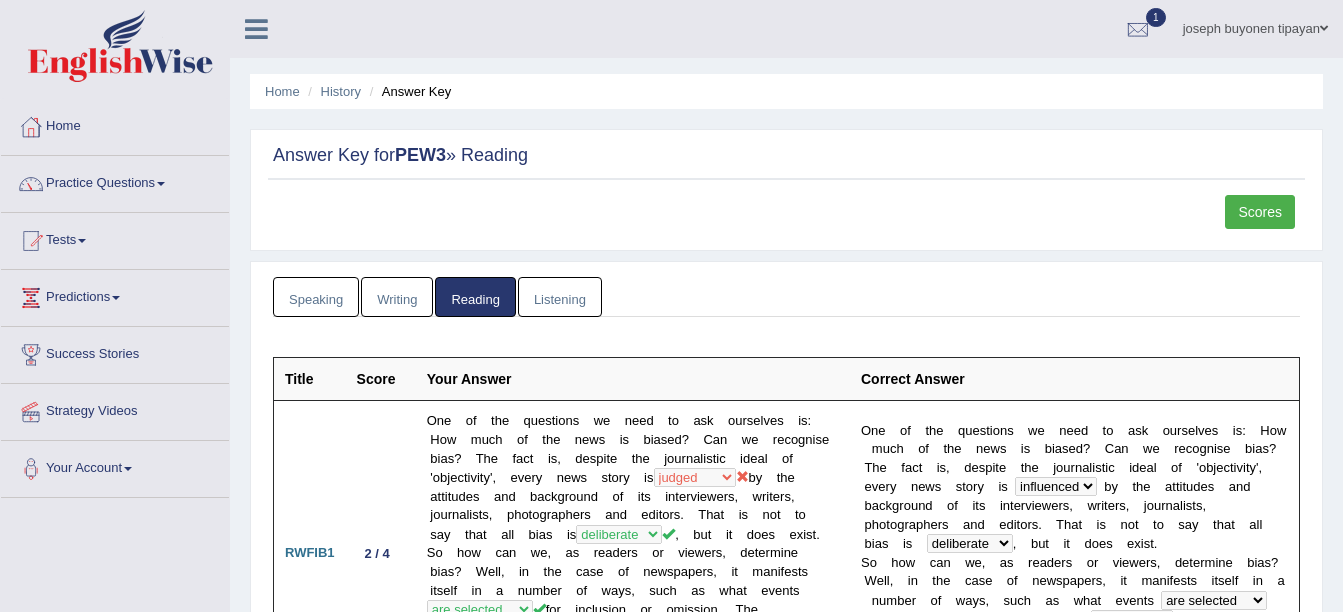 click on "Listening" at bounding box center [560, 297] 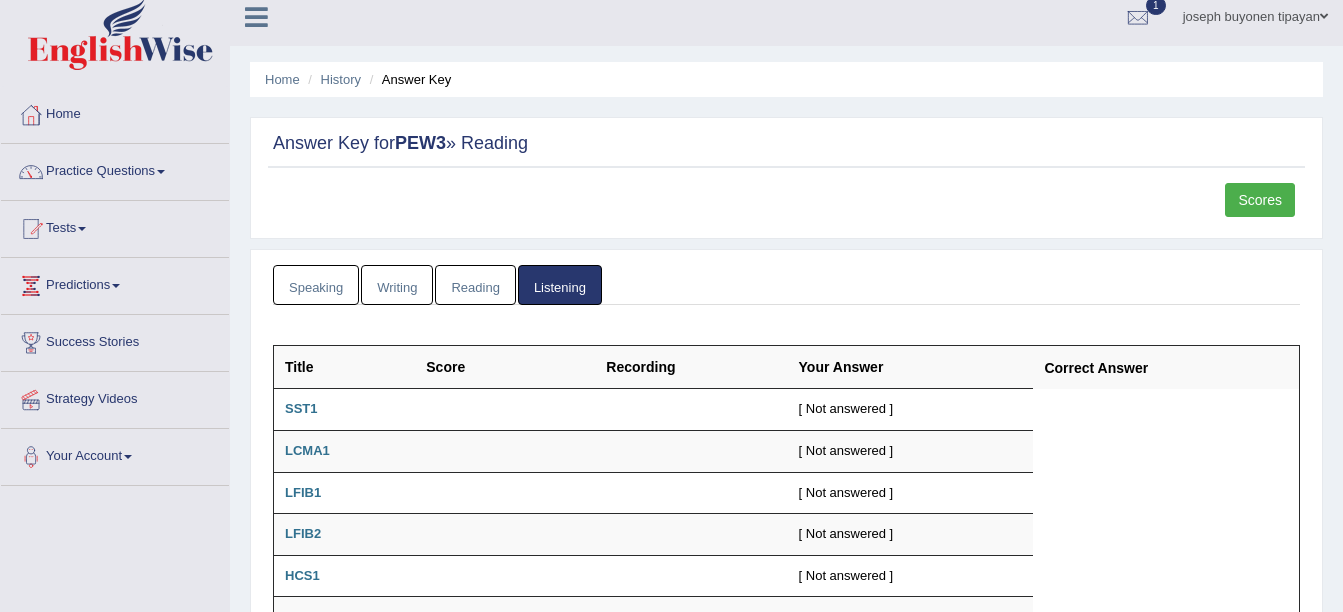 scroll, scrollTop: 0, scrollLeft: 0, axis: both 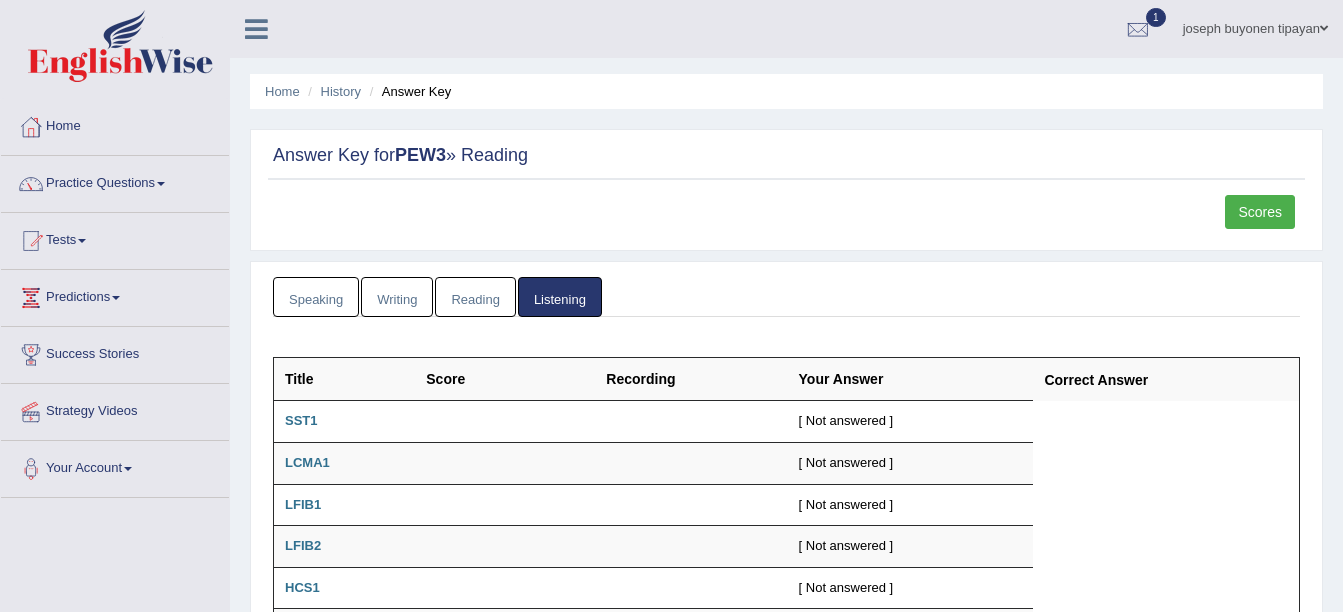 click on "Speaking" at bounding box center [316, 297] 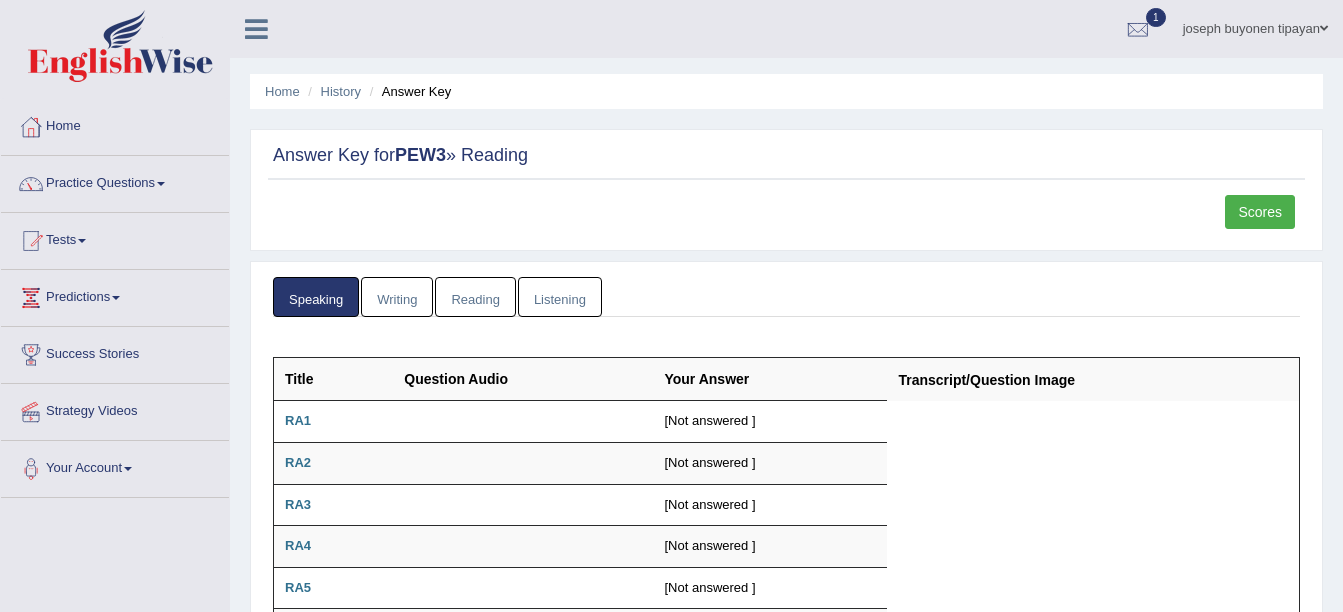 click on "Writing" at bounding box center (397, 297) 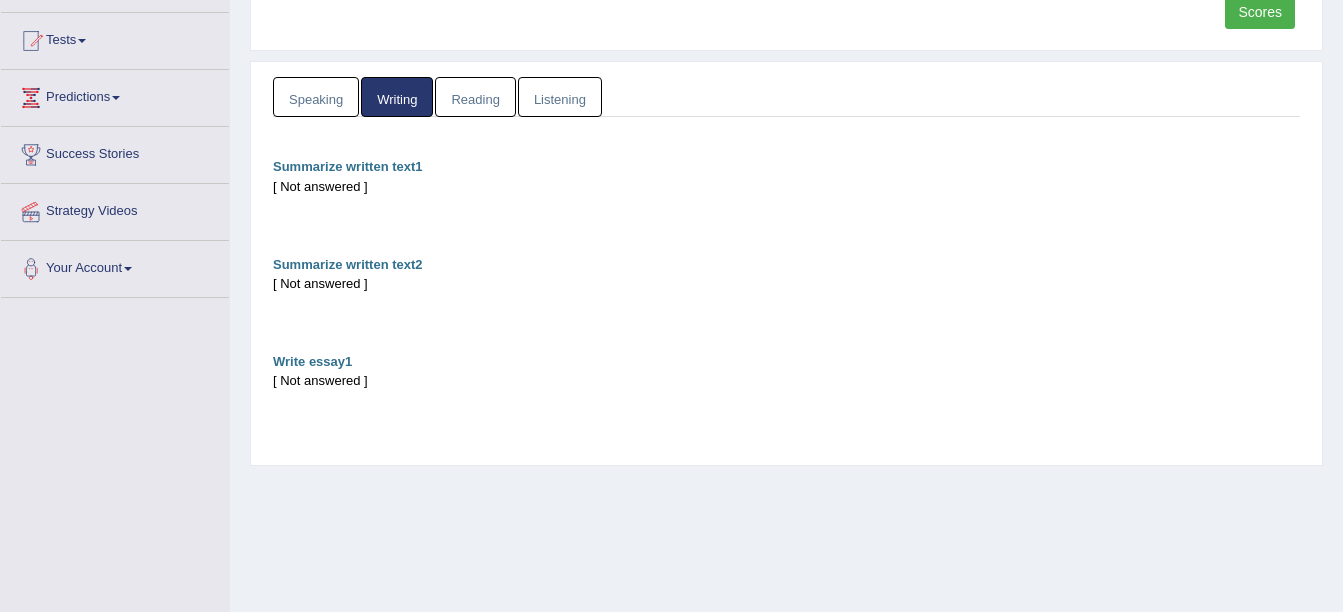 scroll, scrollTop: 100, scrollLeft: 0, axis: vertical 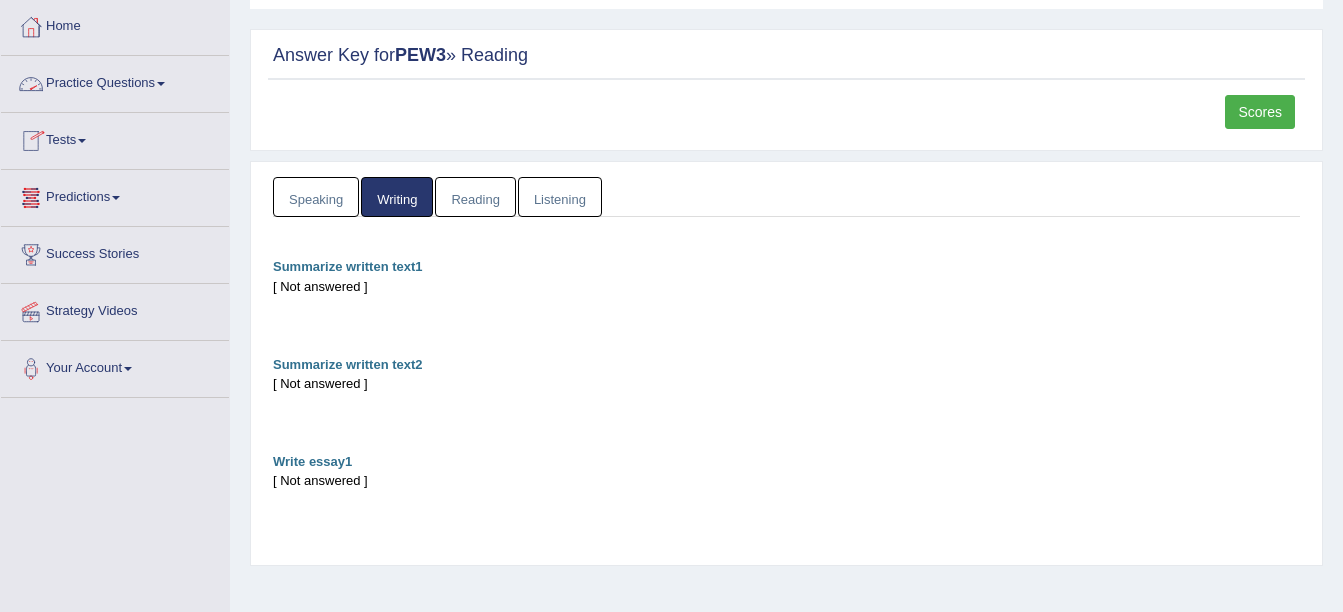 click on "Practice Questions" at bounding box center (115, 81) 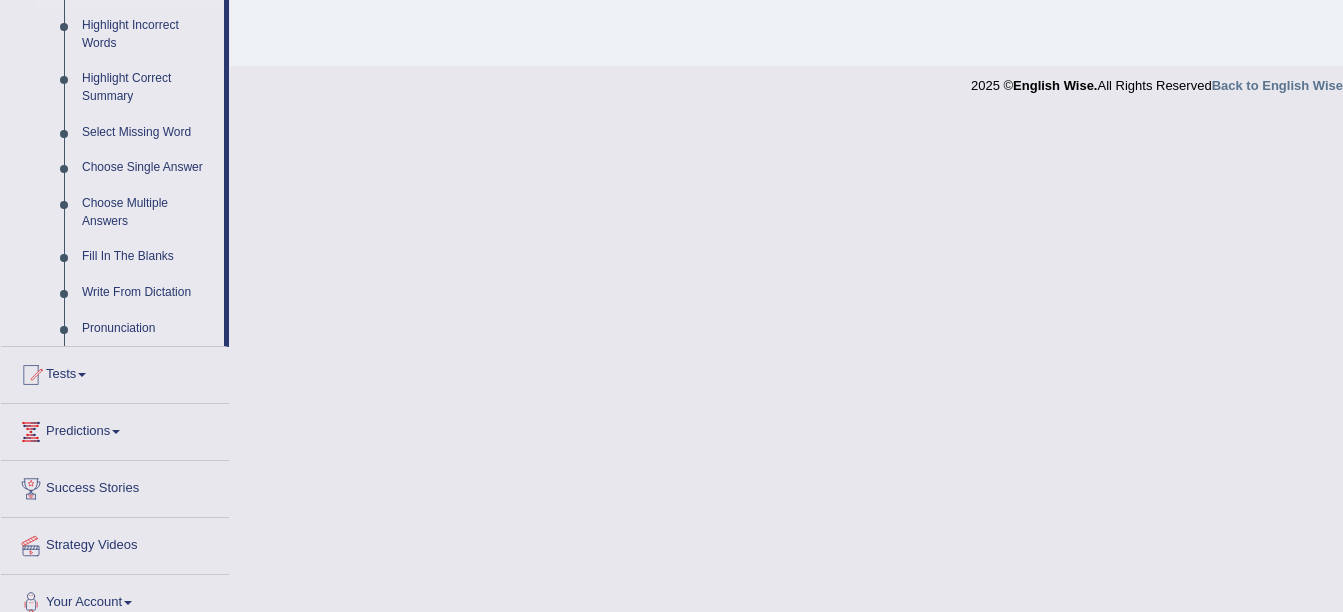 scroll, scrollTop: 955, scrollLeft: 0, axis: vertical 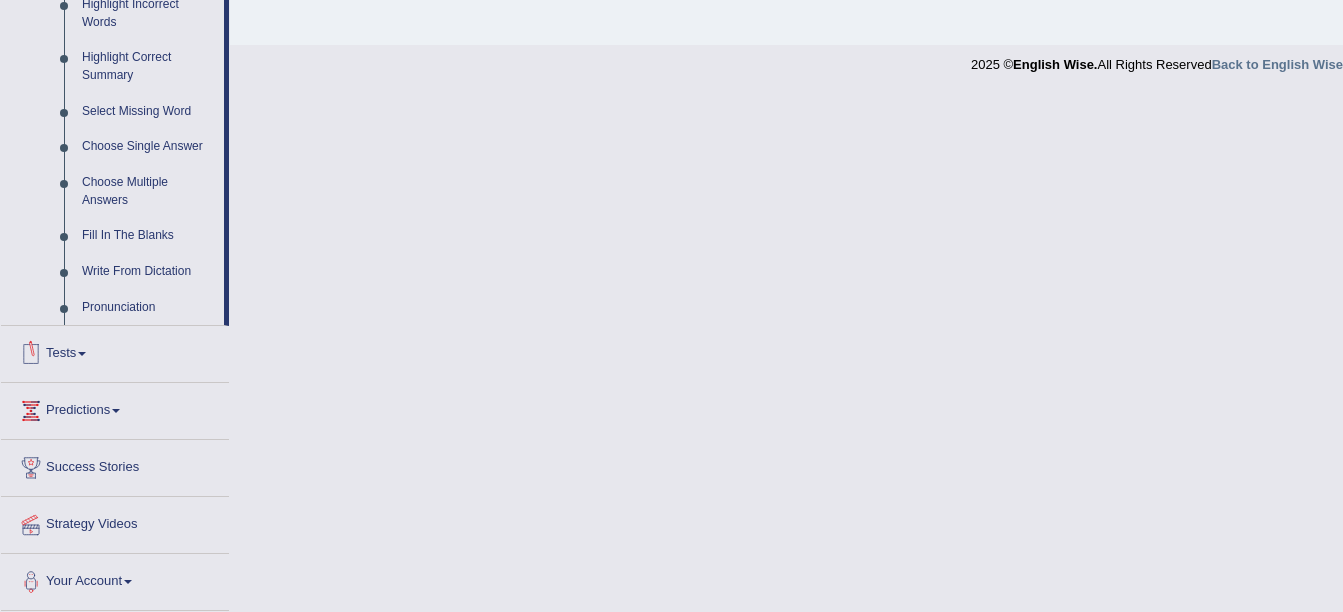 click on "Tests" at bounding box center [115, 351] 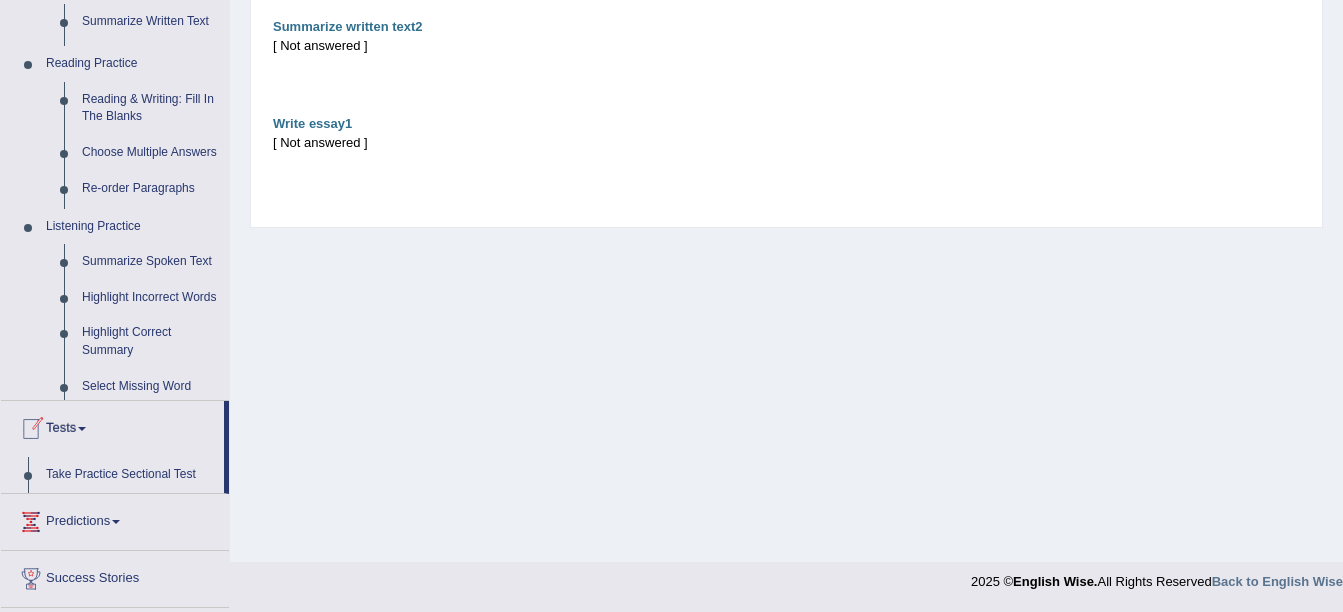 scroll, scrollTop: 248, scrollLeft: 0, axis: vertical 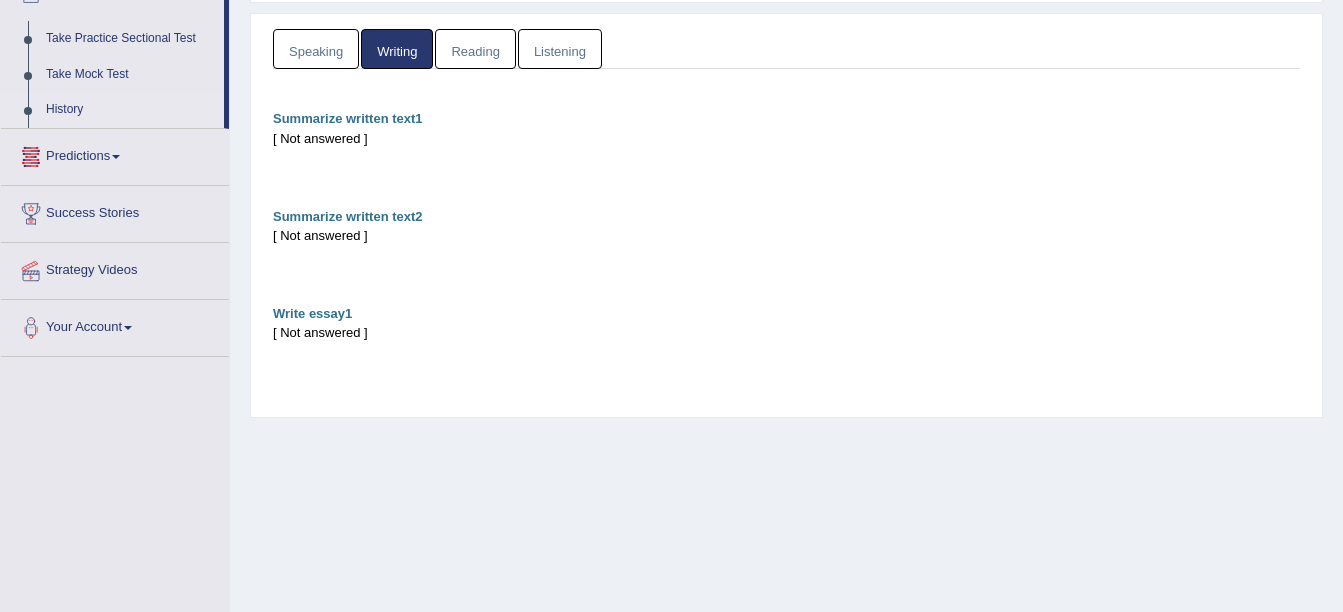 click on "History" at bounding box center [130, 110] 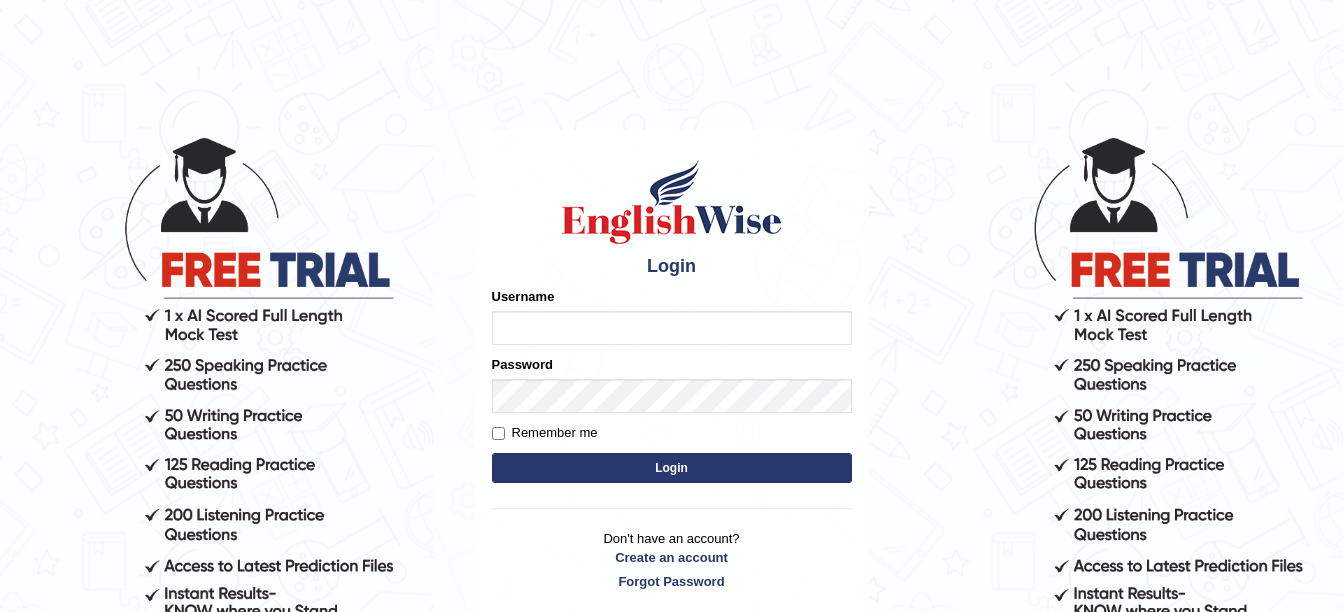 scroll, scrollTop: 0, scrollLeft: 0, axis: both 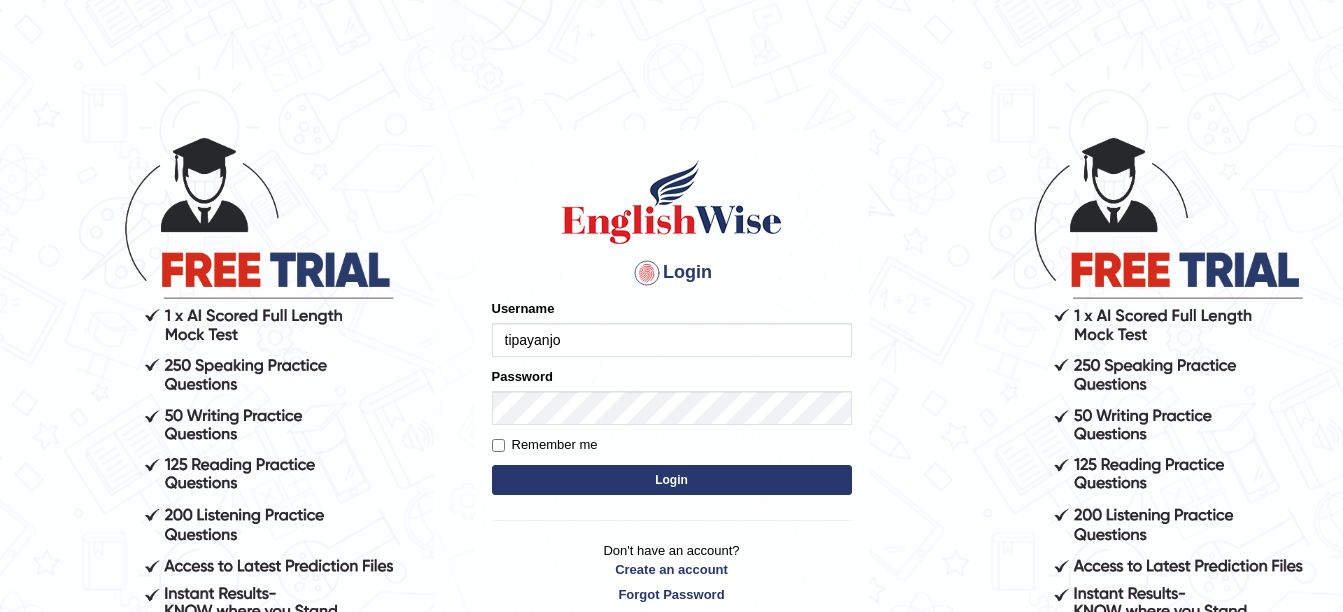 click on "tipayanjo" at bounding box center (672, 340) 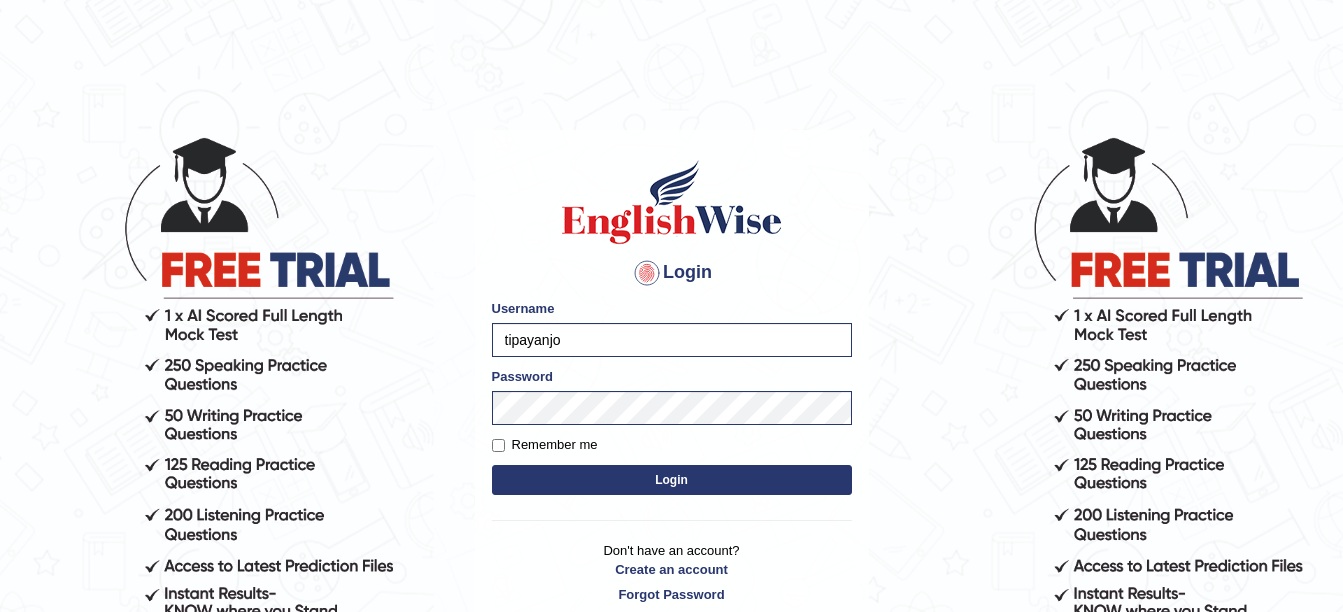 click on "tipayanjo" at bounding box center [672, 340] 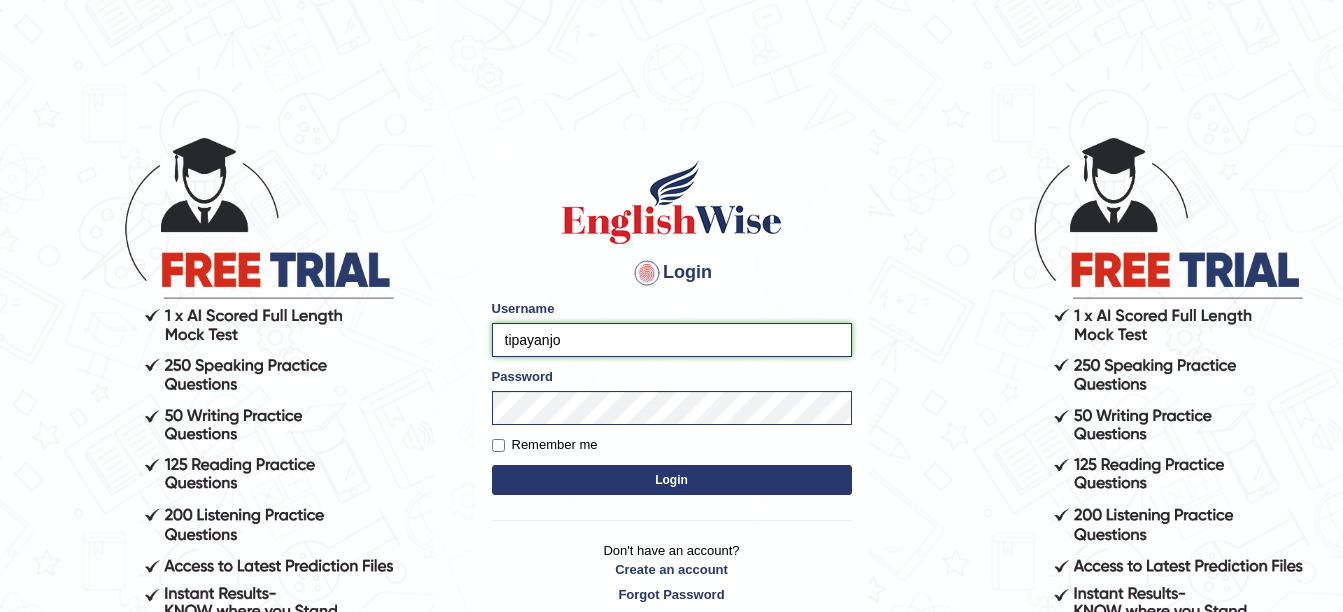 click on "tipayanjo" at bounding box center (672, 340) 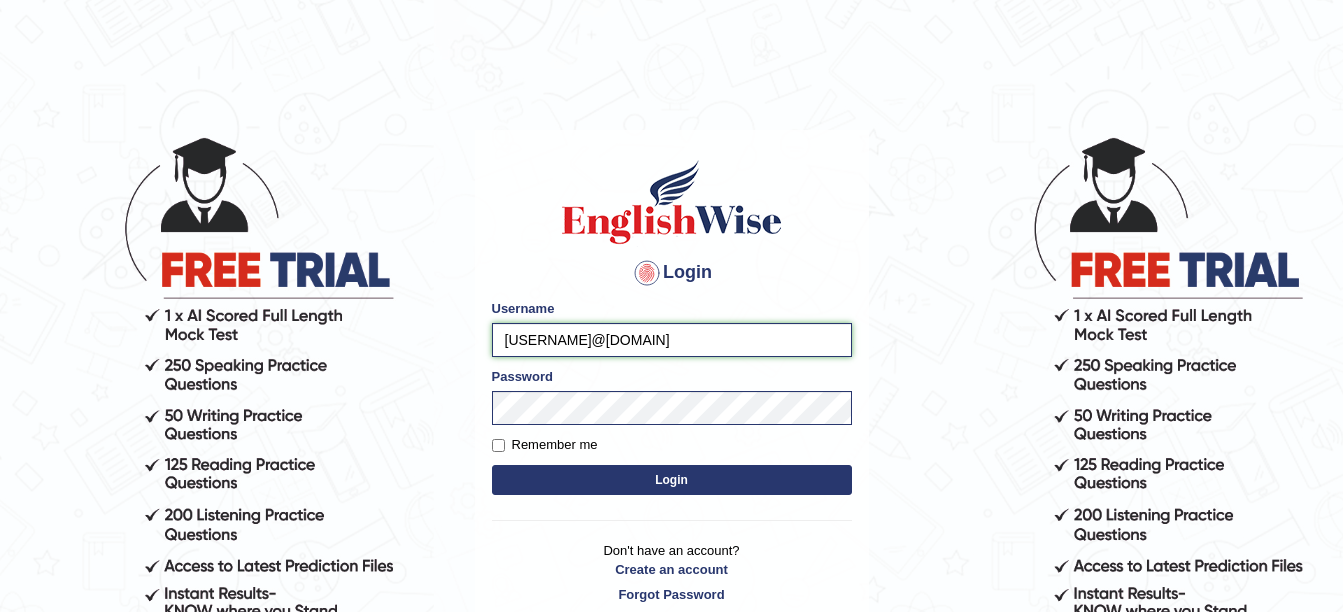 type on "tipayanjosephtipayan5@gmail.com" 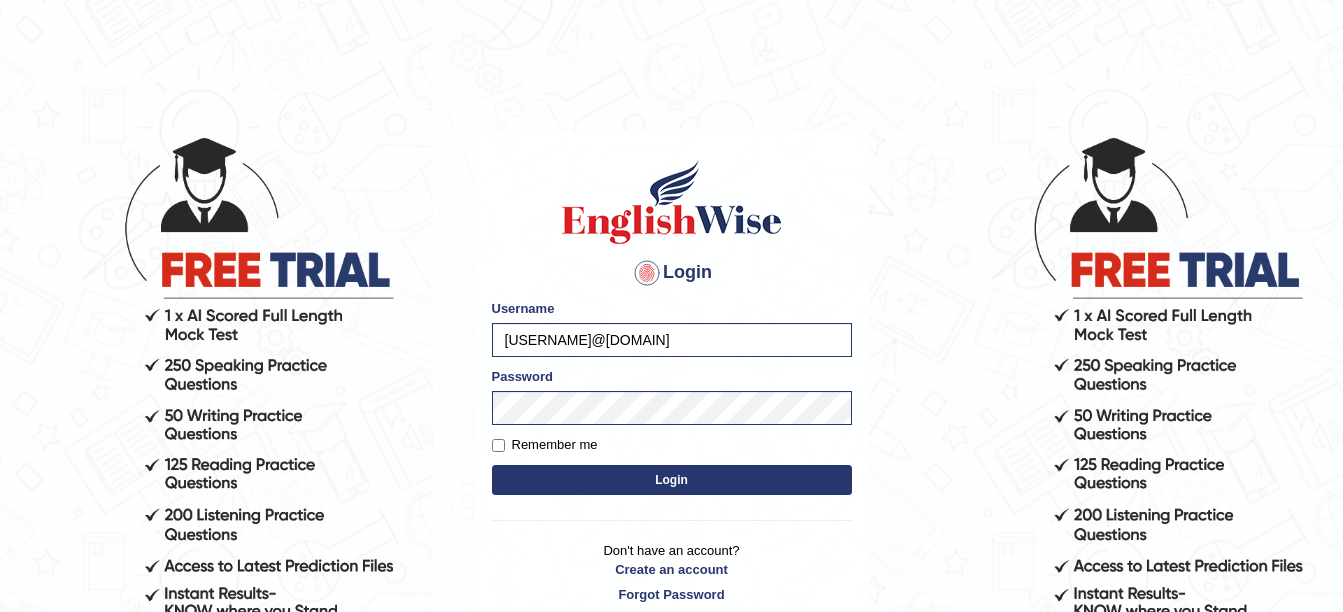 click on "Login" at bounding box center (672, 480) 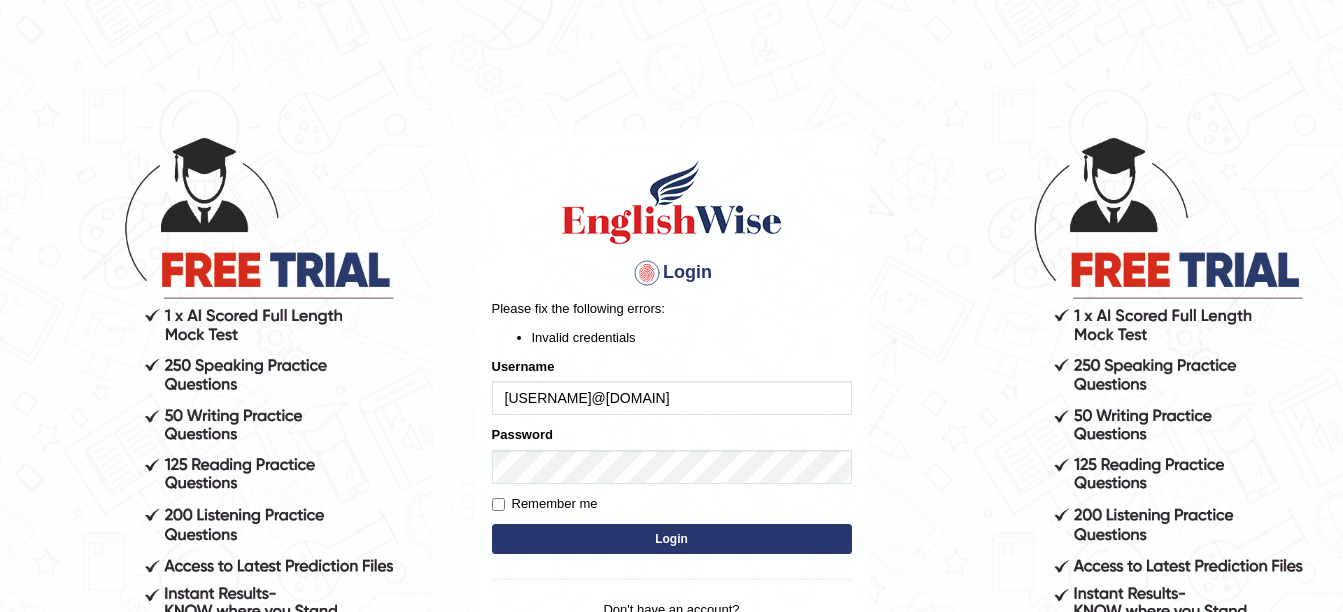 scroll, scrollTop: 0, scrollLeft: 0, axis: both 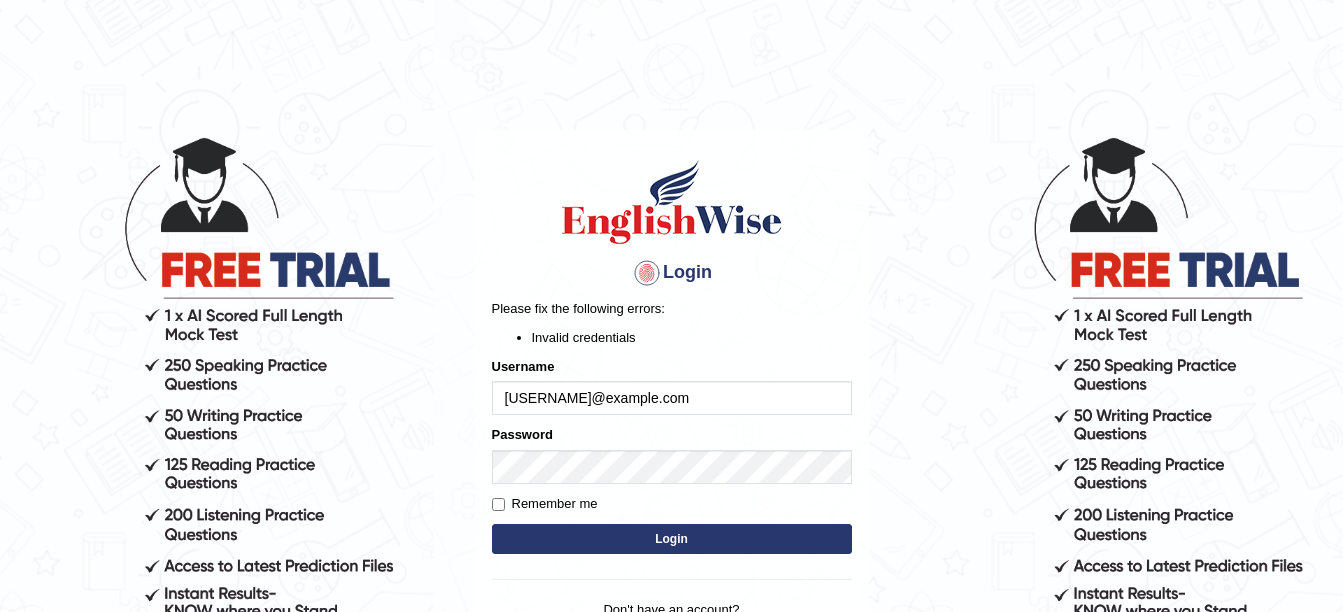 click on "[USERNAME]@[DOMAIN]" at bounding box center (672, 398) 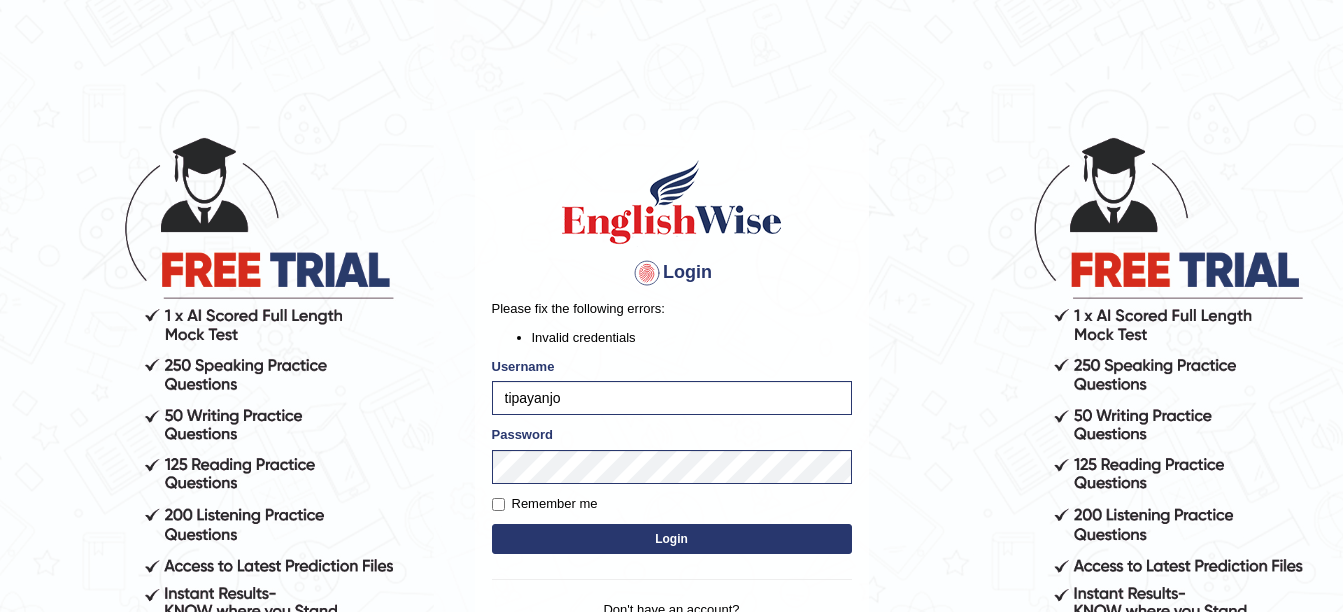 click on "Login" at bounding box center (672, 539) 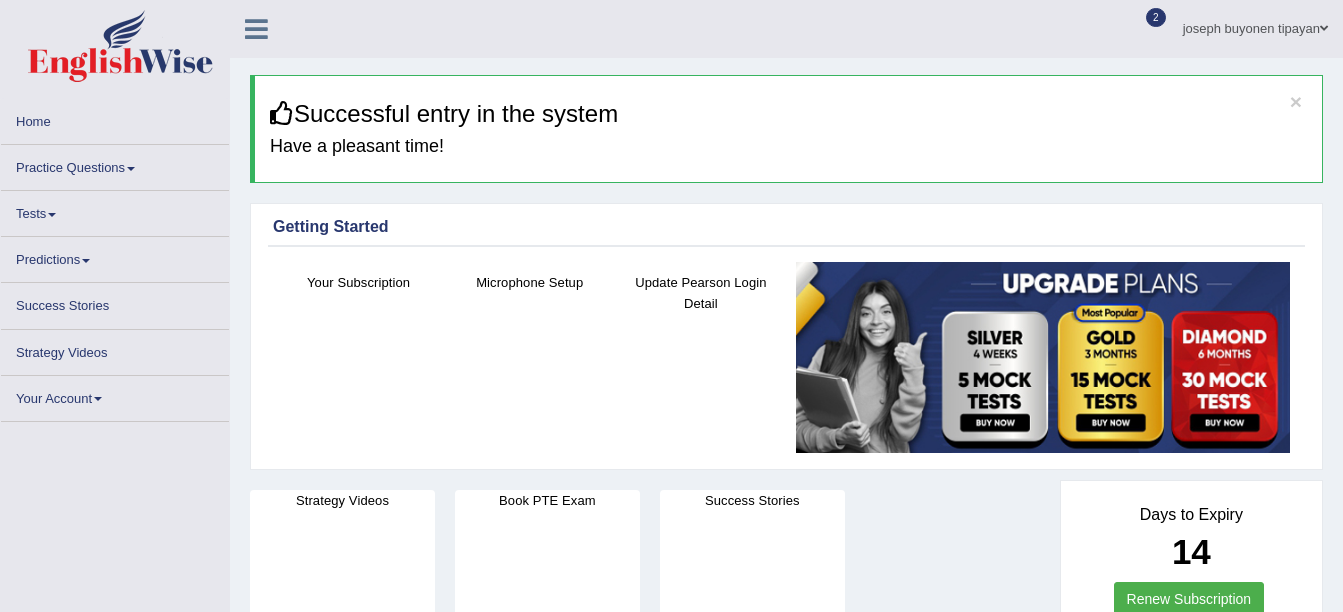 scroll, scrollTop: 0, scrollLeft: 0, axis: both 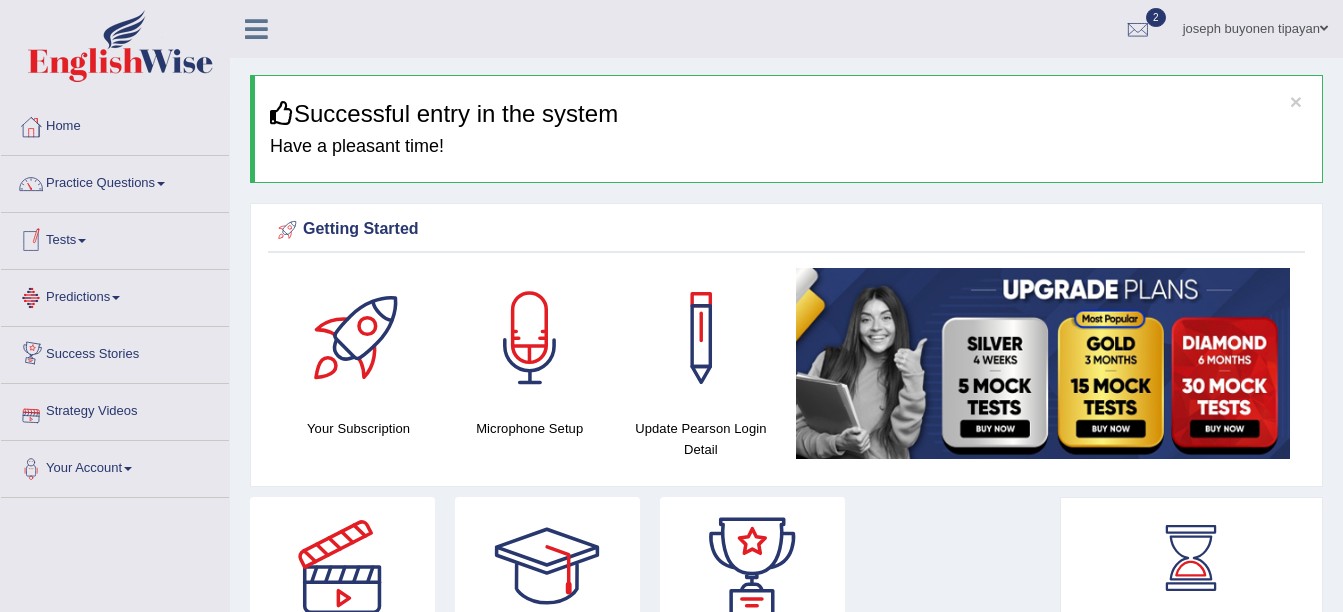 click on "Tests" at bounding box center [115, 238] 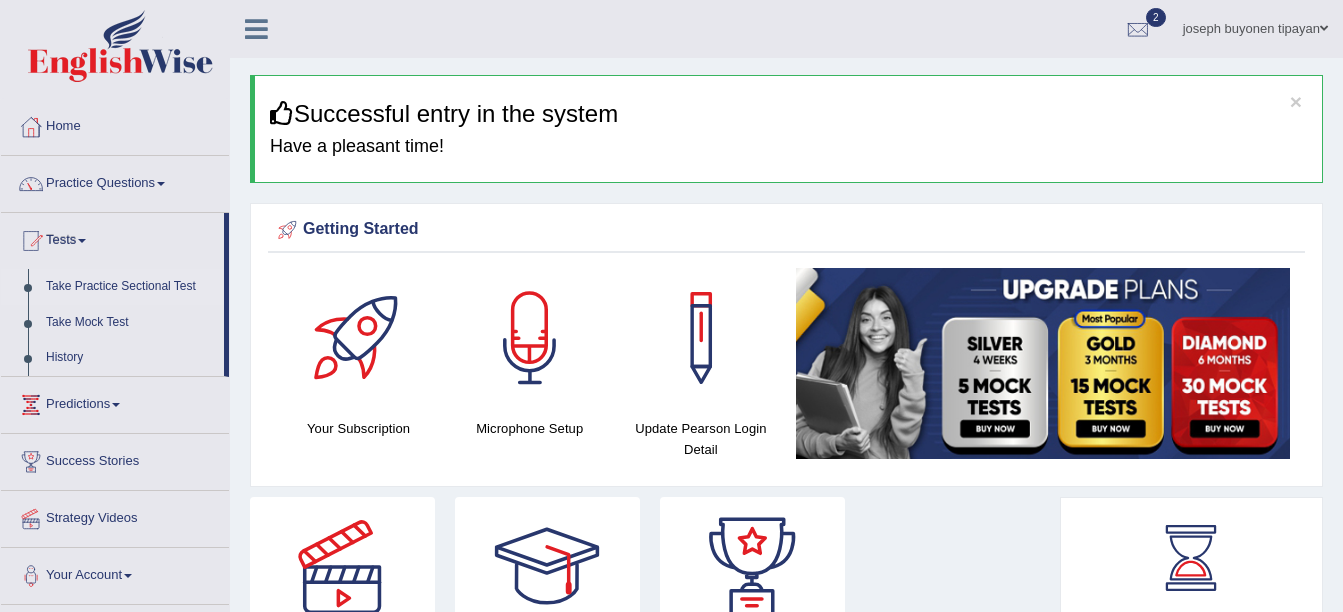 click on "Take Practice Sectional Test" at bounding box center [130, 287] 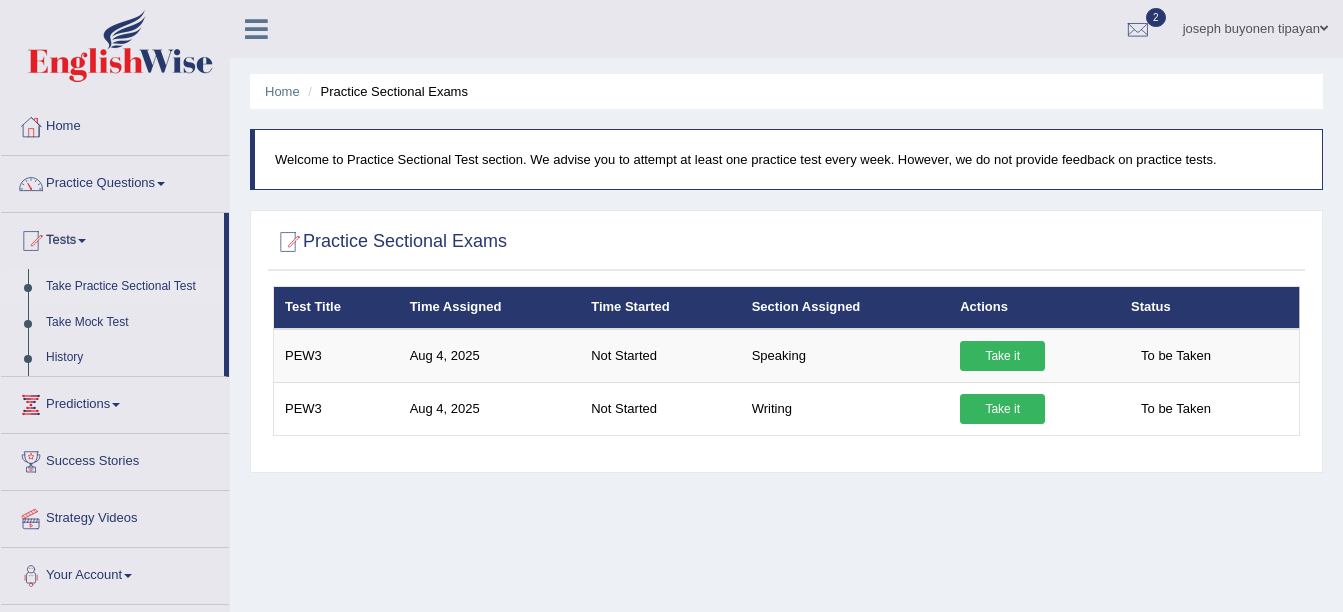 scroll, scrollTop: 0, scrollLeft: 0, axis: both 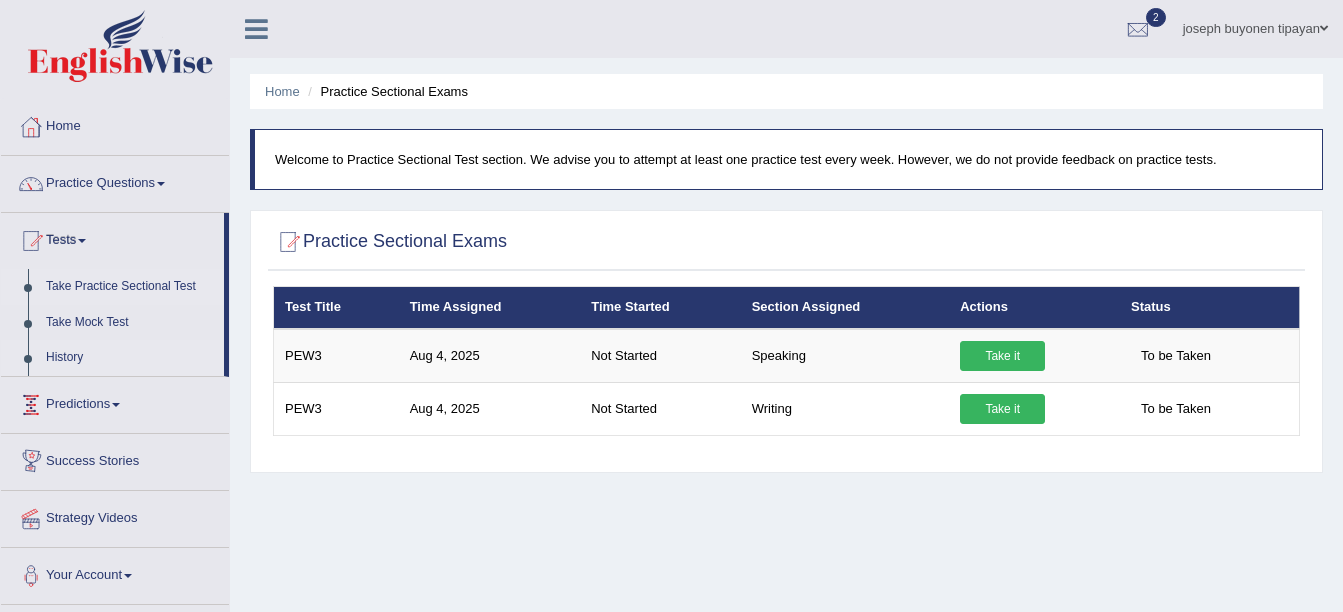 click on "History" at bounding box center [130, 358] 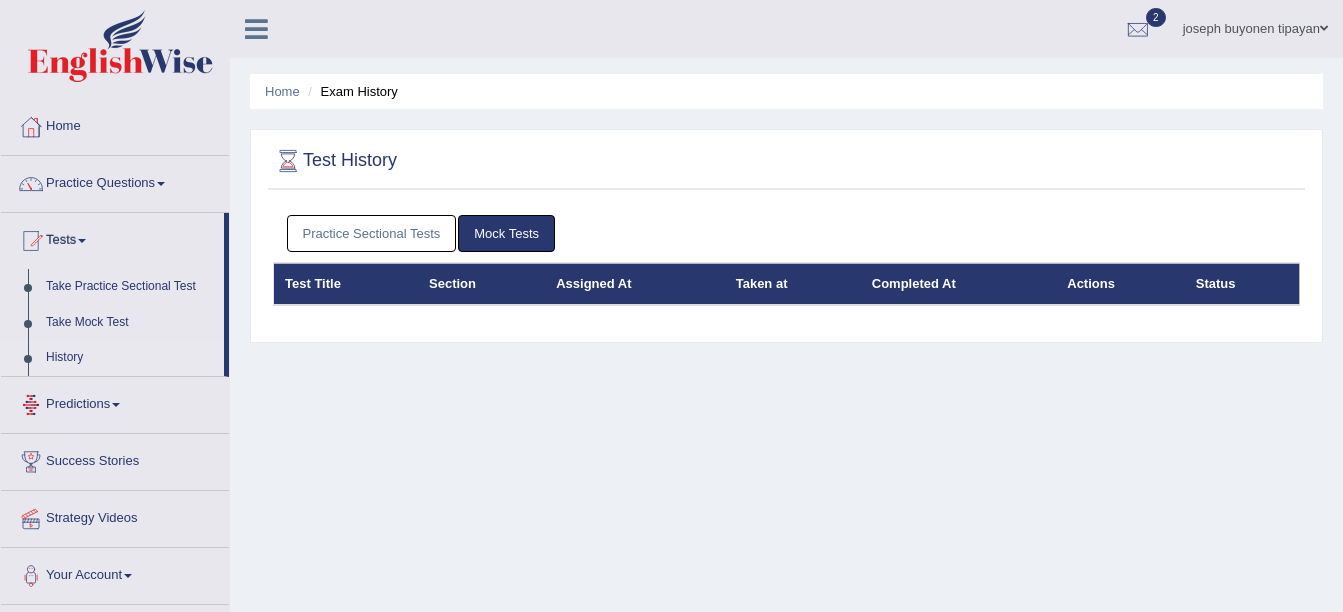 scroll, scrollTop: 0, scrollLeft: 0, axis: both 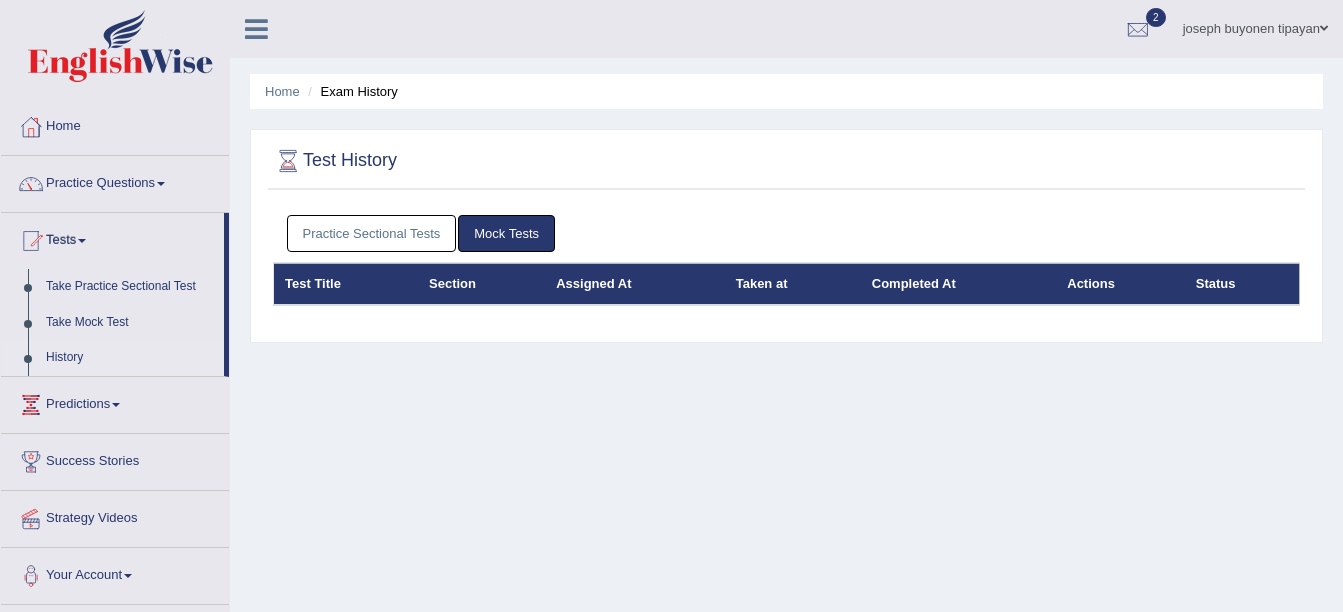 click on "Practice Sectional Tests" at bounding box center [372, 233] 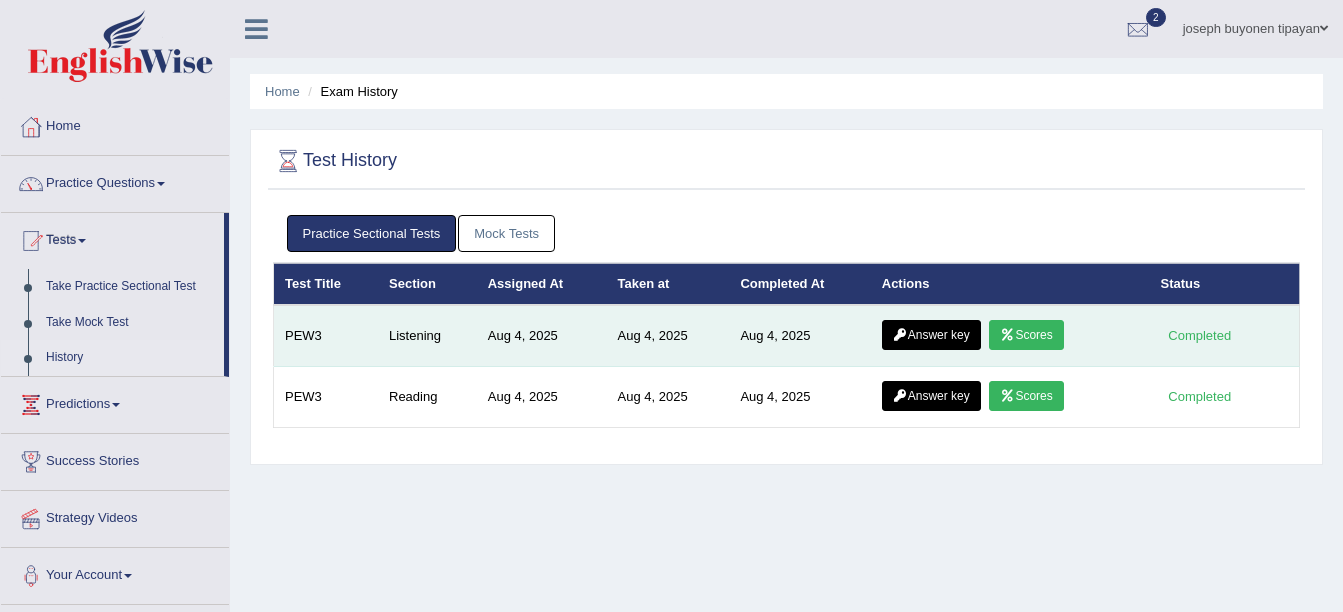 click on "Scores" at bounding box center [1026, 335] 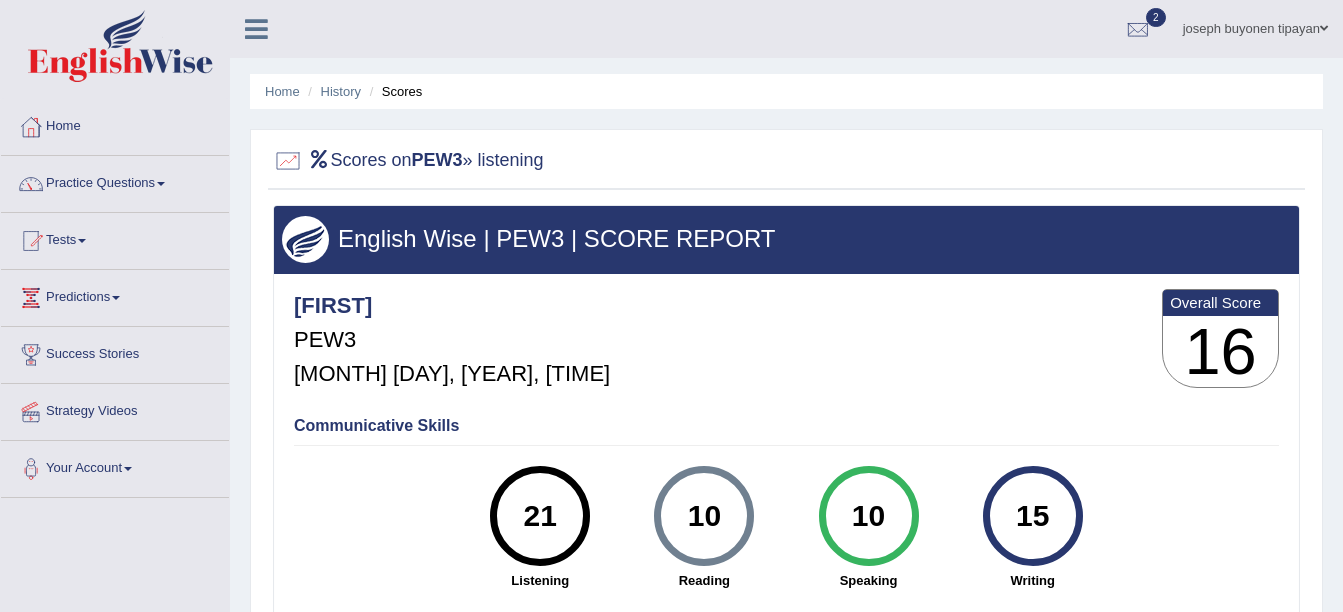 scroll, scrollTop: 0, scrollLeft: 0, axis: both 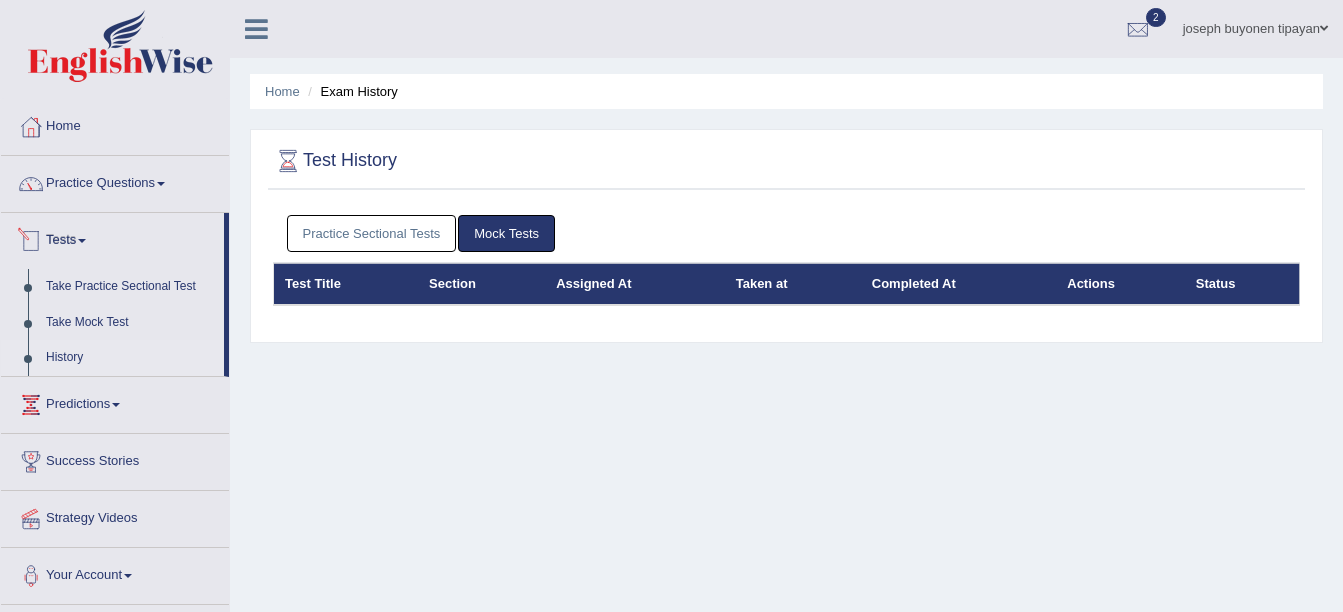 click on "Practice Sectional Tests" at bounding box center [372, 233] 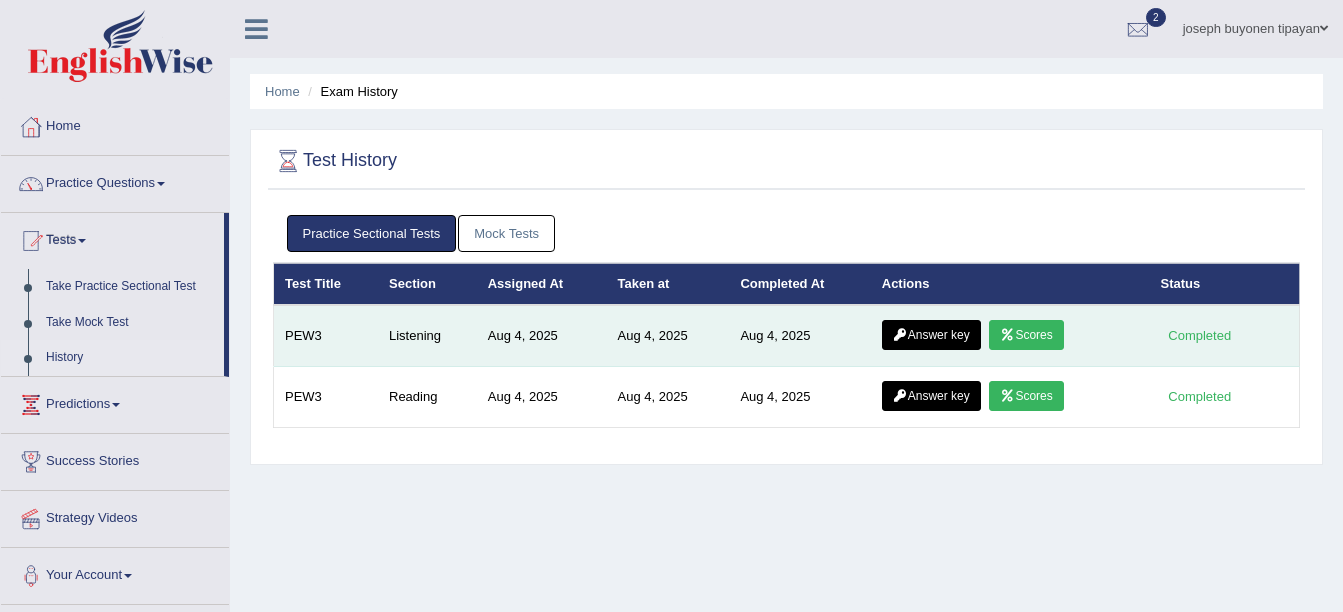 click on "Answer key" at bounding box center [931, 335] 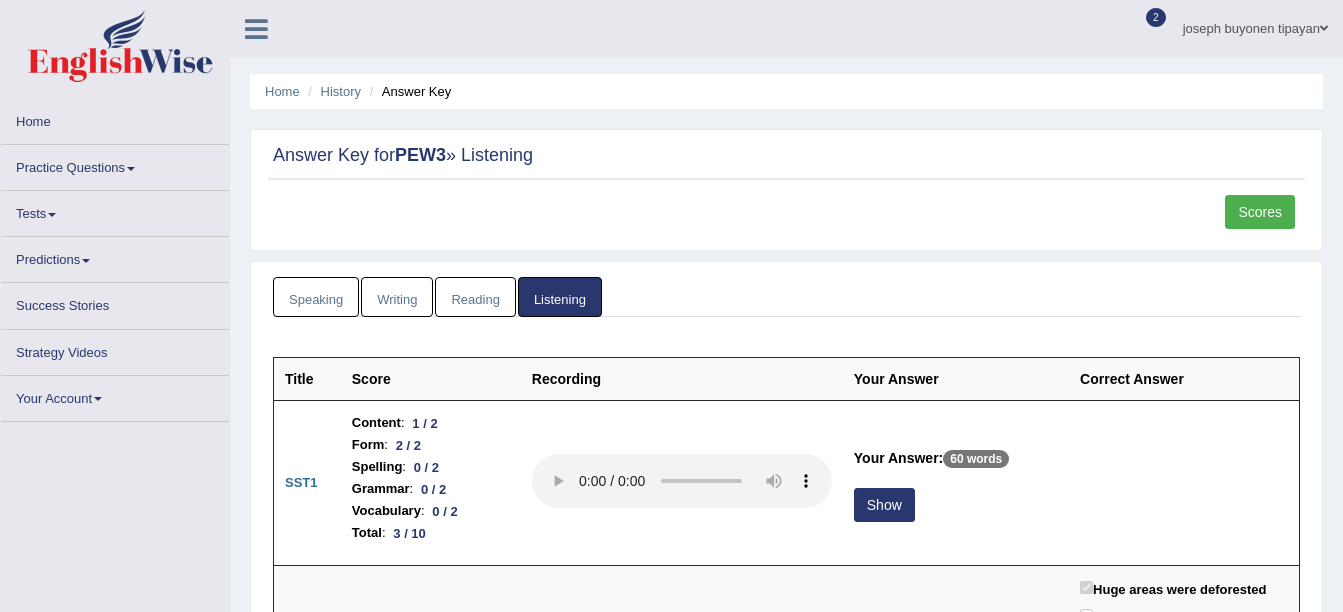 scroll, scrollTop: 0, scrollLeft: 0, axis: both 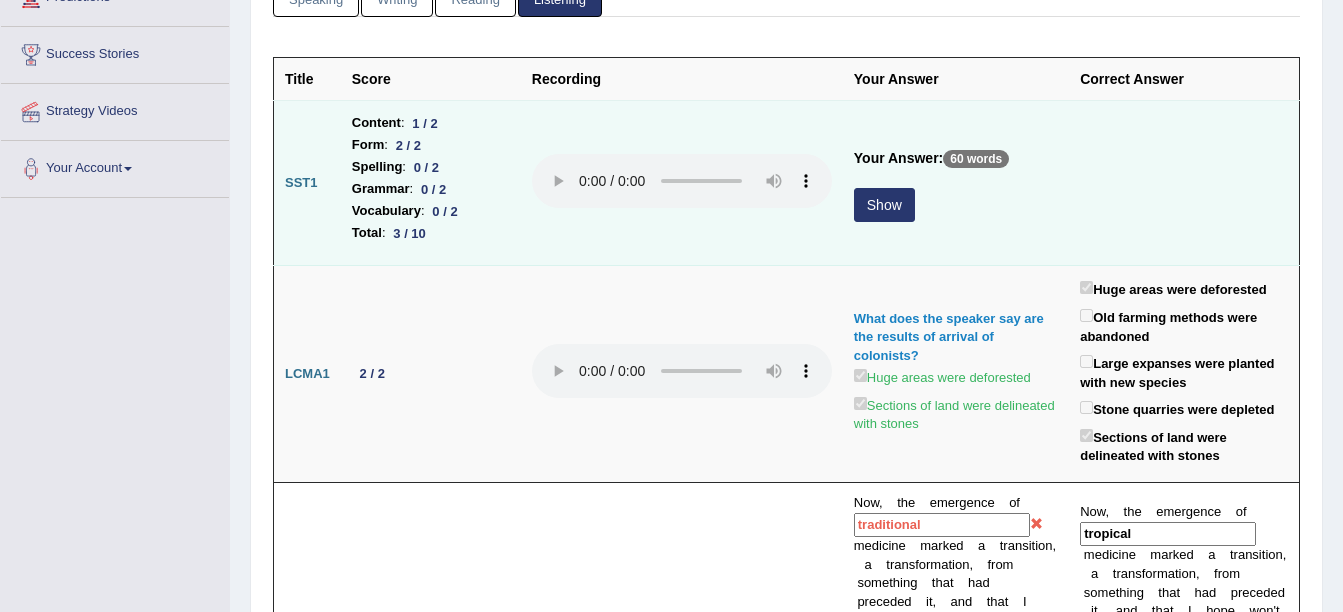 click on "Show" at bounding box center (884, 205) 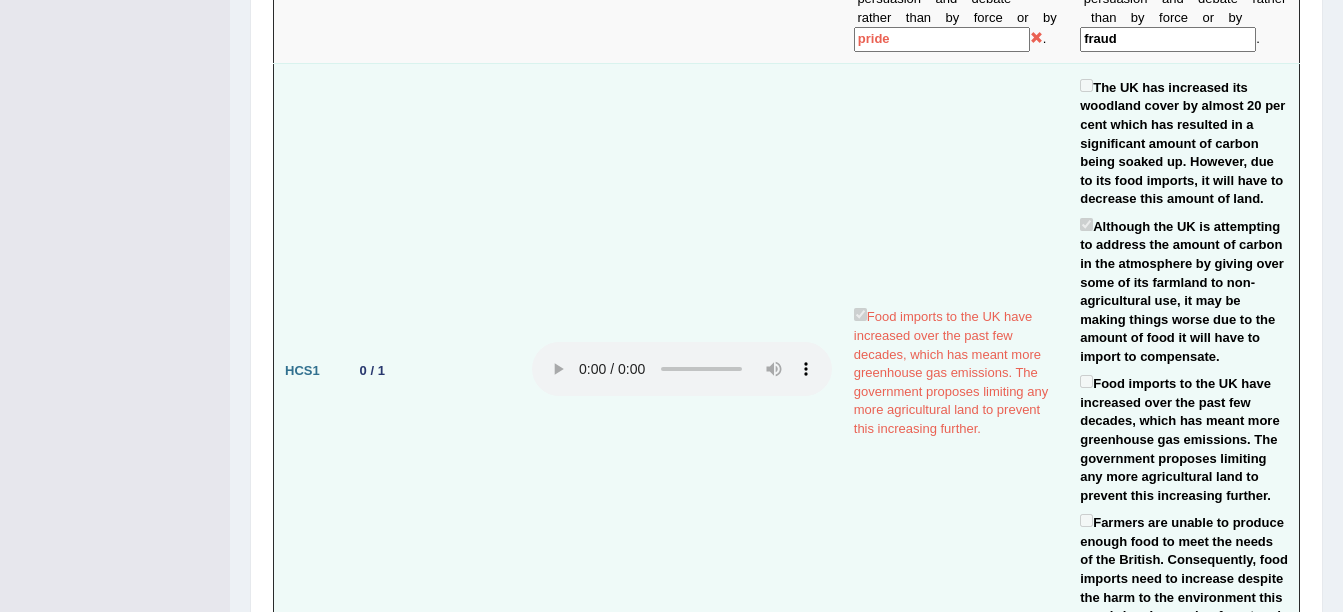 scroll, scrollTop: 2100, scrollLeft: 0, axis: vertical 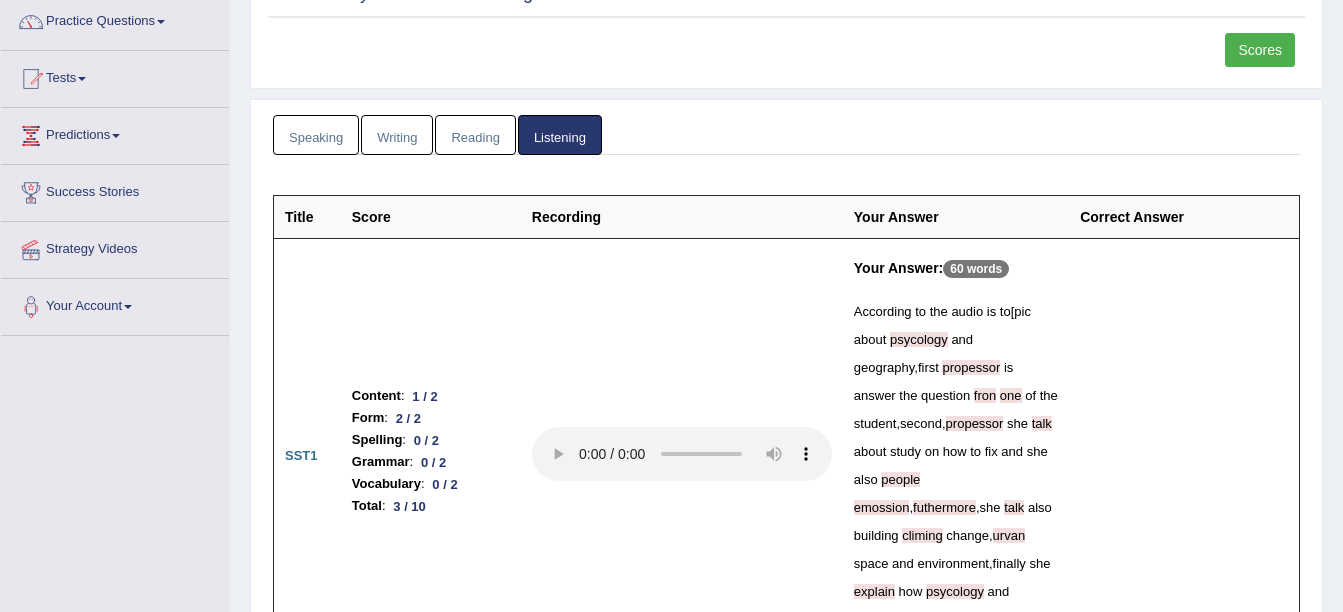 click on "Reading" at bounding box center (475, 135) 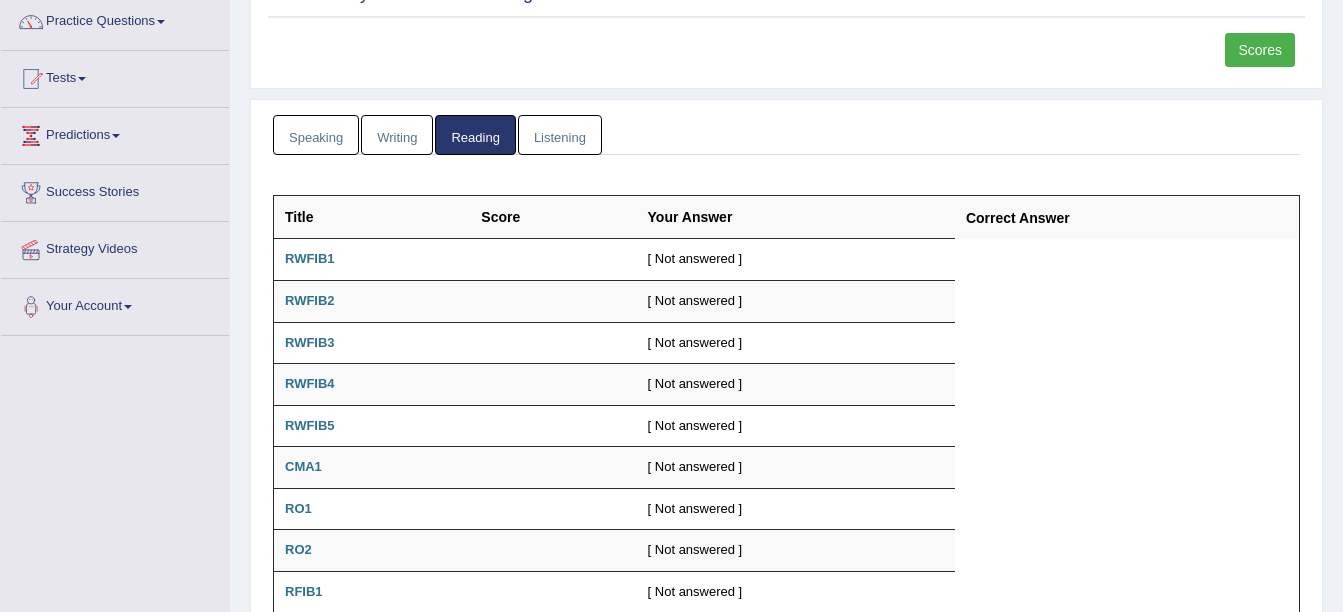 click on "Speaking" at bounding box center (316, 135) 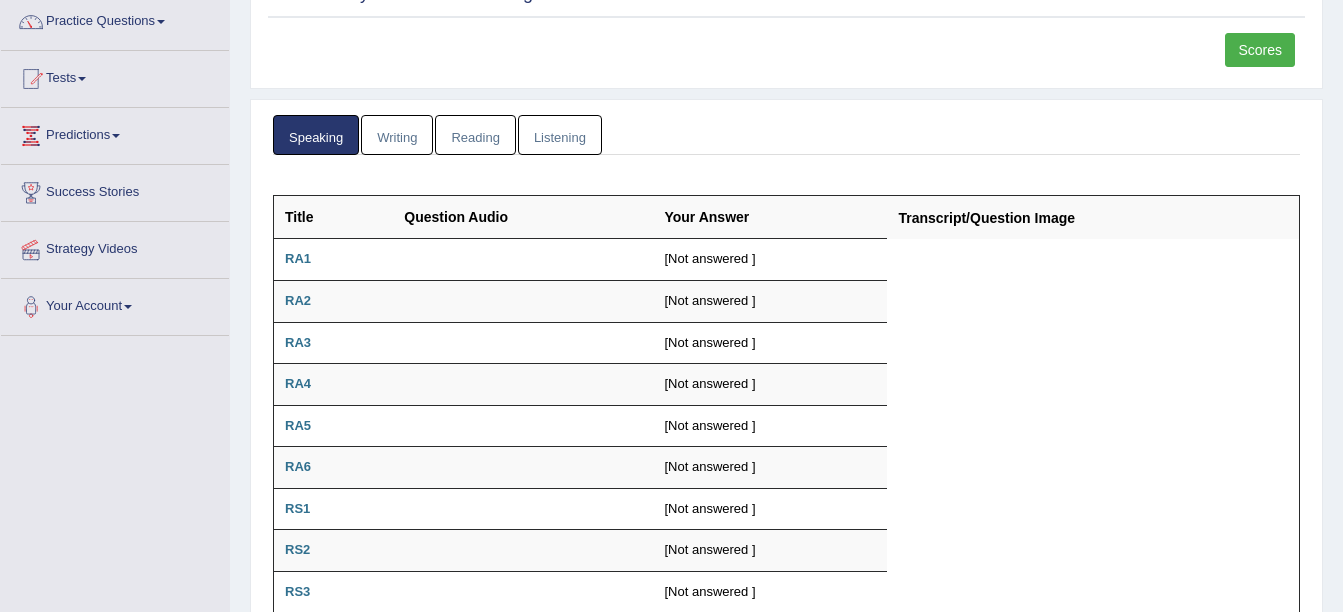 click on "Writing" at bounding box center (397, 135) 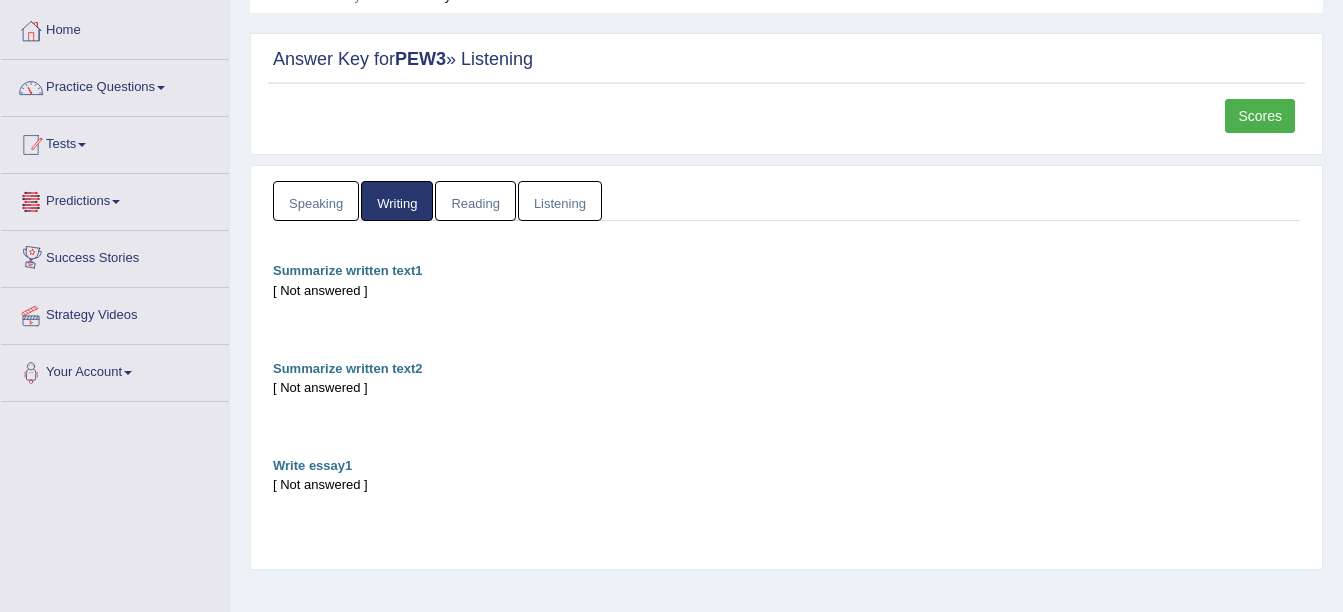 scroll, scrollTop: 0, scrollLeft: 0, axis: both 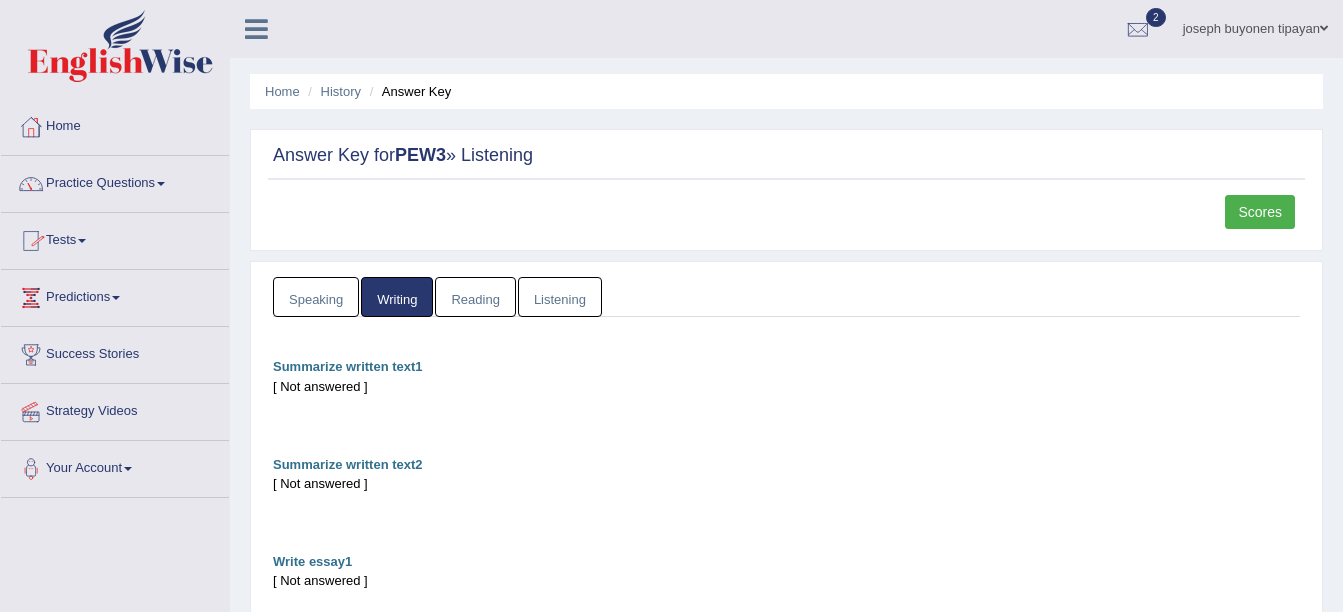 click on "Tests" at bounding box center (115, 238) 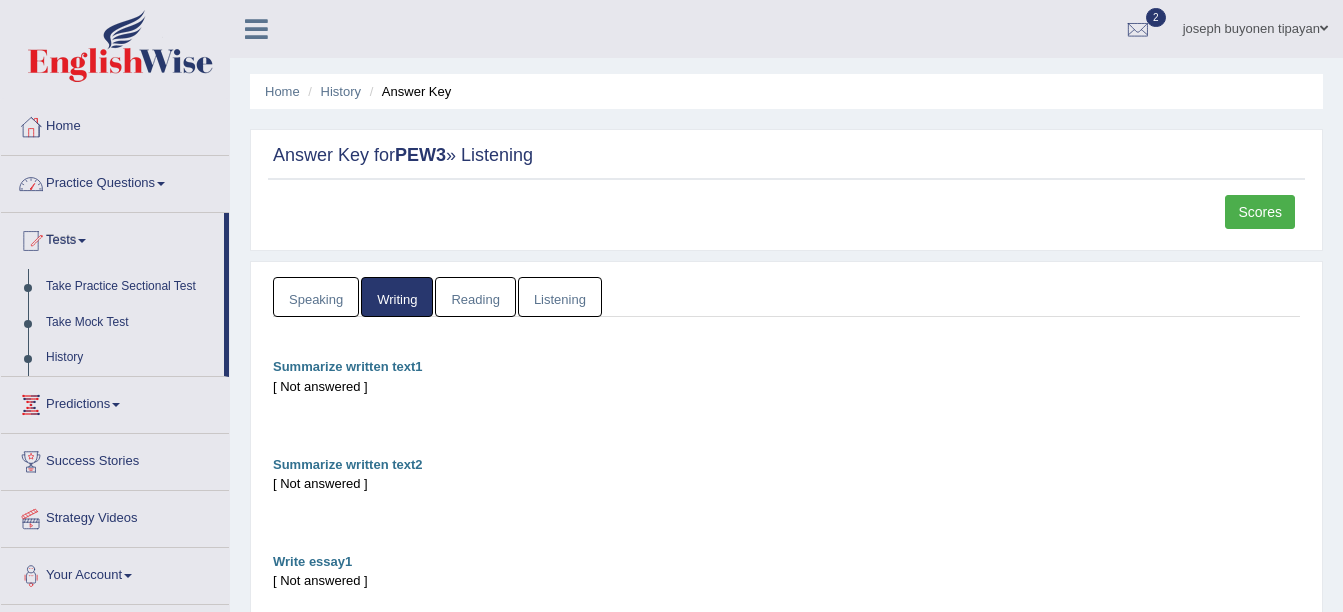 click on "Practice Questions" at bounding box center (115, 181) 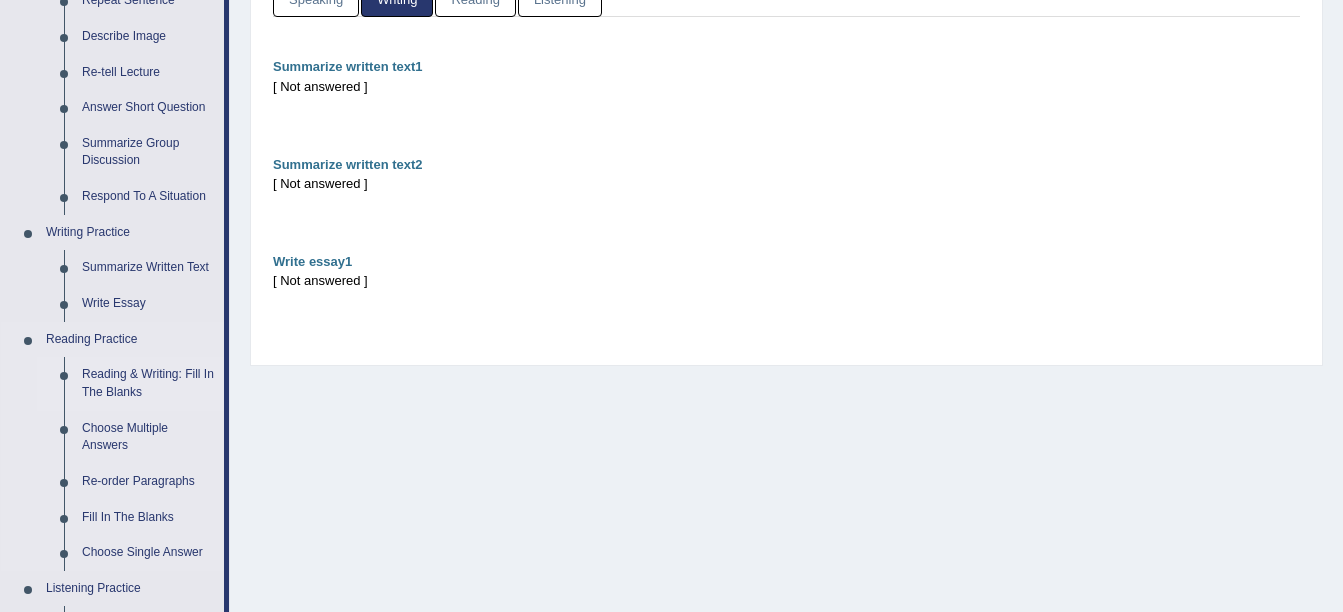 scroll, scrollTop: 400, scrollLeft: 0, axis: vertical 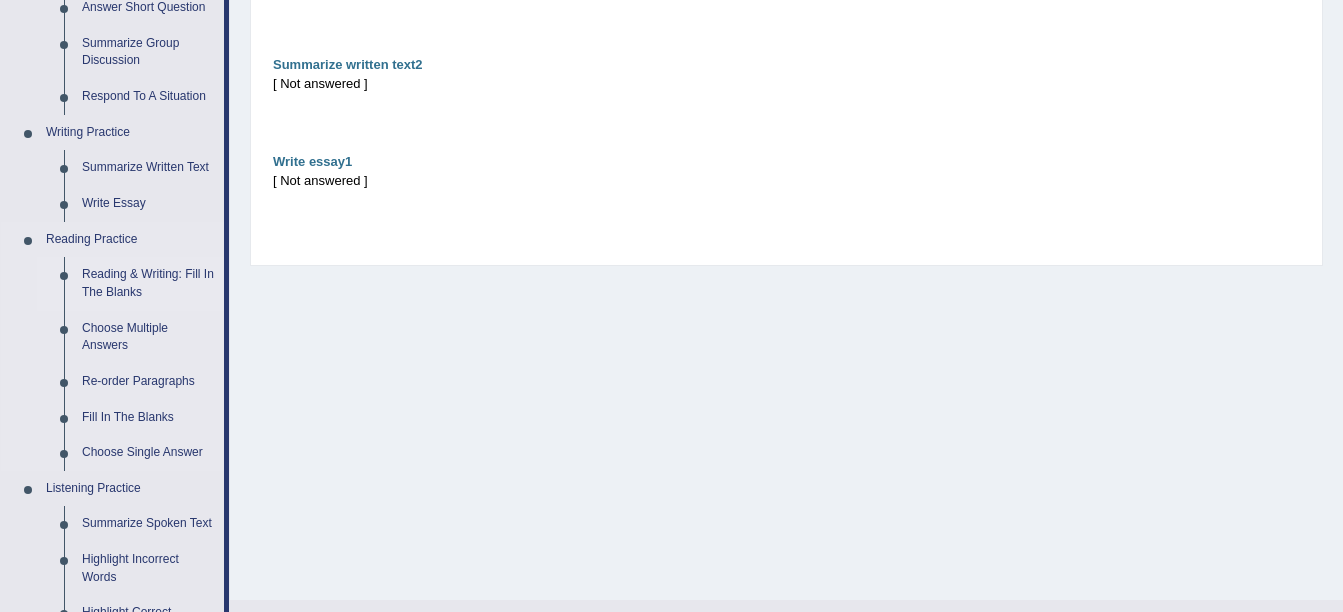 click on "Reading & Writing: Fill In The Blanks" at bounding box center (148, 283) 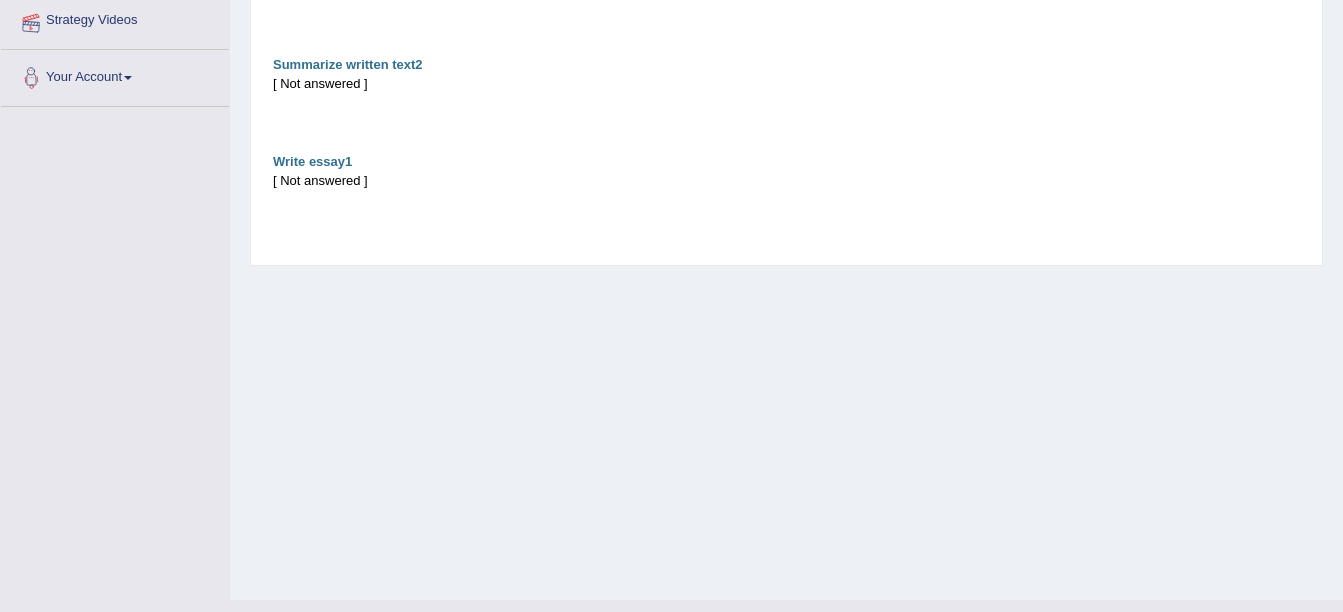 scroll, scrollTop: 438, scrollLeft: 0, axis: vertical 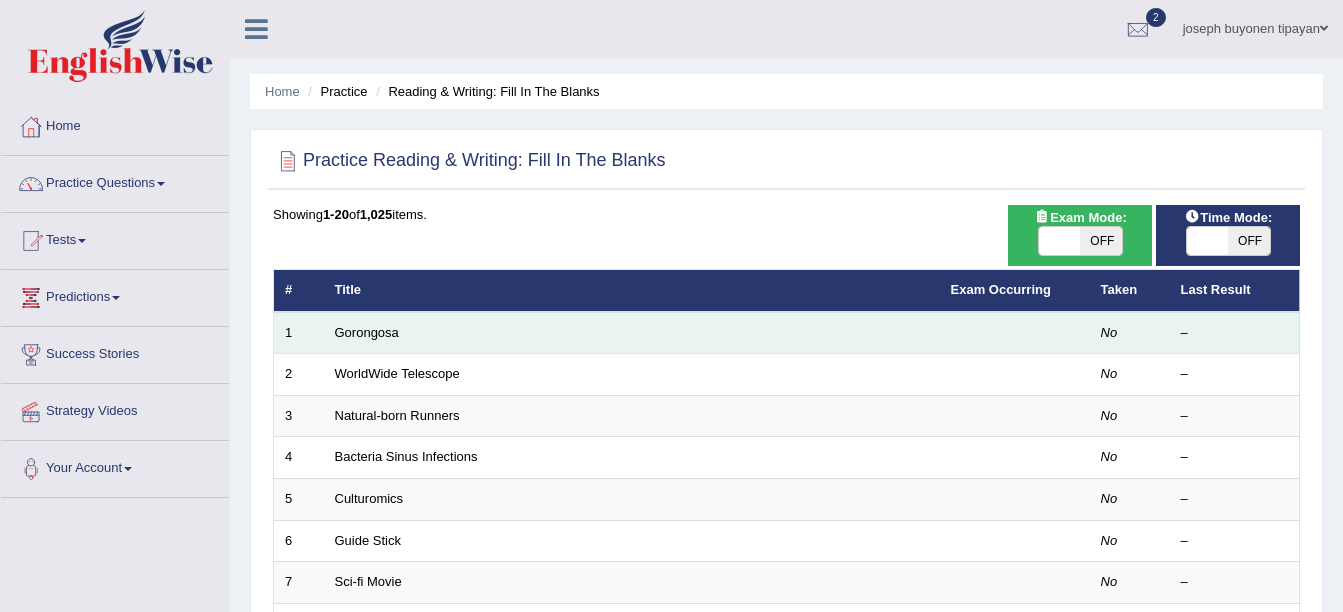 click on "Gorongosa" at bounding box center (632, 333) 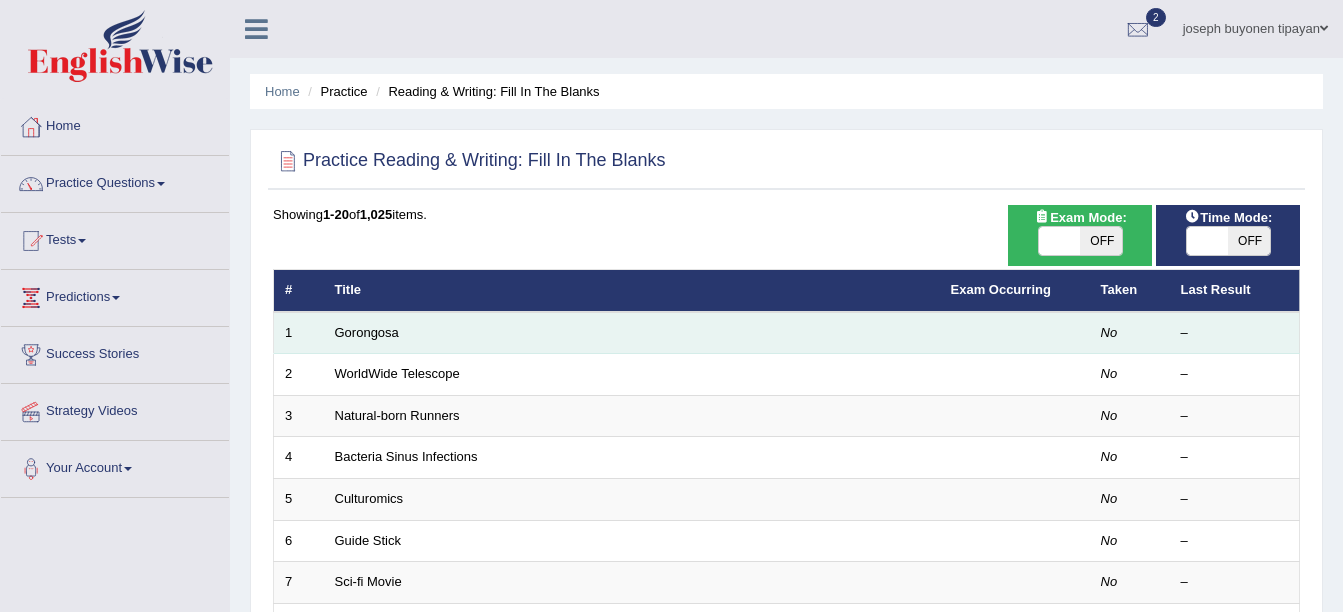 click on "Gorongosa" at bounding box center [632, 333] 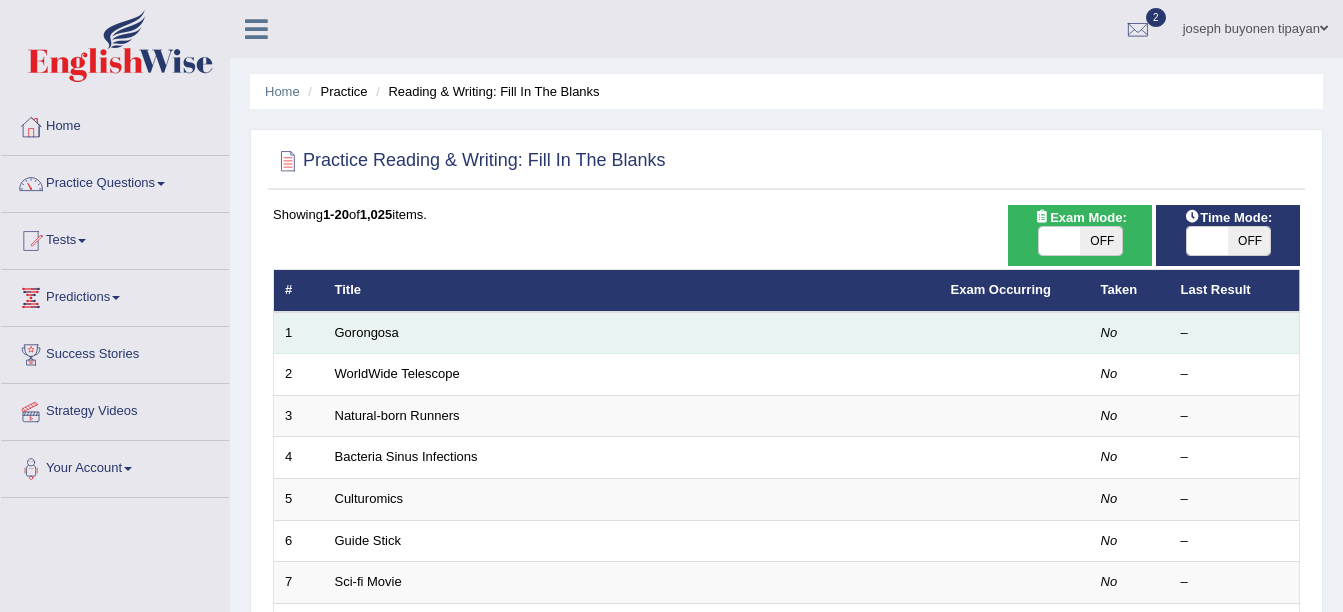 click on "No" at bounding box center (1130, 333) 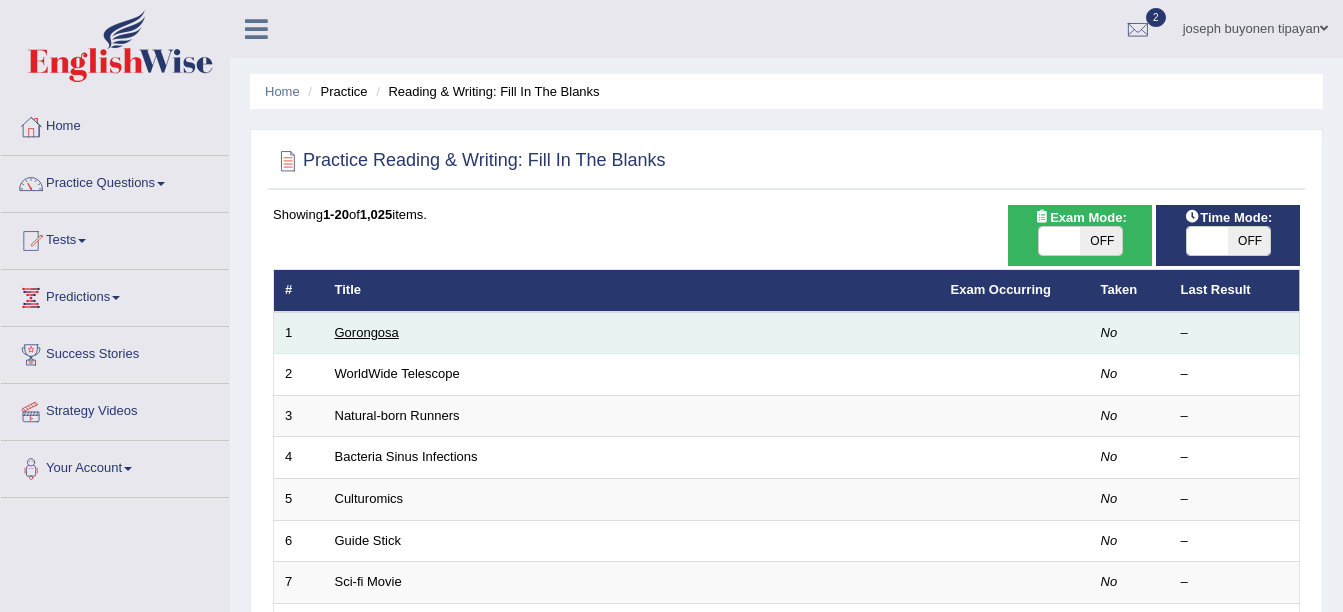 click on "Gorongosa" at bounding box center [367, 332] 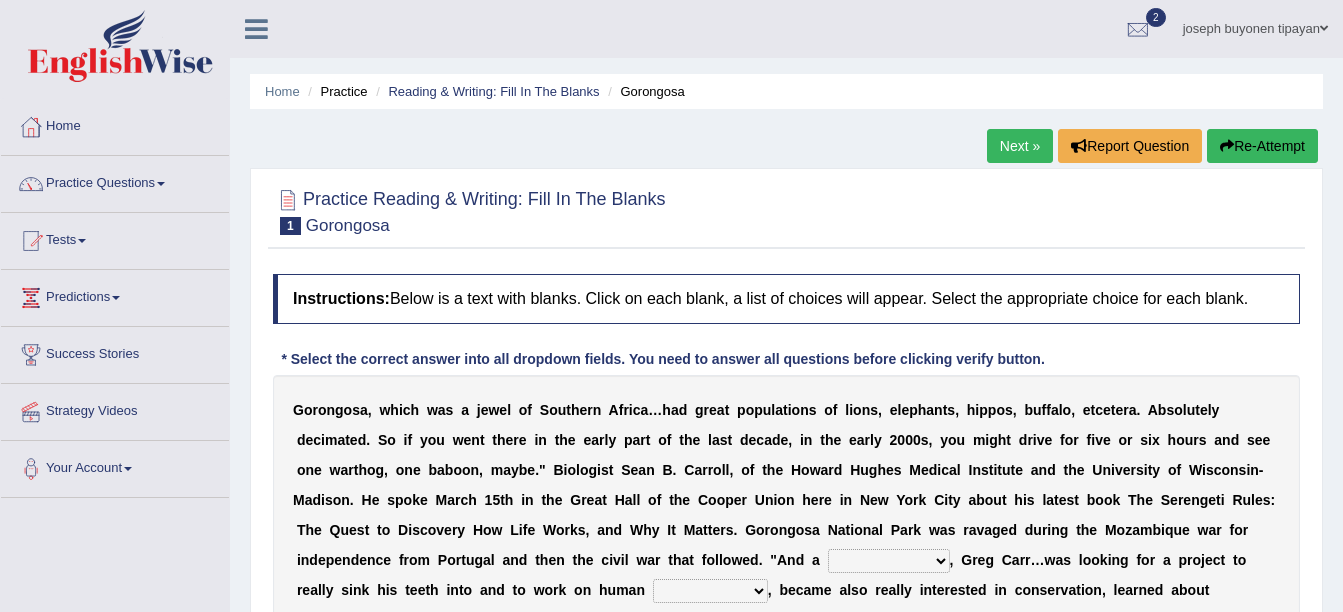 scroll, scrollTop: 0, scrollLeft: 0, axis: both 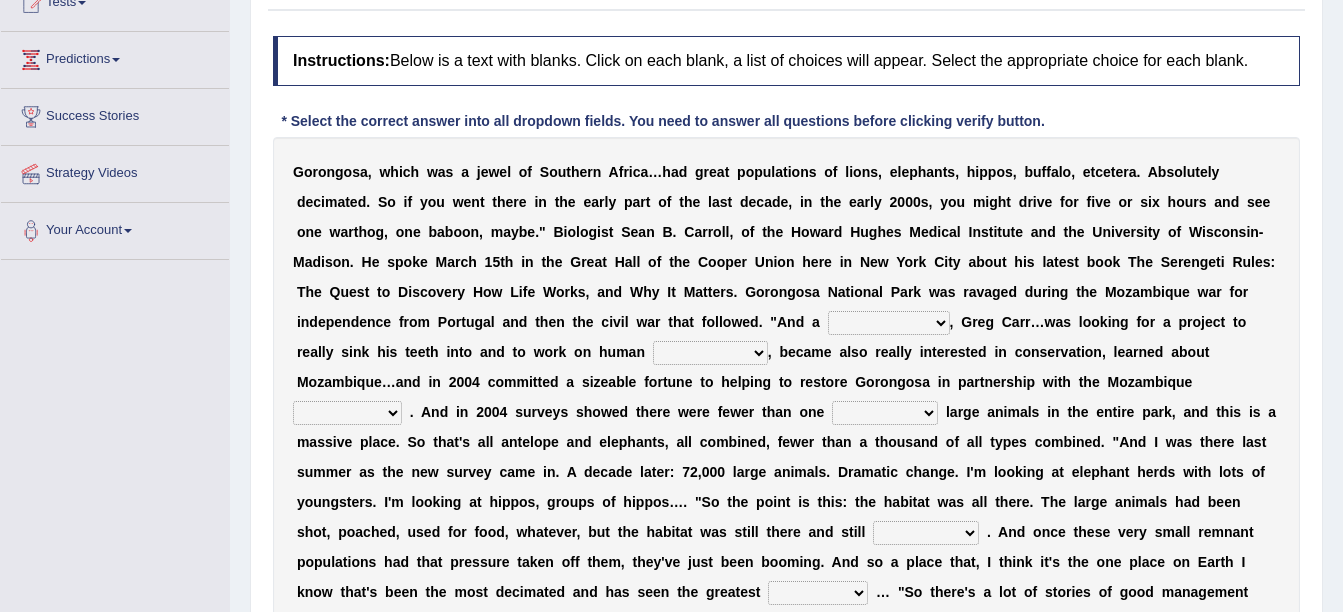 click on "passion solstice ballast philanthropist" at bounding box center (889, 323) 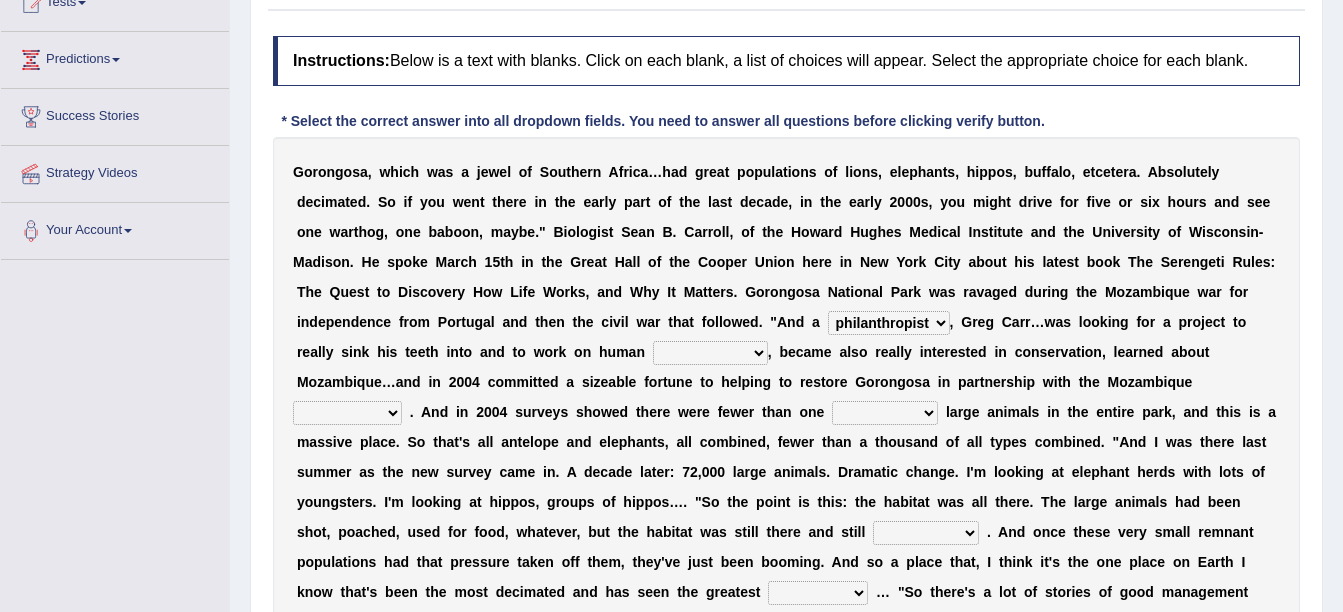 click on "passion solstice ballast philanthropist" at bounding box center (889, 323) 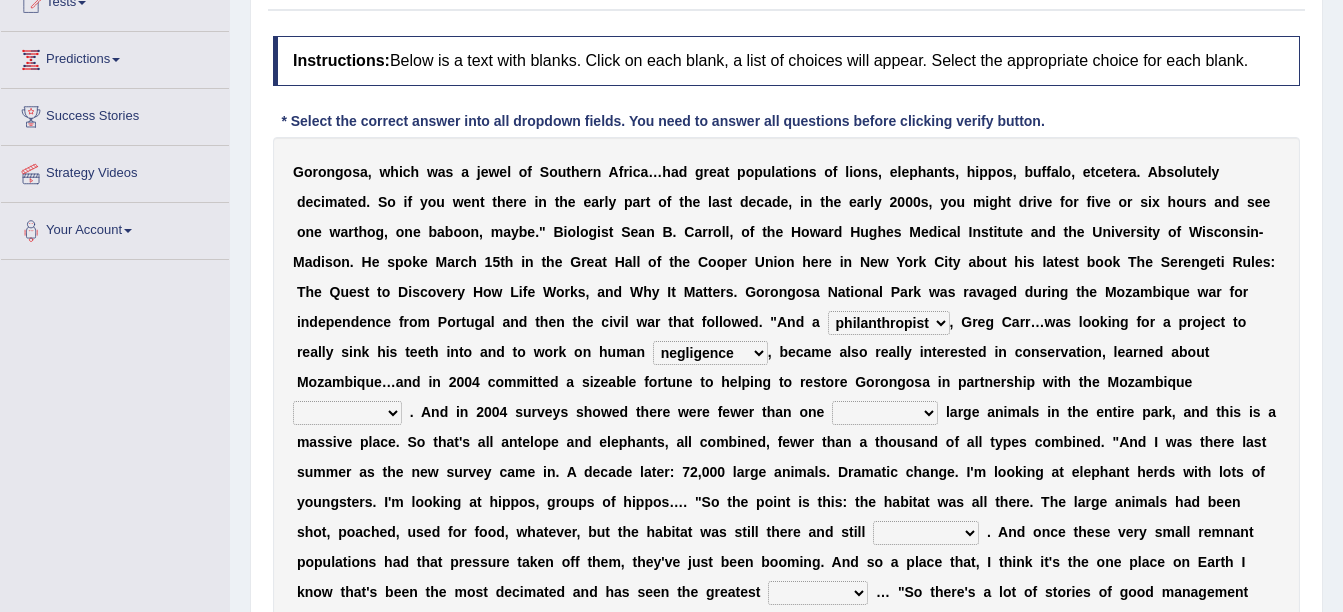 click on "negligence prevalence development malevolence" at bounding box center [710, 353] 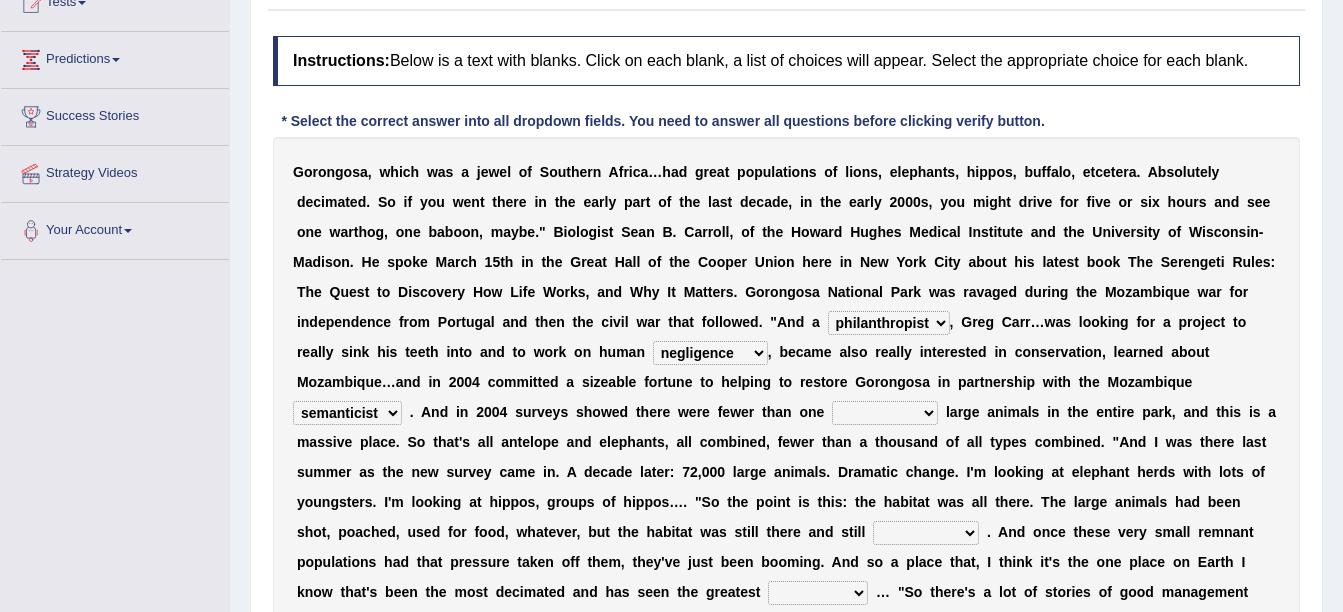 click on "deflowered embowered roundest thousand" at bounding box center (885, 413) 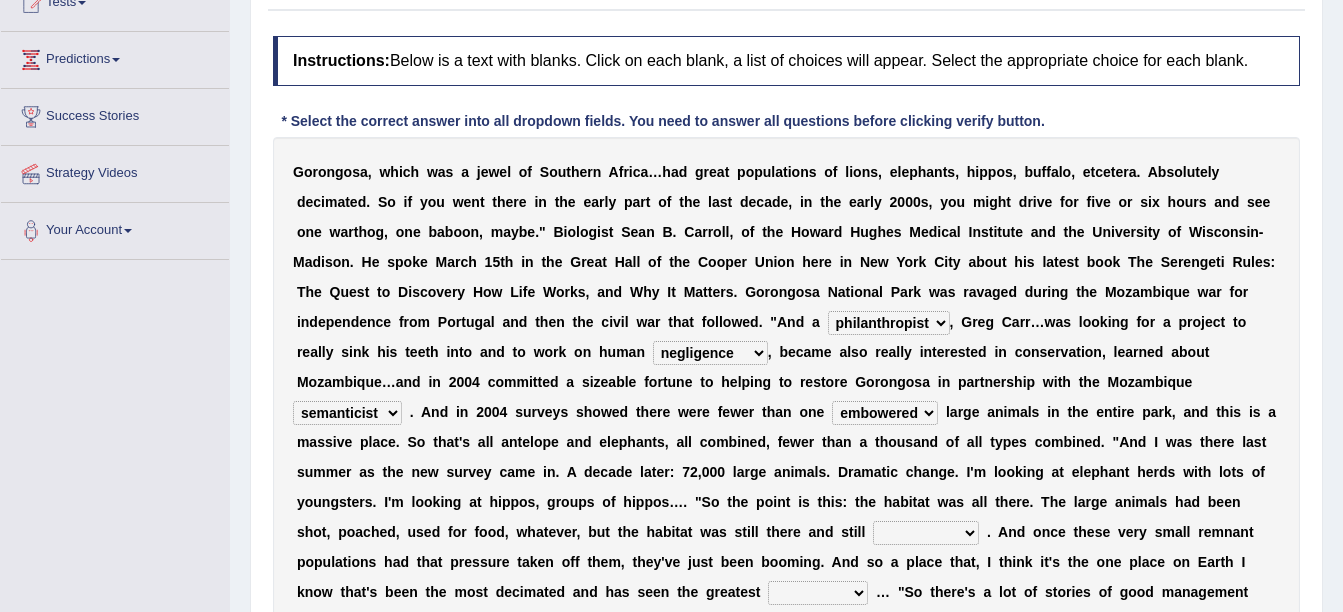 click on "deflowered embowered roundest thousand" at bounding box center (885, 413) 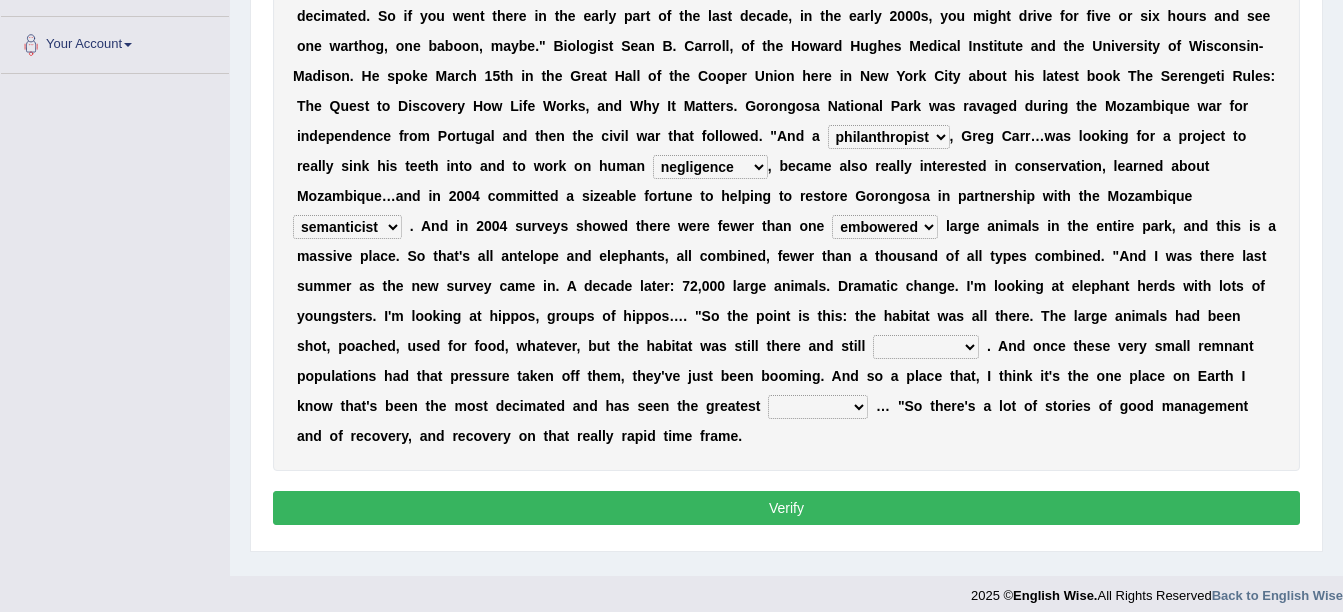 scroll, scrollTop: 438, scrollLeft: 0, axis: vertical 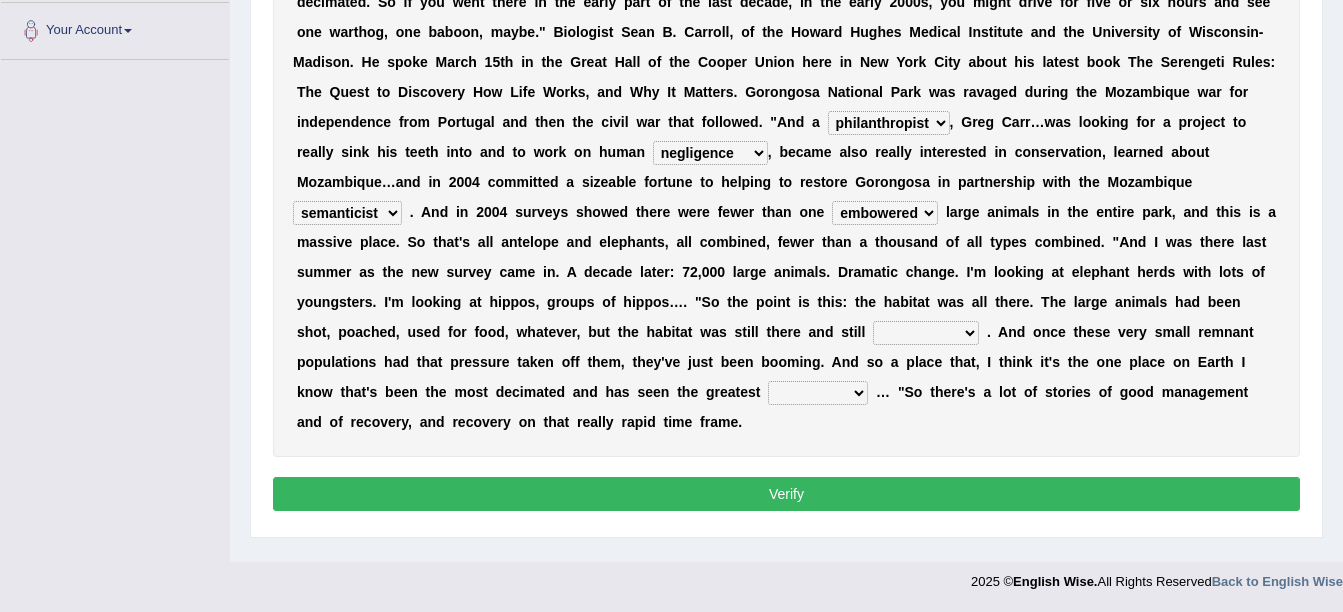 click on "assertive incidental compulsive productive" at bounding box center (926, 333) 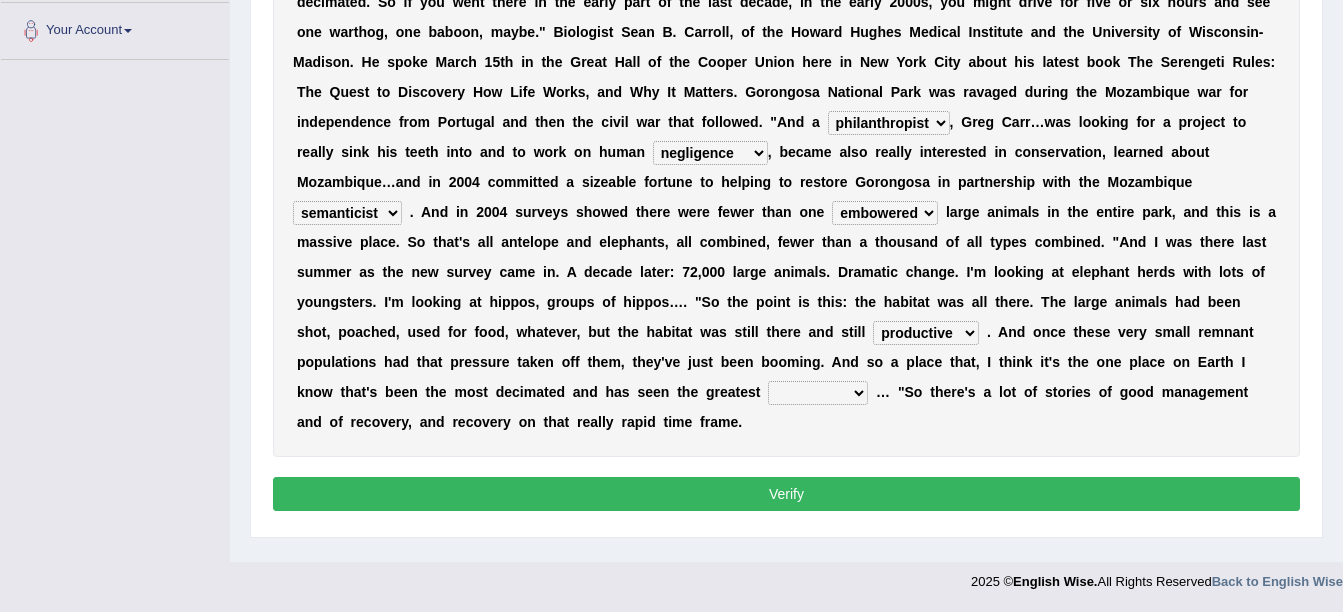 click on "assertive incidental compulsive productive" at bounding box center [926, 333] 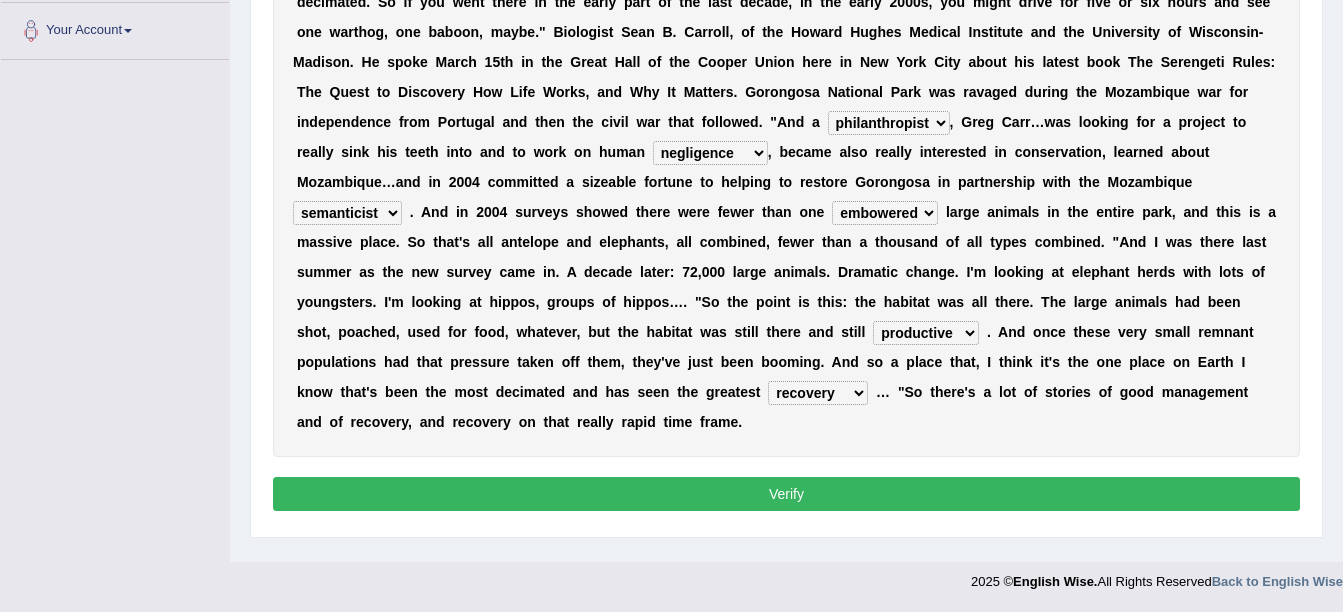 click on "recovery efficacy golly stumpy" at bounding box center (818, 393) 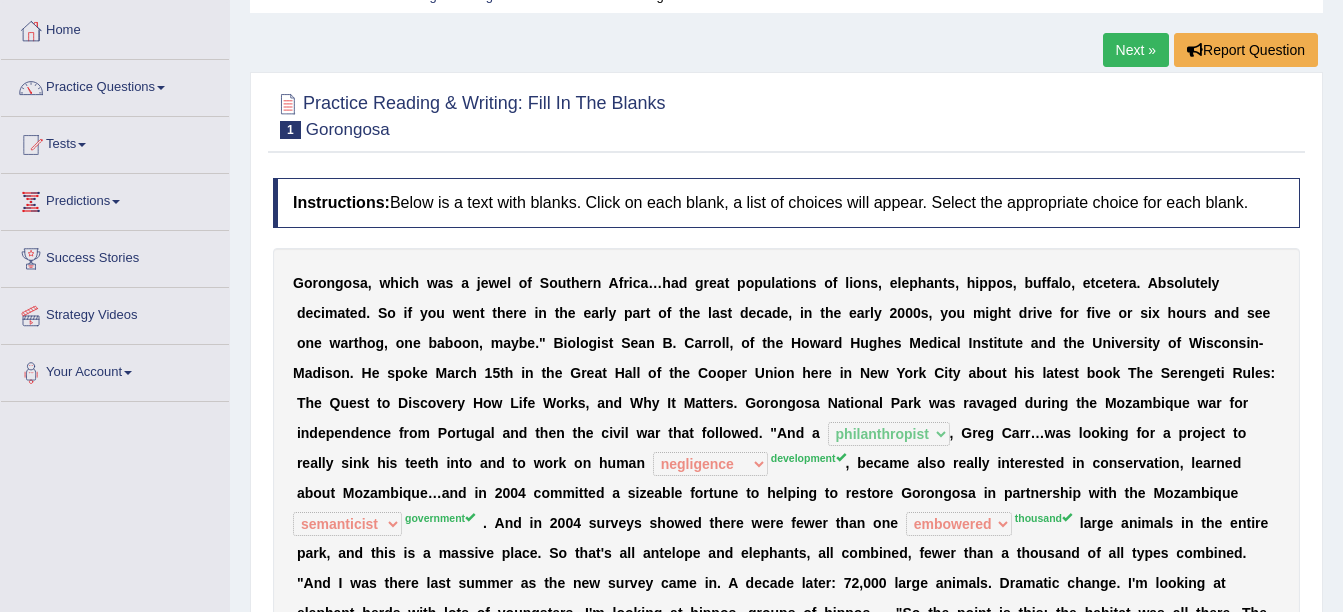 scroll, scrollTop: 0, scrollLeft: 0, axis: both 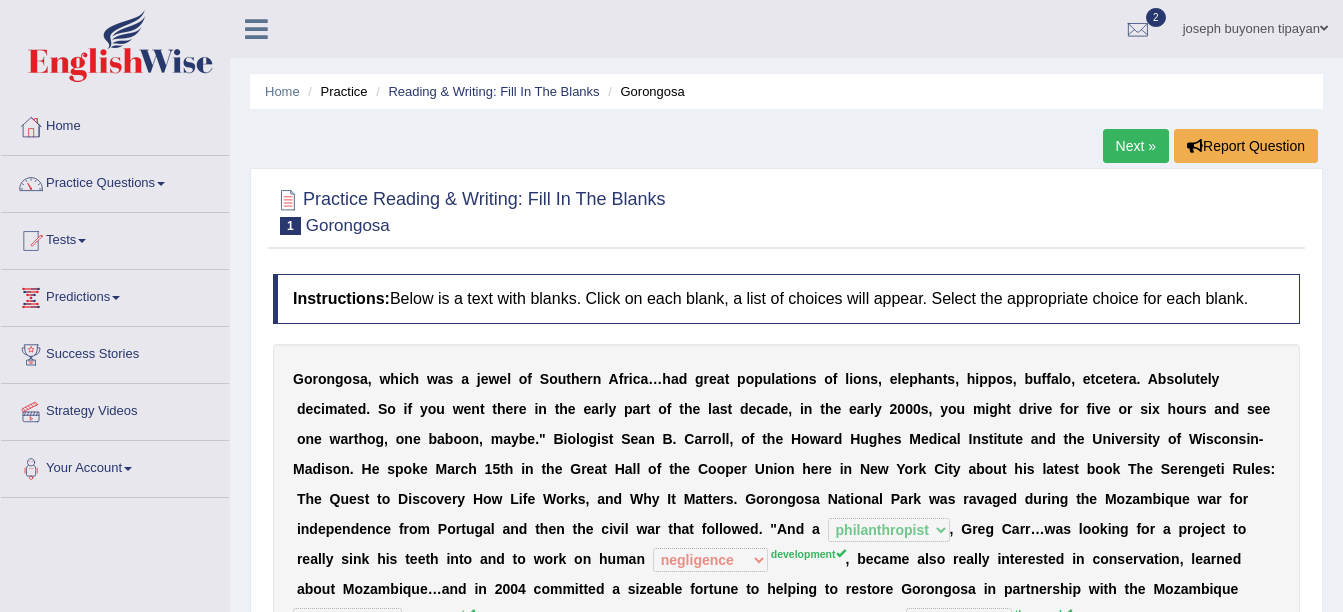 click on "Next »" at bounding box center (1136, 146) 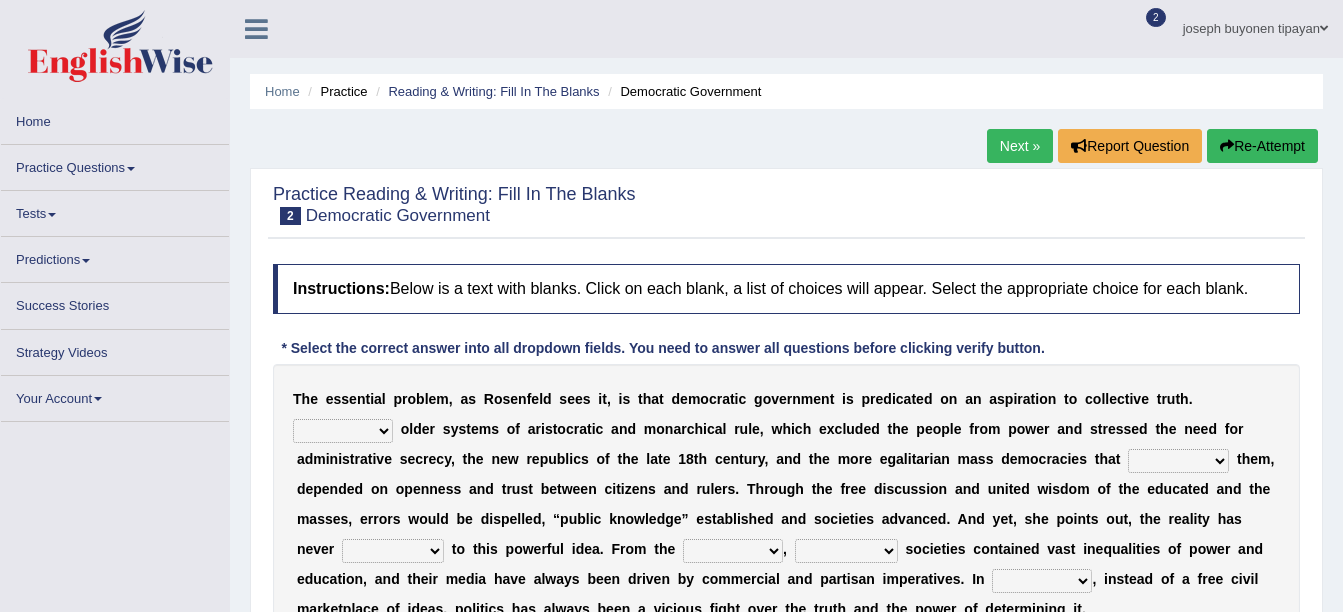 scroll, scrollTop: 0, scrollLeft: 0, axis: both 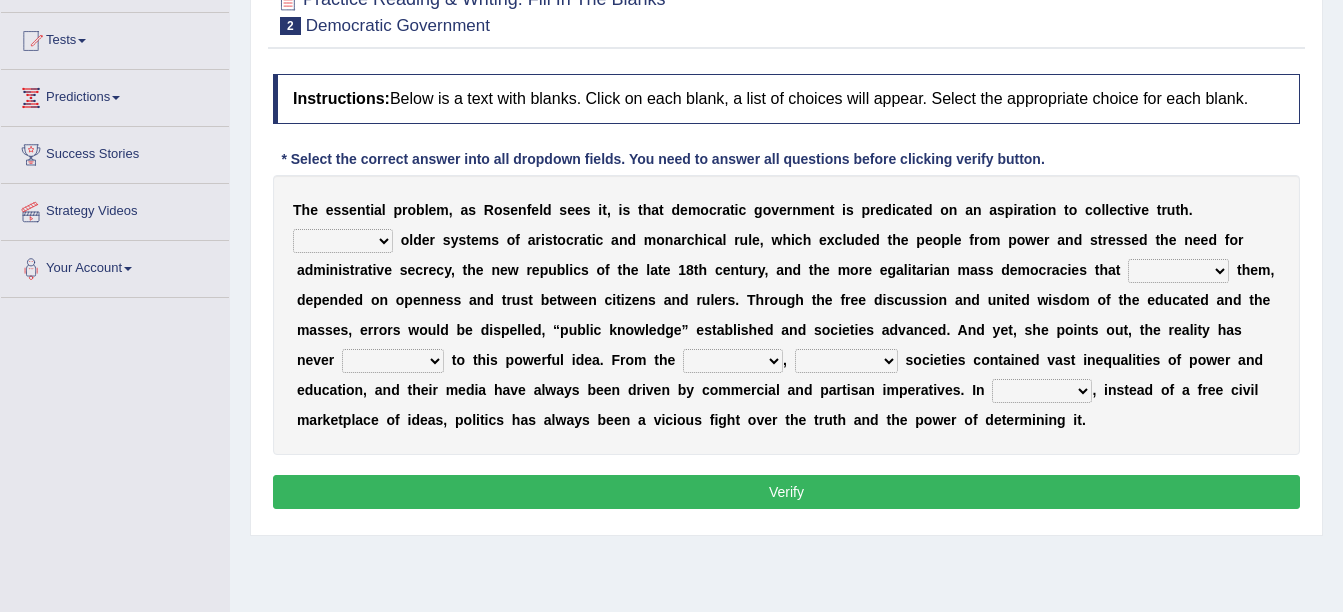 click on "Like Unlike Likely Safely" at bounding box center (343, 241) 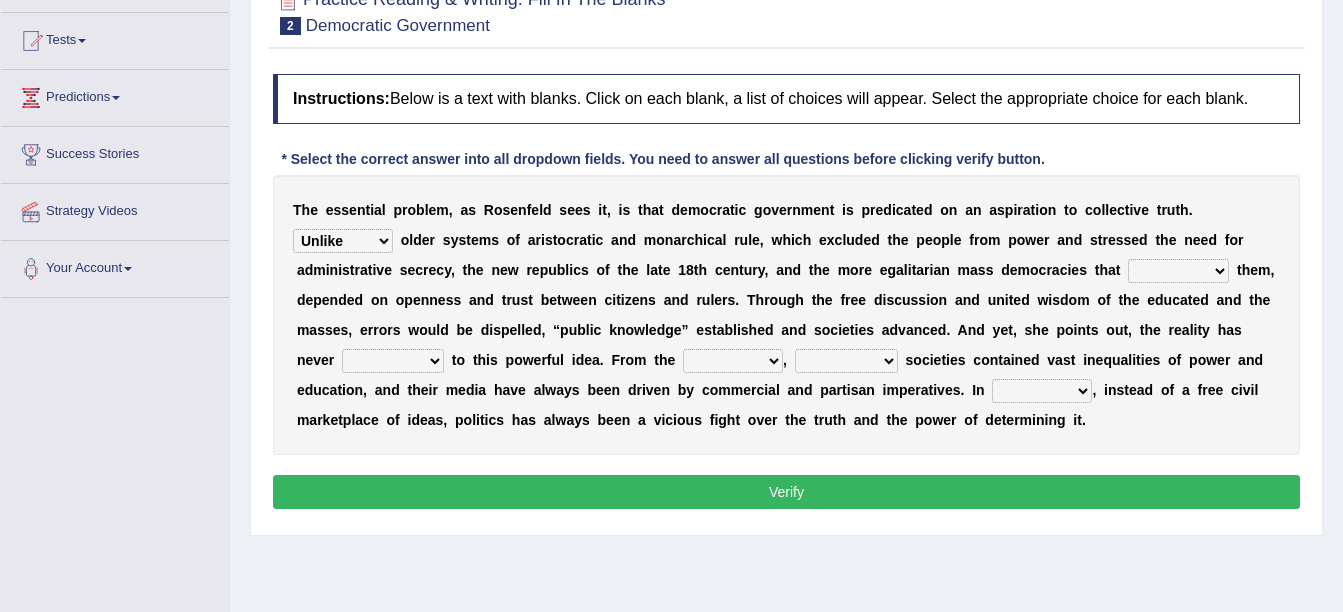 click on "Like Unlike Likely Safely" at bounding box center [343, 241] 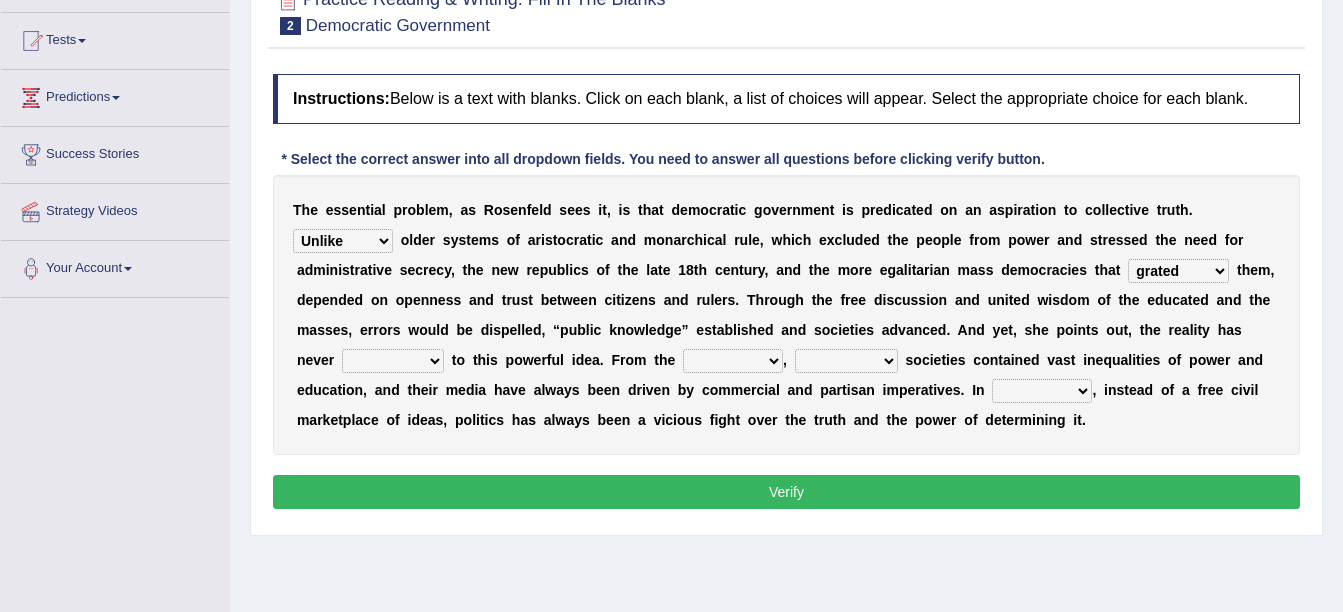 click on "readed grated succeeded printed" at bounding box center [1178, 271] 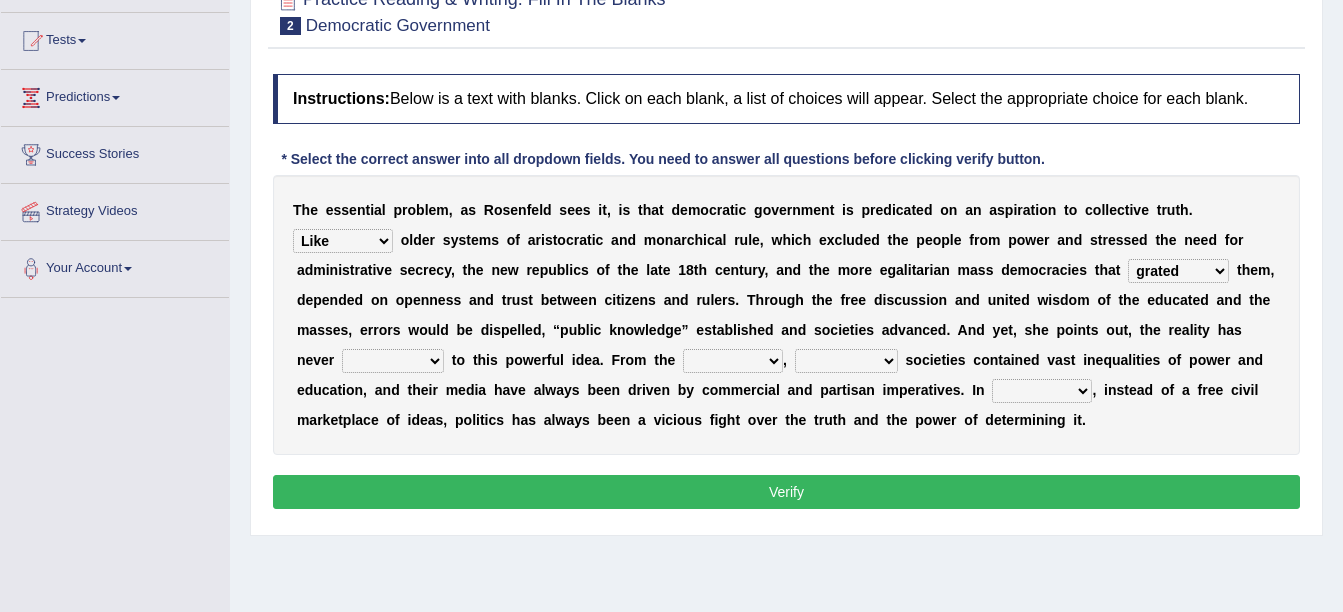 click on "Like Unlike Likely Safely" at bounding box center (343, 241) 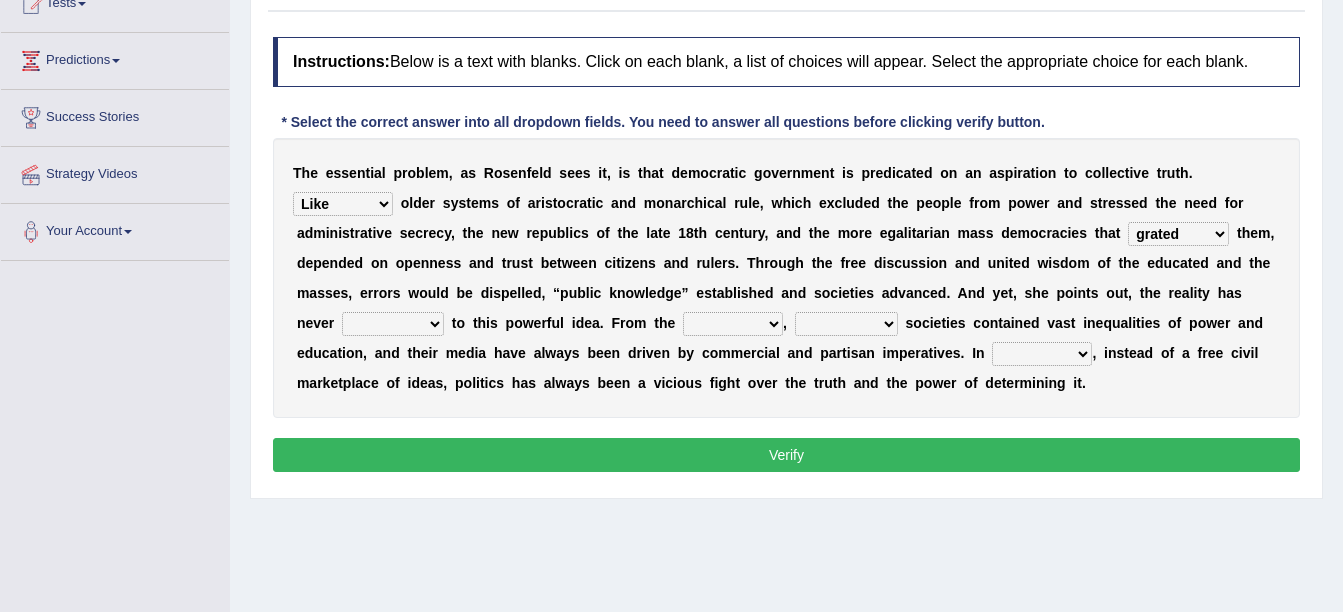 scroll, scrollTop: 300, scrollLeft: 0, axis: vertical 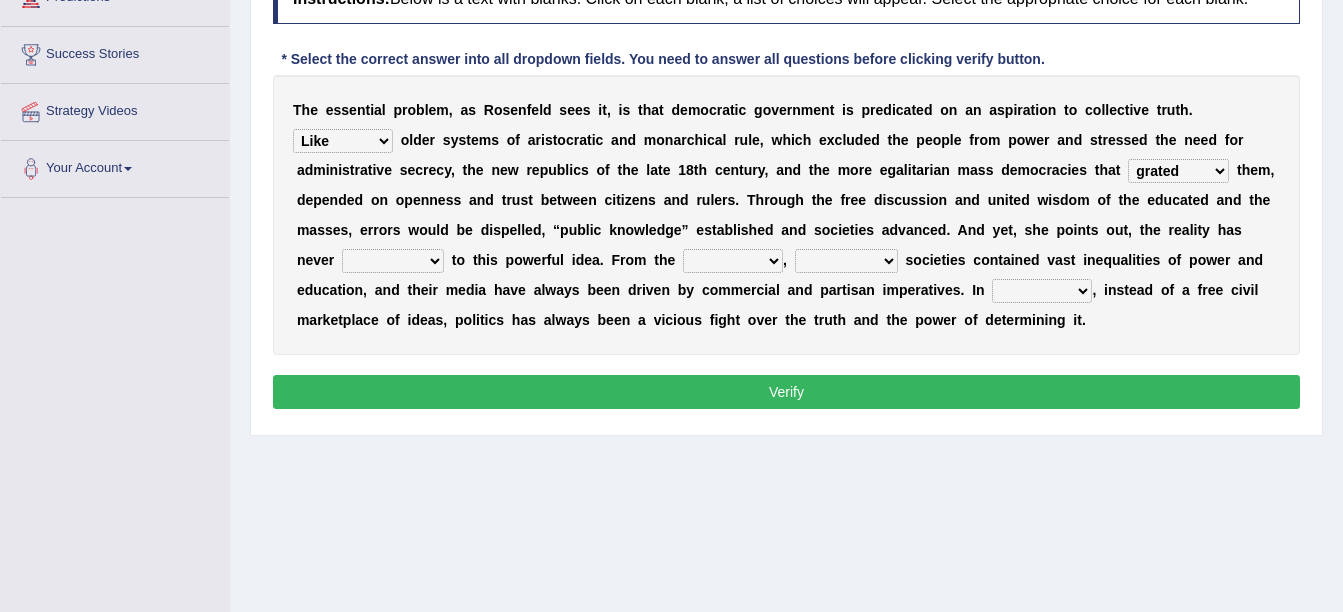 click on "saved up stood up brought up lived up" at bounding box center (393, 261) 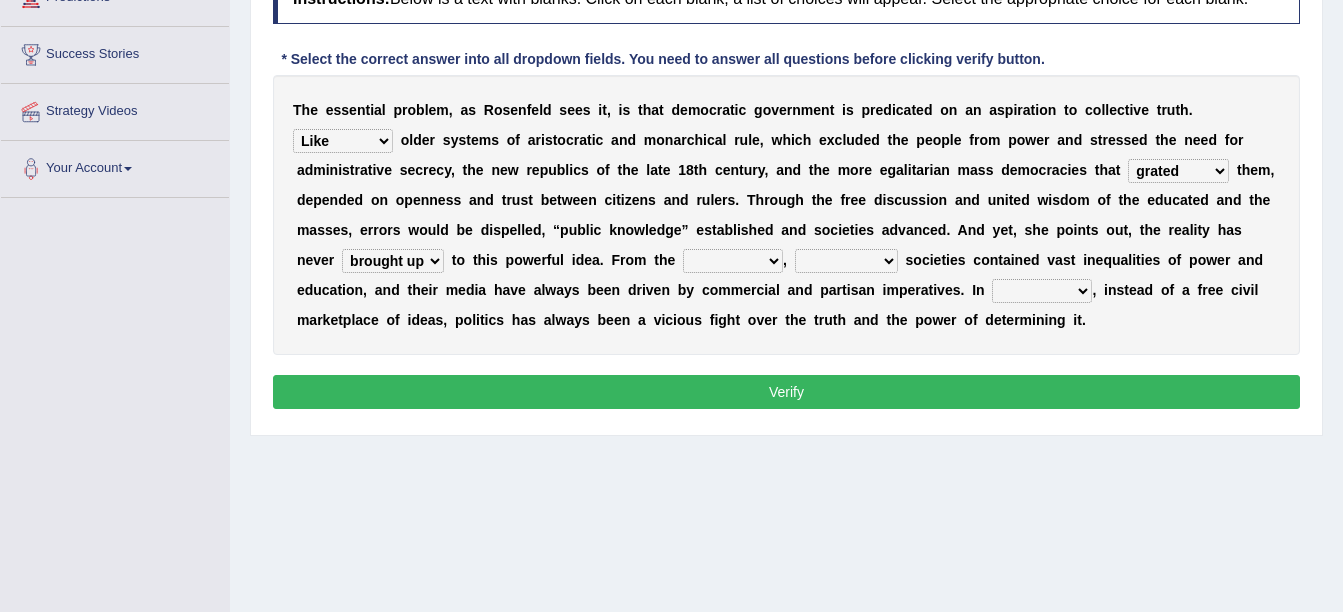 click on "saved up stood up brought up lived up" at bounding box center (393, 261) 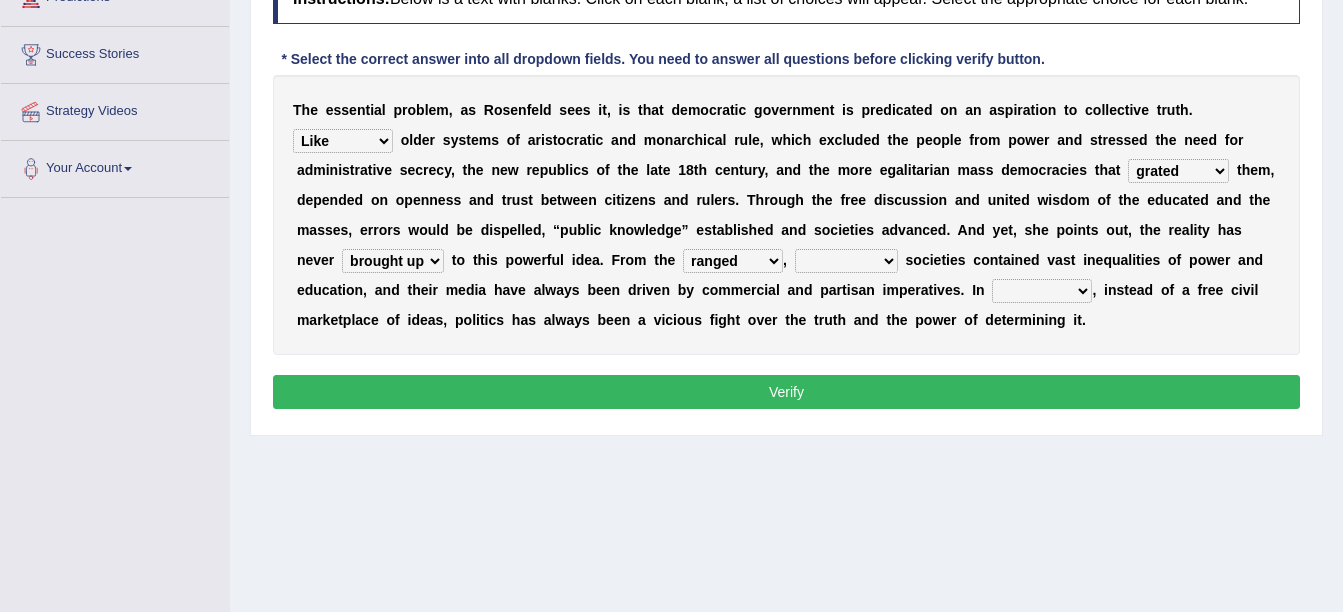 click on "outset ranged stood caught" at bounding box center (733, 261) 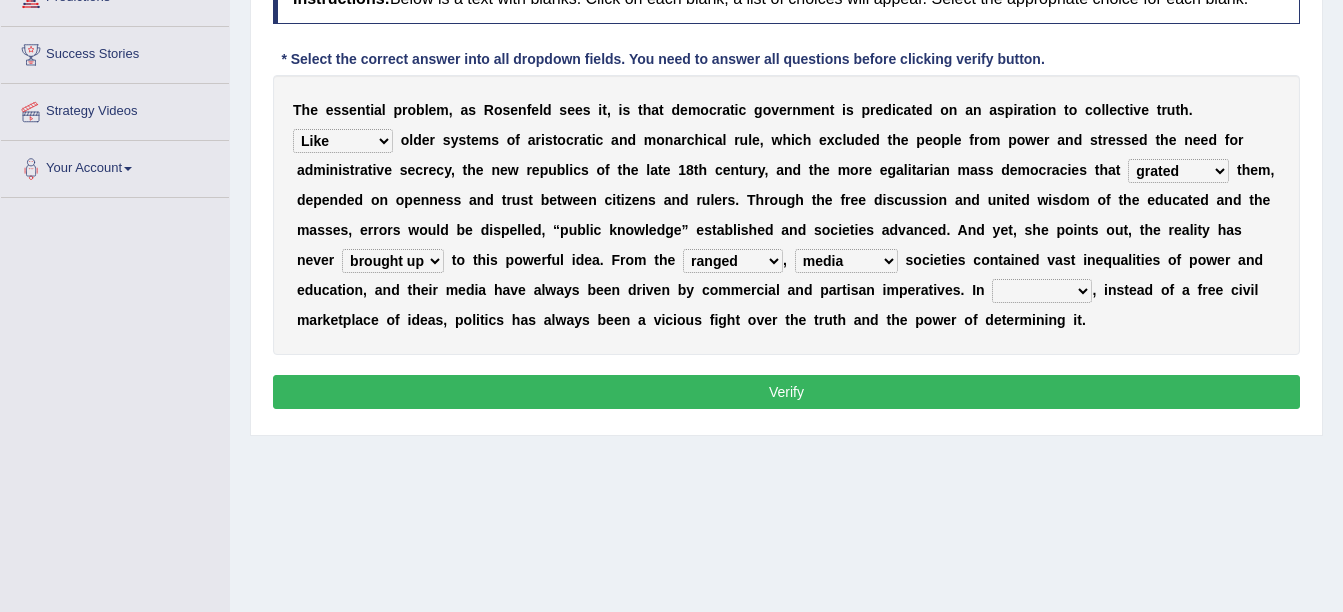 click on "freedom democratic media stilled" at bounding box center [846, 261] 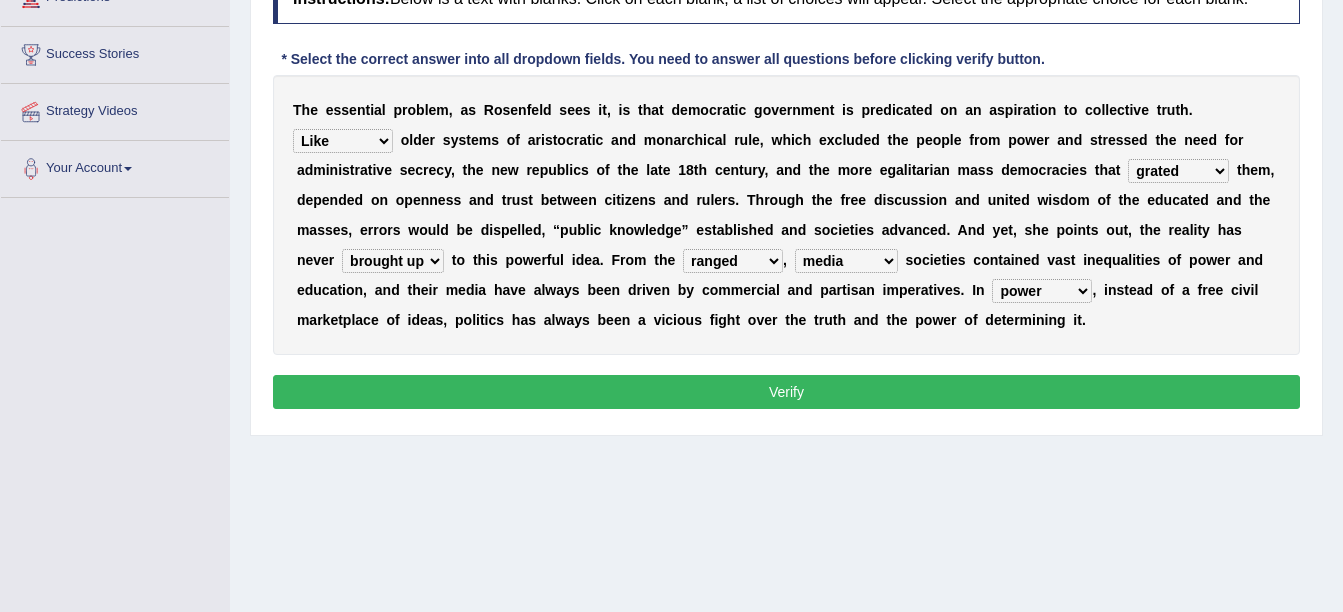 click on "power practice ideas fought" at bounding box center (1042, 291) 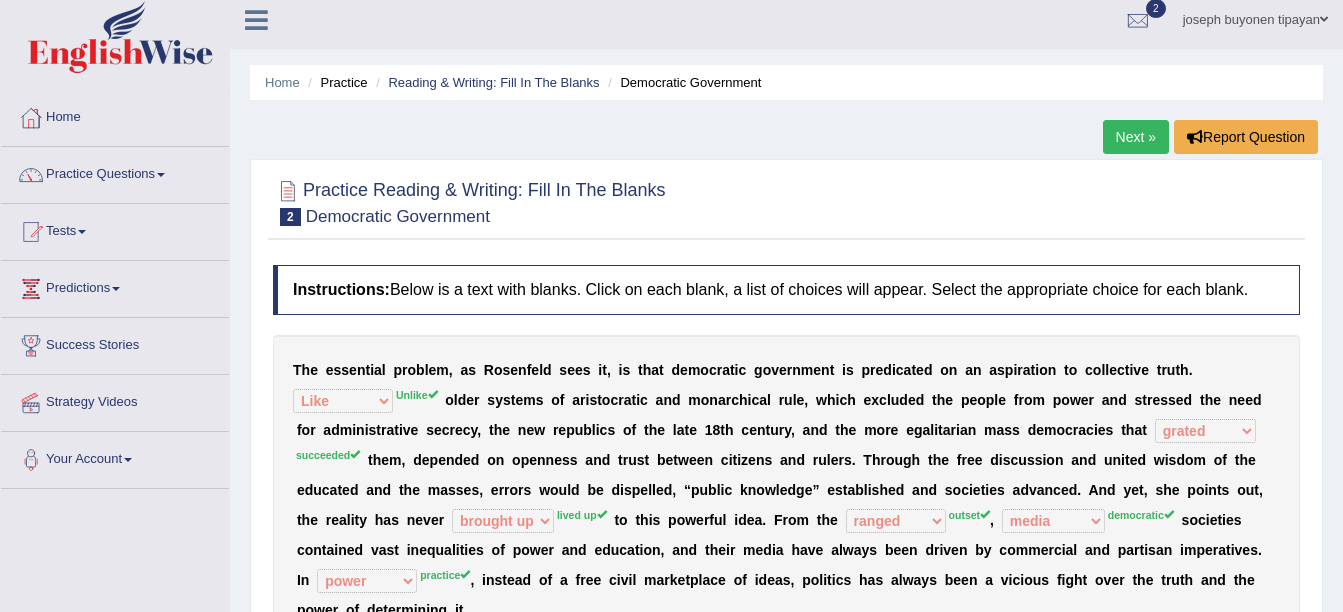 scroll, scrollTop: 0, scrollLeft: 0, axis: both 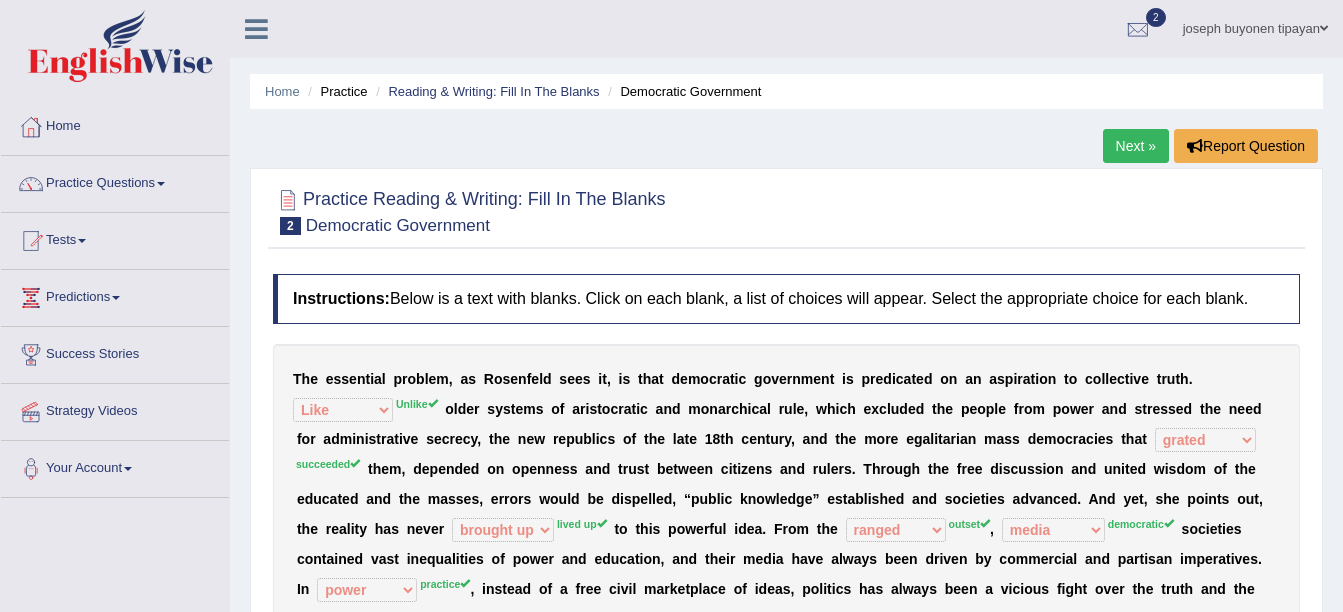 click on "Next »" at bounding box center [1136, 146] 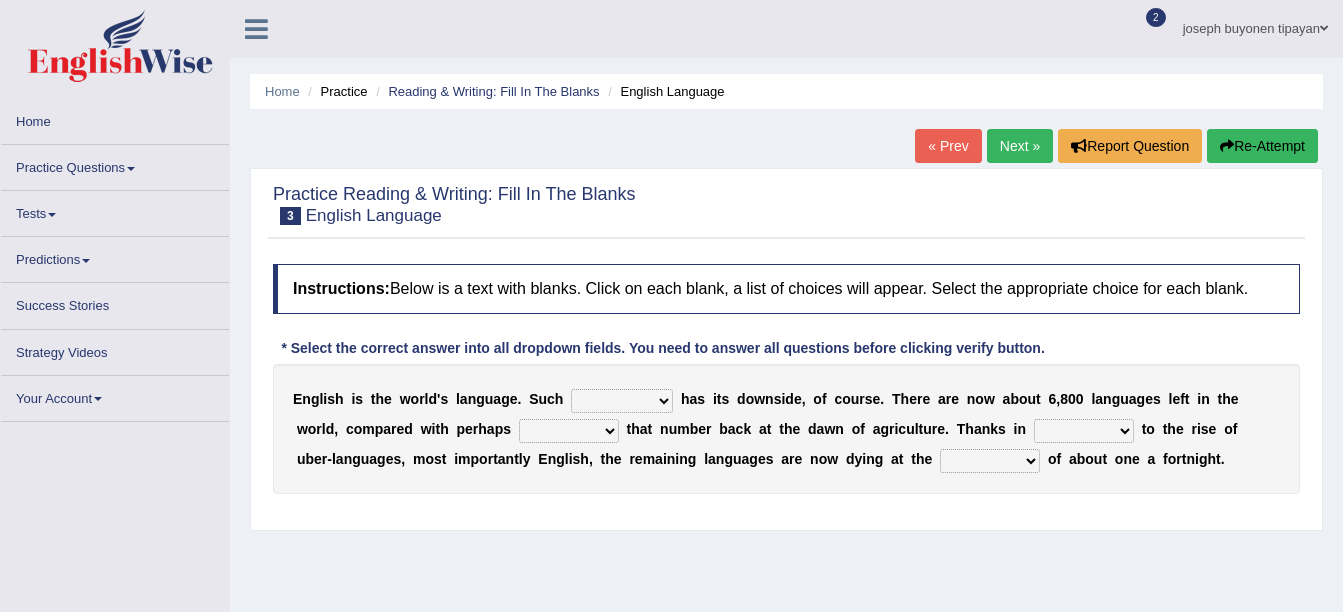 scroll, scrollTop: 0, scrollLeft: 0, axis: both 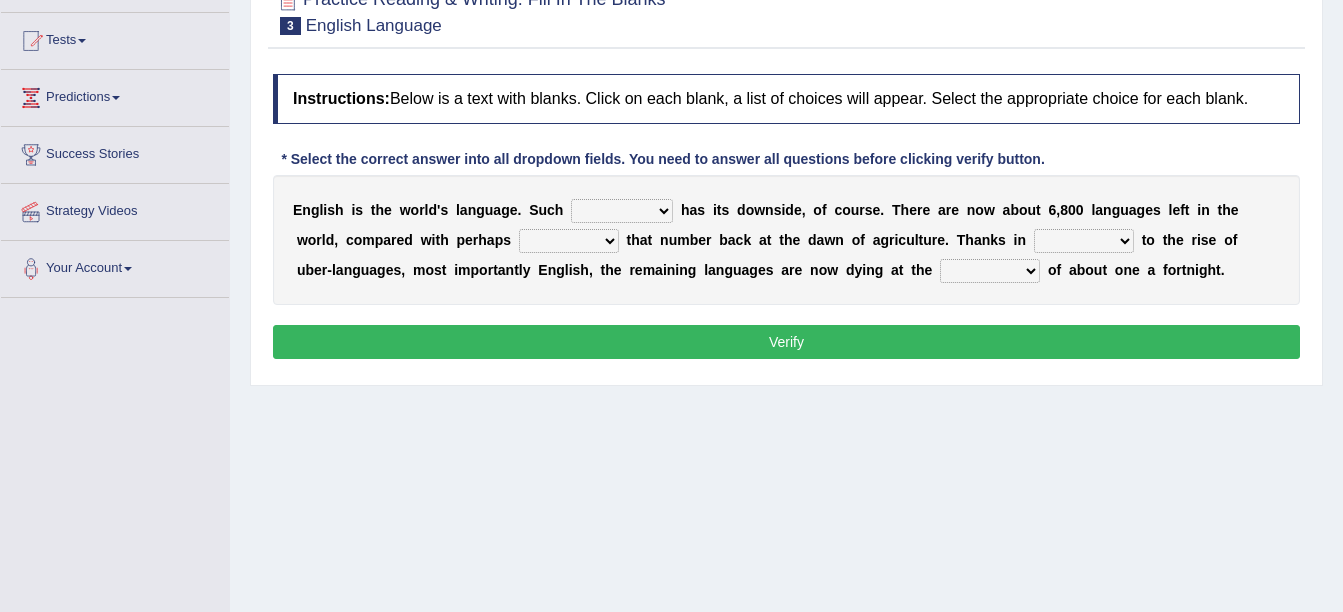 click on "power idea subject dominance" at bounding box center (622, 211) 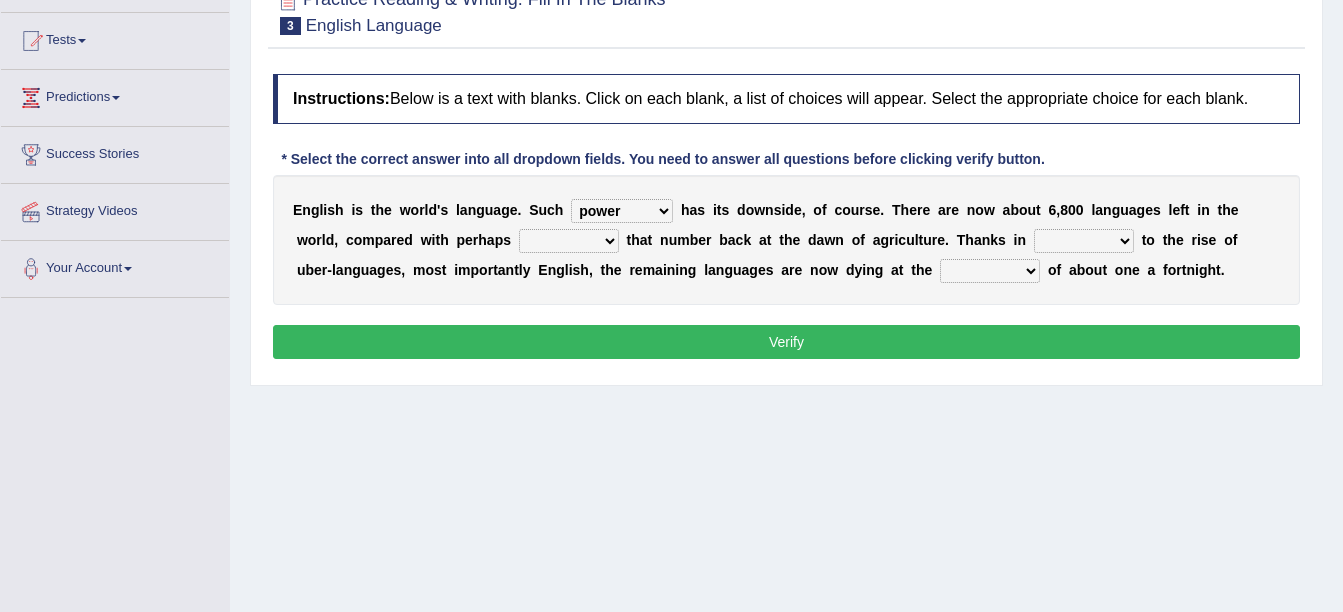 click on "power idea subject dominance" at bounding box center (622, 211) 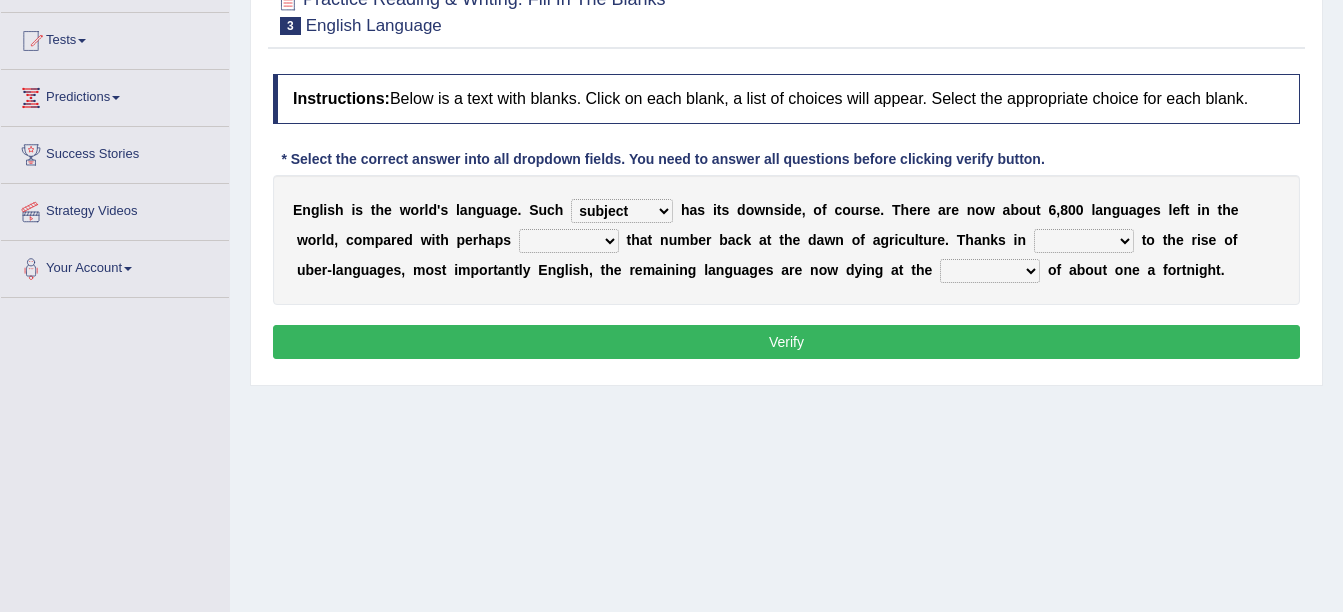 click on "power idea subject dominance" at bounding box center [622, 211] 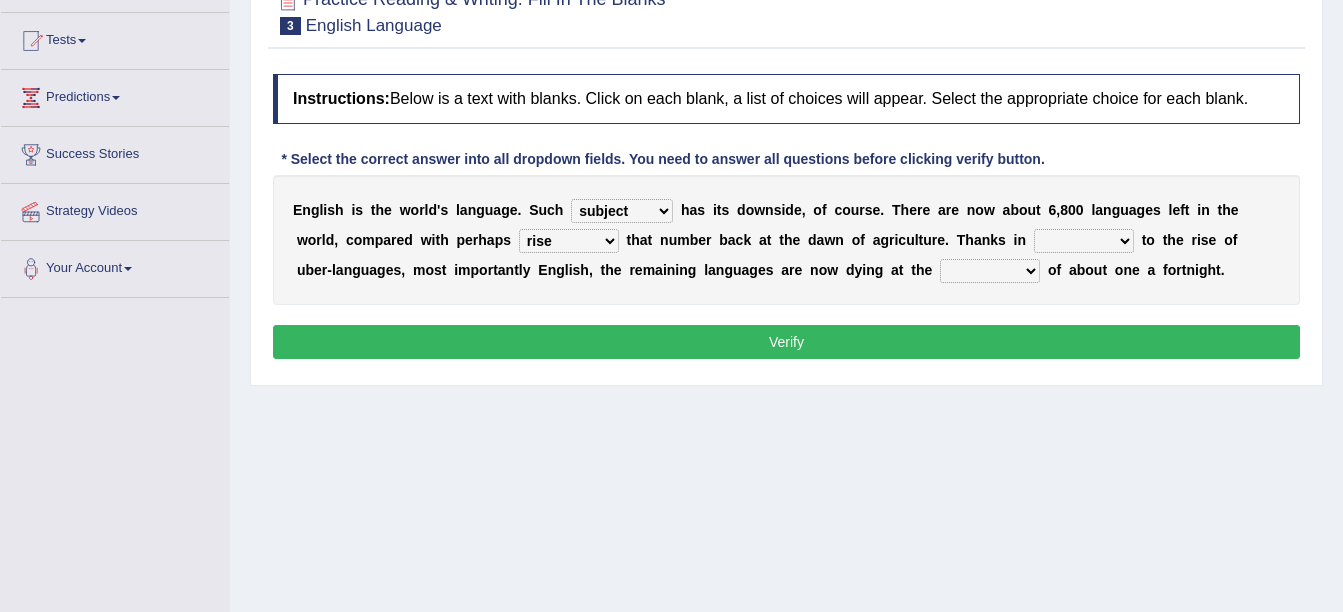 click on "rare start part bother" at bounding box center [1084, 241] 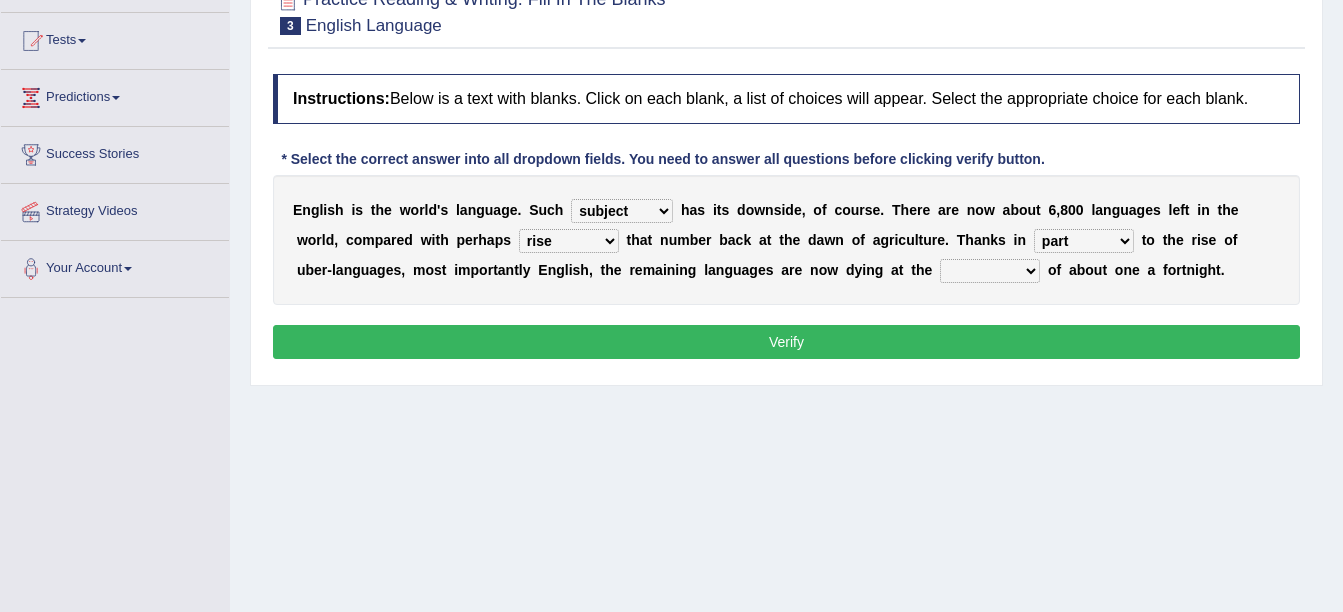 click on "rare start part bother" at bounding box center [1084, 241] 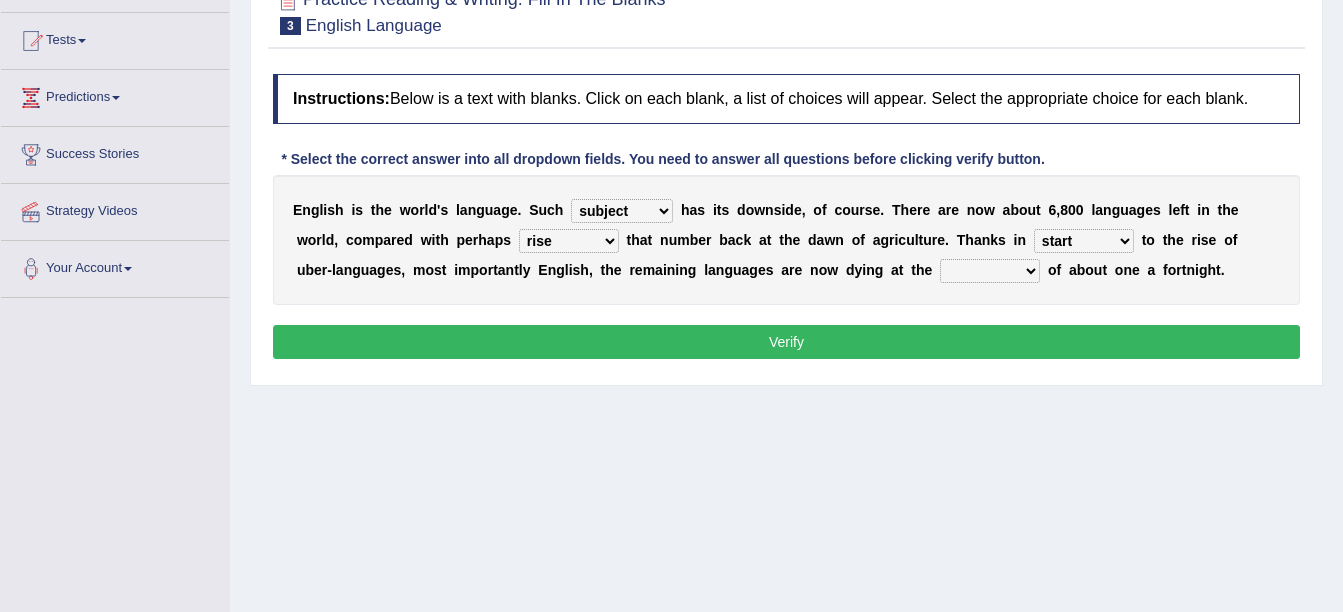 click on "rare start part bother" at bounding box center (1084, 241) 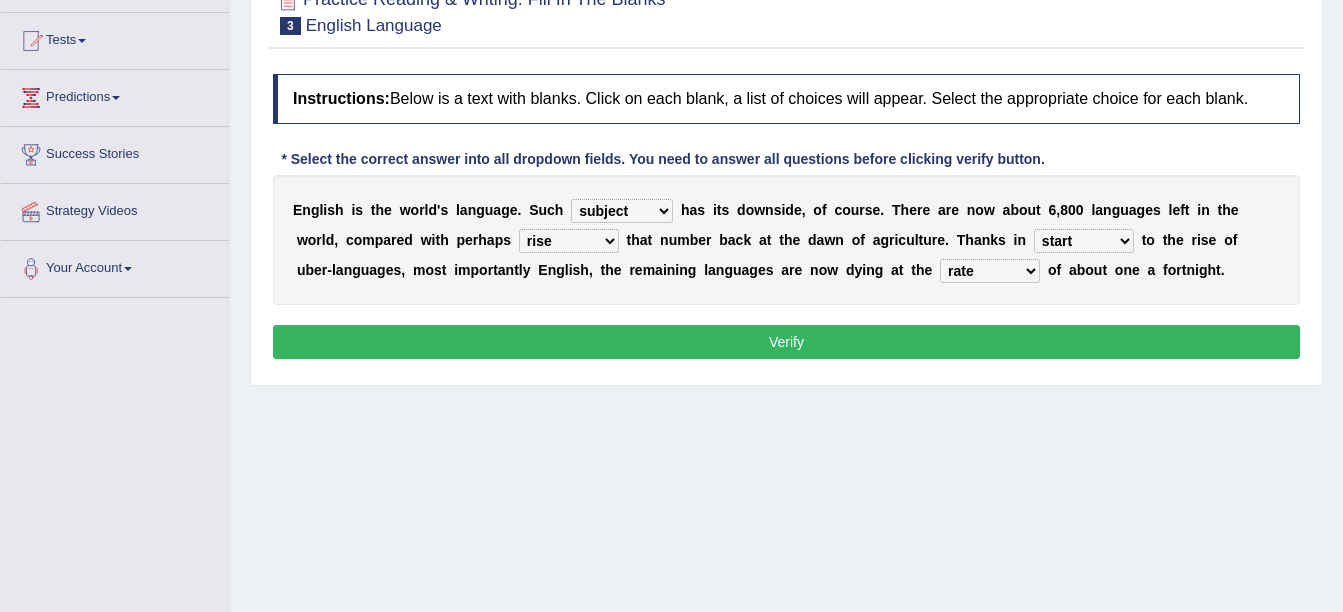 click on "state rate wait great" at bounding box center (990, 271) 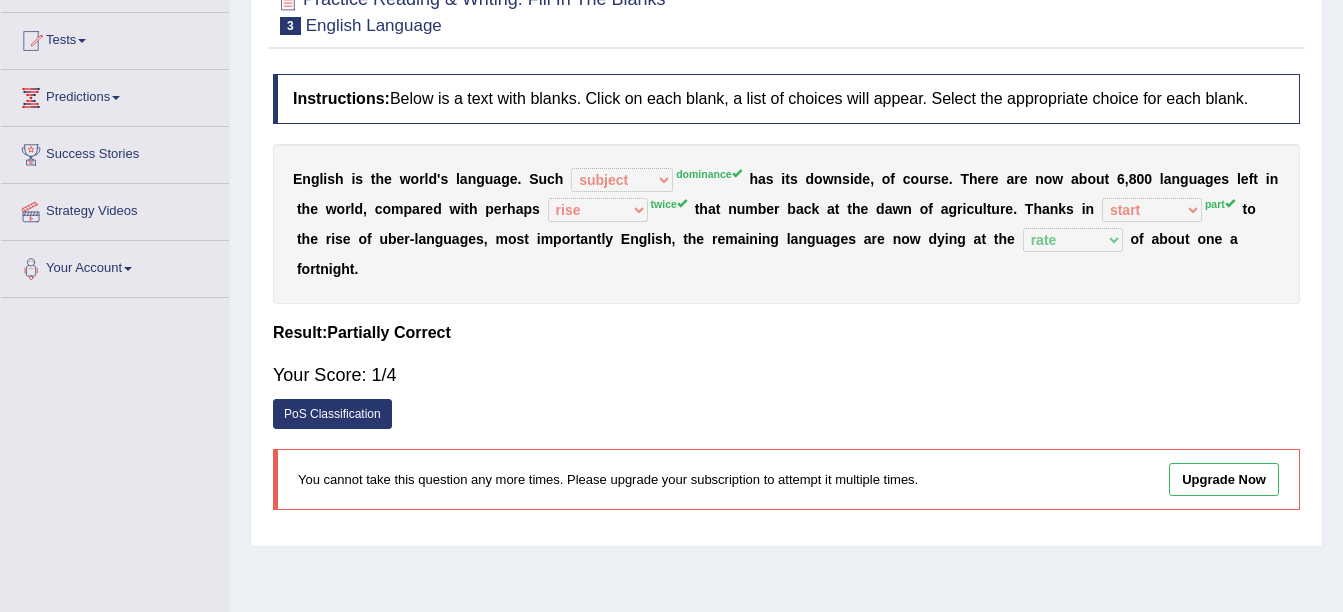 scroll, scrollTop: 0, scrollLeft: 0, axis: both 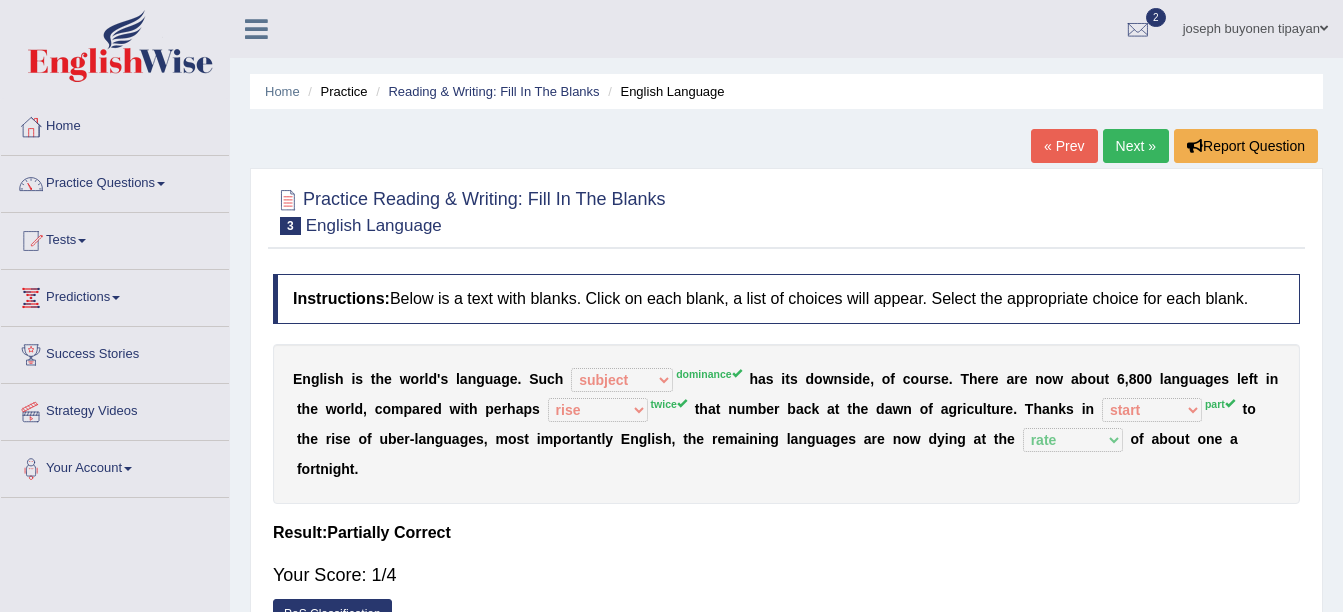click on "Next »" at bounding box center (1136, 146) 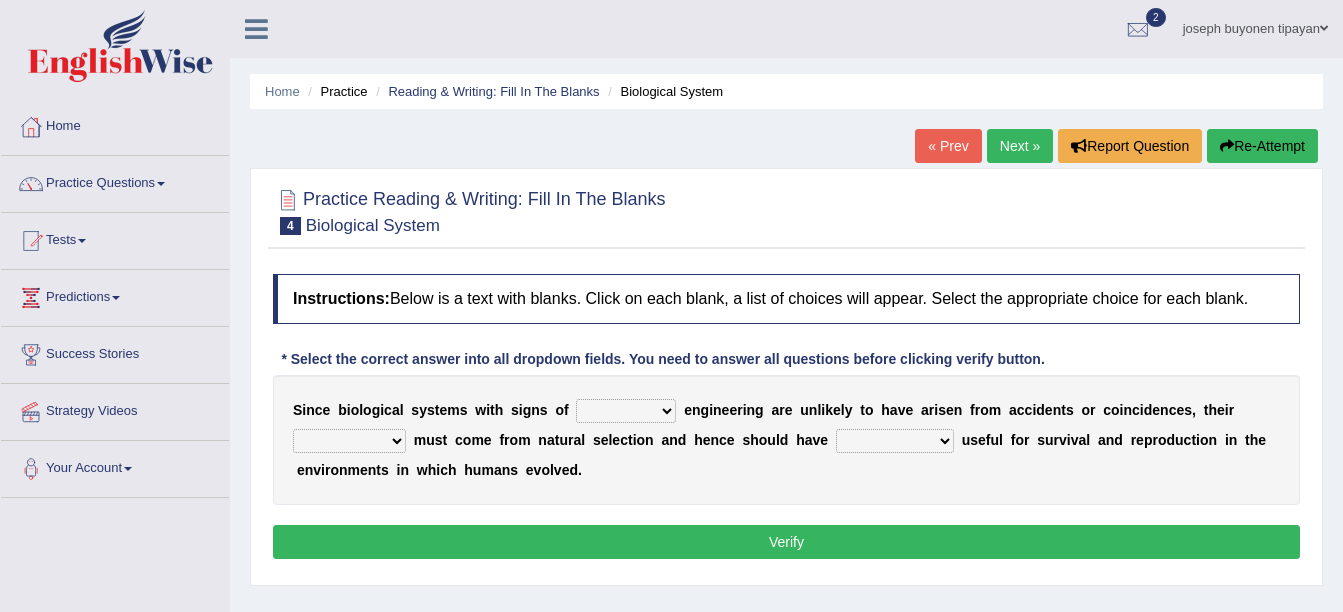 scroll, scrollTop: 0, scrollLeft: 0, axis: both 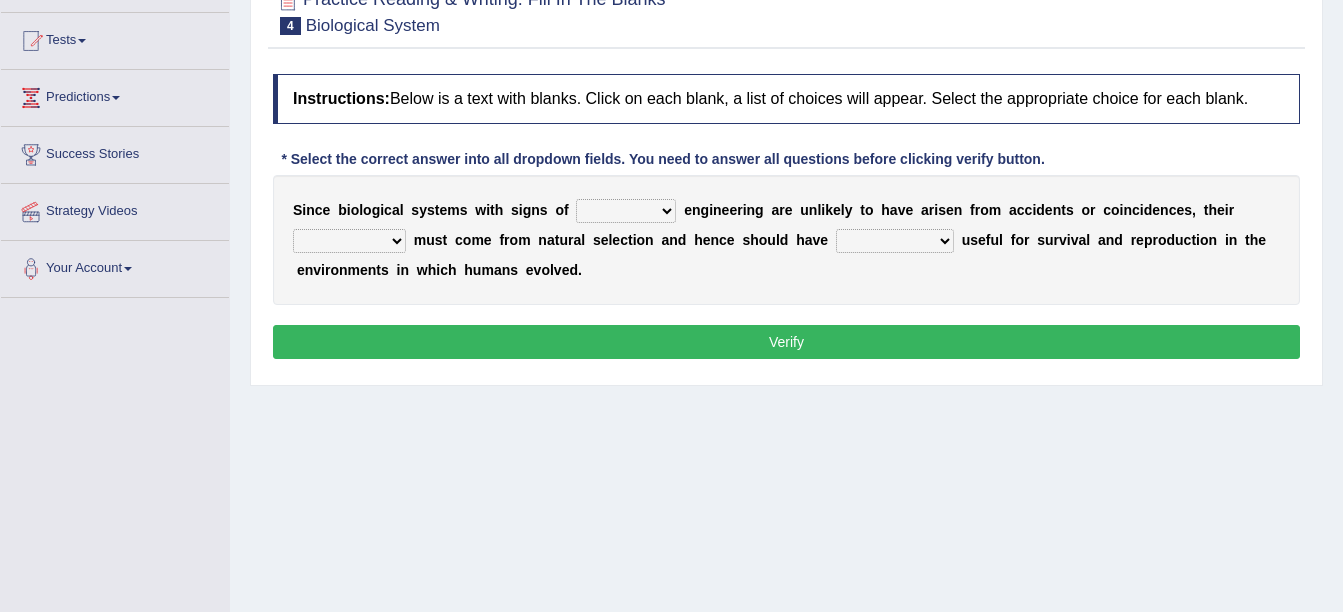 click on "system national extra complex" at bounding box center (626, 211) 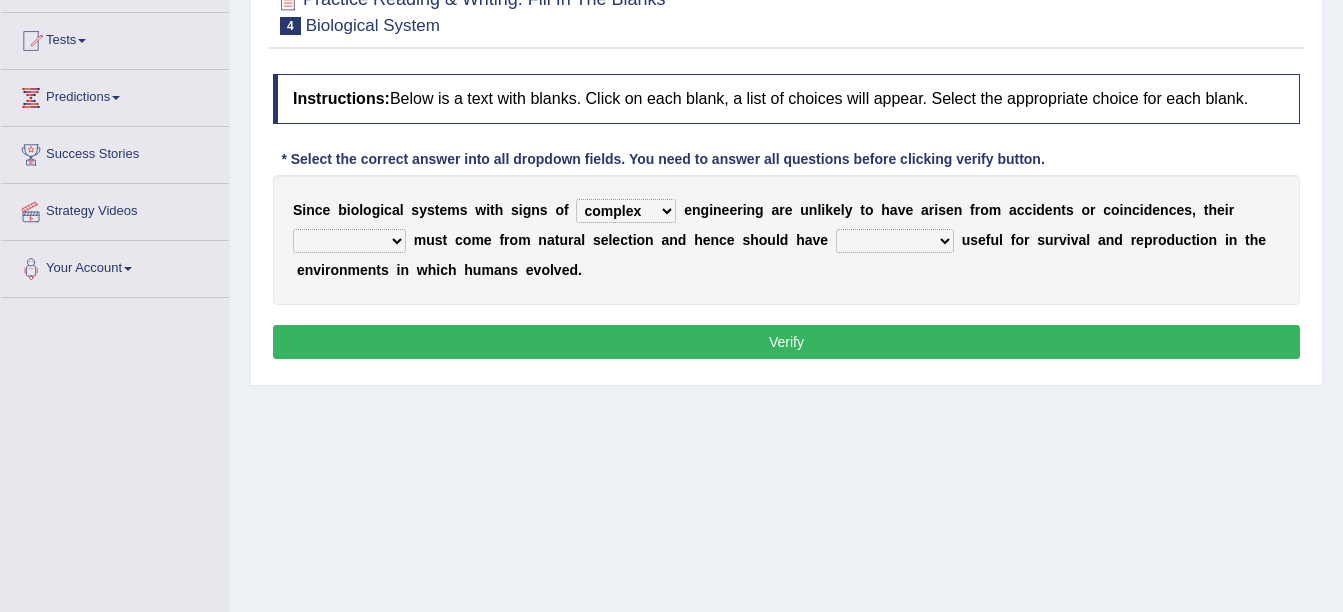 click on "system national extra complex" at bounding box center [626, 211] 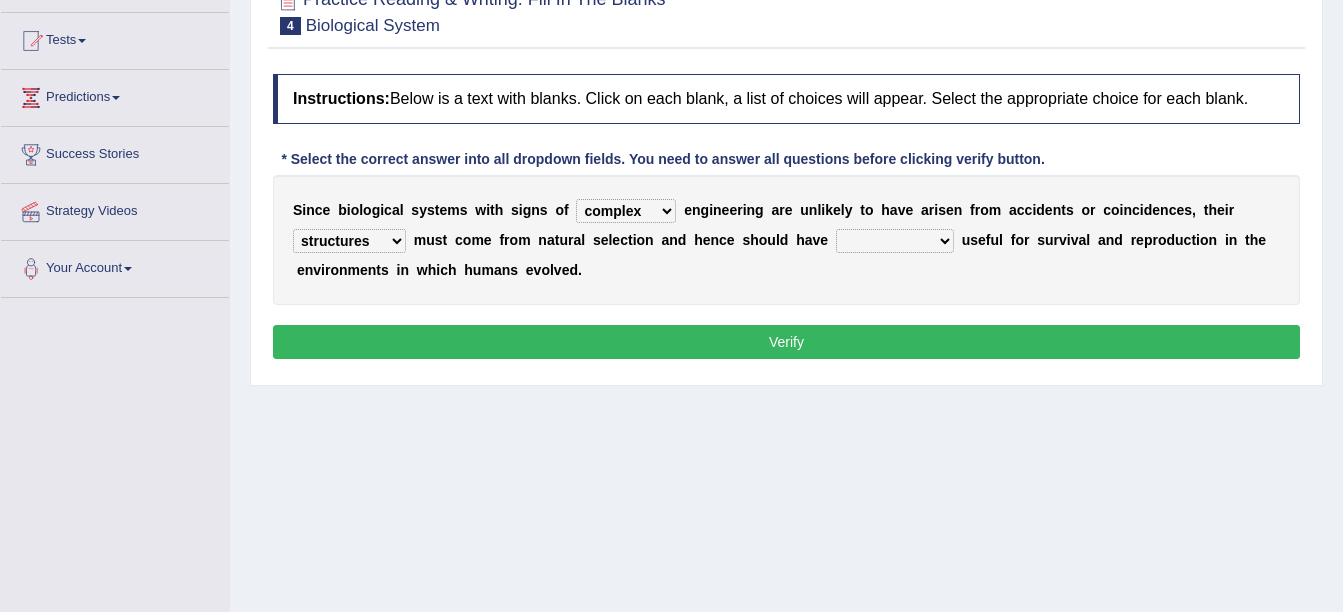 click on "presence organisation registration structures" at bounding box center (349, 241) 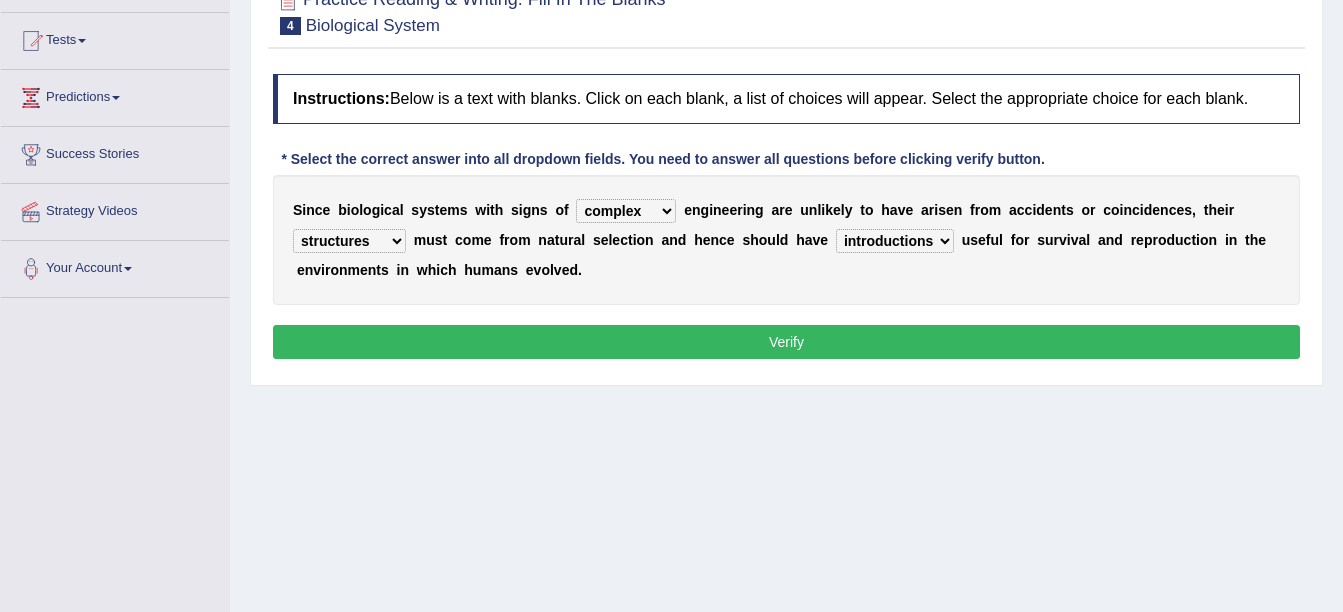 click on "functions cultures samples introductions" at bounding box center [895, 241] 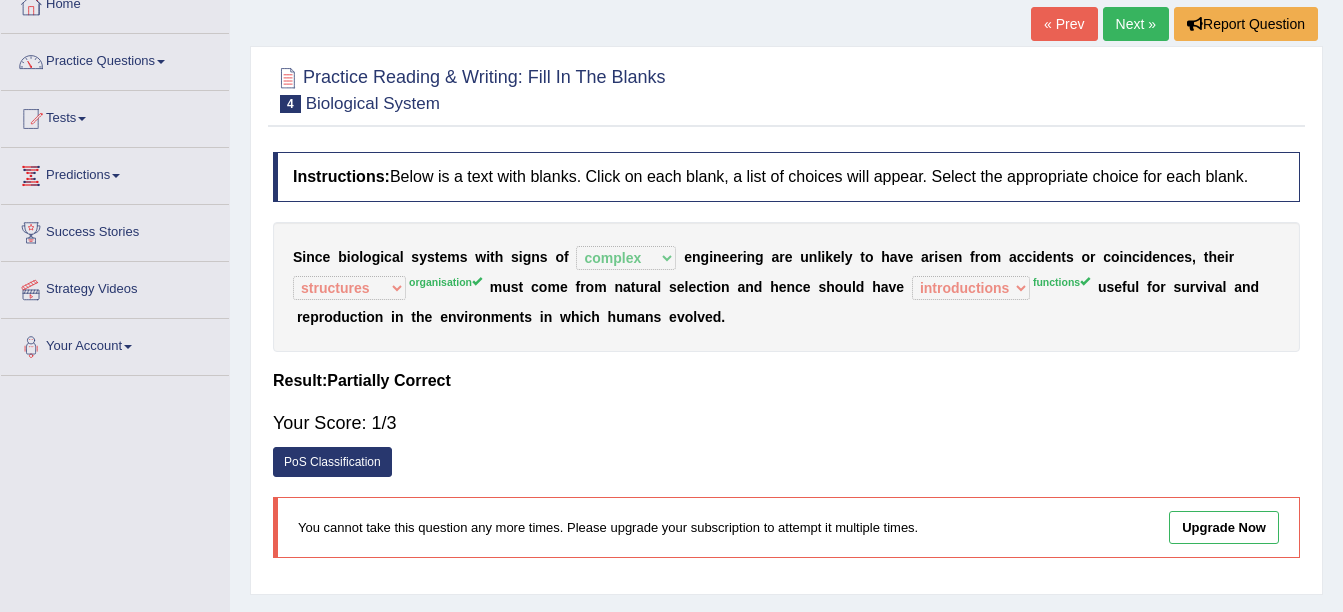 scroll, scrollTop: 0, scrollLeft: 0, axis: both 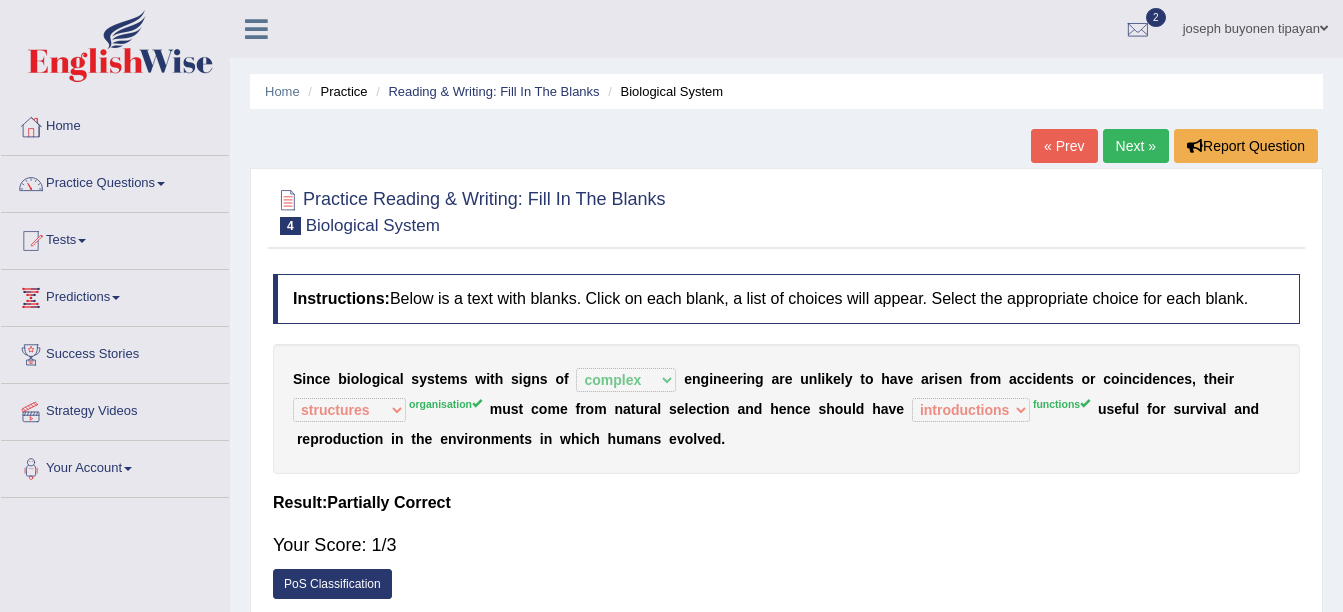 click on "Next »" at bounding box center [1136, 146] 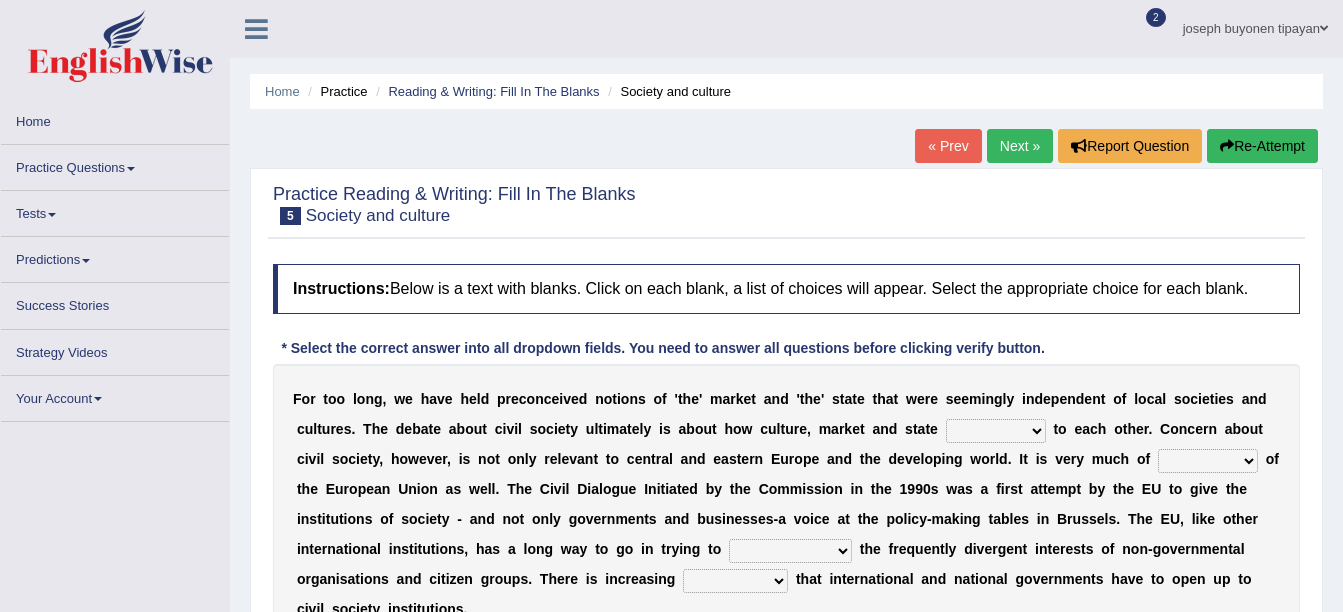 scroll, scrollTop: 0, scrollLeft: 0, axis: both 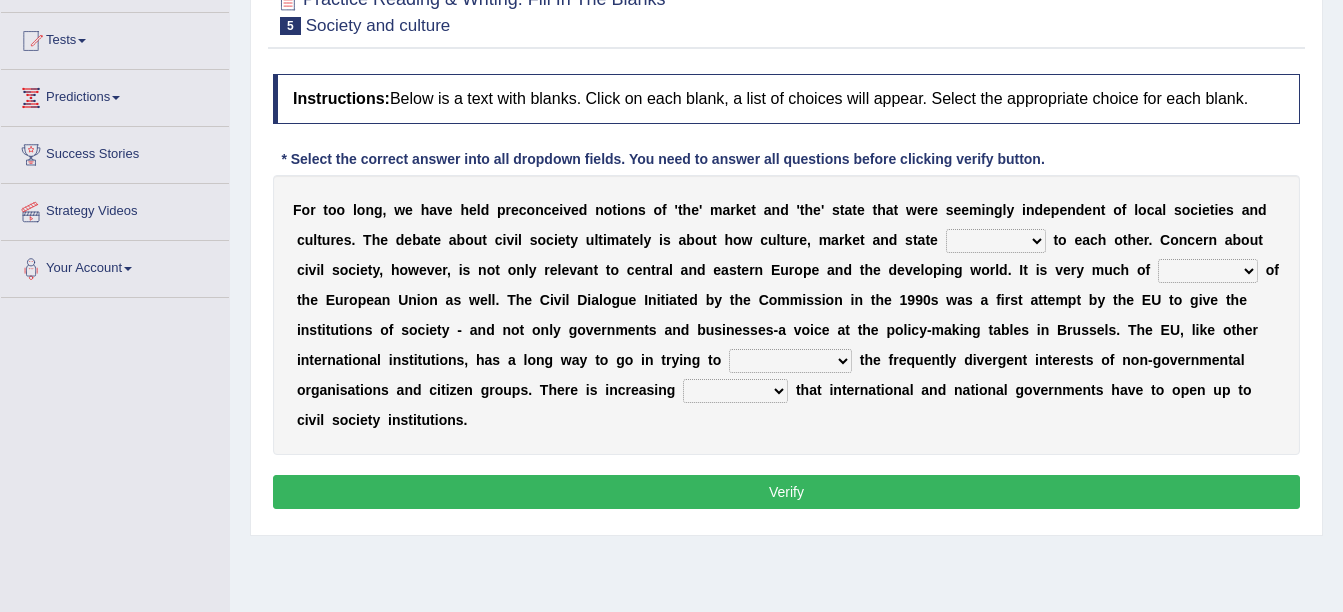 click on "stay relate bring telling" at bounding box center [996, 241] 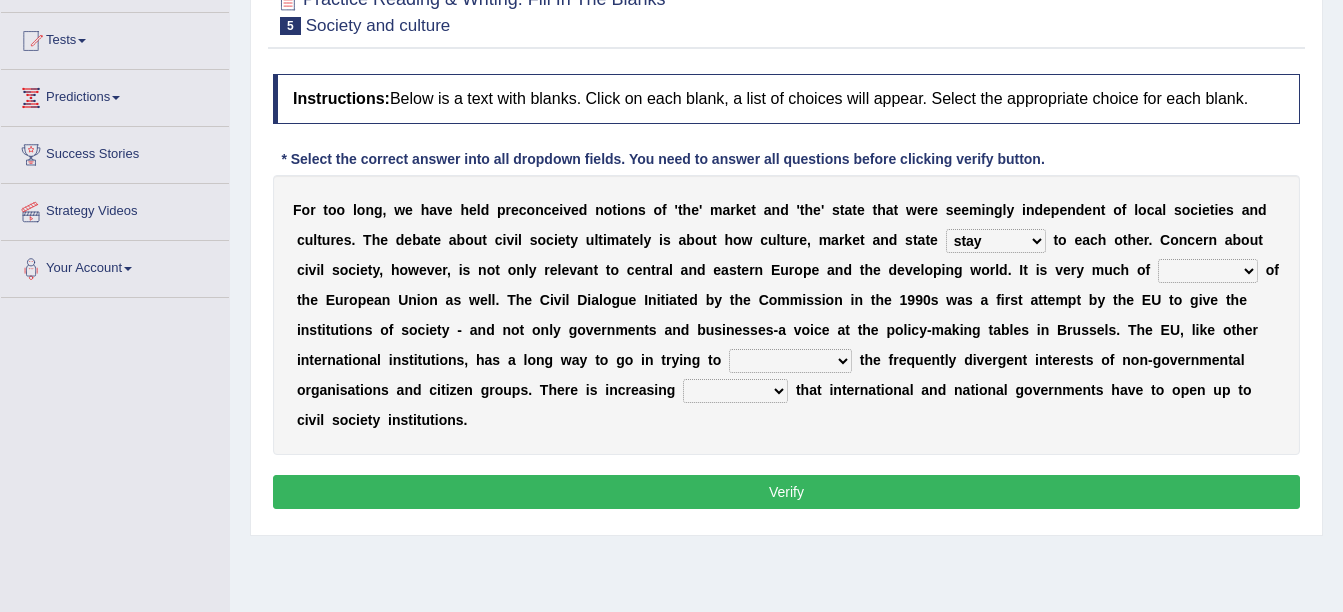 click on "stay relate bring telling" at bounding box center (996, 241) 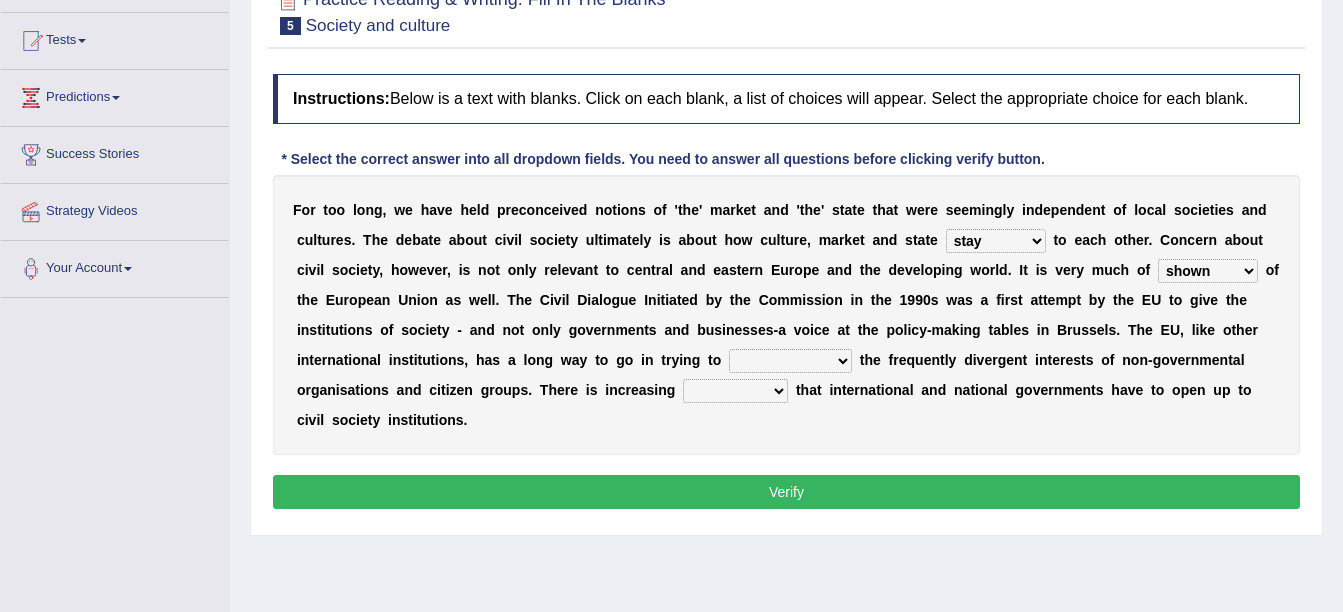 click on "interest brought shown suspect" at bounding box center [1208, 271] 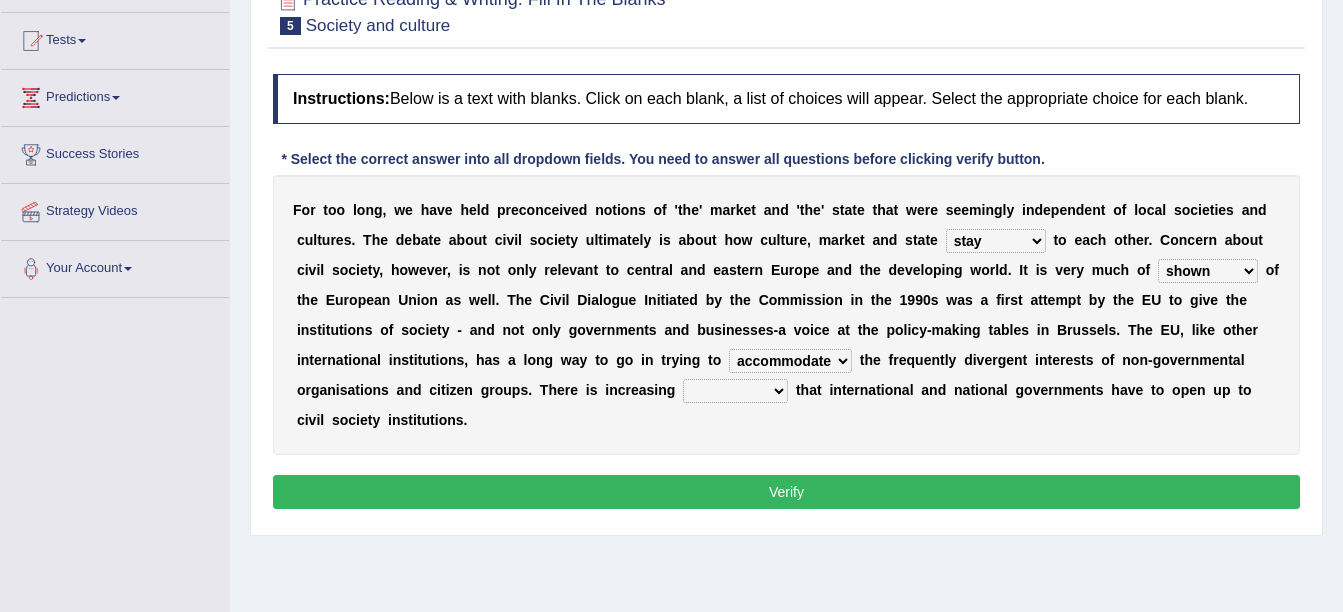 click on "indulge express supreme accommodate" at bounding box center (790, 361) 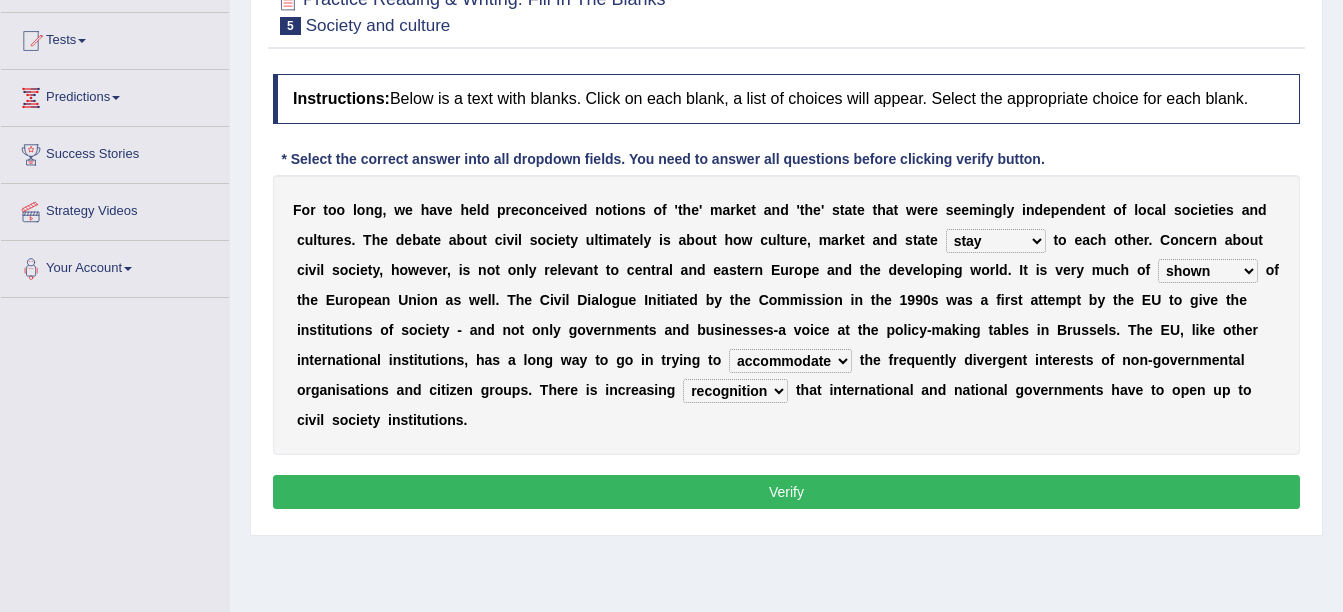 click on "tolerance expression recognition sample" at bounding box center [735, 391] 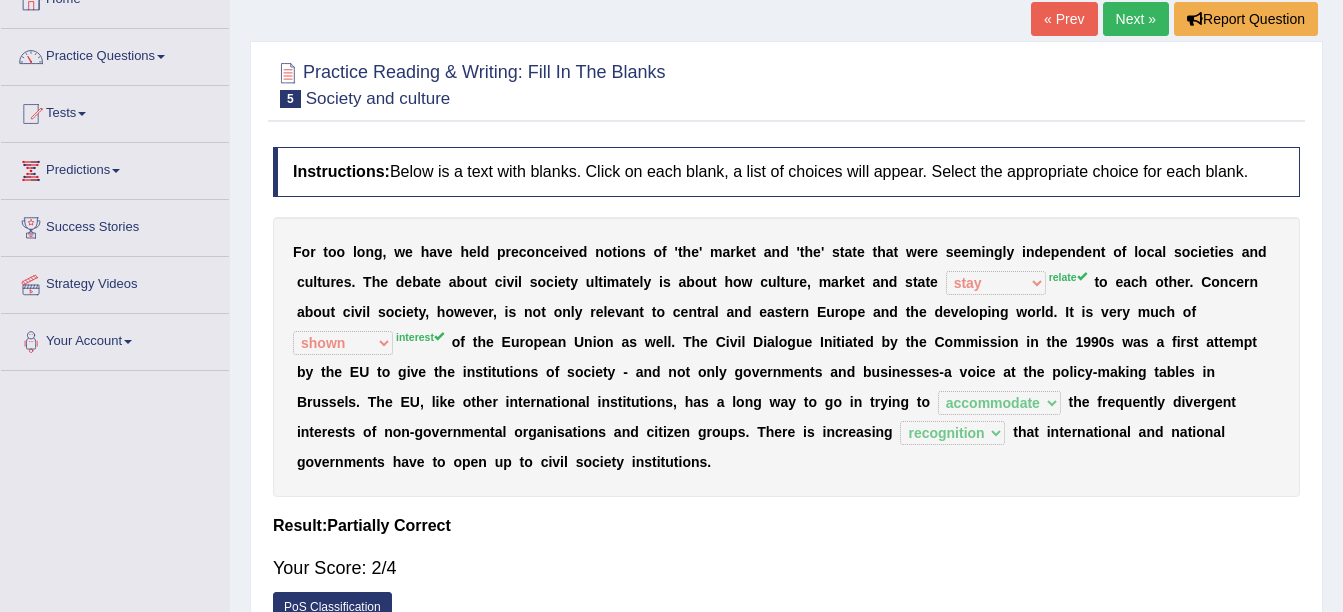 scroll, scrollTop: 0, scrollLeft: 0, axis: both 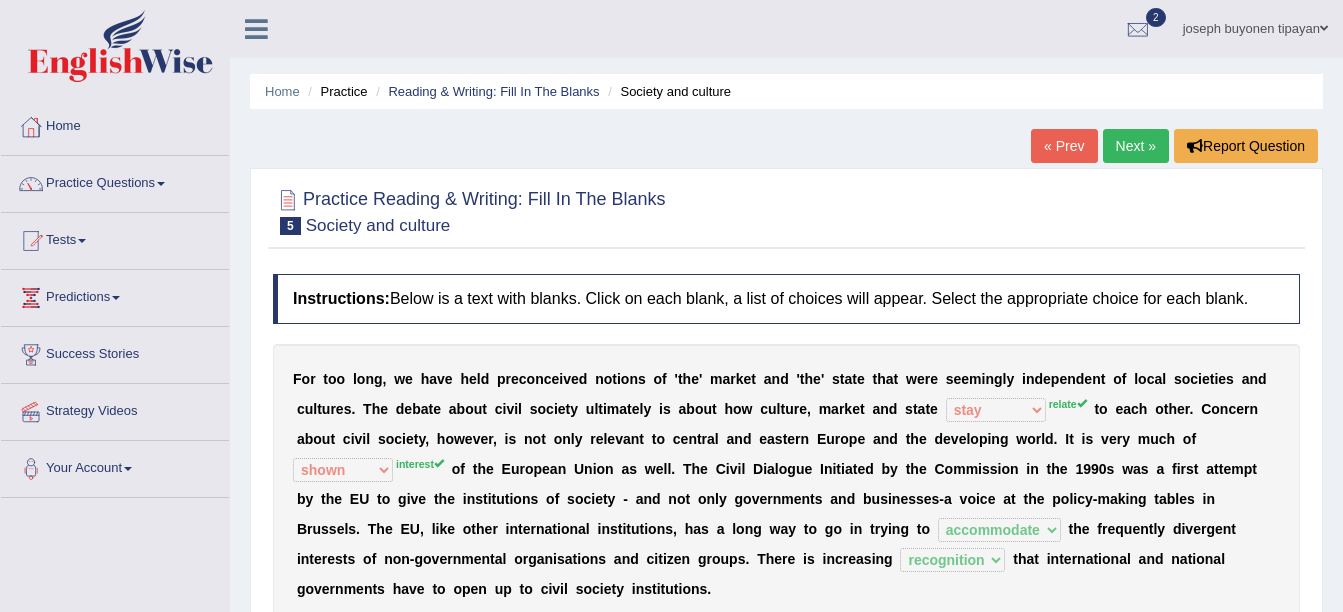click on "Next »" at bounding box center [1136, 146] 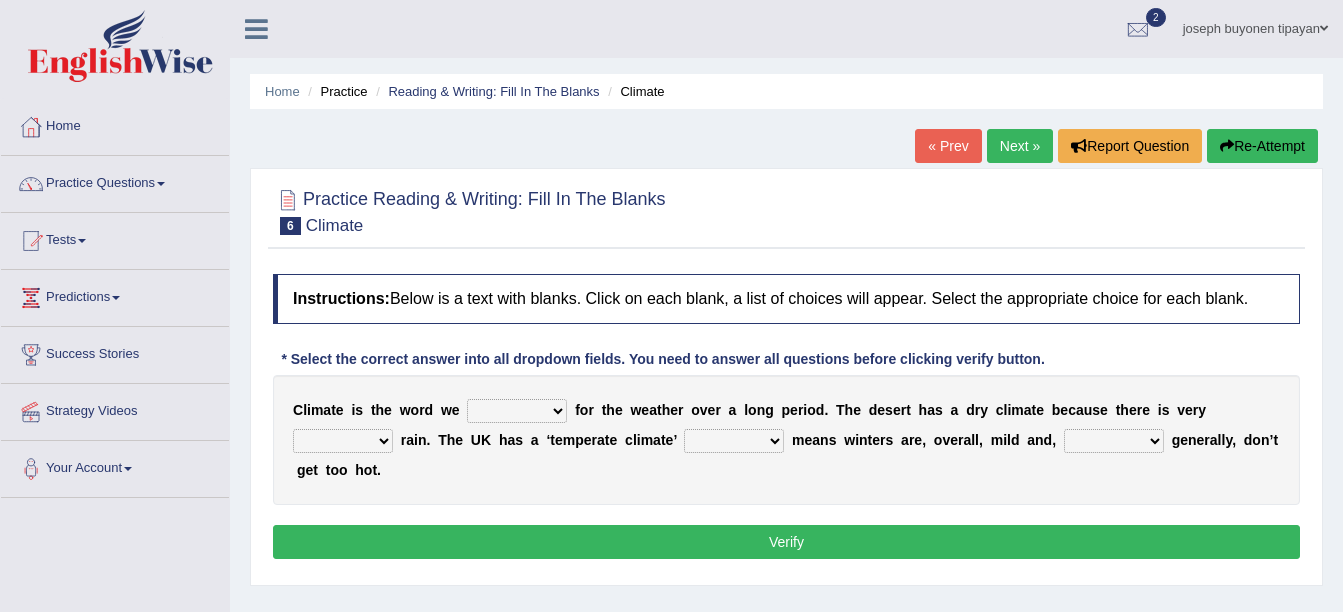 scroll, scrollTop: 0, scrollLeft: 0, axis: both 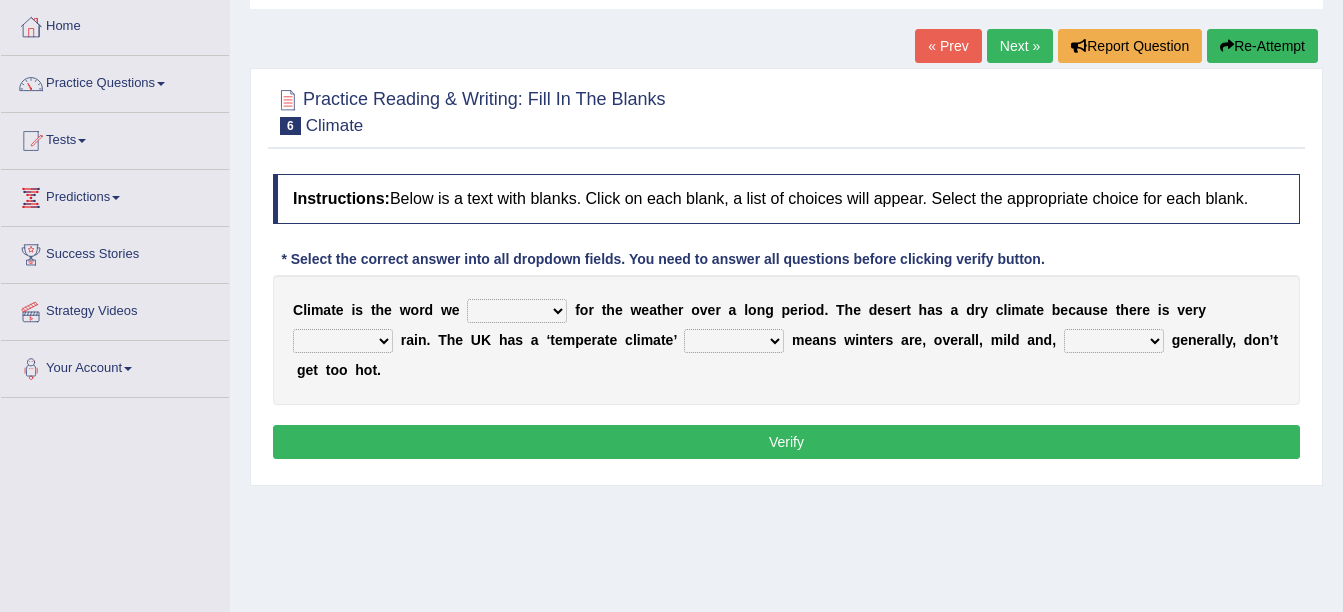 click on "give take use throw" at bounding box center [517, 311] 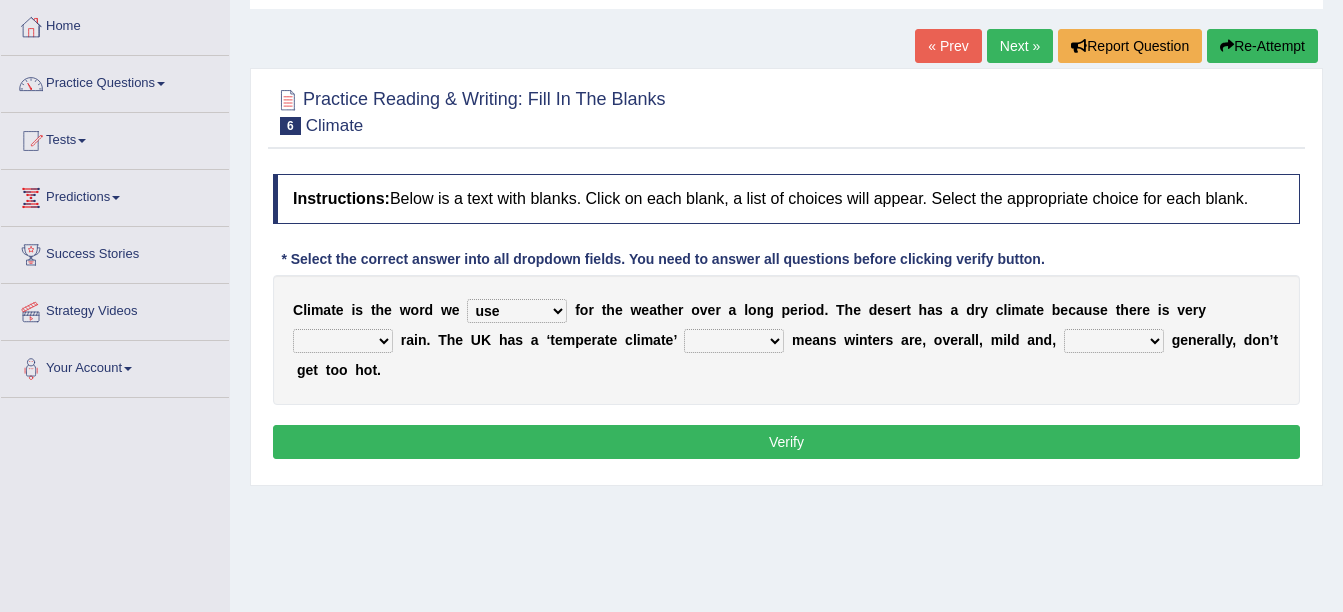 click on "give take use throw" at bounding box center [517, 311] 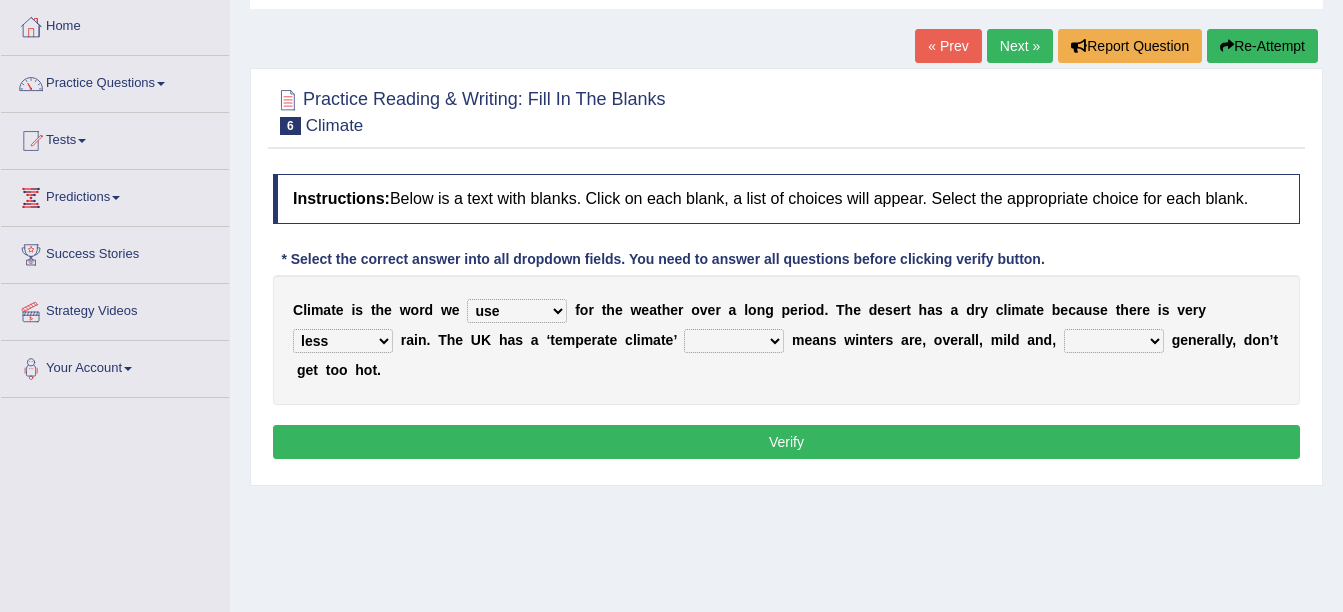 click on "much little least less" at bounding box center (343, 341) 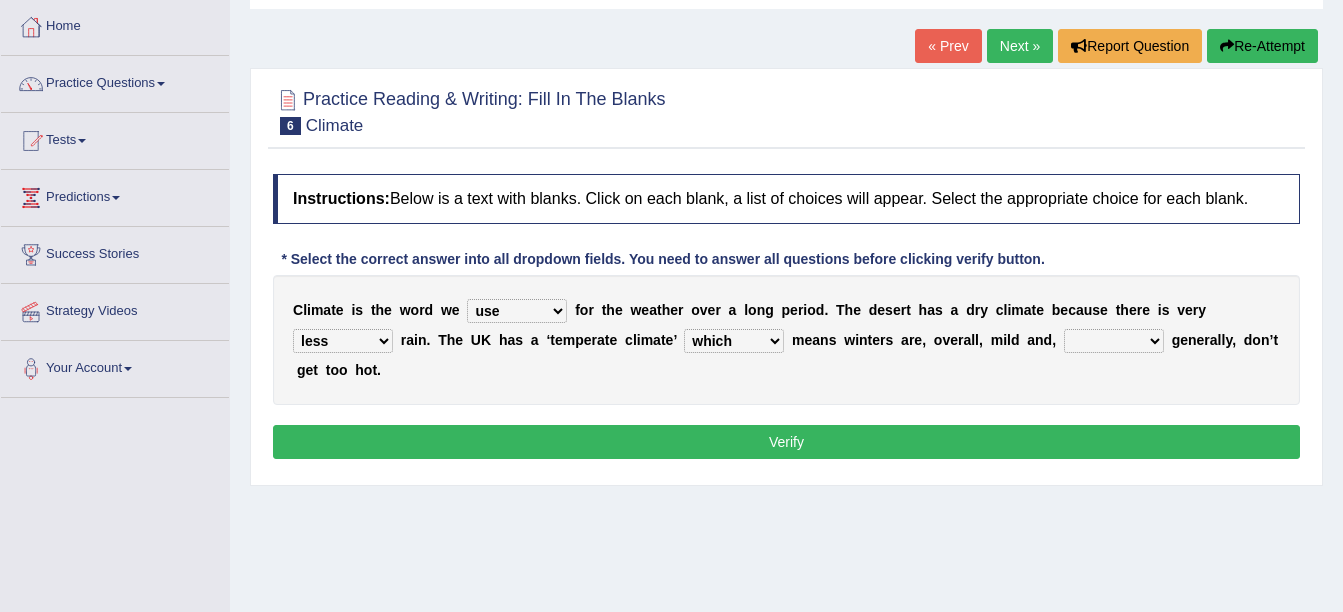 click on "weather winters summers warmer" at bounding box center [1114, 341] 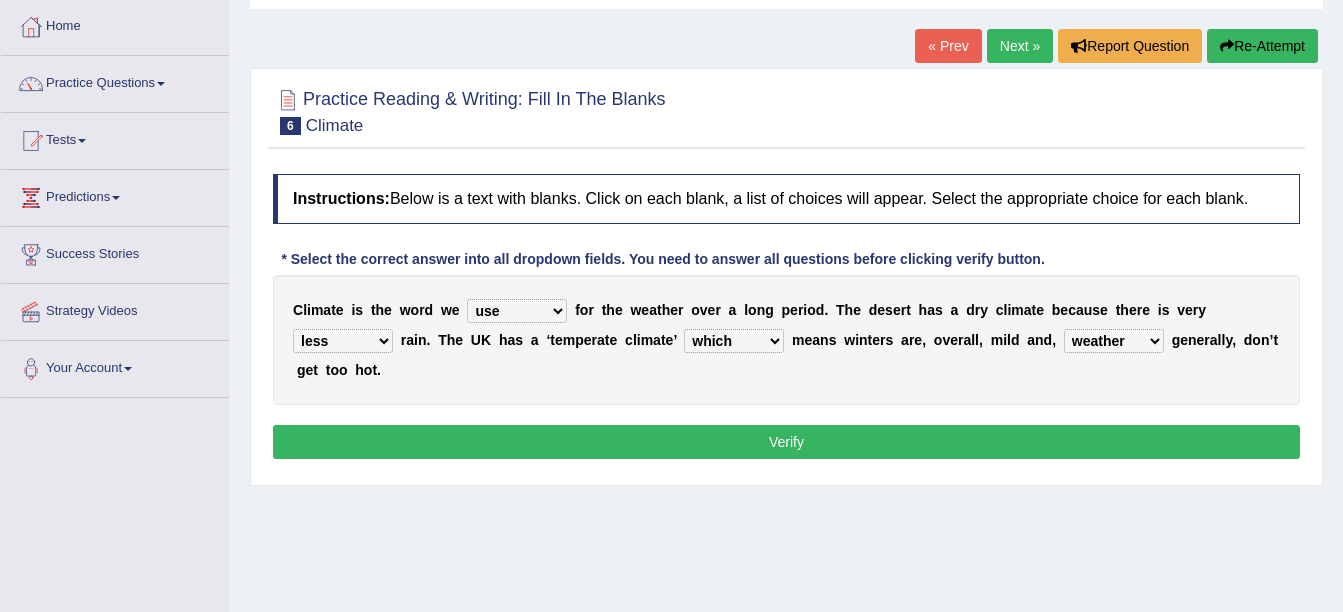 click on "weather winters summers warmer" at bounding box center [1114, 341] 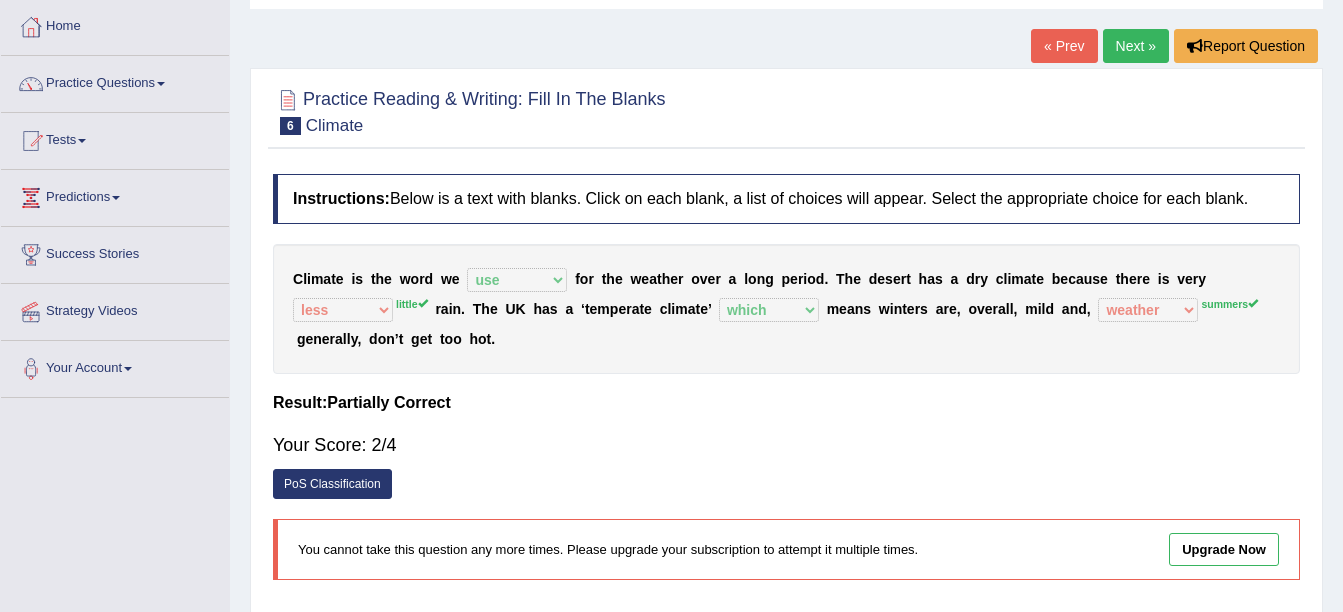 click on "Next »" at bounding box center (1136, 46) 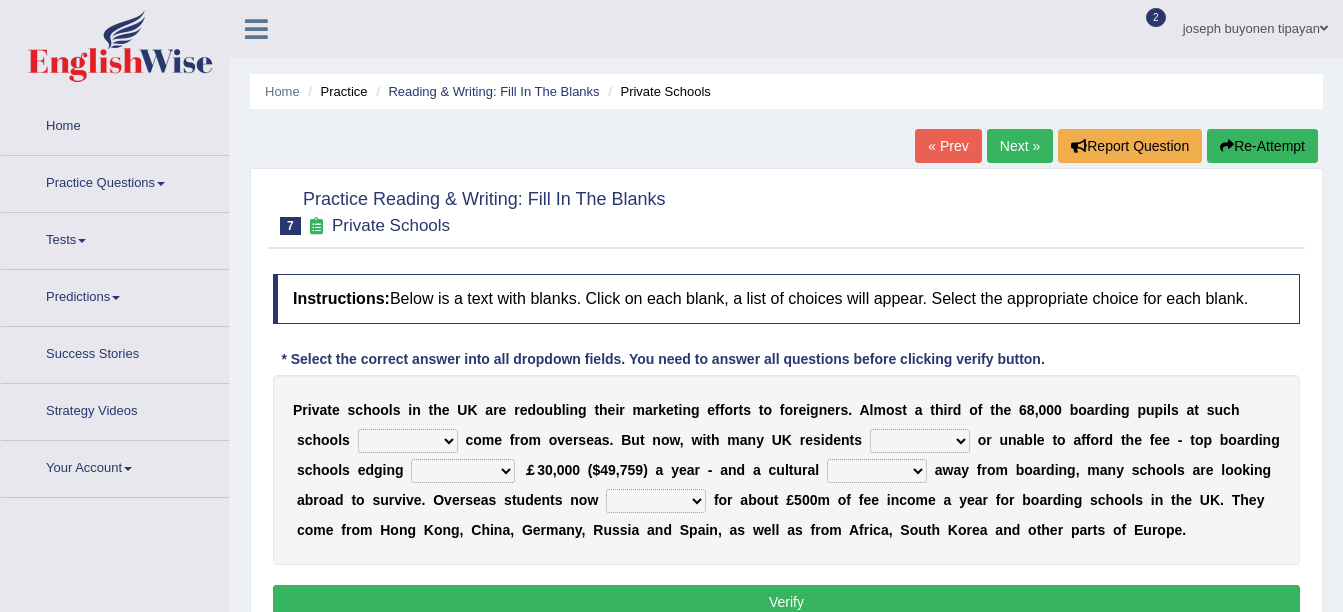 scroll, scrollTop: 0, scrollLeft: 0, axis: both 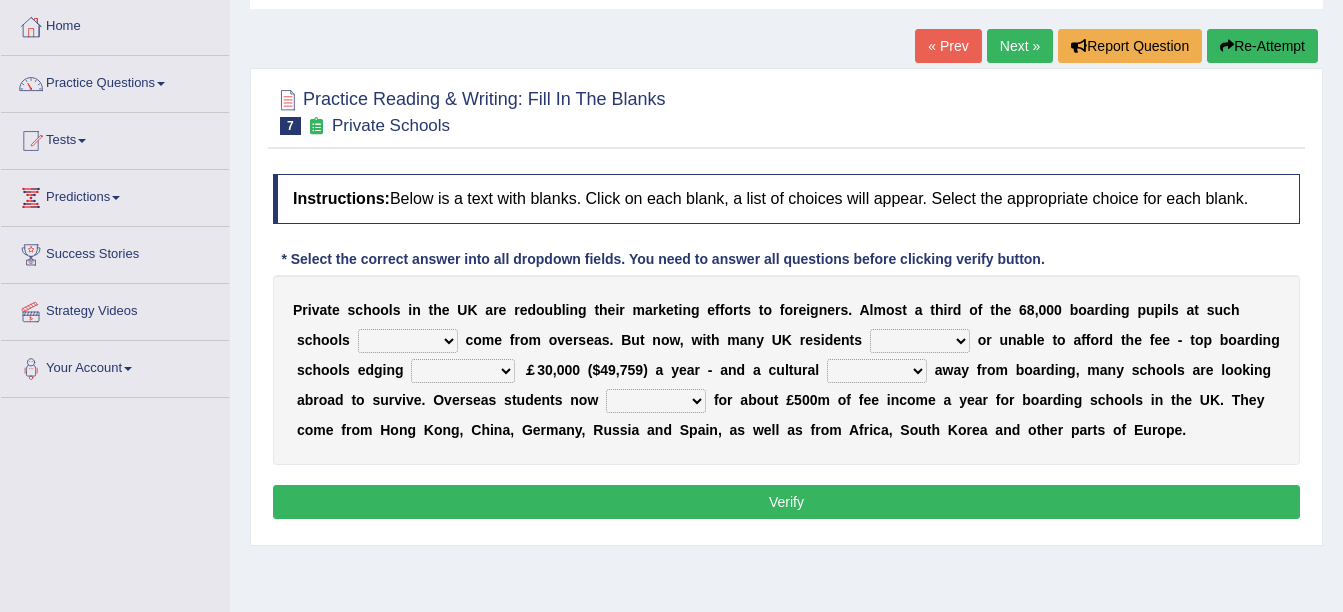 click on "all set already great news" at bounding box center [408, 341] 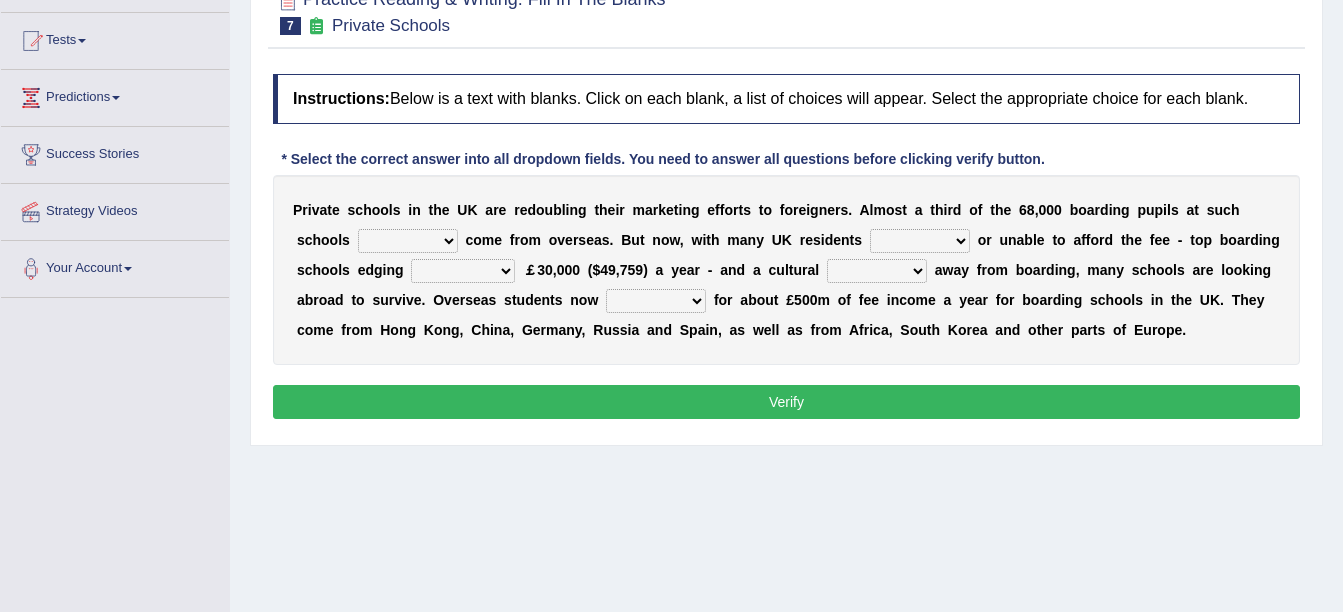 click on "all set already great news" at bounding box center (408, 241) 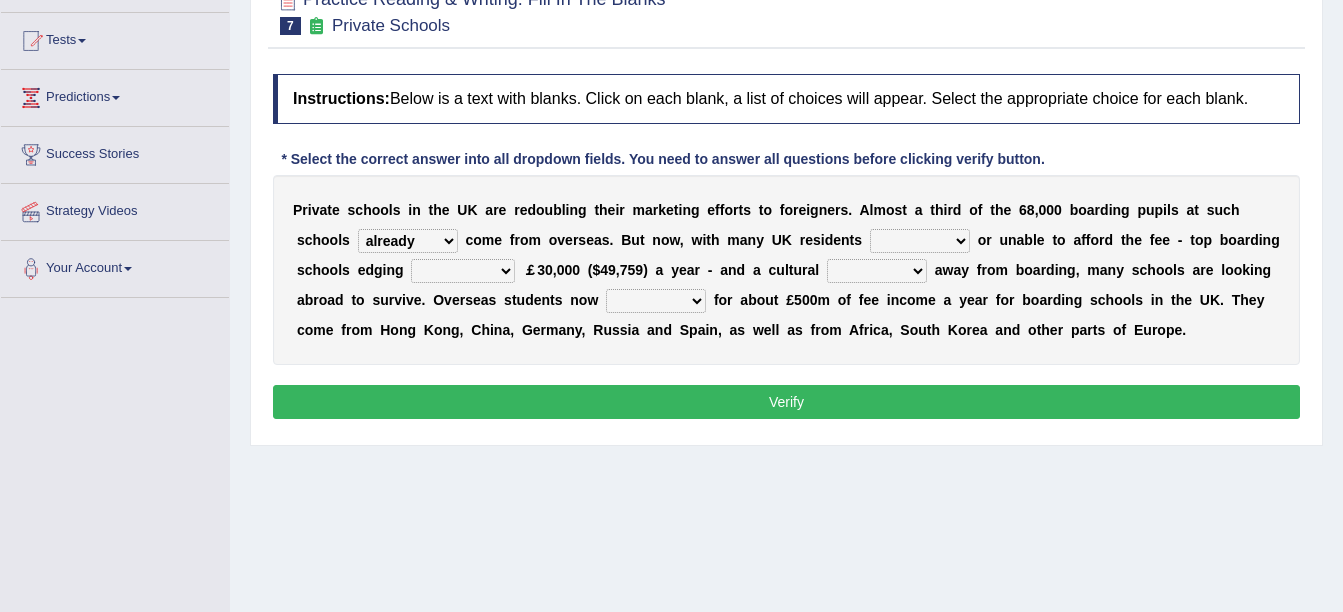 click on "all set already great news" at bounding box center [408, 241] 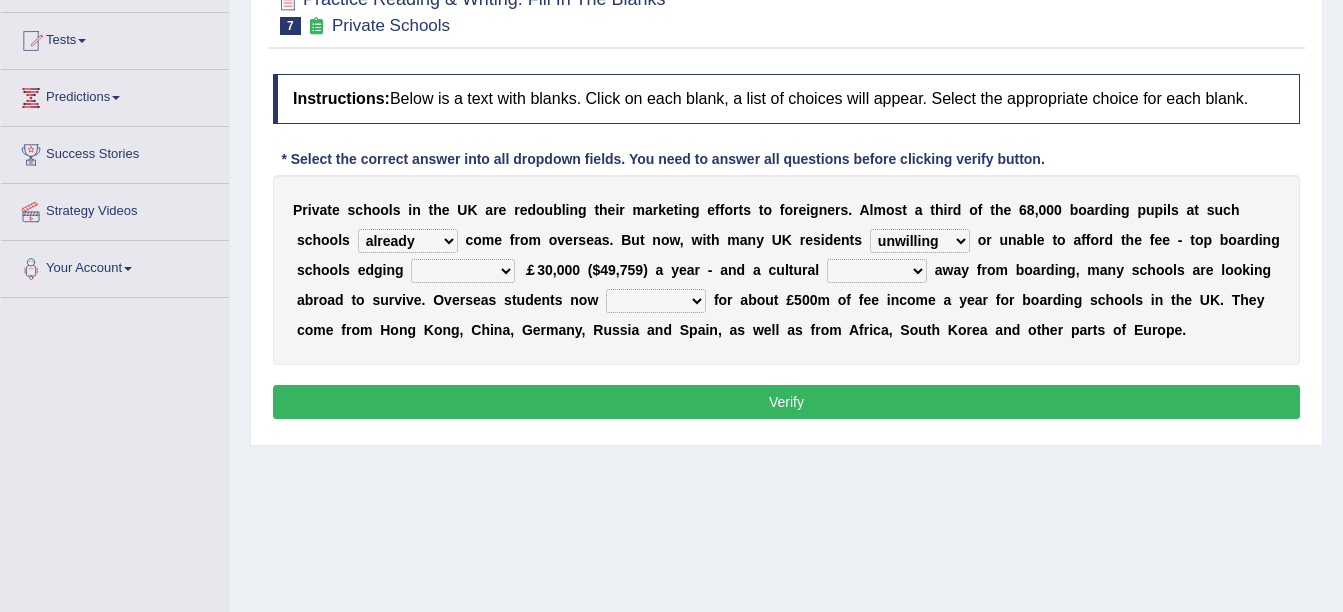 click on "answering unwilling realising storing" at bounding box center (920, 241) 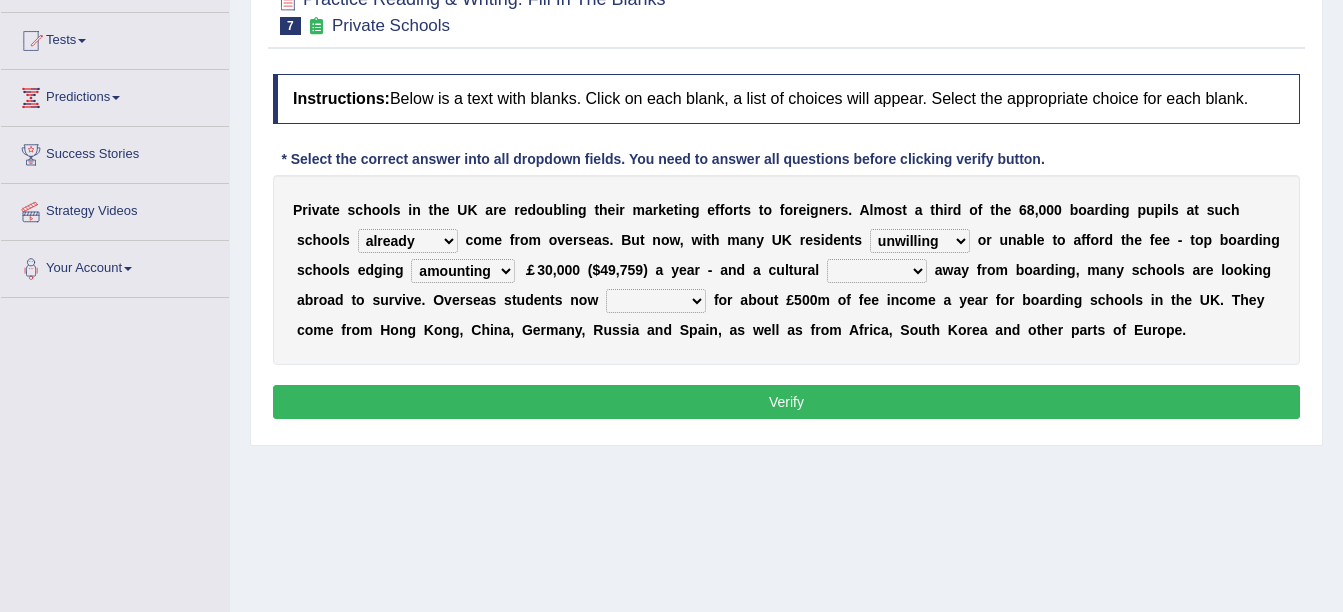 click on "rewards towards notification amounting" at bounding box center [463, 271] 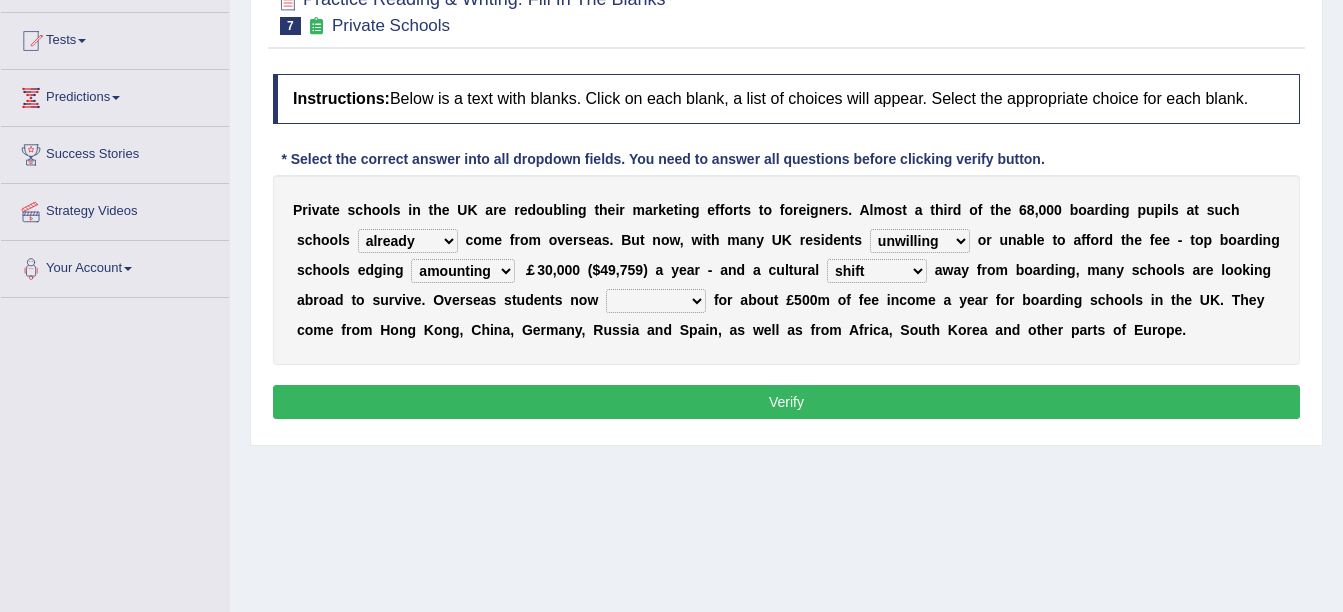 click on "hold think account say" at bounding box center [656, 301] 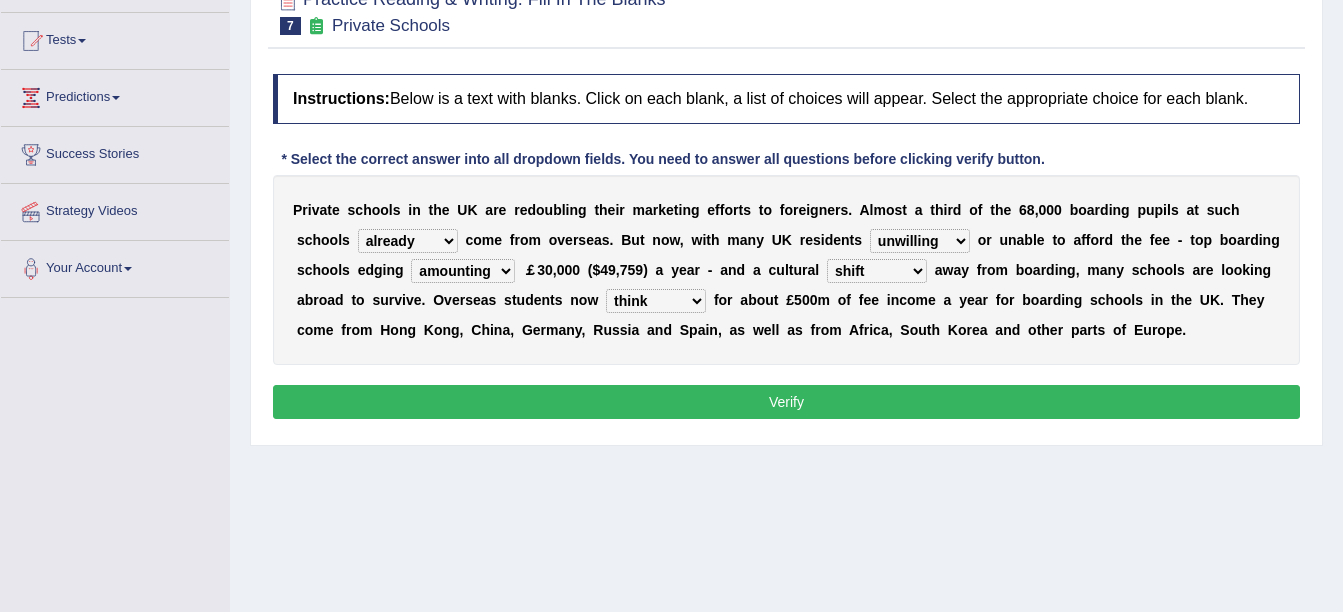 click on "hold think account say" at bounding box center (656, 301) 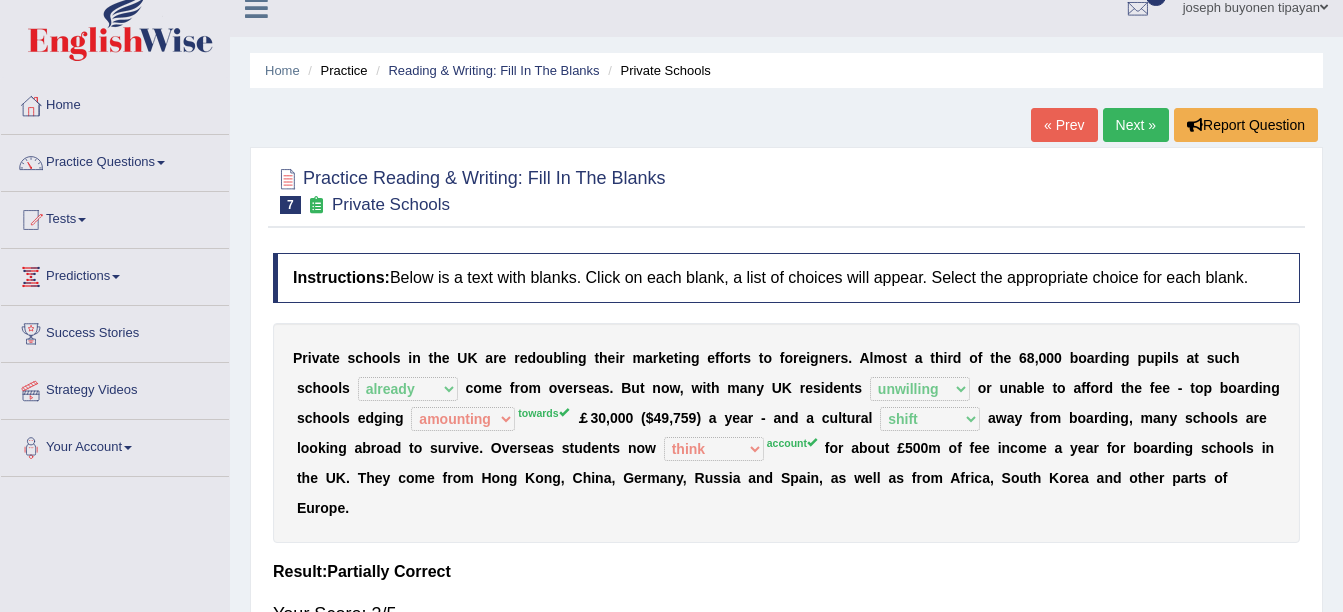 scroll, scrollTop: 0, scrollLeft: 0, axis: both 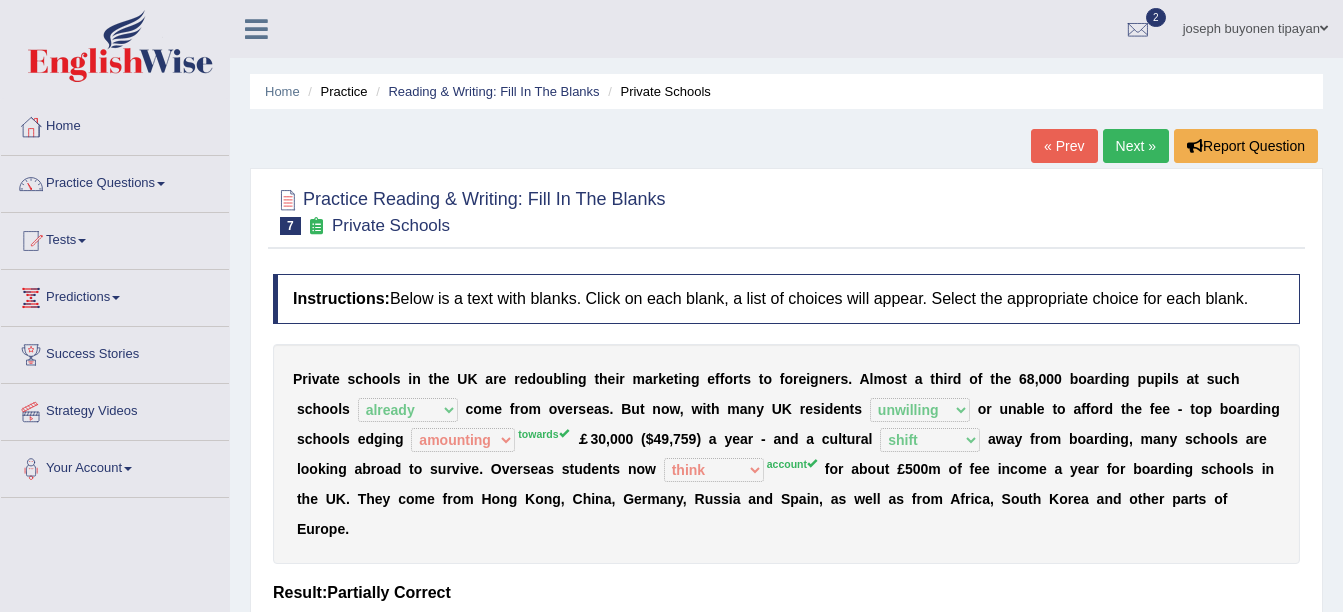 click on "Next »" at bounding box center [1136, 146] 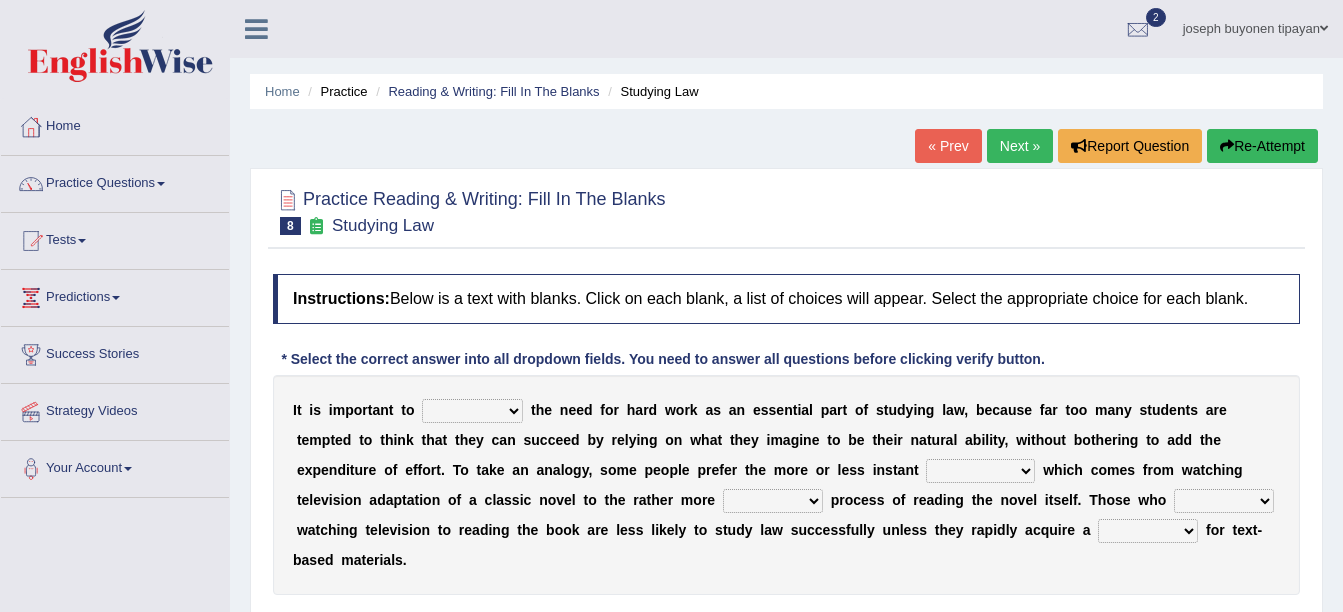 scroll, scrollTop: 0, scrollLeft: 0, axis: both 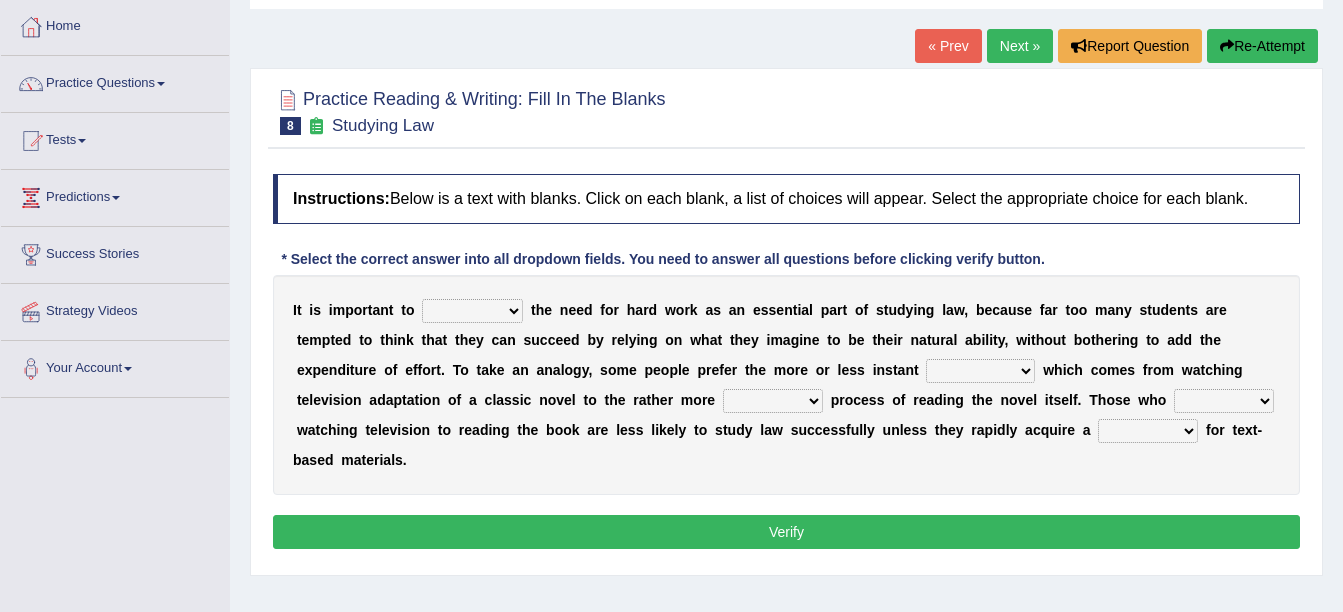click on "emphasise criticise adjust replicate" at bounding box center [472, 311] 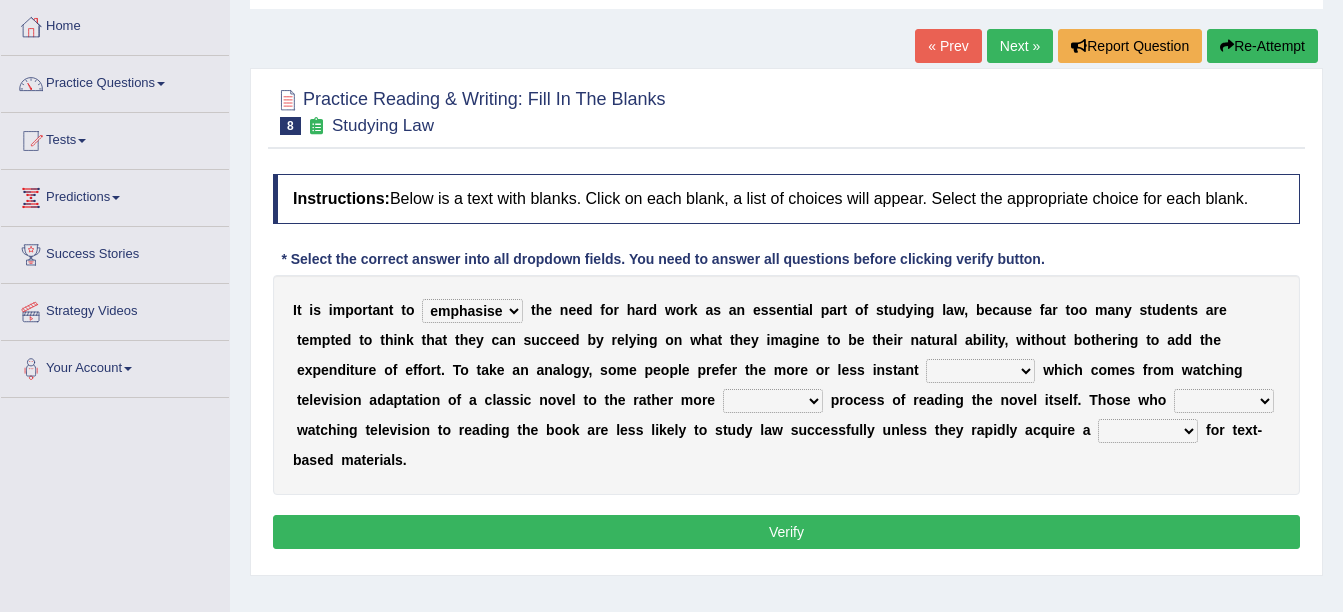 click on "emphasise criticise adjust replicate" at bounding box center (472, 311) 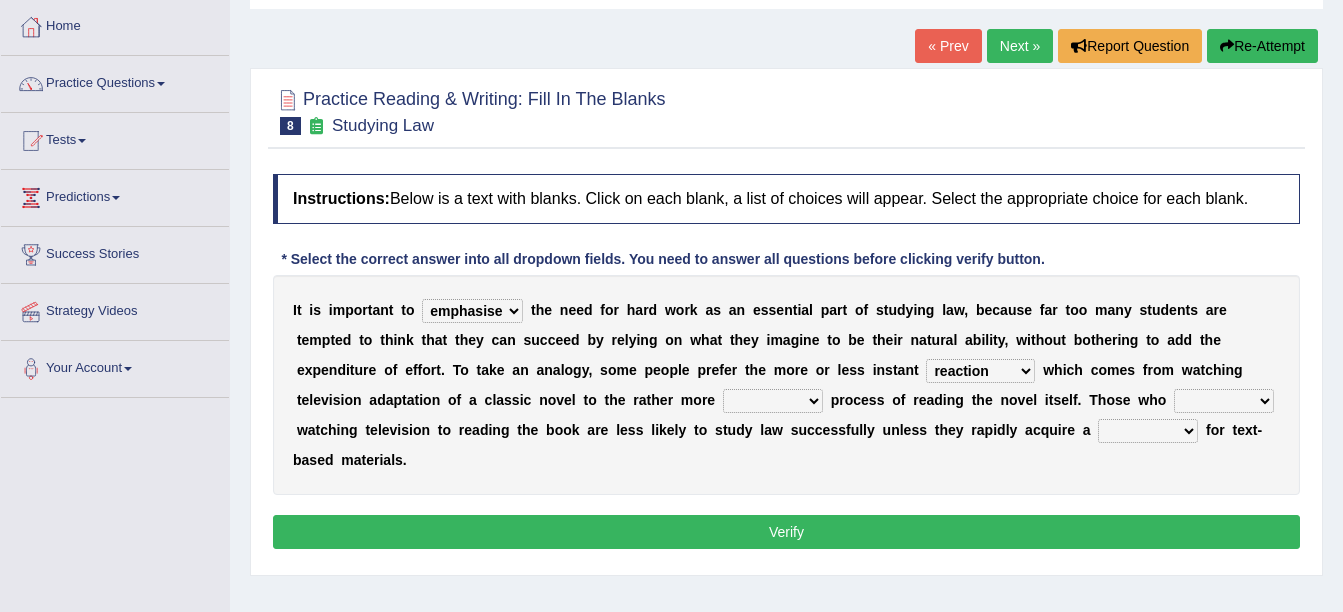 click on "satisfaction reaction gratification adjusted" at bounding box center (980, 371) 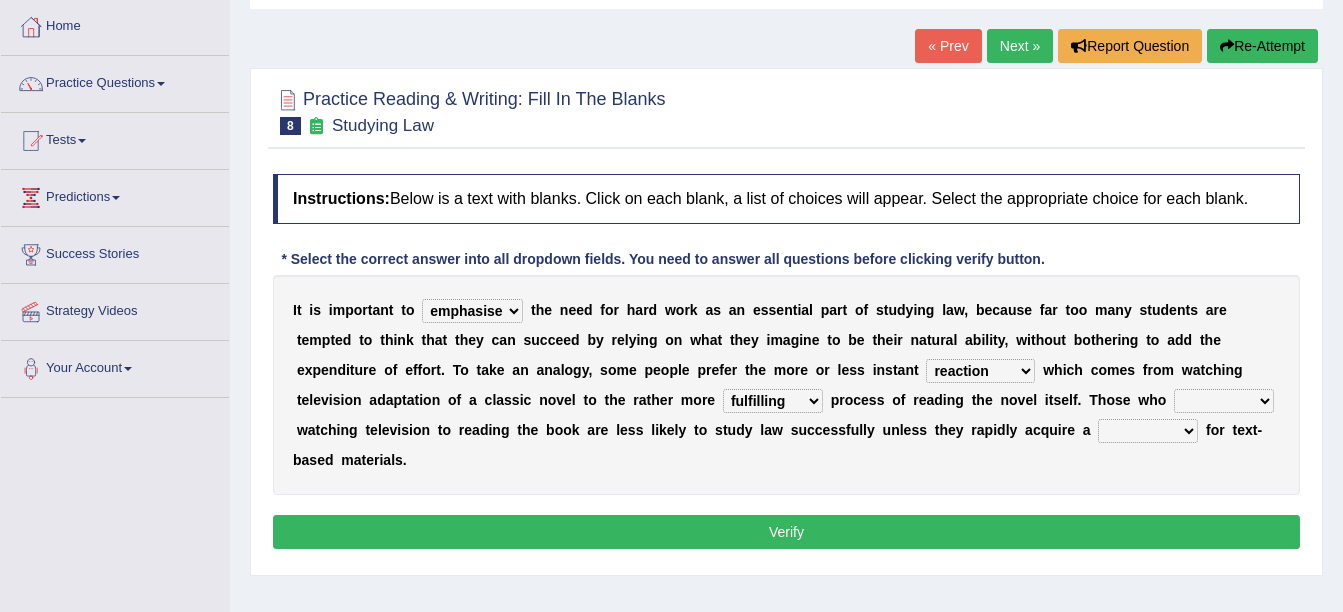 click on "fulfilling laborious acquire broken" at bounding box center (773, 401) 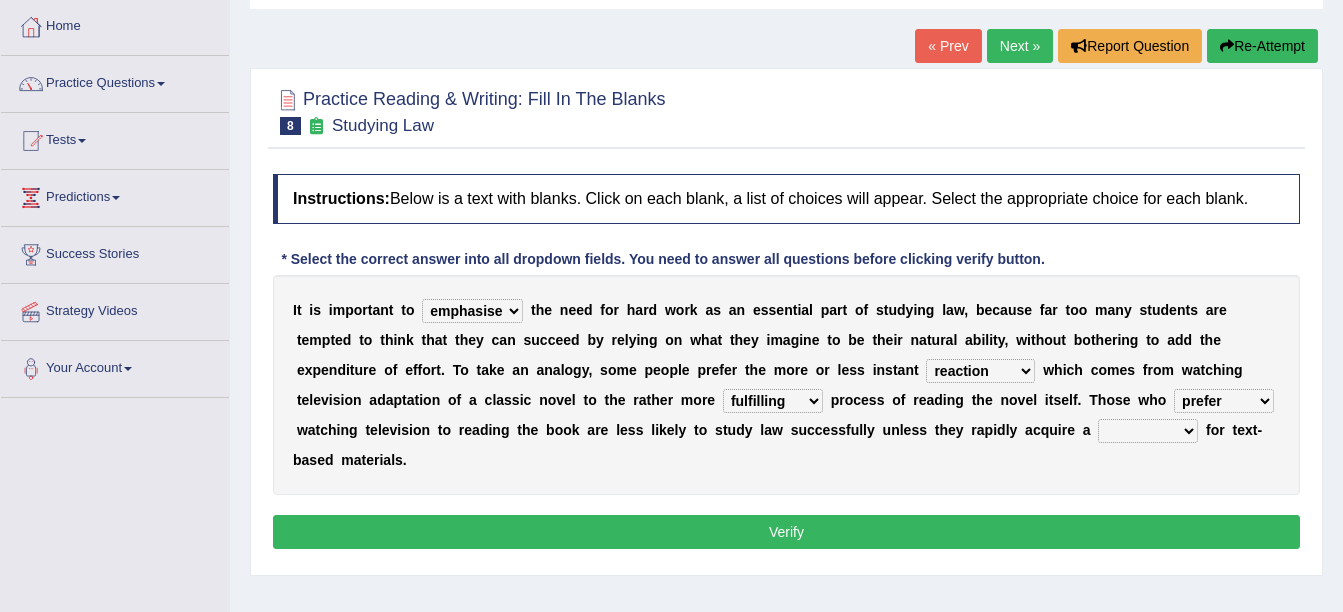 click on "judgement waste taste set" at bounding box center (1148, 431) 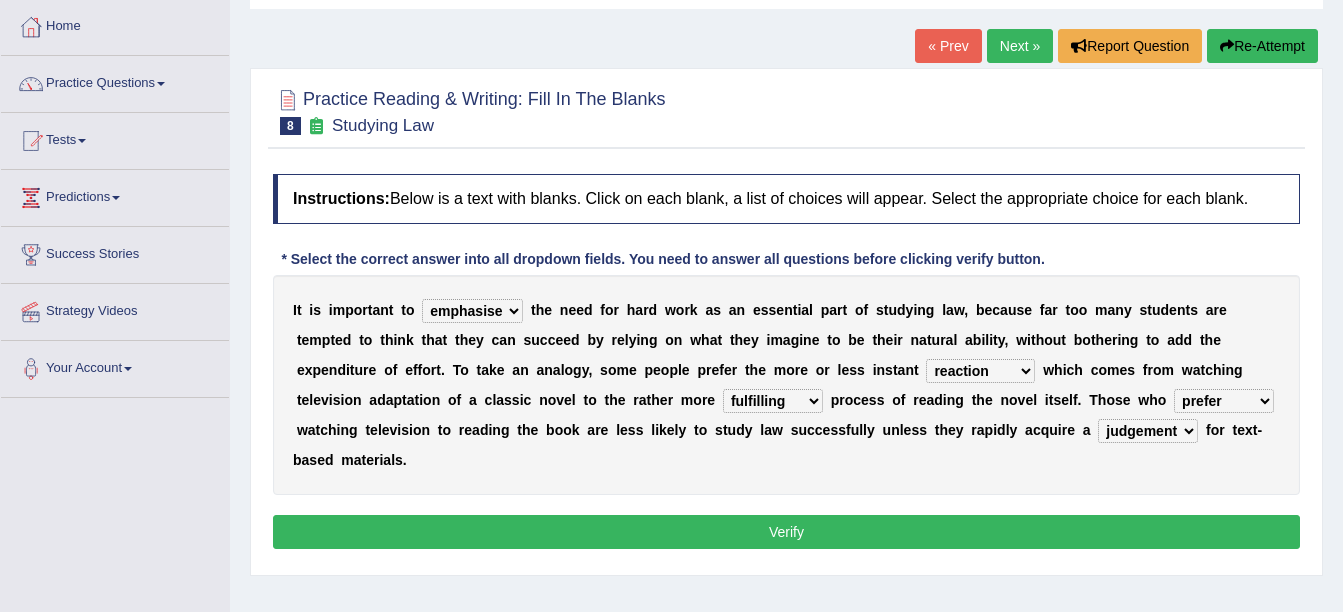 click on "Verify" at bounding box center [786, 532] 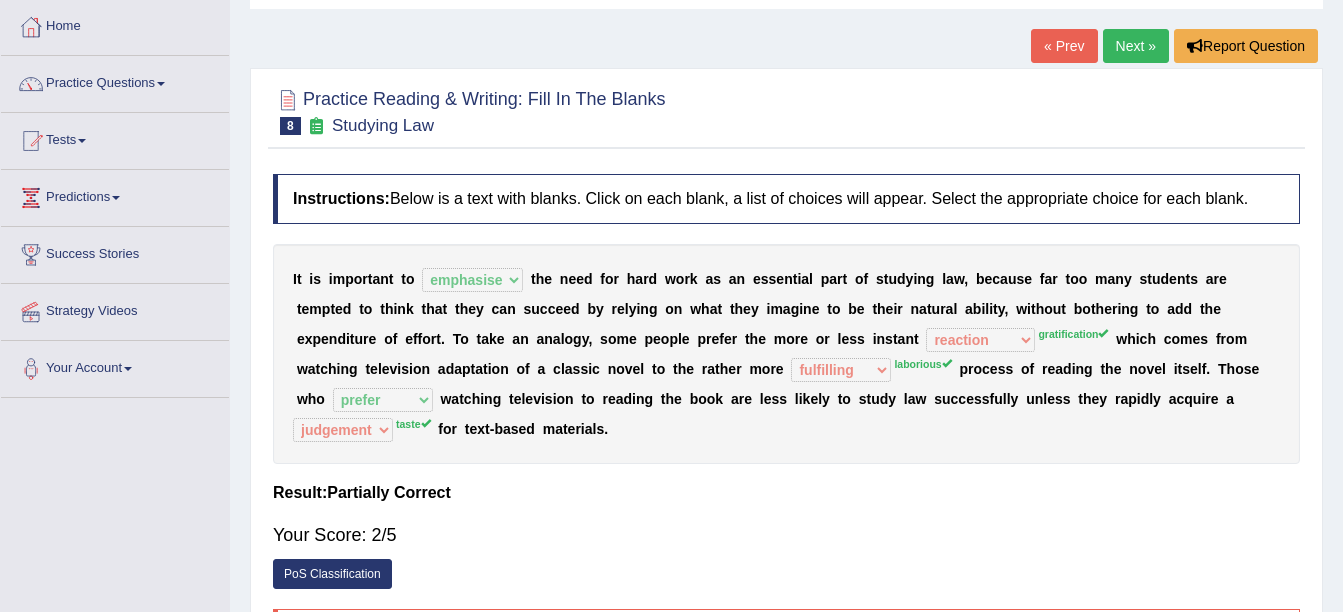 click on "Next »" at bounding box center [1136, 46] 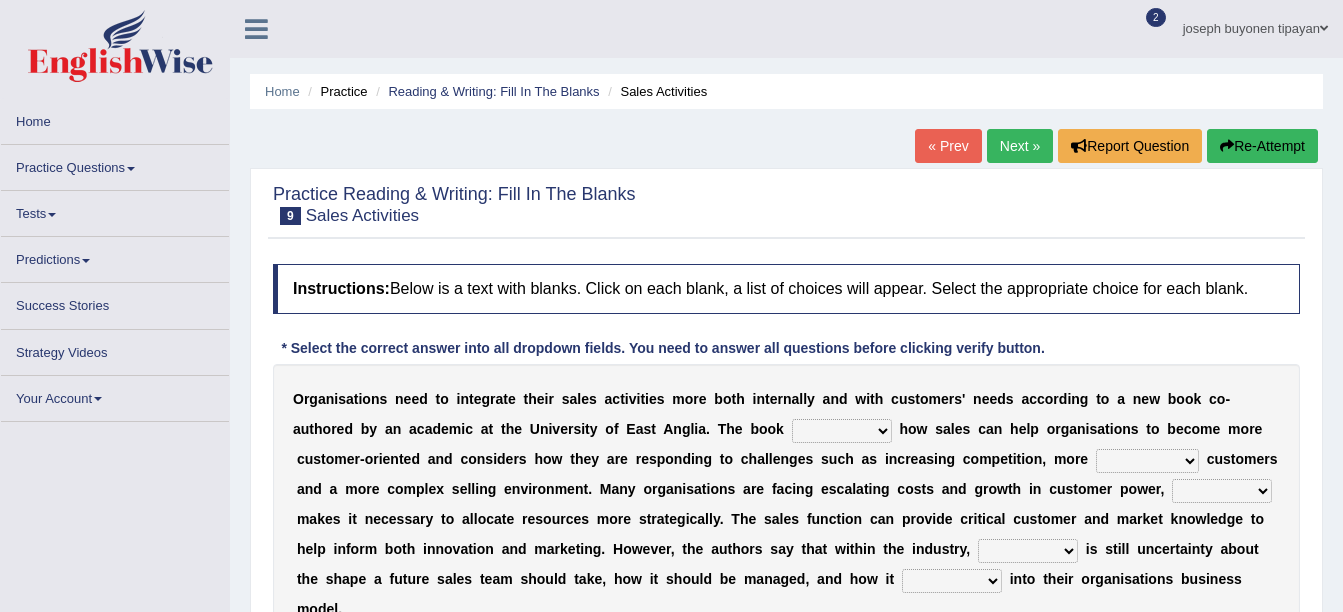 scroll, scrollTop: 0, scrollLeft: 0, axis: both 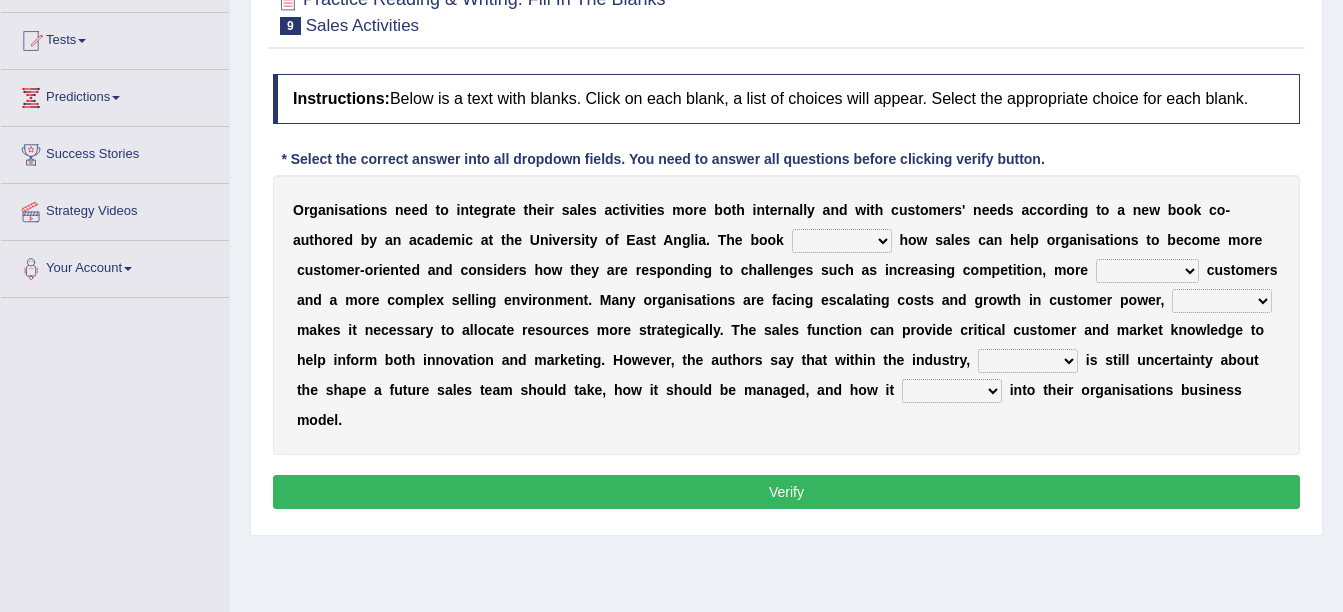 click on "expresses addresses injects inspires" at bounding box center (842, 241) 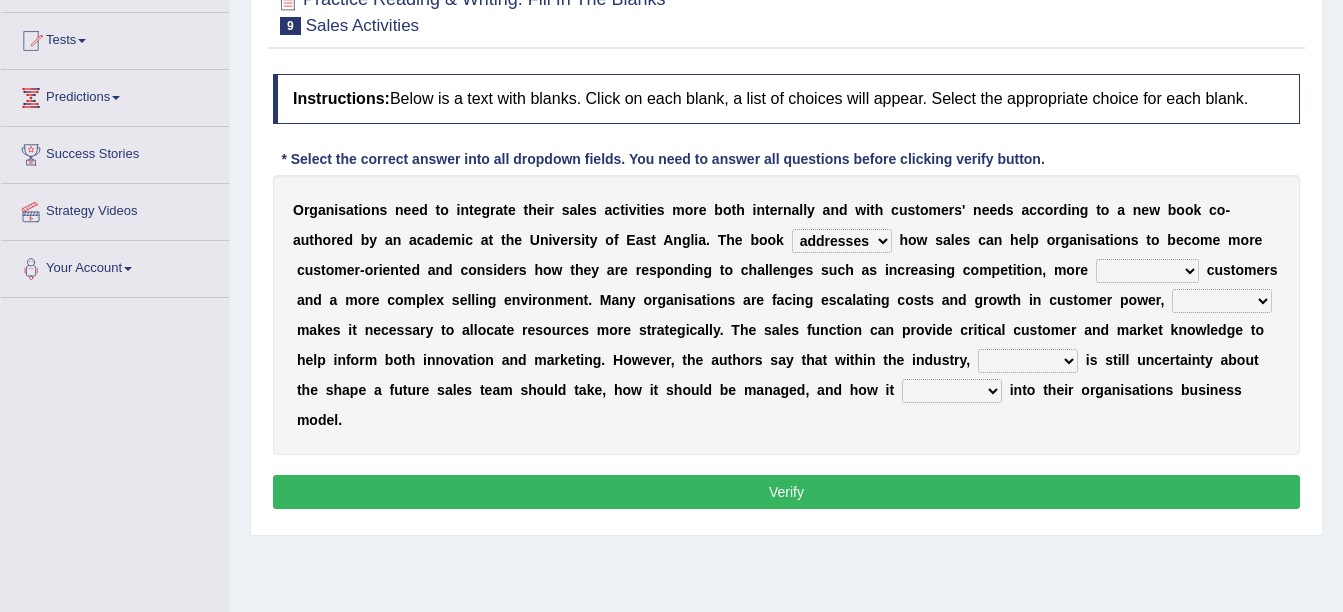 click on "expresses addresses injects inspires" at bounding box center [842, 241] 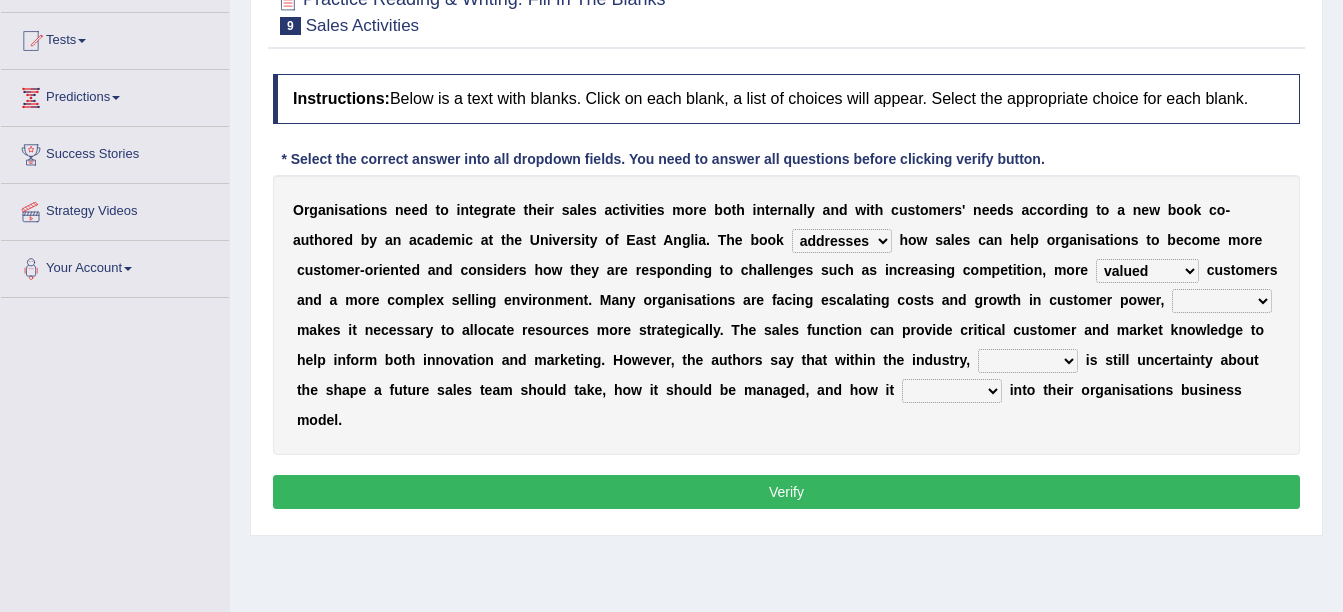 click on "greater valued increased demanding" at bounding box center [1147, 271] 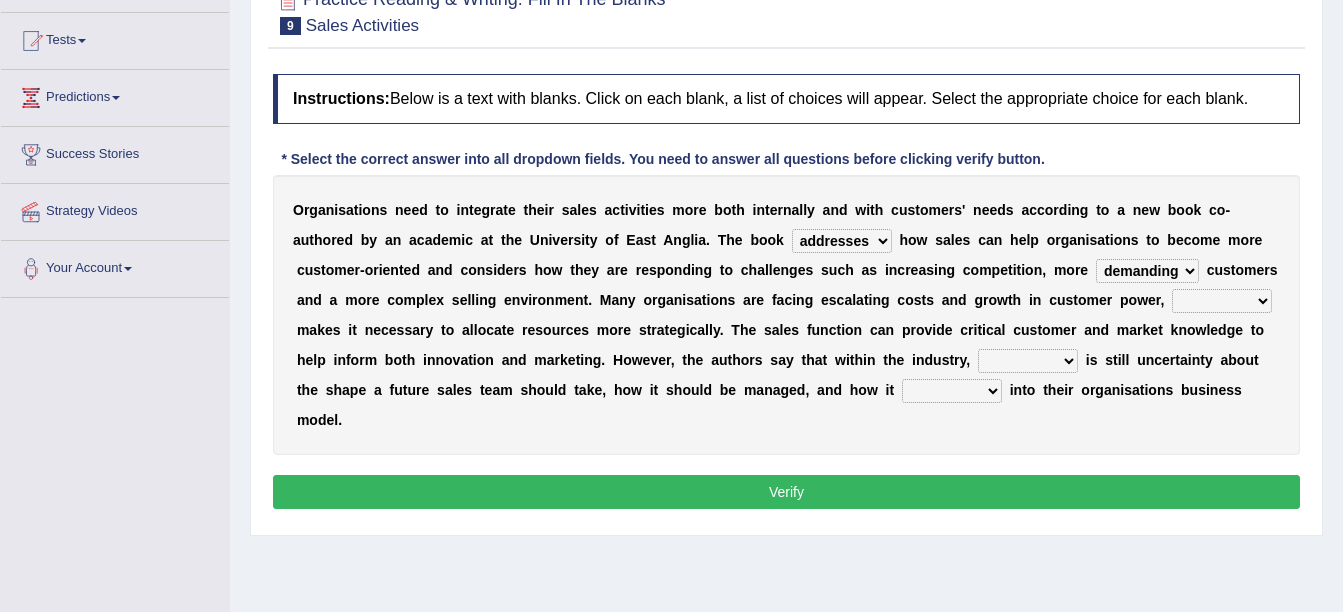 click on "greater valued increased demanding" at bounding box center [1147, 271] 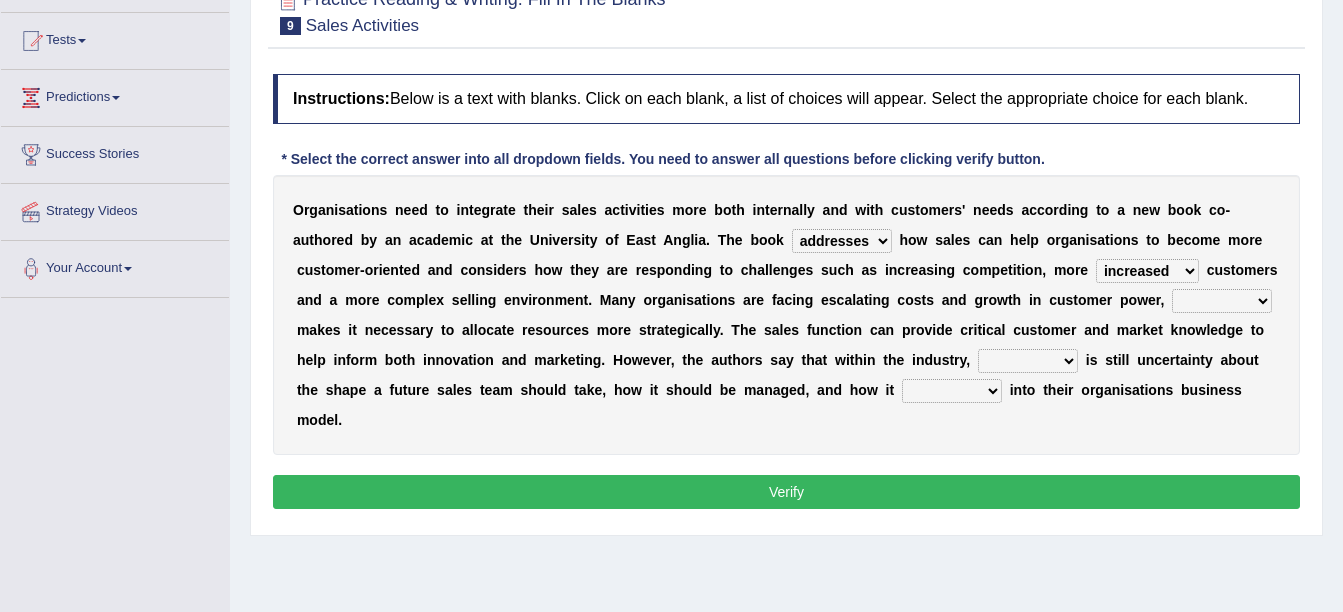 click on "greater valued increased demanding" at bounding box center [1147, 271] 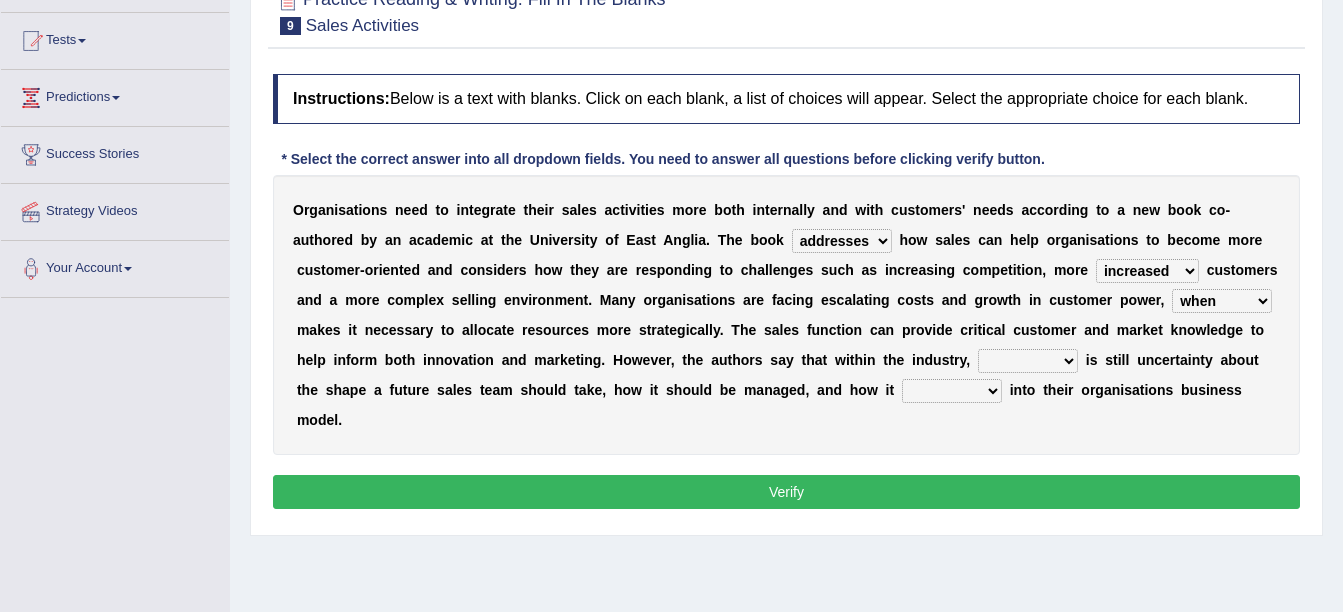 click on "when where which what" at bounding box center [1222, 301] 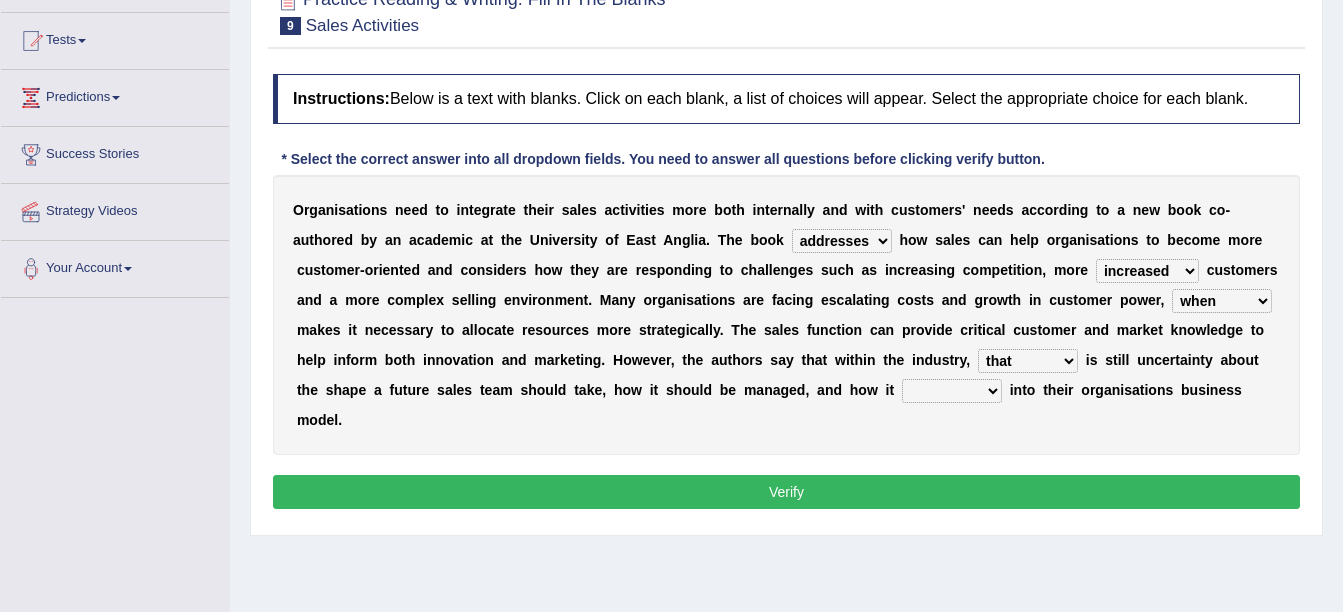 click on "forges fills fits forgets" at bounding box center [952, 391] 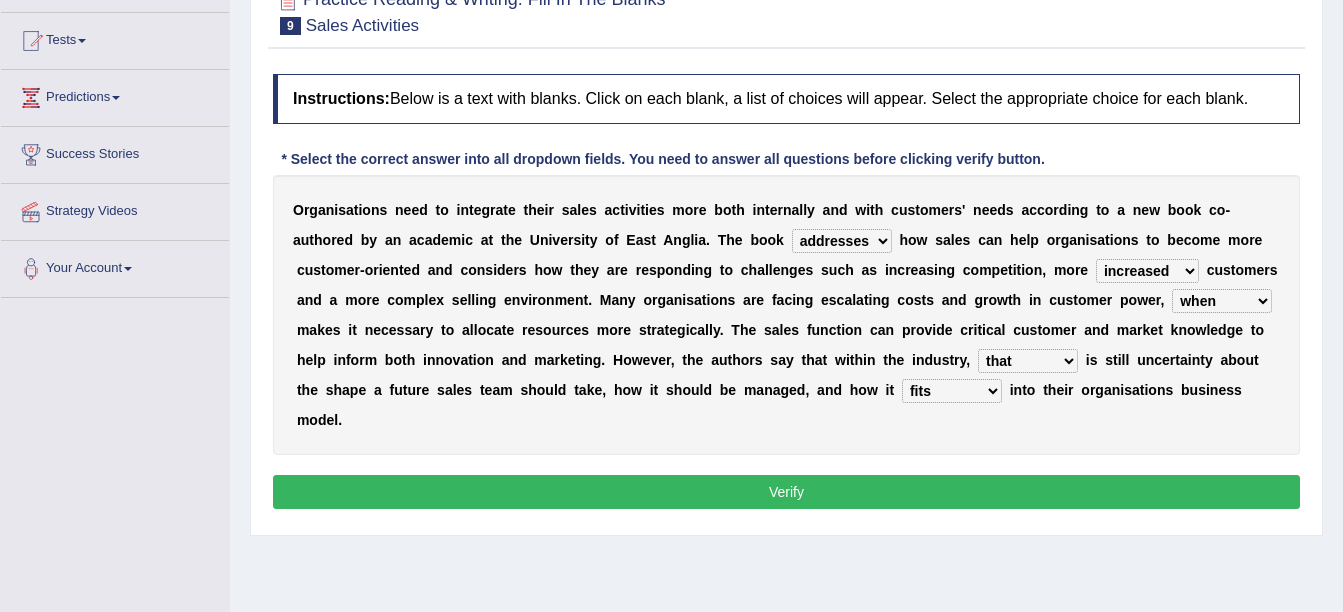 click on "forges fills fits forgets" at bounding box center [952, 391] 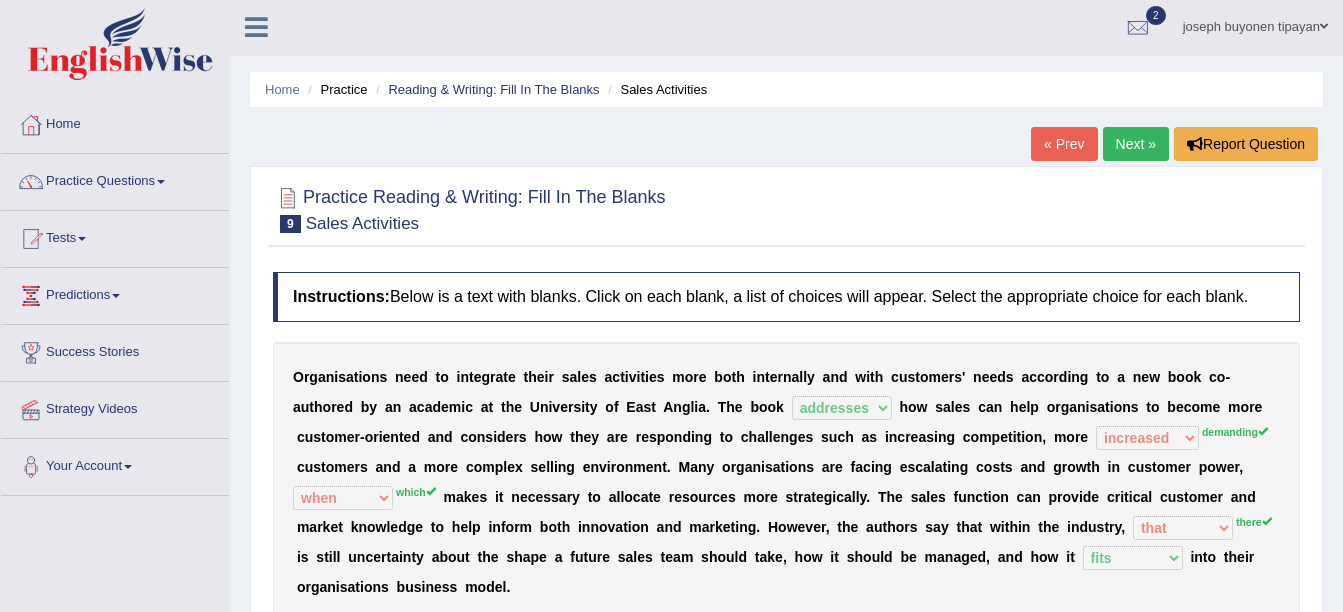 scroll, scrollTop: 0, scrollLeft: 0, axis: both 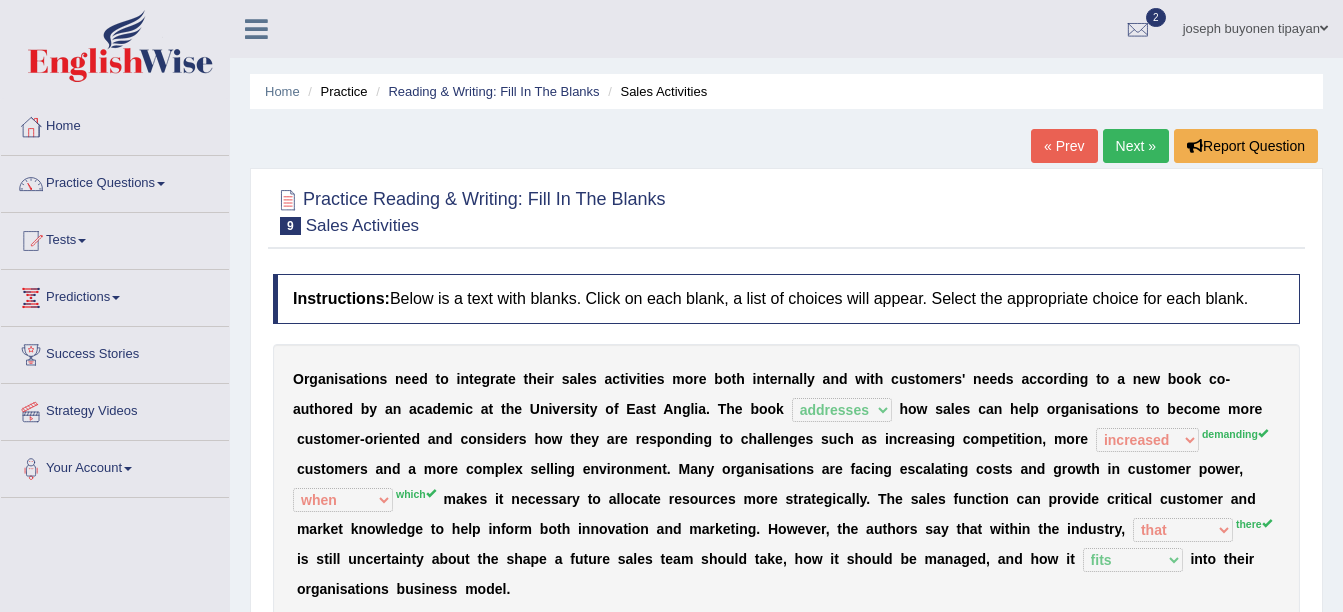 click on "Next »" at bounding box center [1136, 146] 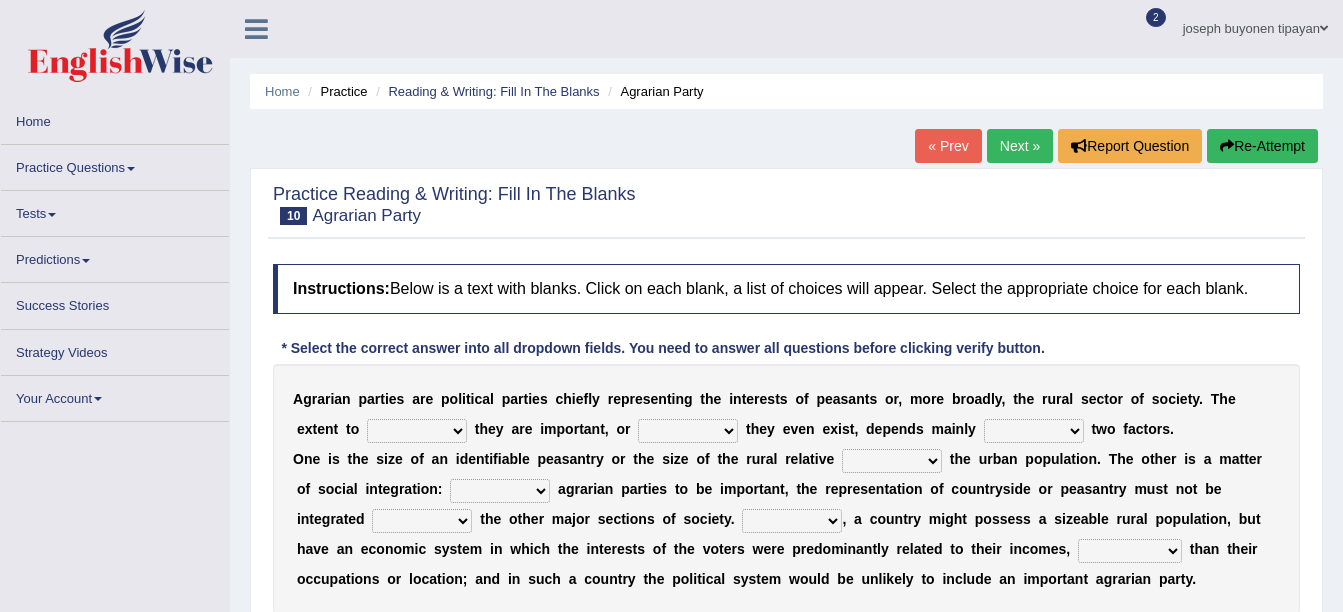 scroll, scrollTop: 0, scrollLeft: 0, axis: both 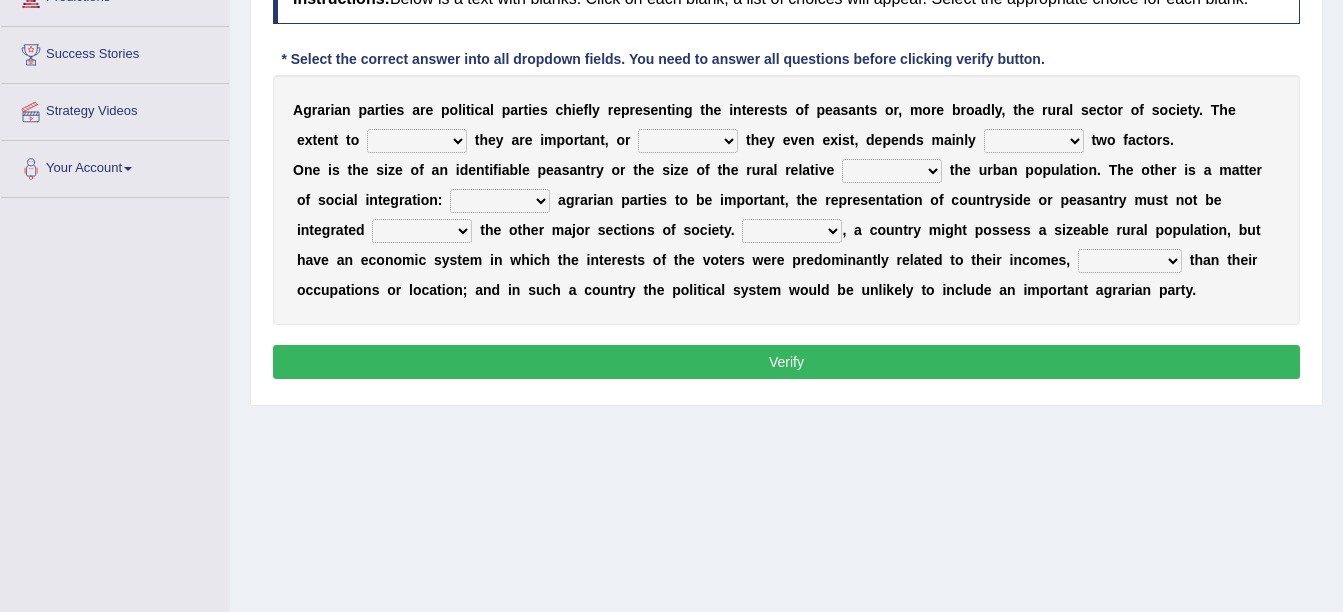 click on "where which when were" at bounding box center (417, 141) 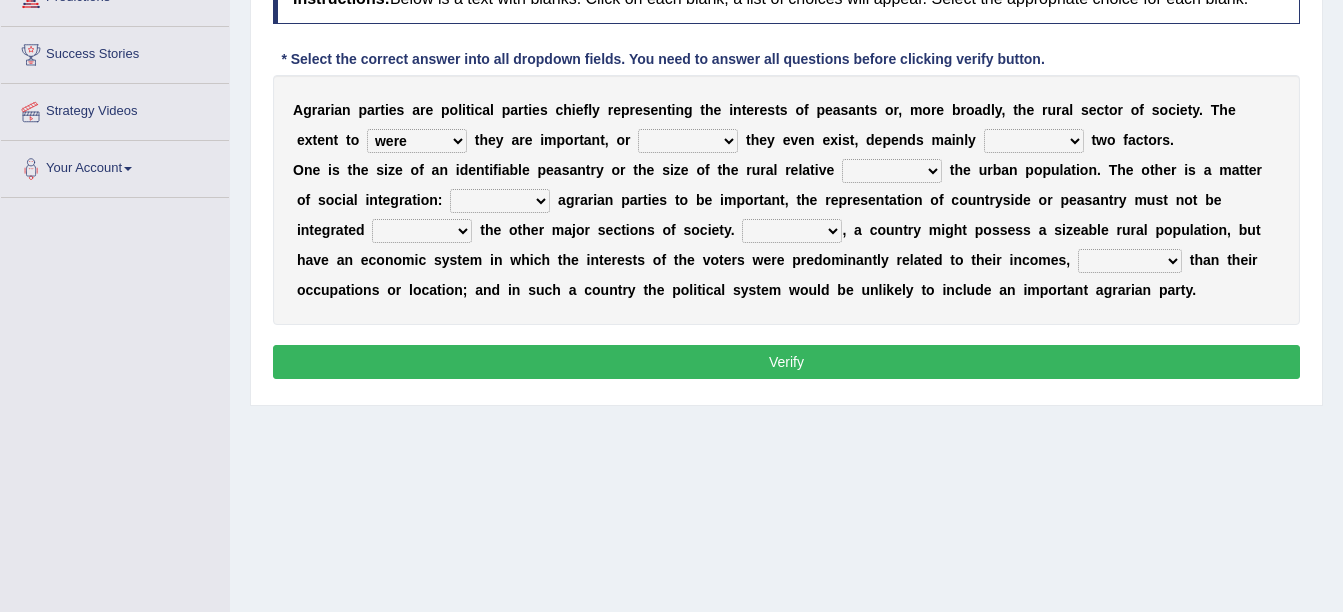 click on "where which when were" at bounding box center (417, 141) 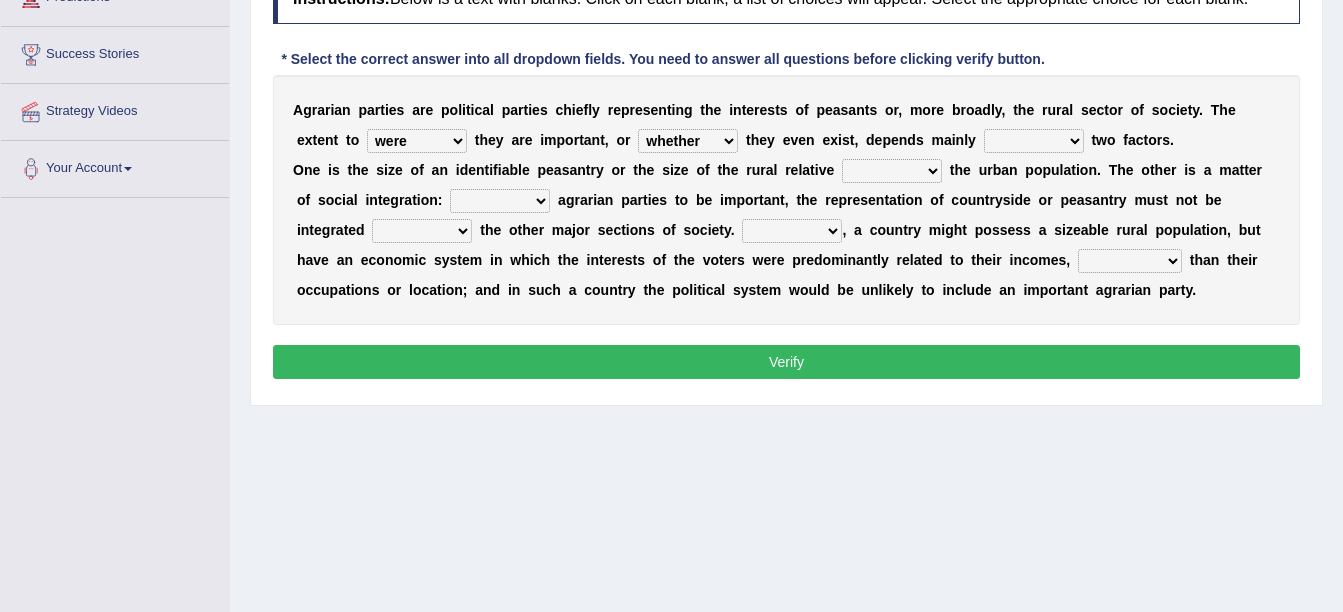 click on "other neither either whether" at bounding box center [688, 141] 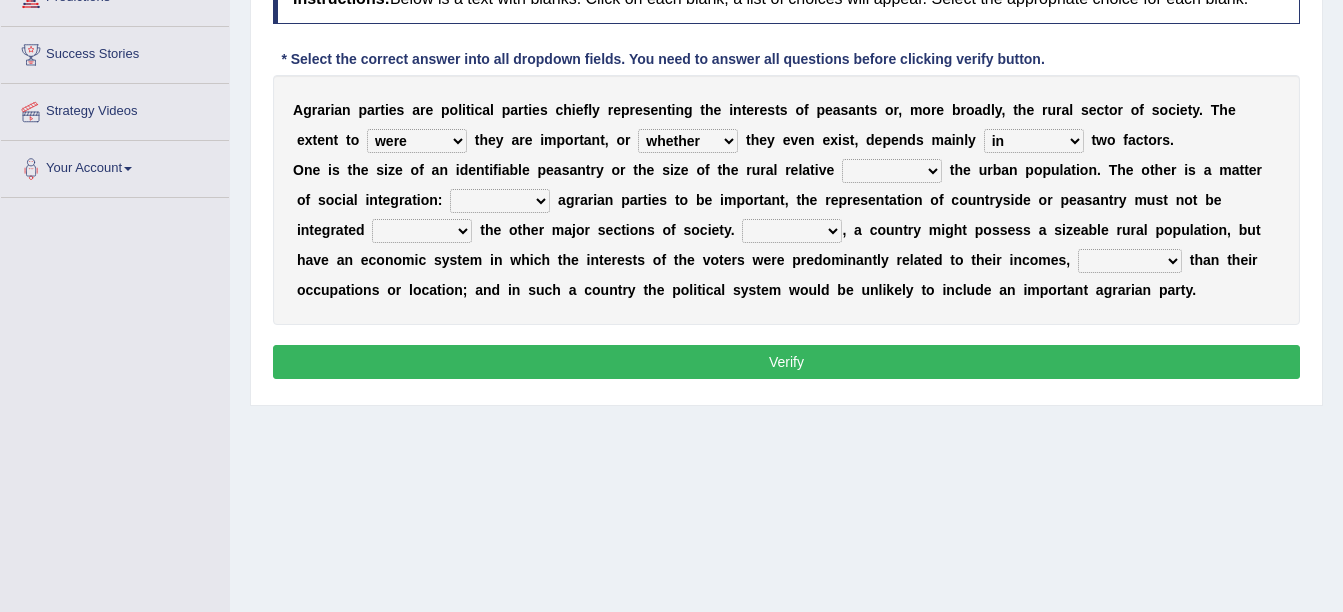 click on "in on is the" at bounding box center (1034, 141) 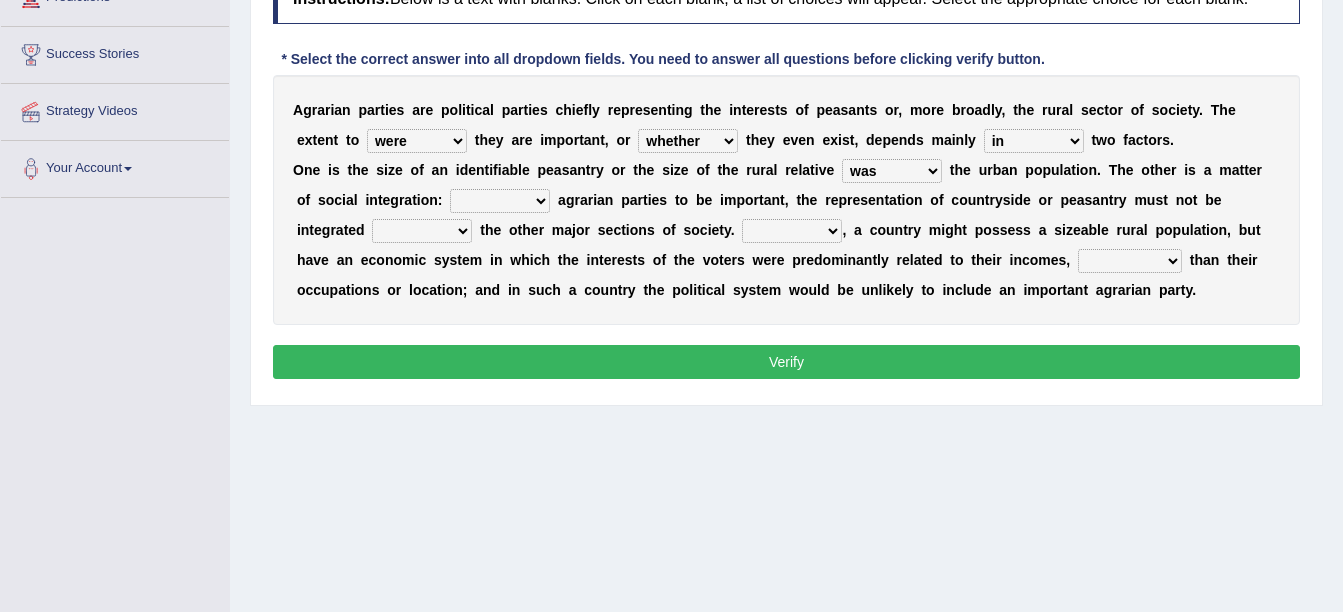 click on "is to the was" at bounding box center (892, 171) 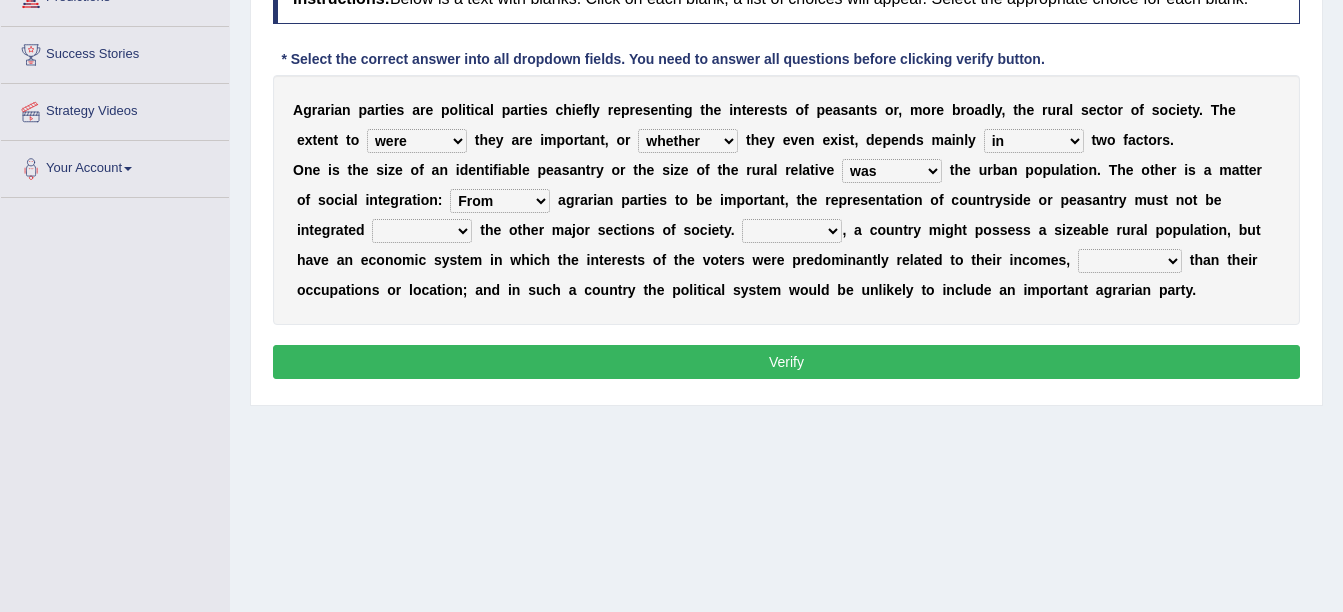 click on "From For First Fair" at bounding box center [500, 201] 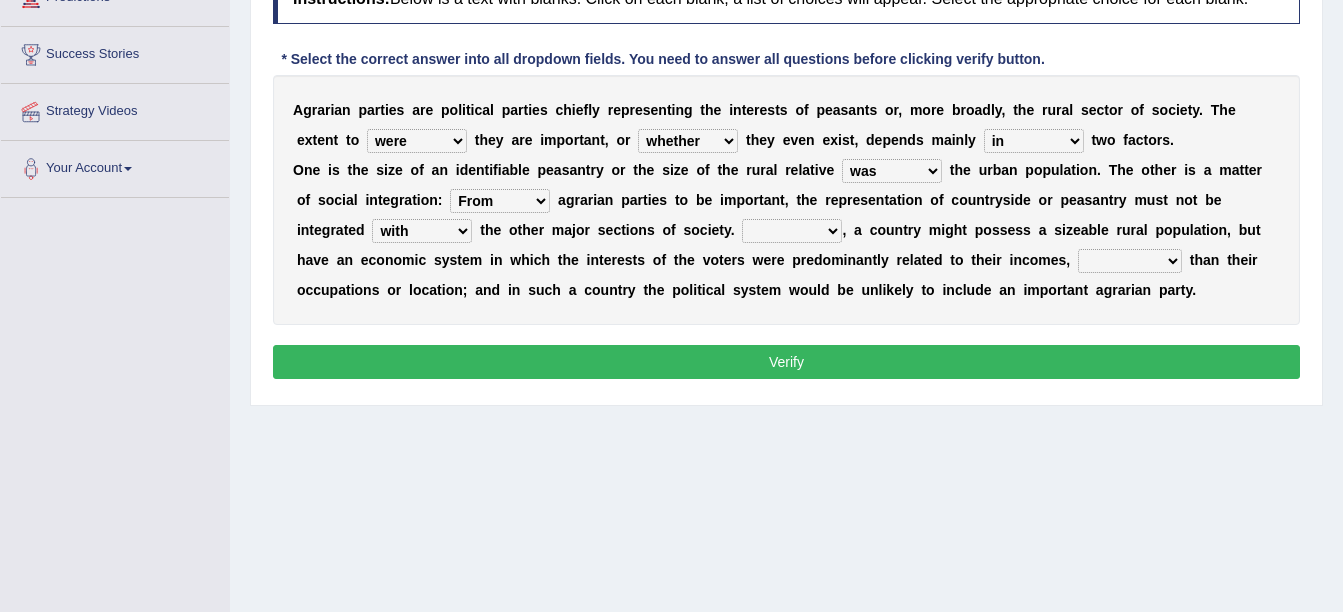 click on "will when were with" at bounding box center (422, 231) 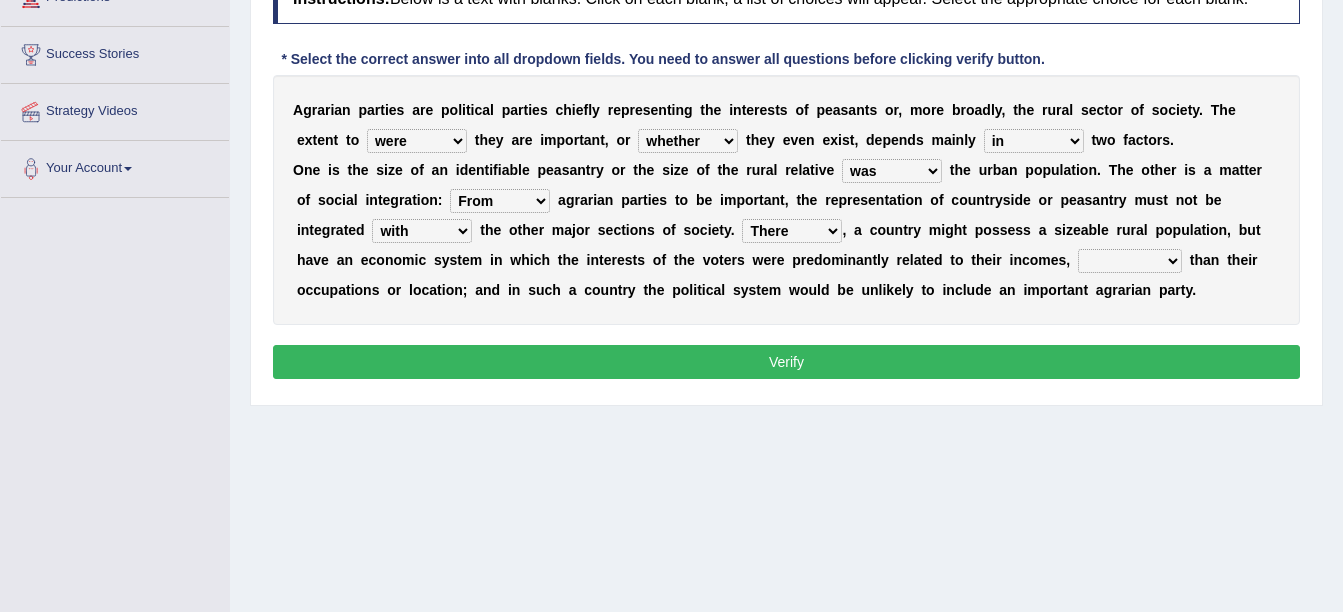 click on "Then There Thus Their" at bounding box center [792, 231] 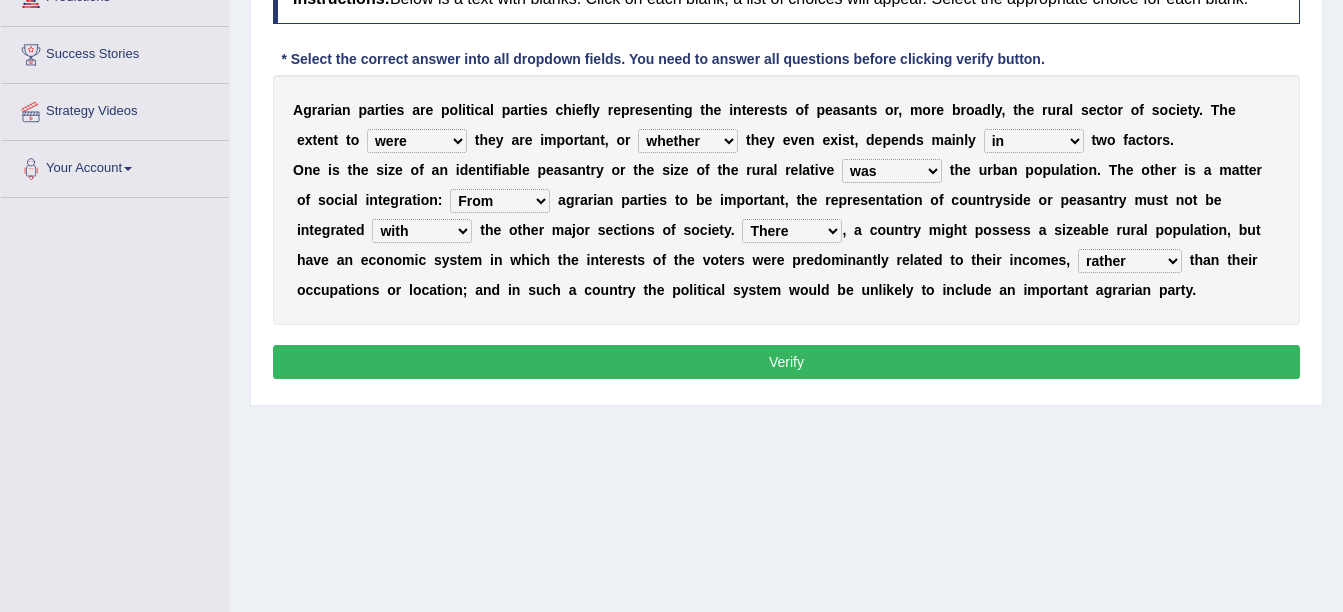 click on "whether rather greater many other" at bounding box center [1130, 261] 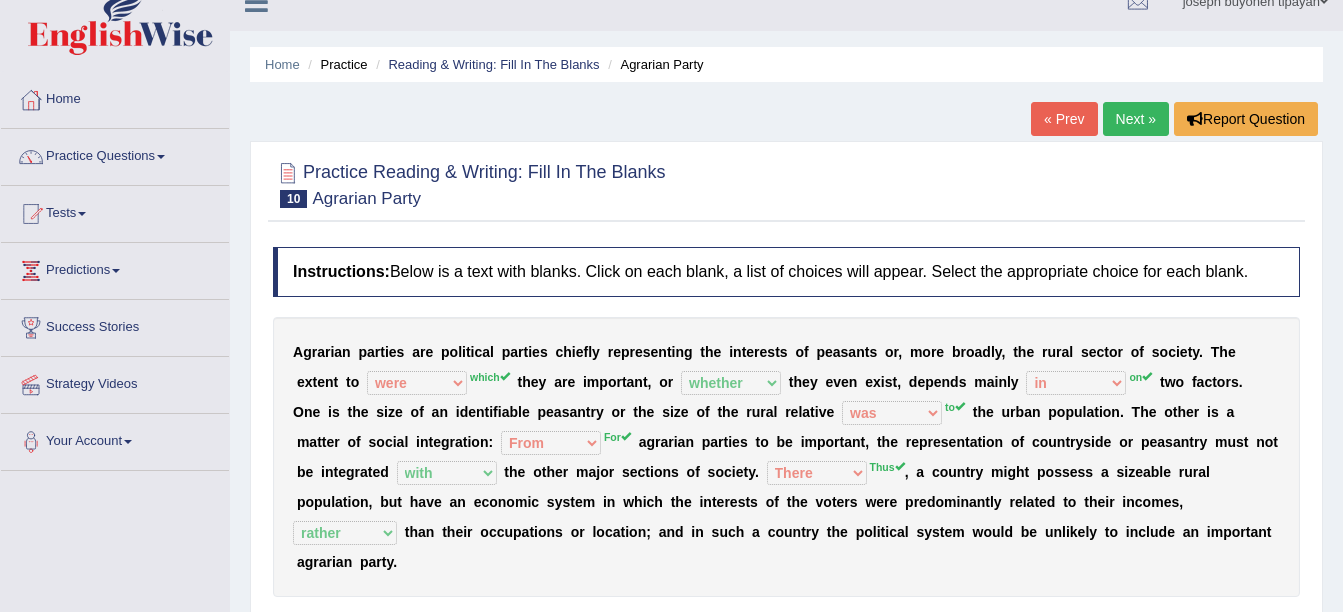 scroll, scrollTop: 0, scrollLeft: 0, axis: both 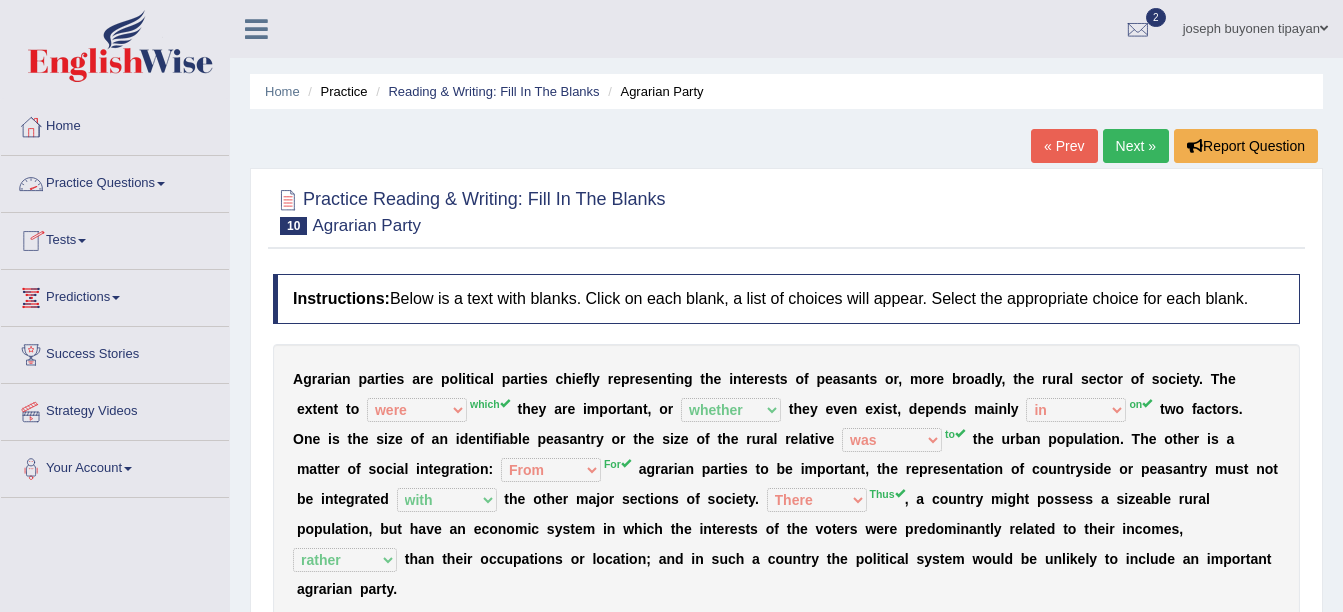 click at bounding box center [161, 184] 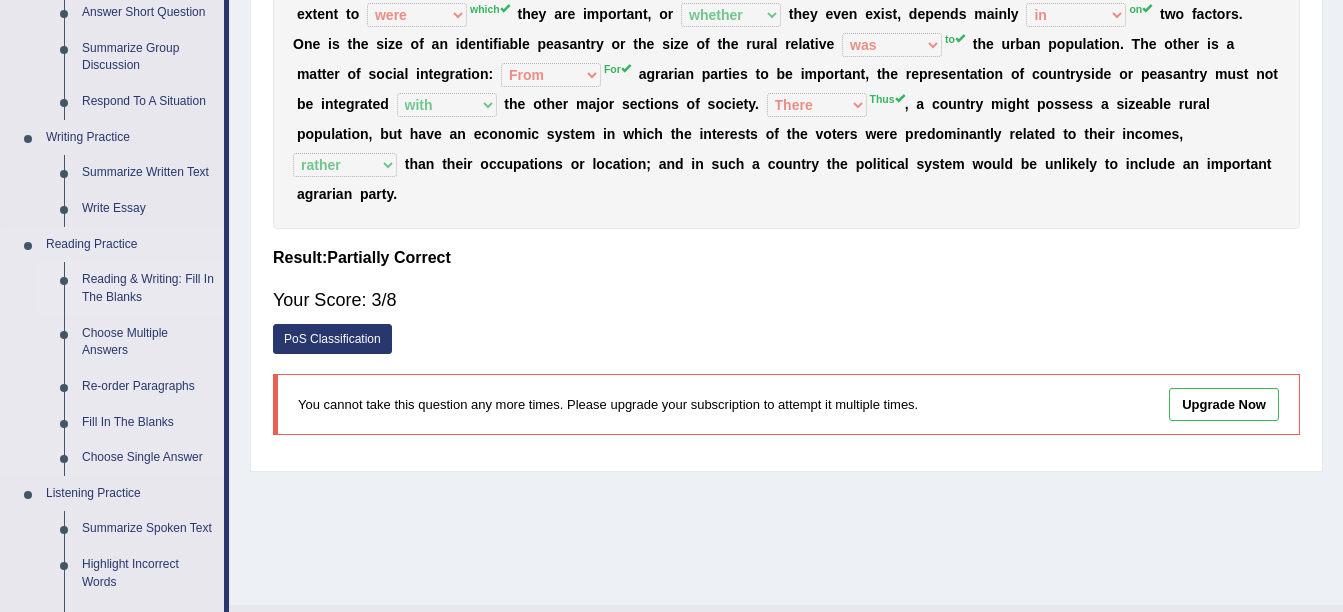 scroll, scrollTop: 400, scrollLeft: 0, axis: vertical 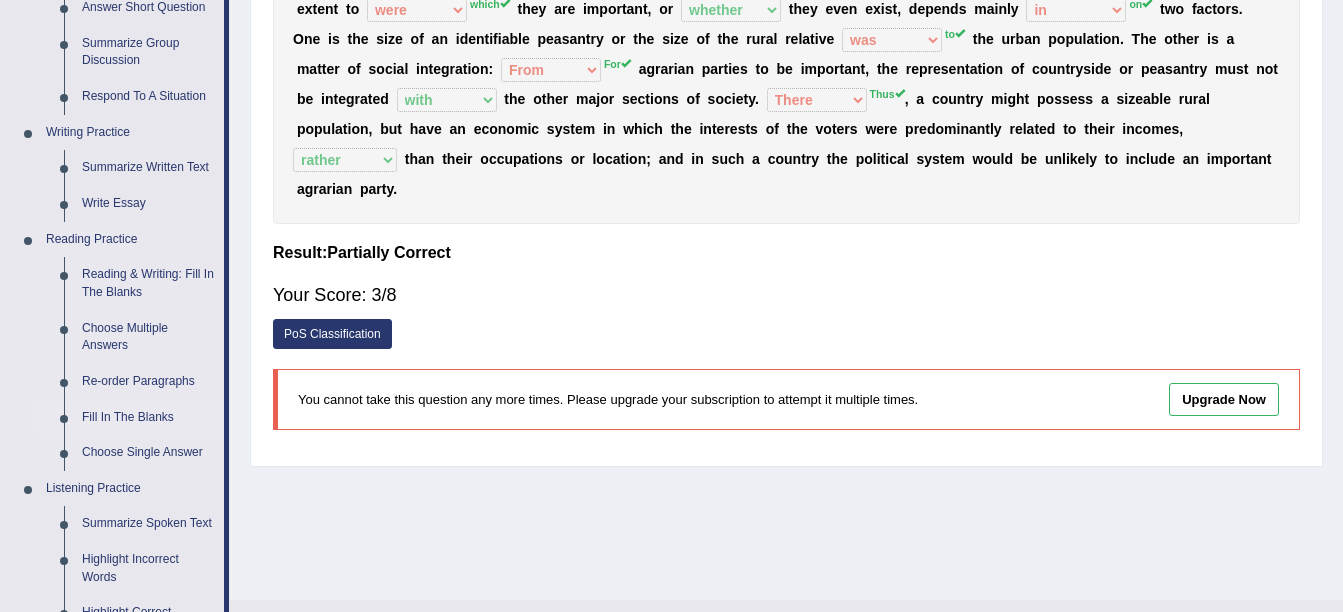 click on "Fill In The Blanks" at bounding box center (148, 418) 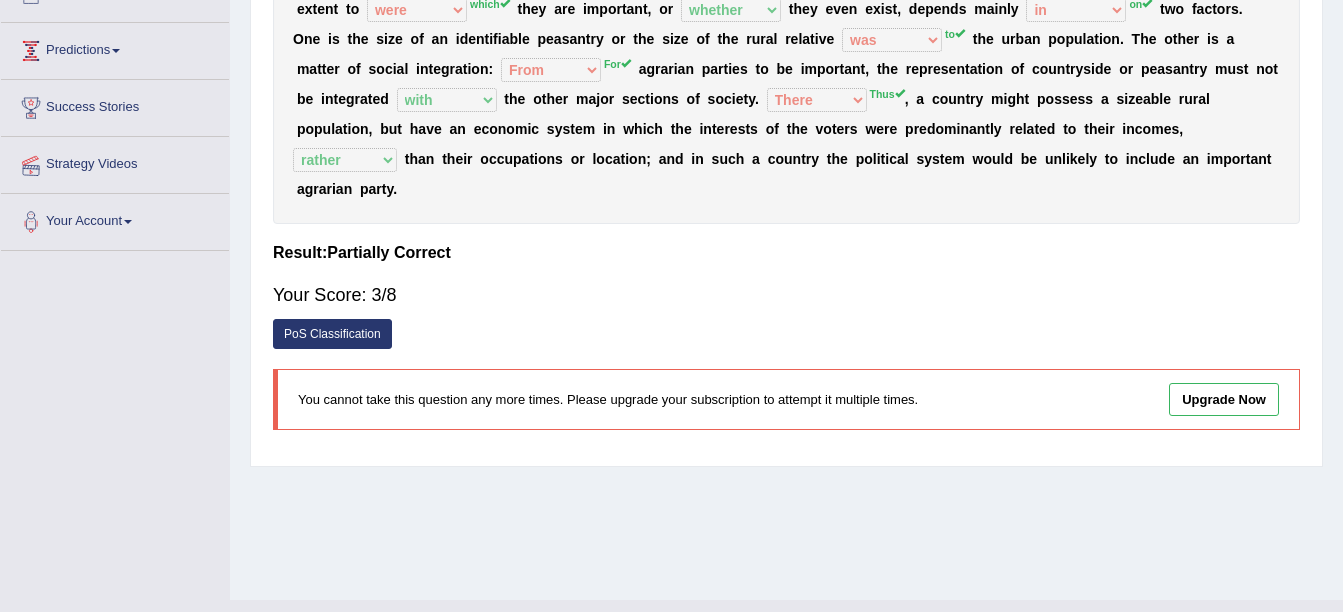 scroll, scrollTop: 438, scrollLeft: 0, axis: vertical 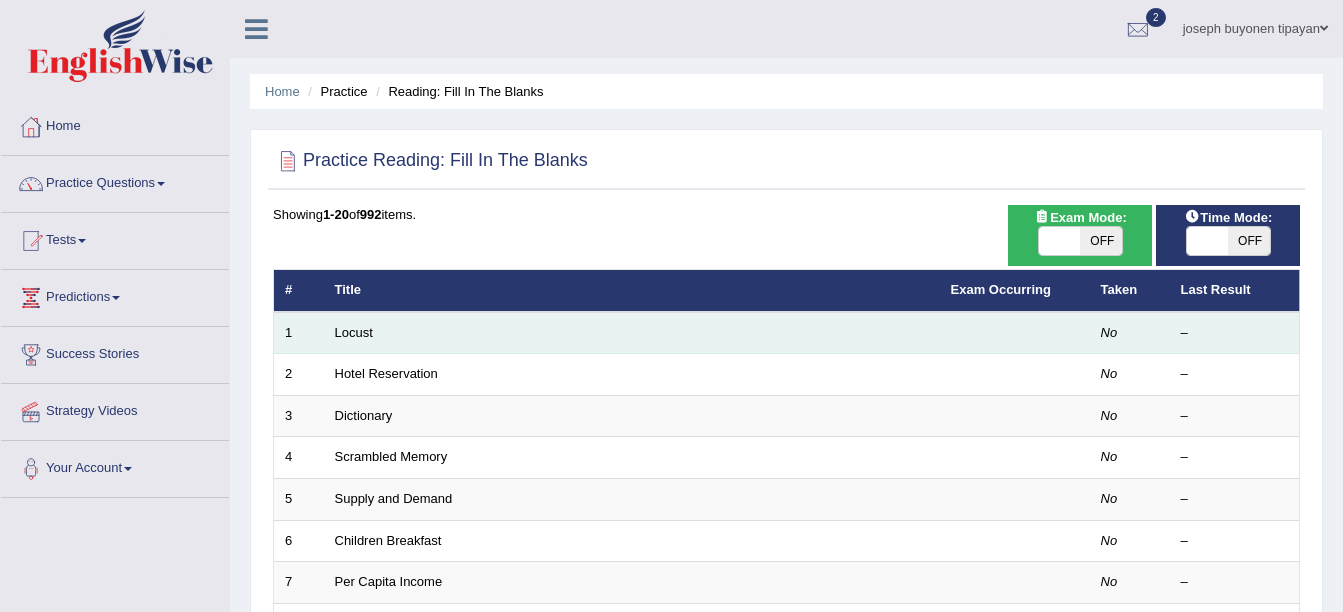 click on "Locust" at bounding box center [632, 333] 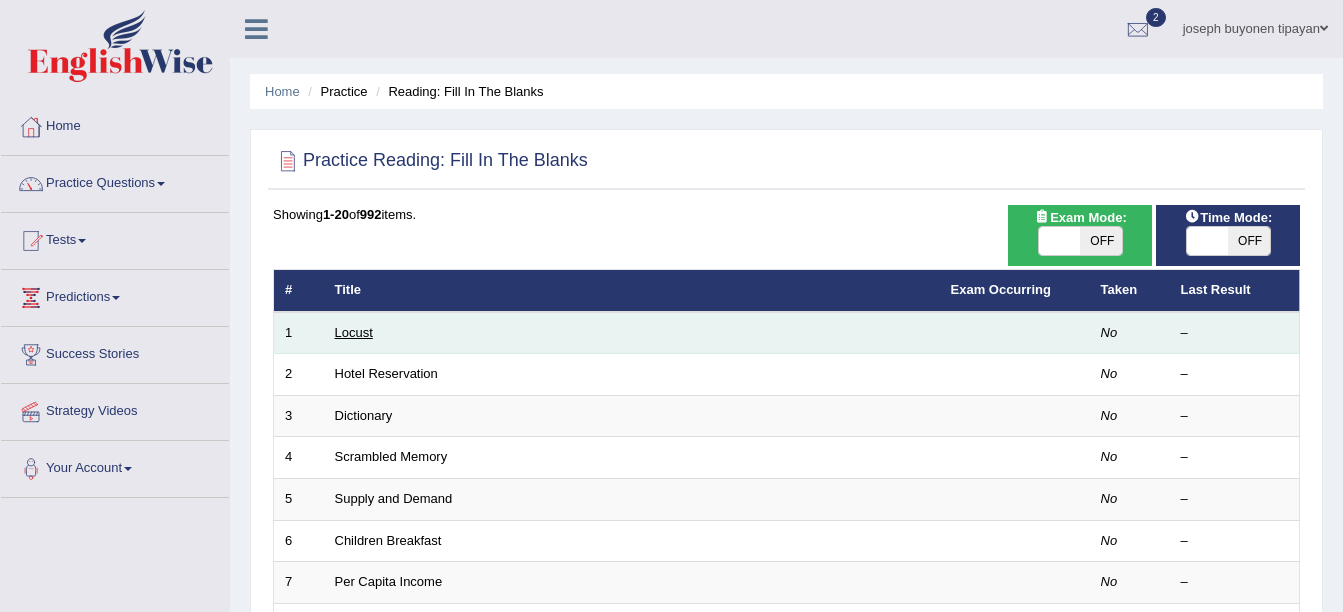 click on "Locust" at bounding box center [354, 332] 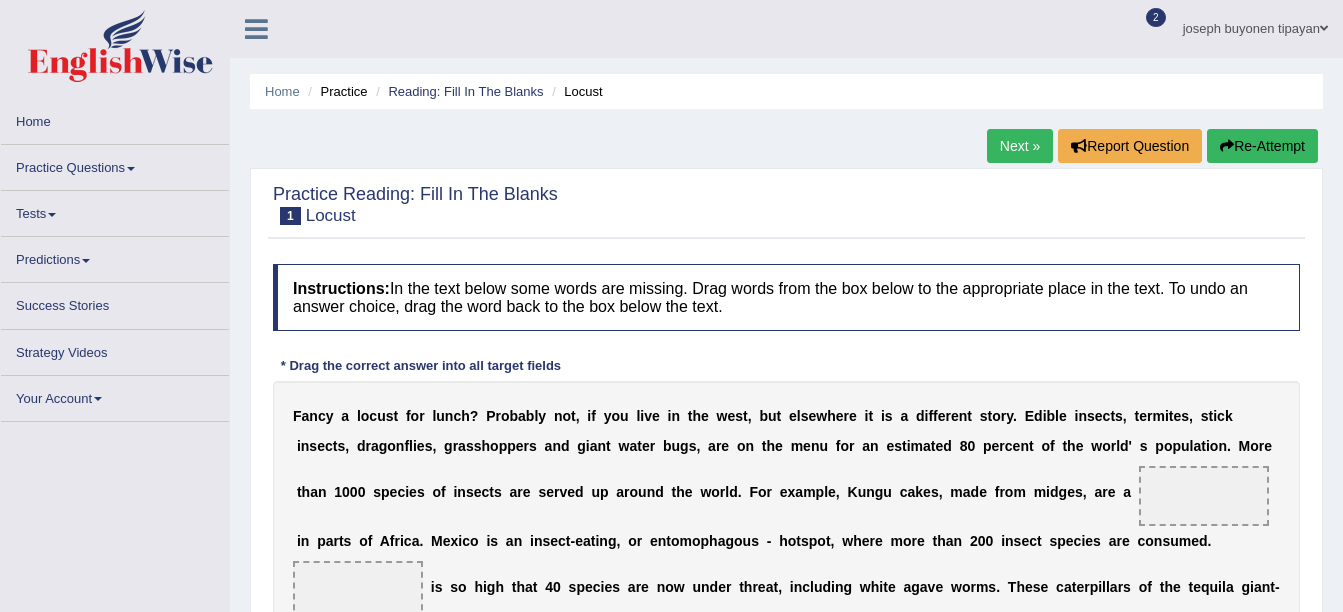 scroll, scrollTop: 0, scrollLeft: 0, axis: both 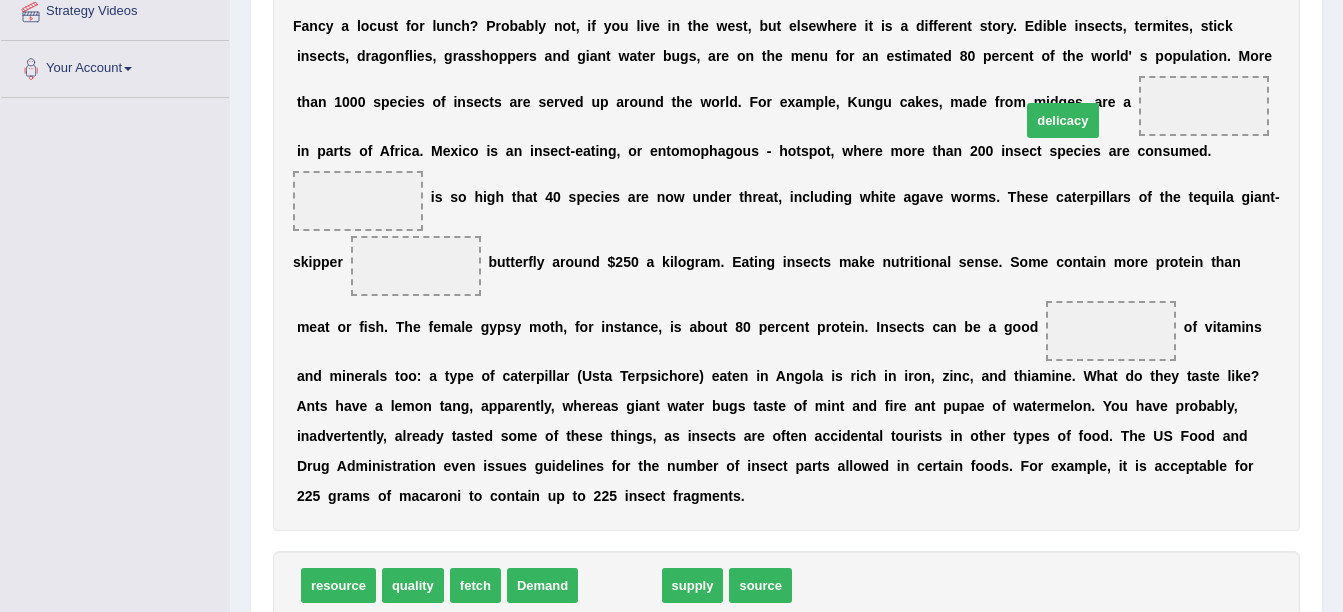 drag, startPoint x: 598, startPoint y: 558, endPoint x: 1040, endPoint y: 93, distance: 641.552 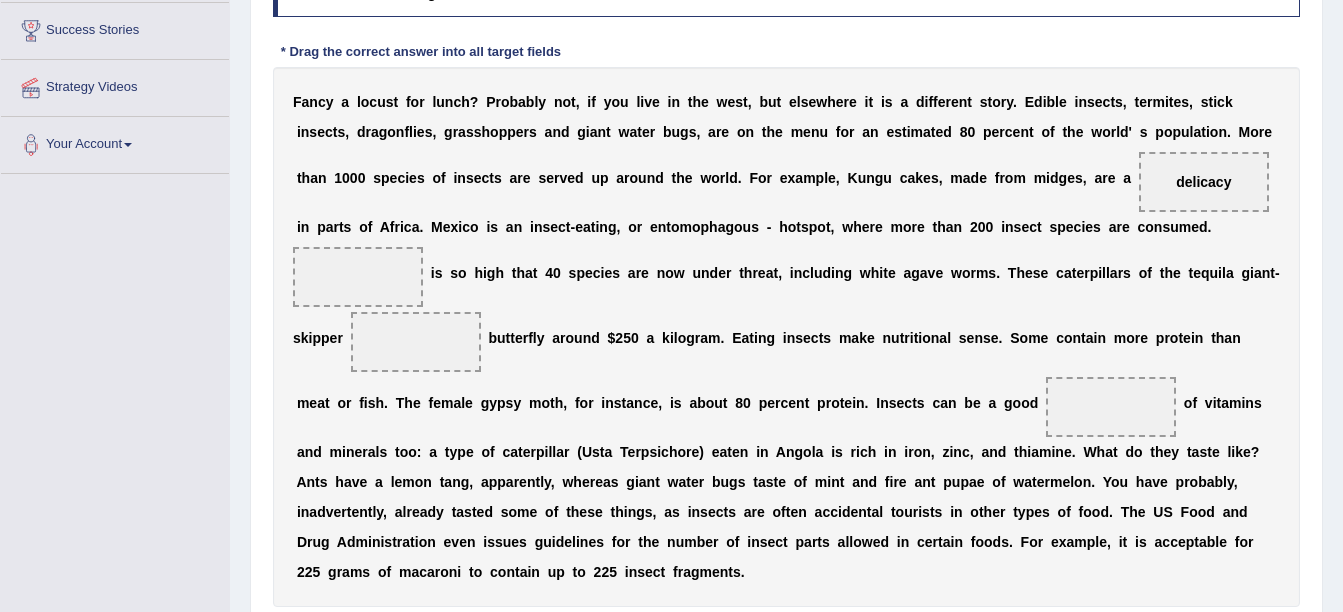 scroll, scrollTop: 424, scrollLeft: 0, axis: vertical 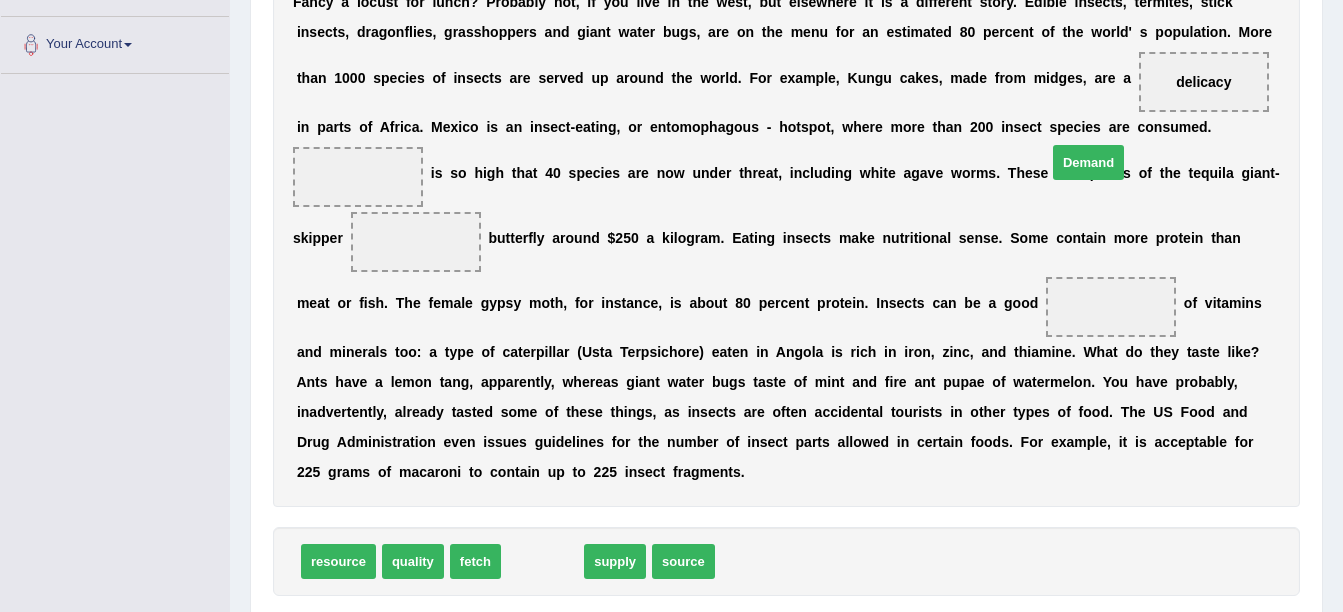 drag, startPoint x: 522, startPoint y: 536, endPoint x: 1063, endPoint y: 137, distance: 672.2217 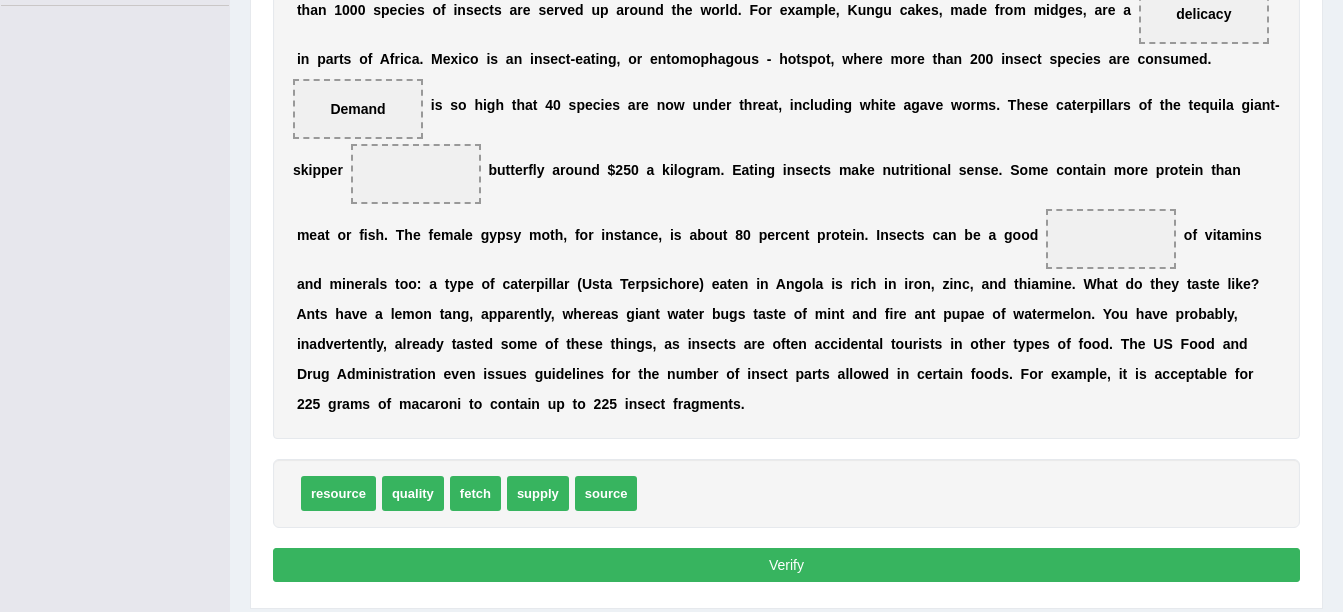 scroll, scrollTop: 524, scrollLeft: 0, axis: vertical 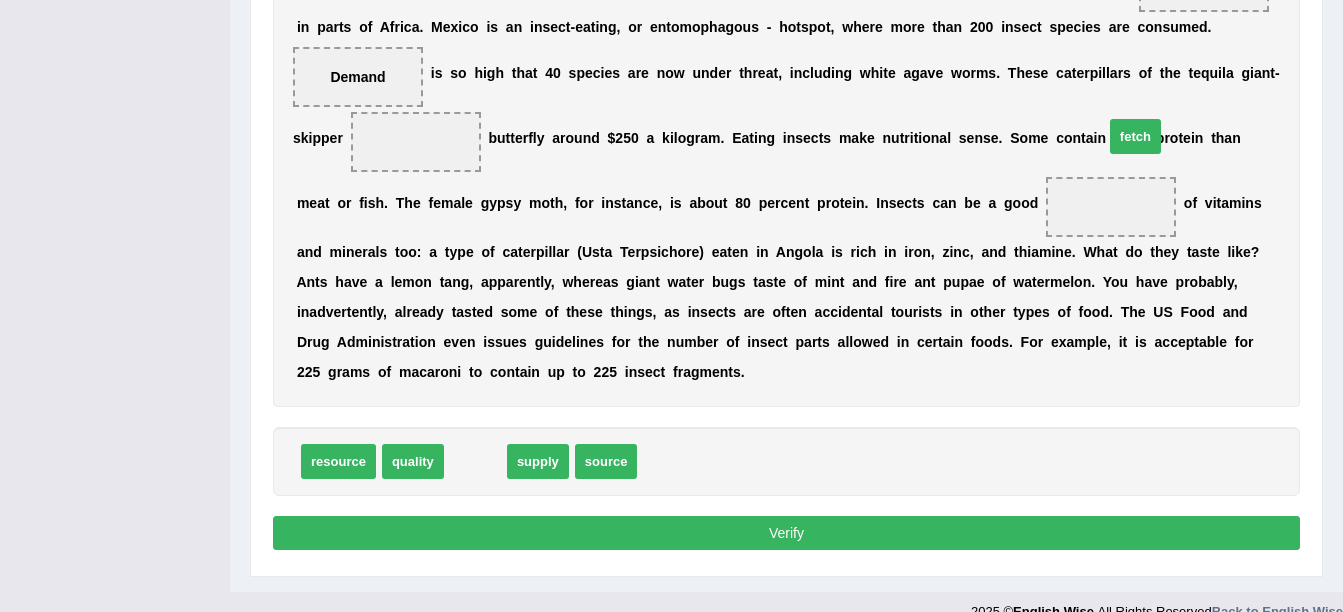 drag, startPoint x: 481, startPoint y: 434, endPoint x: 1141, endPoint y: 109, distance: 735.67993 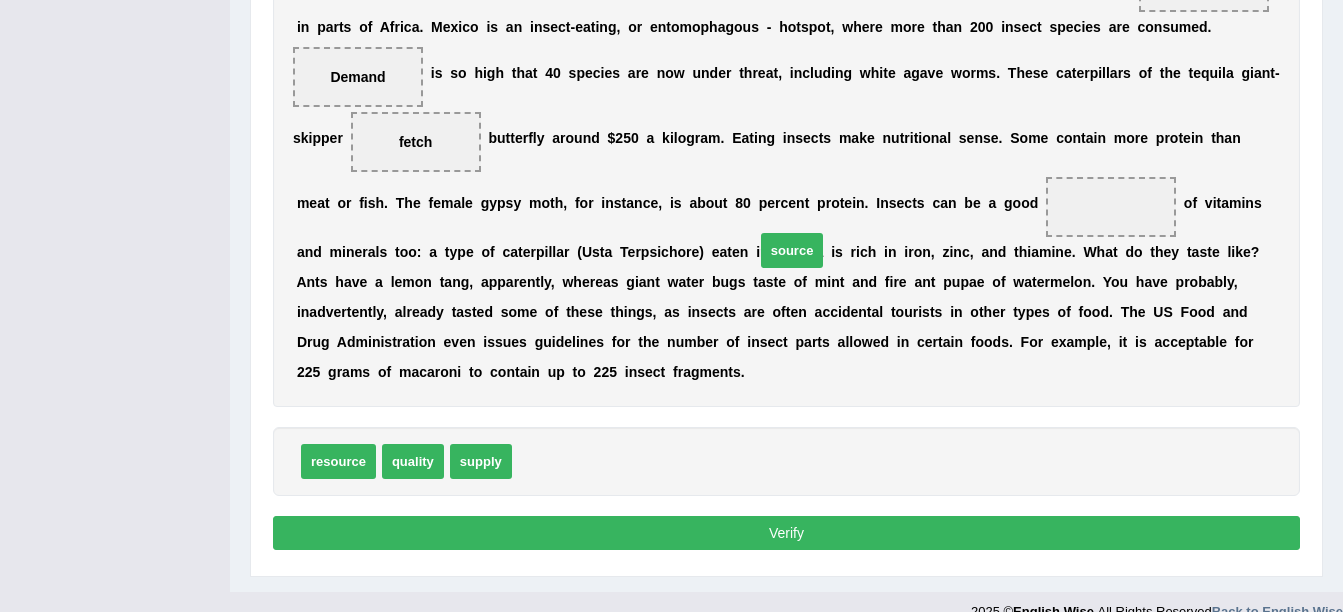 drag, startPoint x: 549, startPoint y: 434, endPoint x: 785, endPoint y: 226, distance: 314.57907 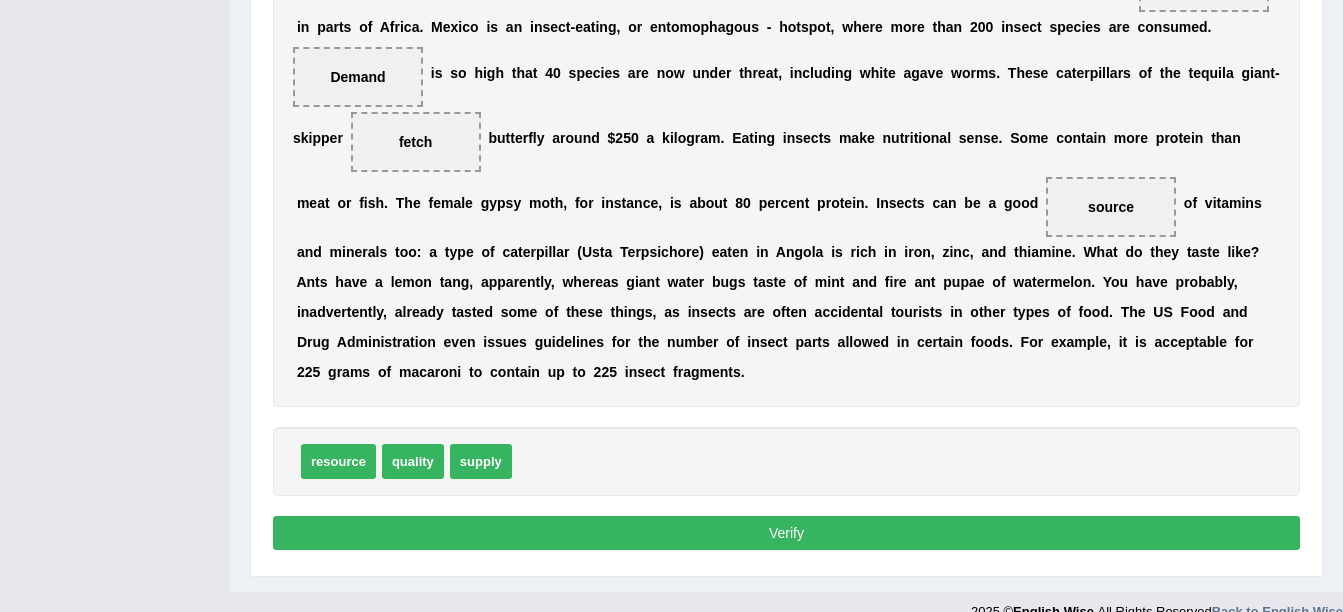 click on "Verify" at bounding box center (786, 533) 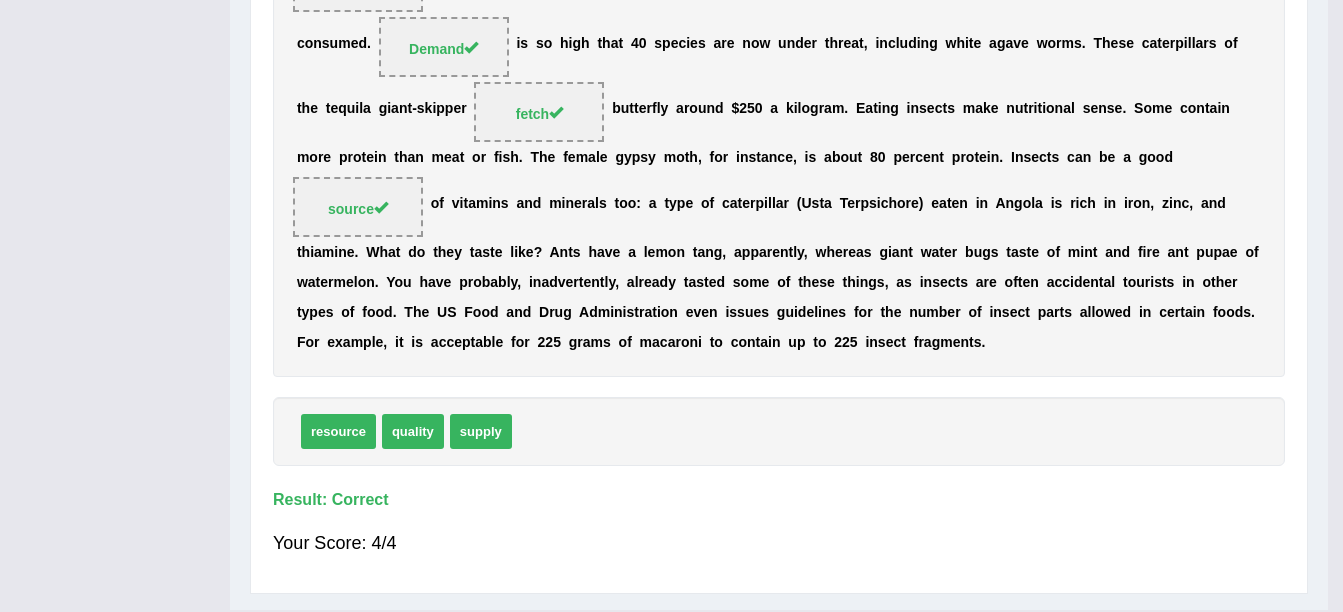 scroll, scrollTop: 461, scrollLeft: 0, axis: vertical 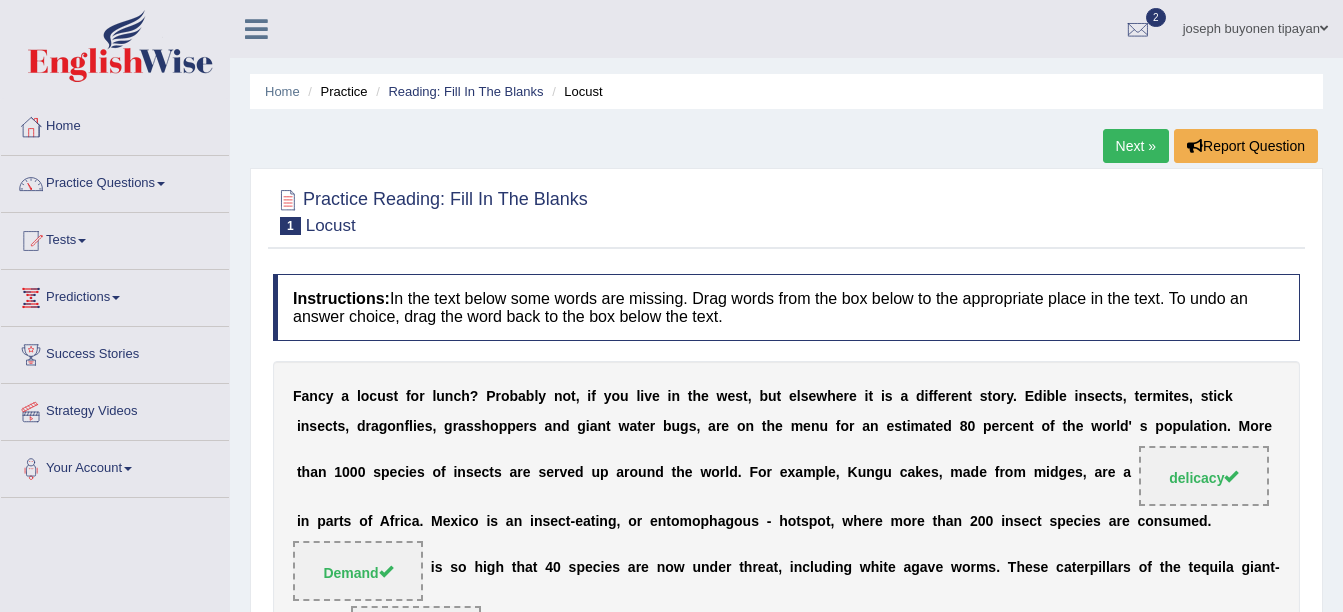 click on "Next »" at bounding box center [1136, 146] 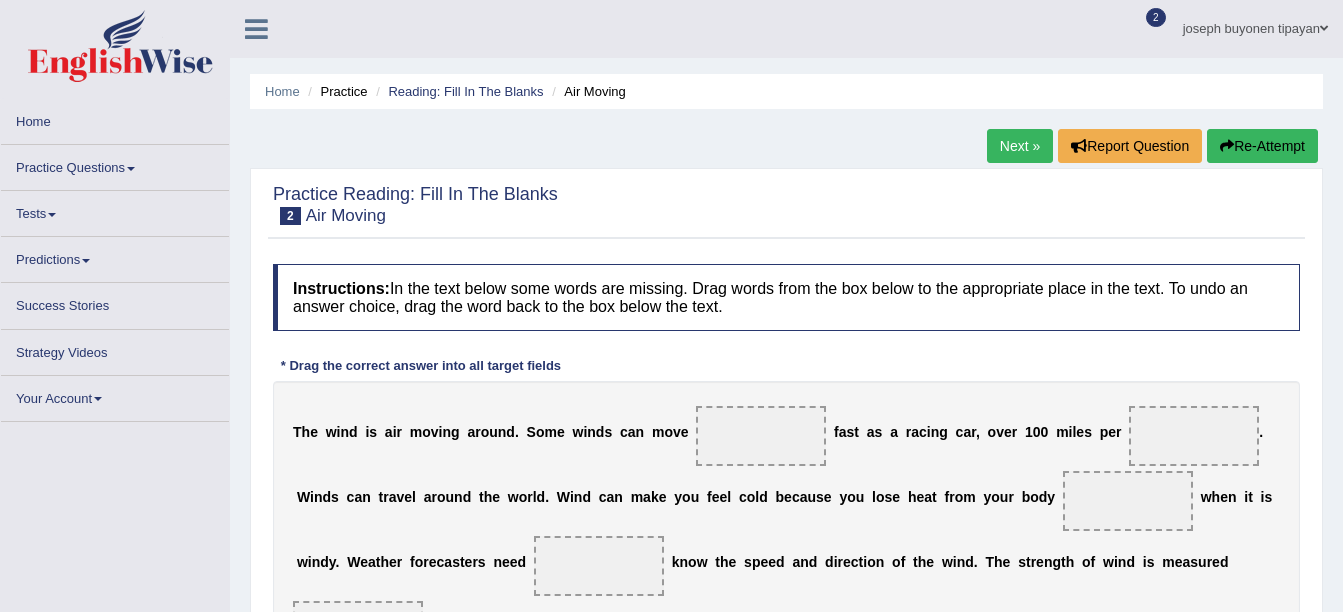 scroll, scrollTop: 53, scrollLeft: 0, axis: vertical 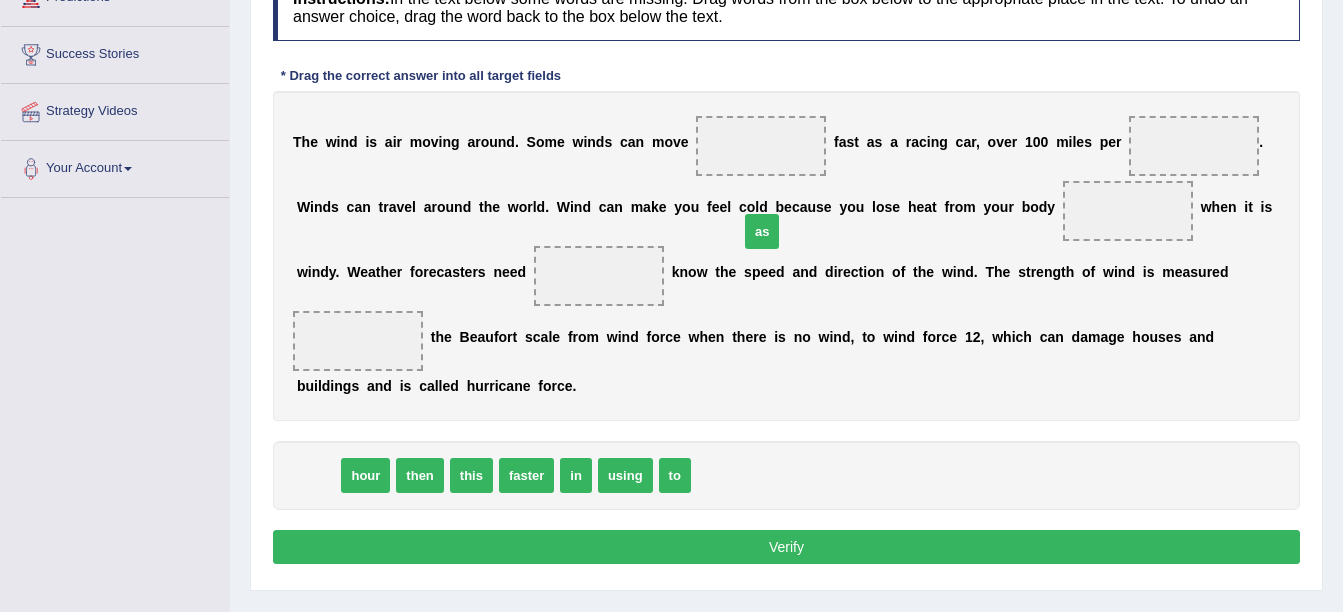 drag, startPoint x: 319, startPoint y: 418, endPoint x: 752, endPoint y: 160, distance: 504.0367 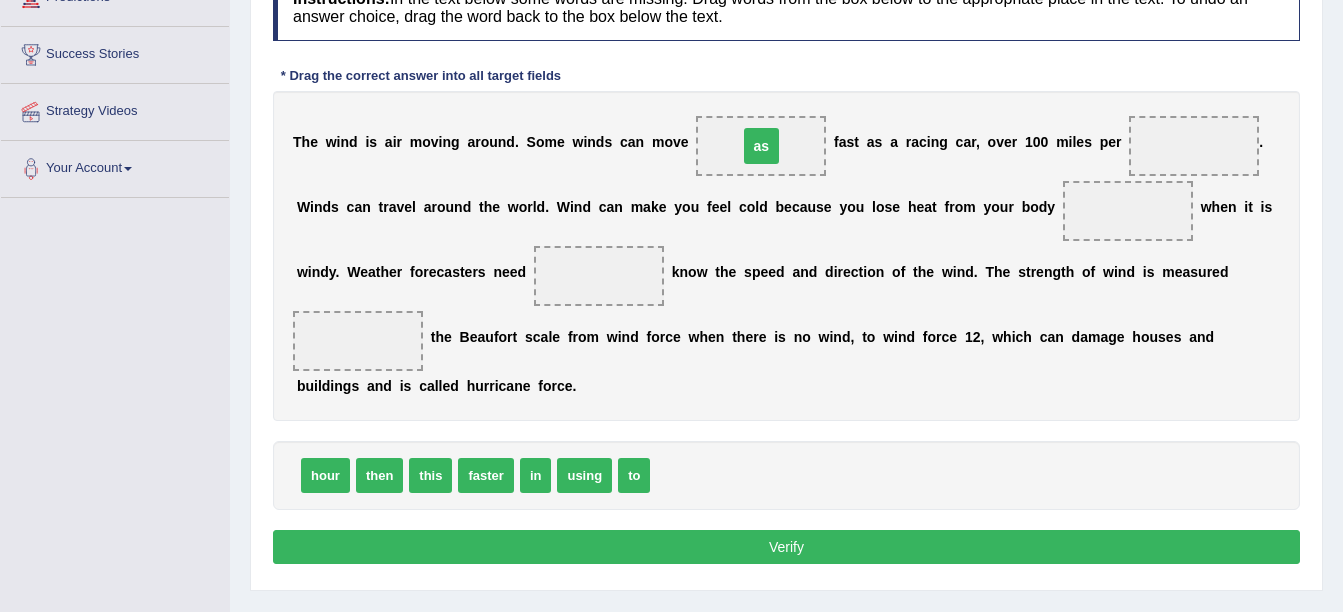 click on "as" at bounding box center (762, 146) 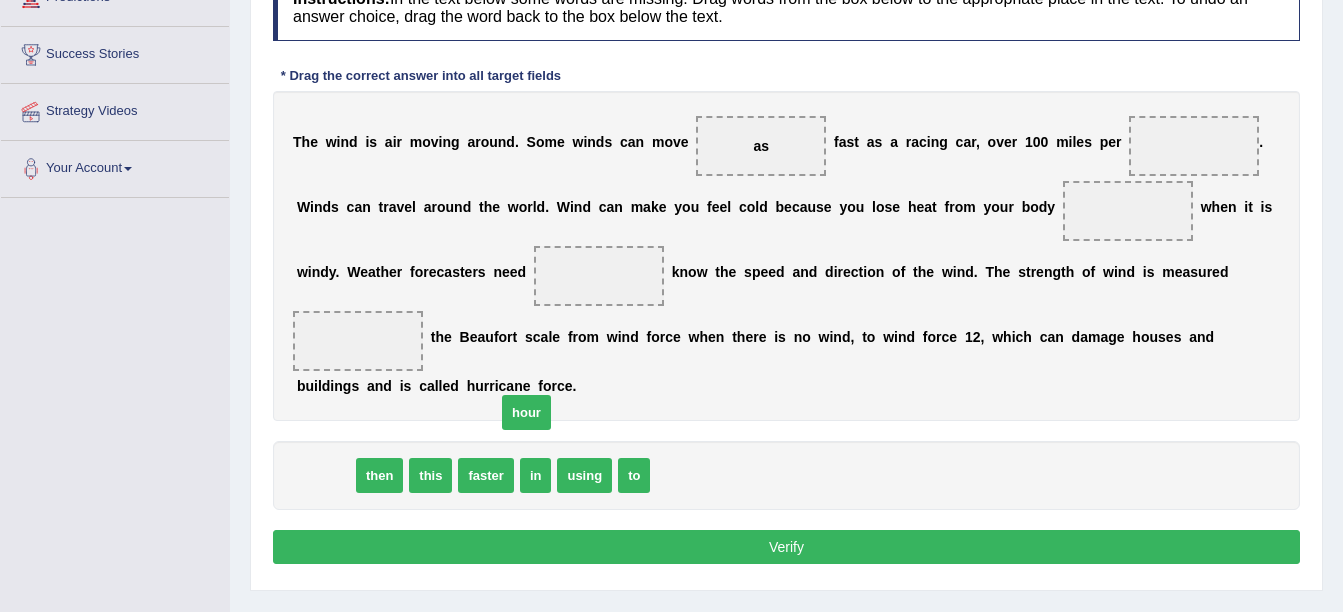 drag, startPoint x: 334, startPoint y: 406, endPoint x: 1039, endPoint y: 199, distance: 734.76117 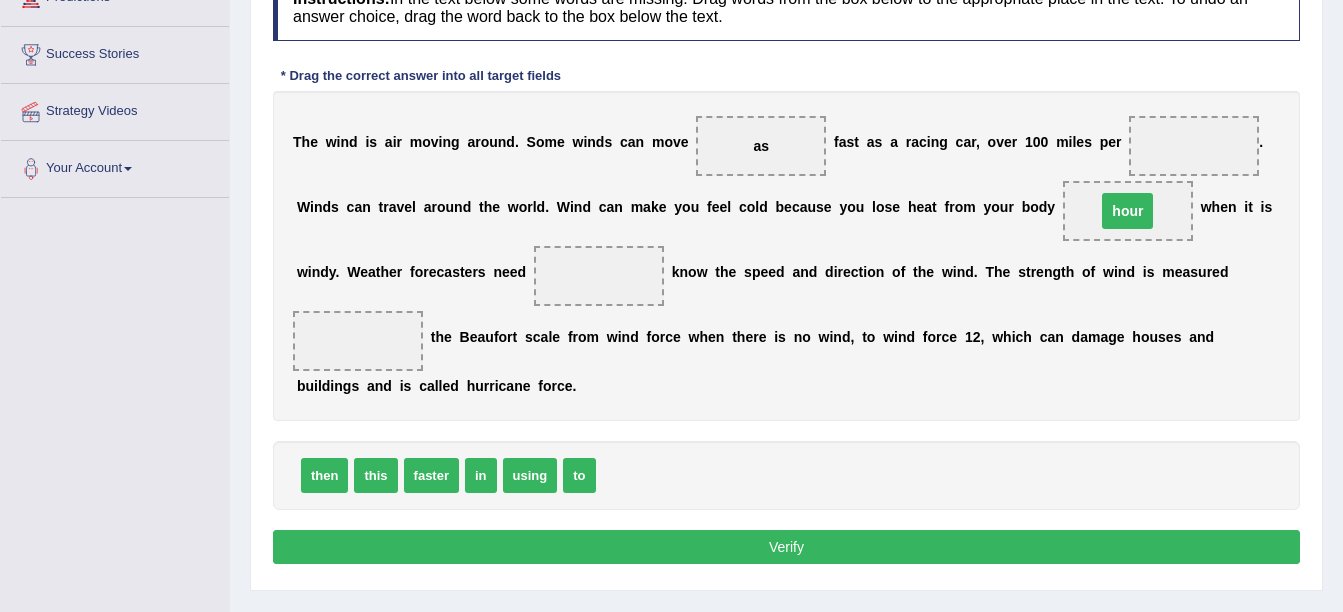 click at bounding box center (1194, 146) 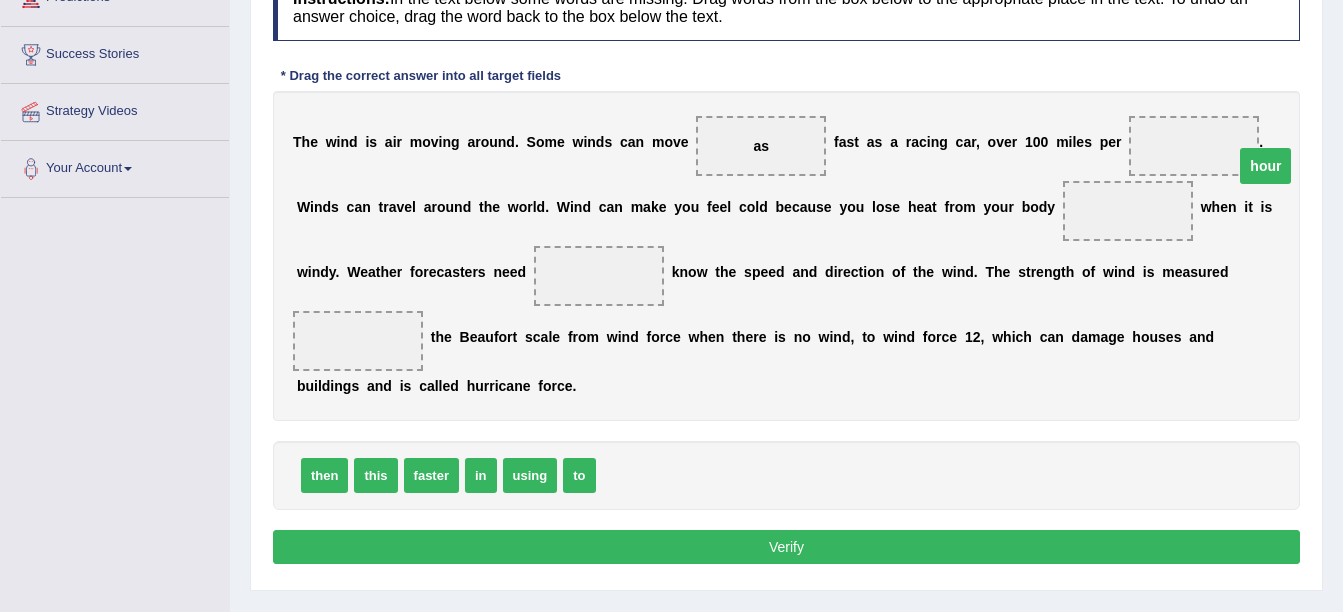 drag, startPoint x: 1033, startPoint y: 207, endPoint x: 1171, endPoint y: 162, distance: 145.15164 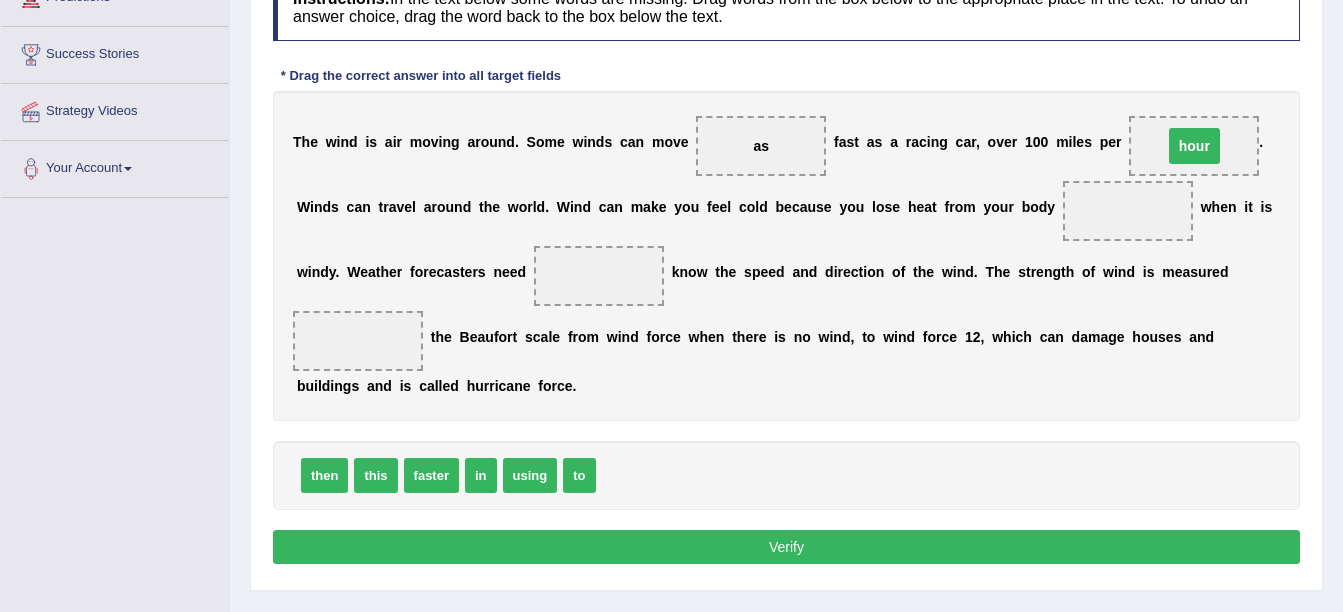 click on "hour" at bounding box center (1194, 146) 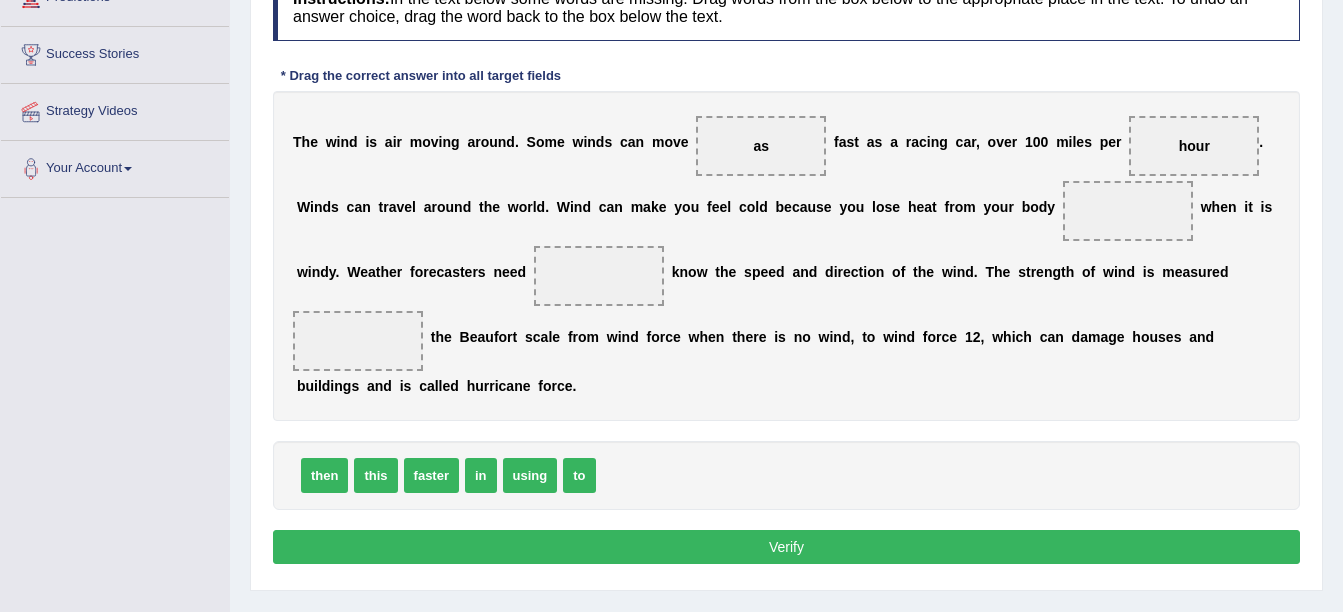 drag, startPoint x: 578, startPoint y: 413, endPoint x: 477, endPoint y: 306, distance: 147.13939 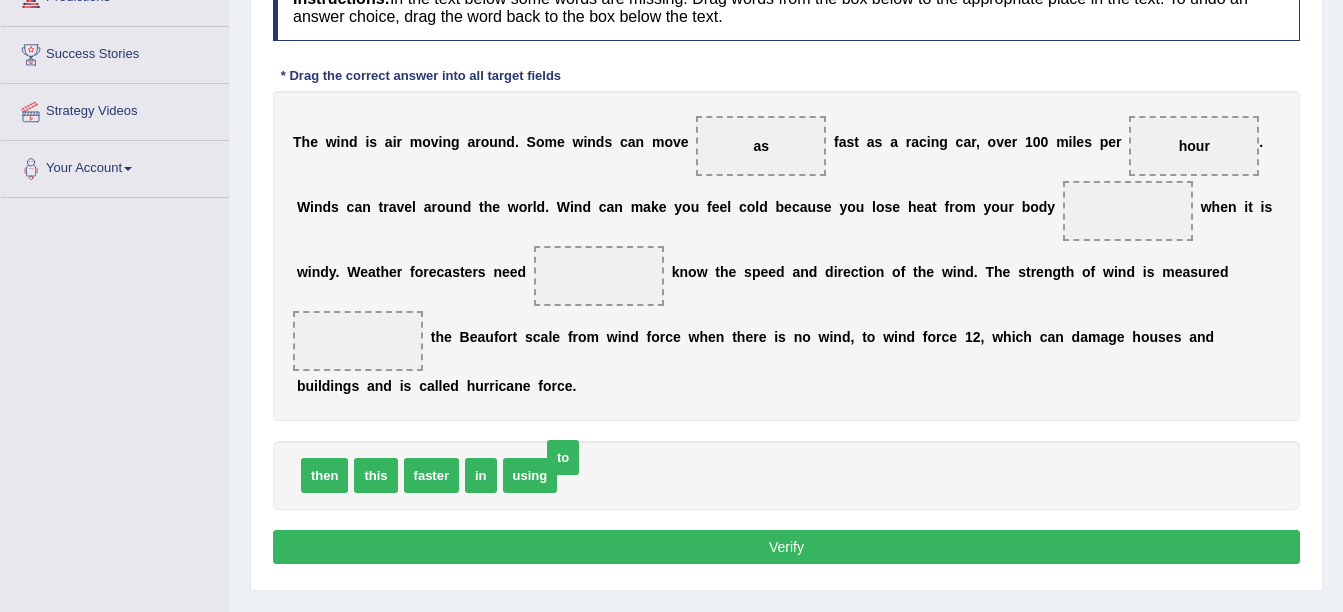 drag, startPoint x: 477, startPoint y: 306, endPoint x: 447, endPoint y: 256, distance: 58.30952 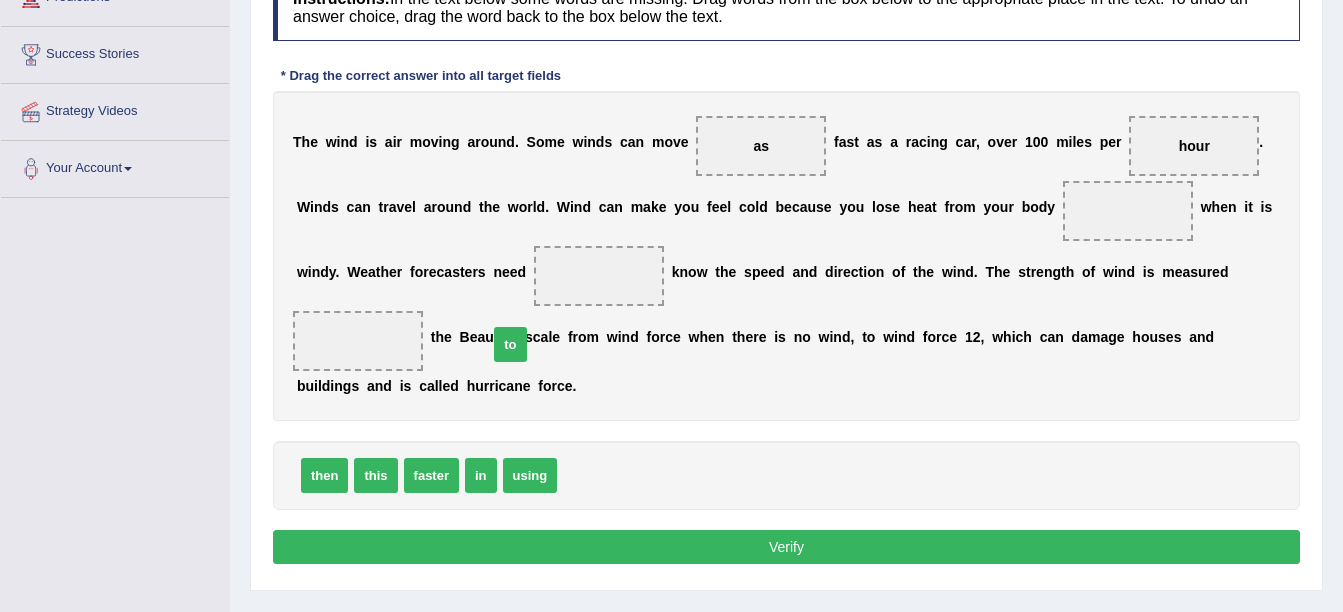 drag, startPoint x: 583, startPoint y: 412, endPoint x: 514, endPoint y: 282, distance: 147.17676 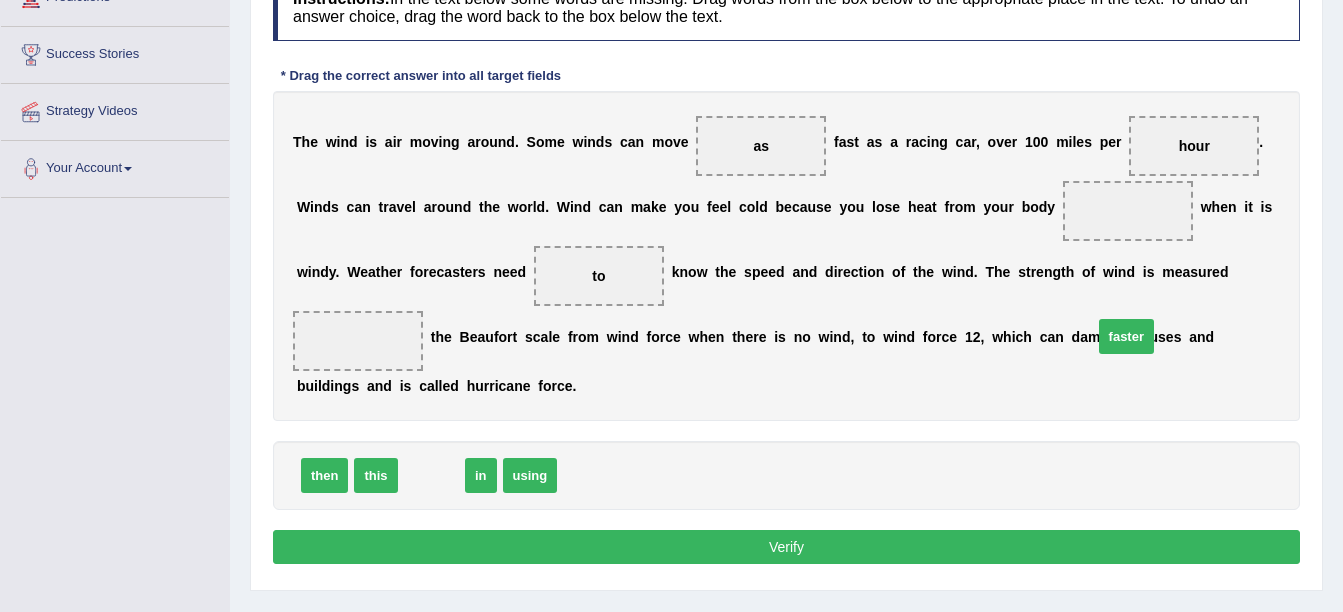 drag, startPoint x: 426, startPoint y: 411, endPoint x: 1121, endPoint y: 272, distance: 708.76373 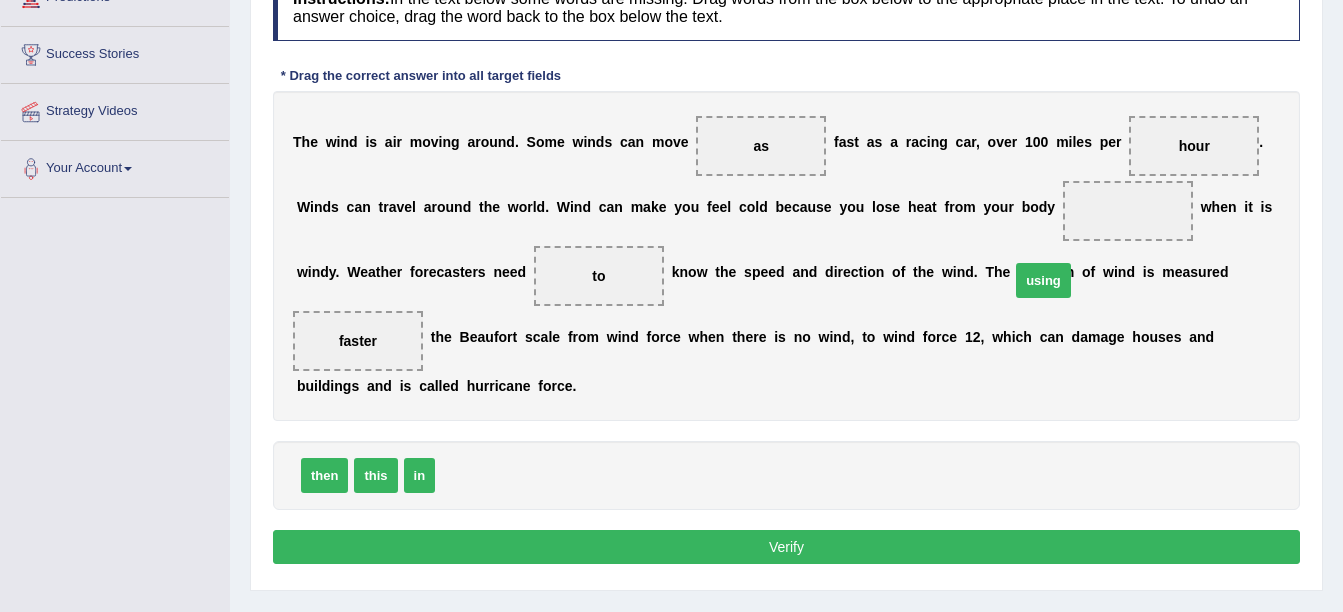 drag, startPoint x: 473, startPoint y: 415, endPoint x: 1048, endPoint y: 220, distance: 607.1655 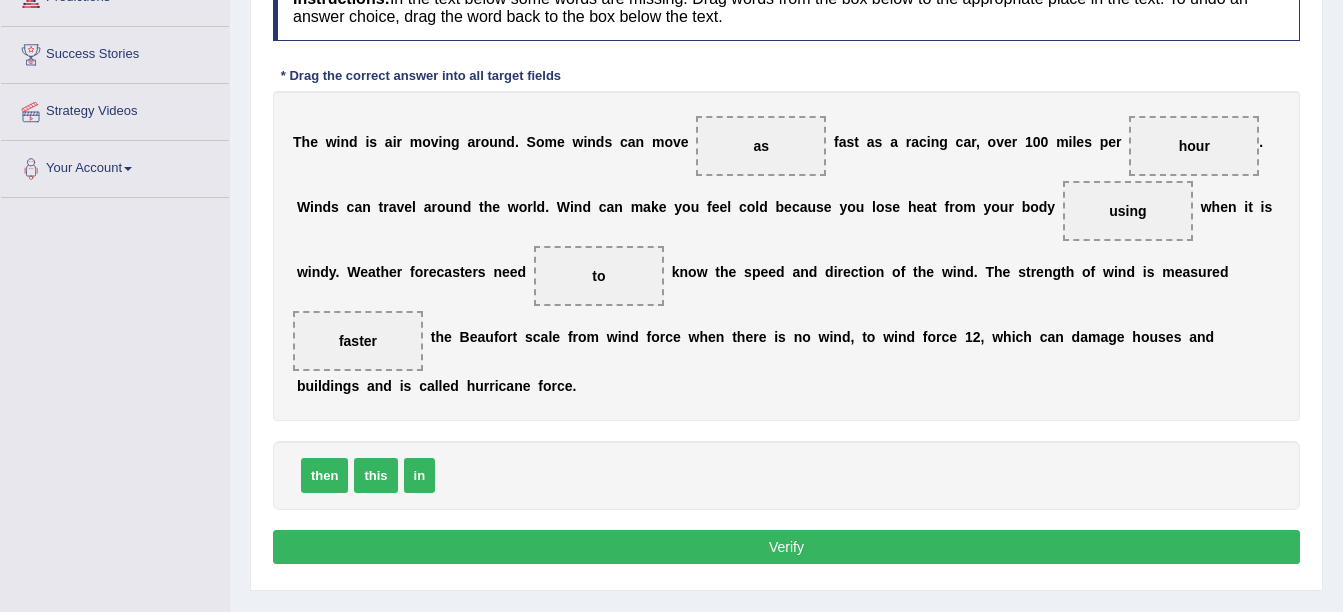 click on "Verify" at bounding box center (786, 547) 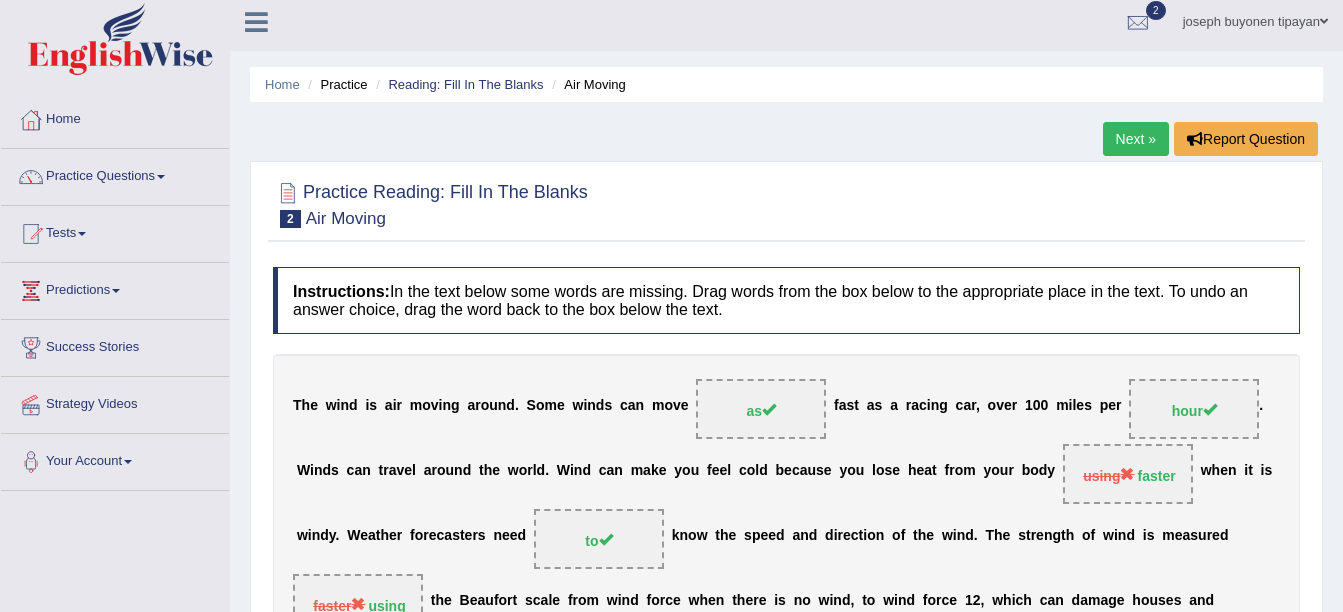 scroll, scrollTop: 0, scrollLeft: 0, axis: both 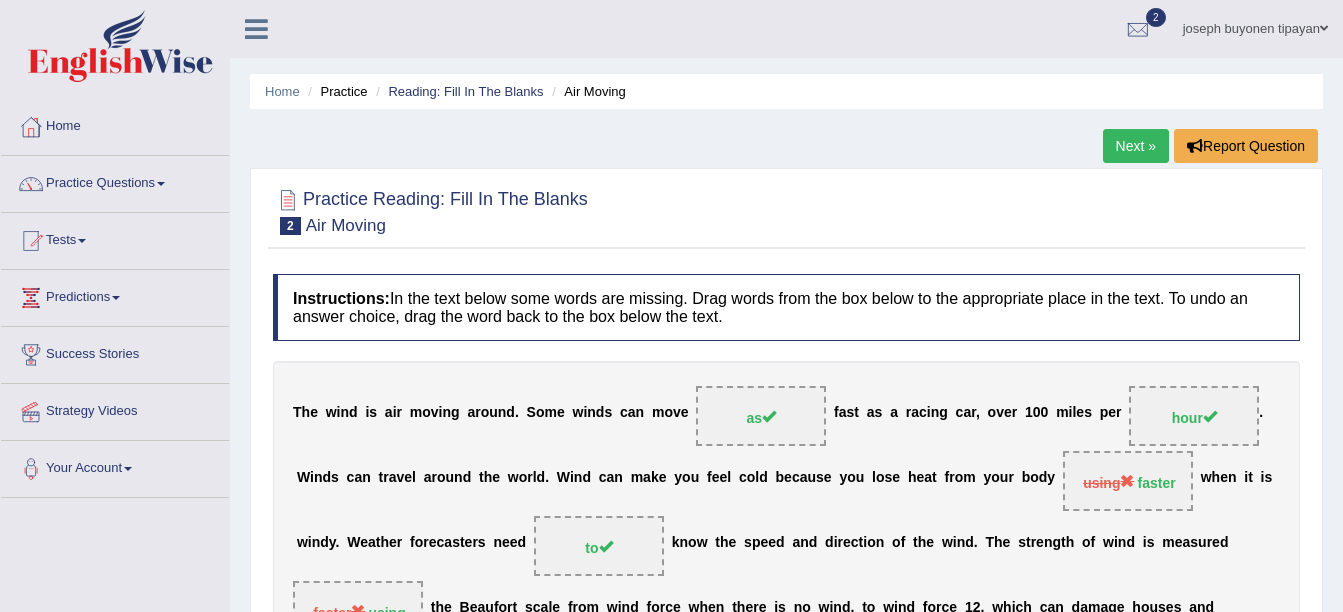 click on "Next »" at bounding box center [1136, 146] 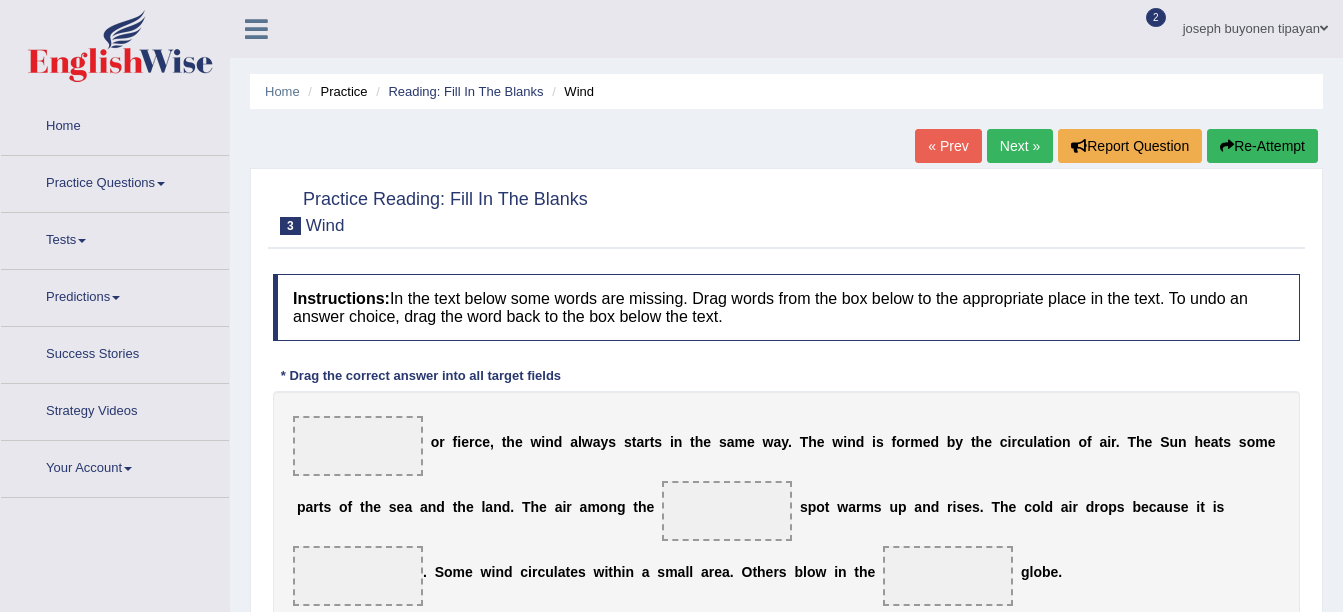 scroll, scrollTop: 0, scrollLeft: 0, axis: both 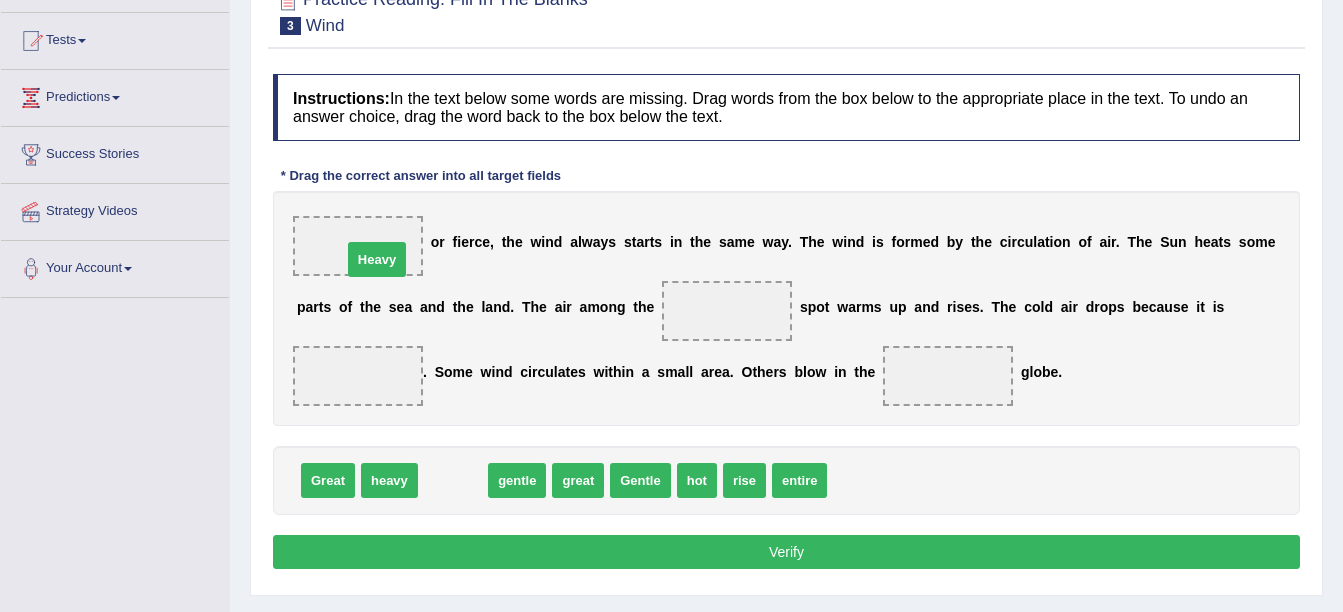 drag, startPoint x: 455, startPoint y: 485, endPoint x: 379, endPoint y: 264, distance: 233.7028 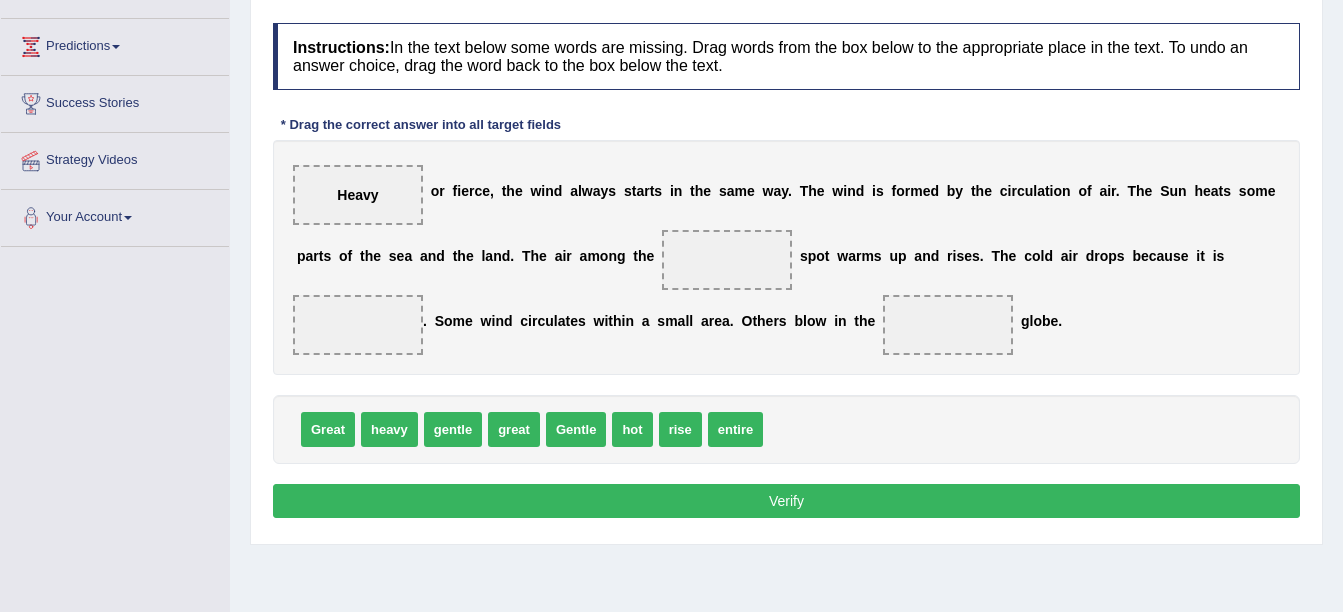 scroll, scrollTop: 300, scrollLeft: 0, axis: vertical 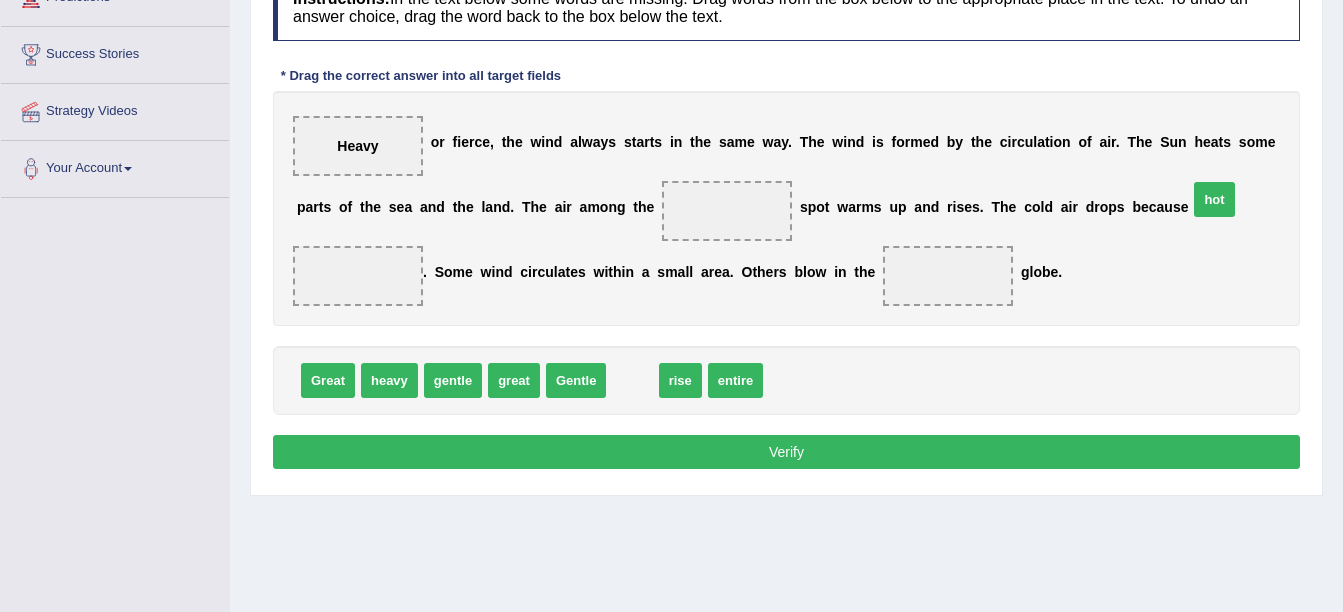 drag, startPoint x: 610, startPoint y: 382, endPoint x: 1192, endPoint y: 201, distance: 609.49567 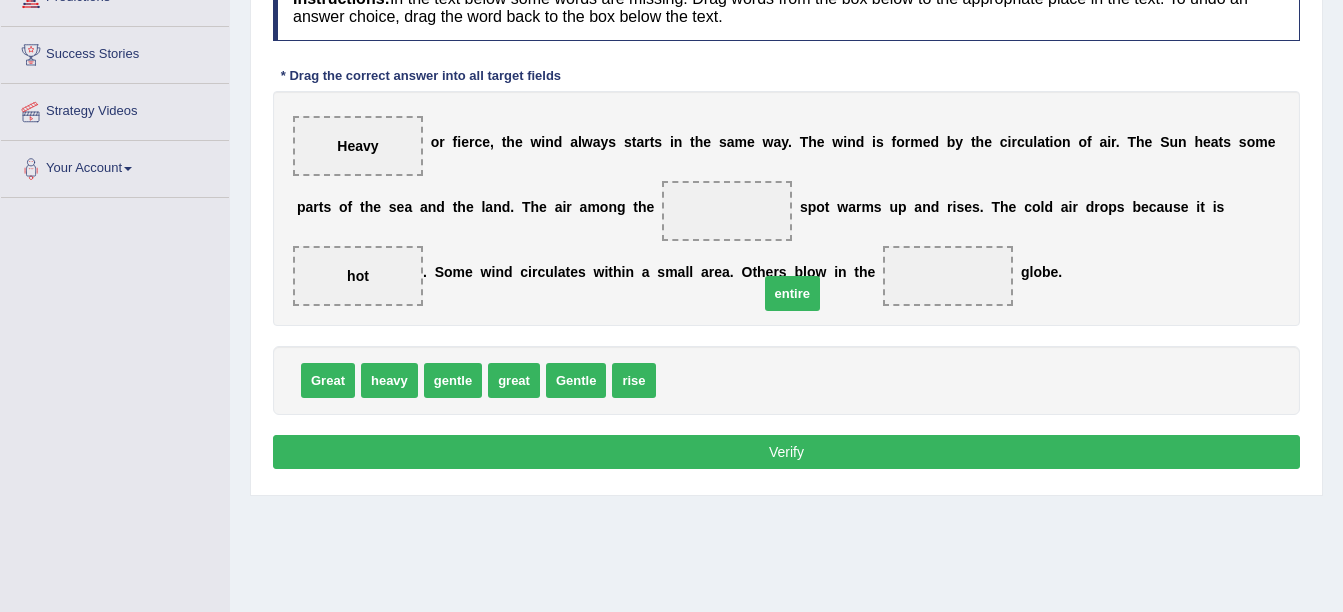 drag, startPoint x: 683, startPoint y: 393, endPoint x: 786, endPoint y: 307, distance: 134.18271 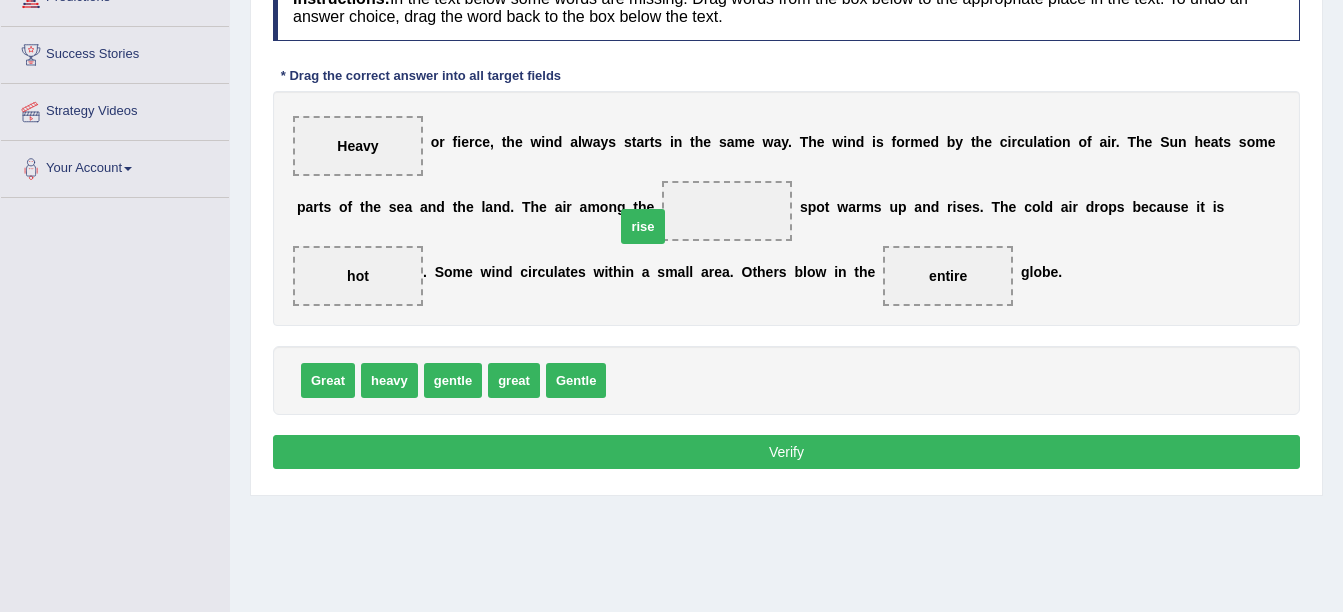 drag, startPoint x: 626, startPoint y: 377, endPoint x: 644, endPoint y: 209, distance: 168.96153 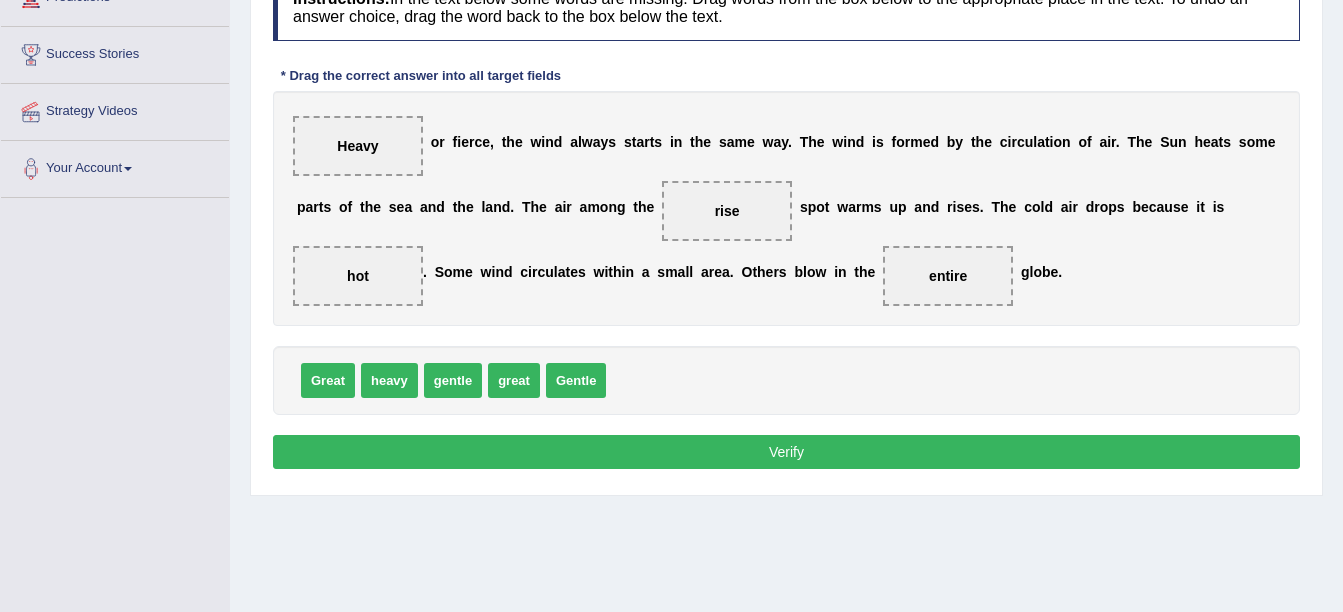 click on "Verify" at bounding box center (786, 452) 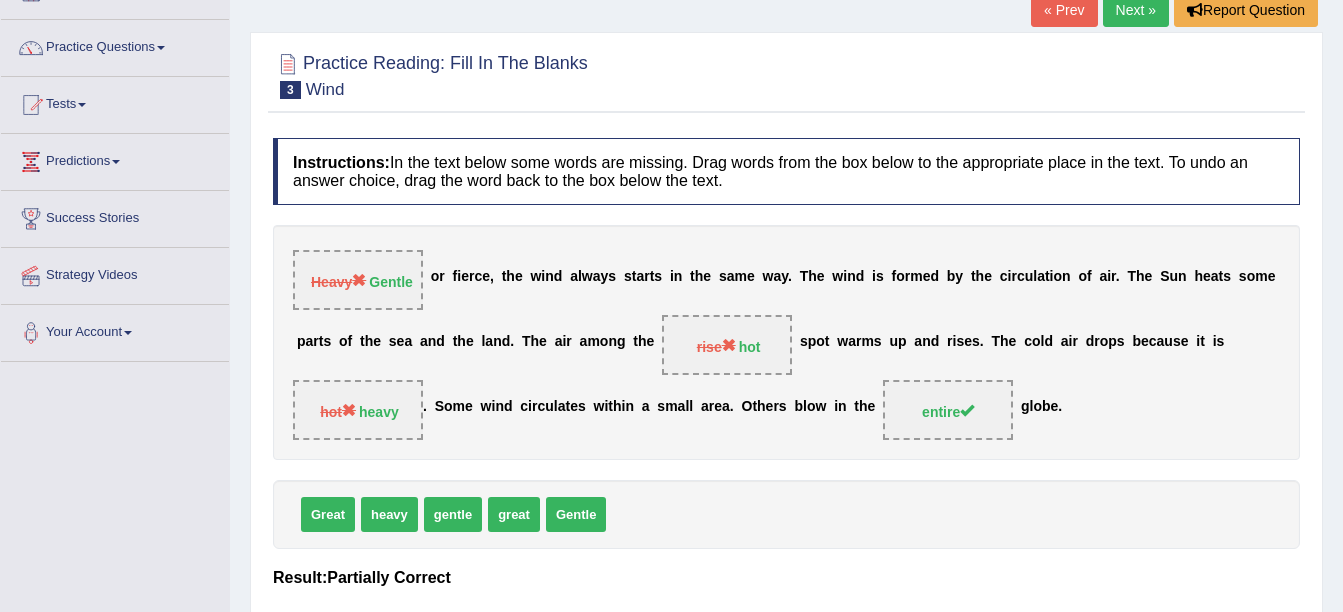 scroll, scrollTop: 100, scrollLeft: 0, axis: vertical 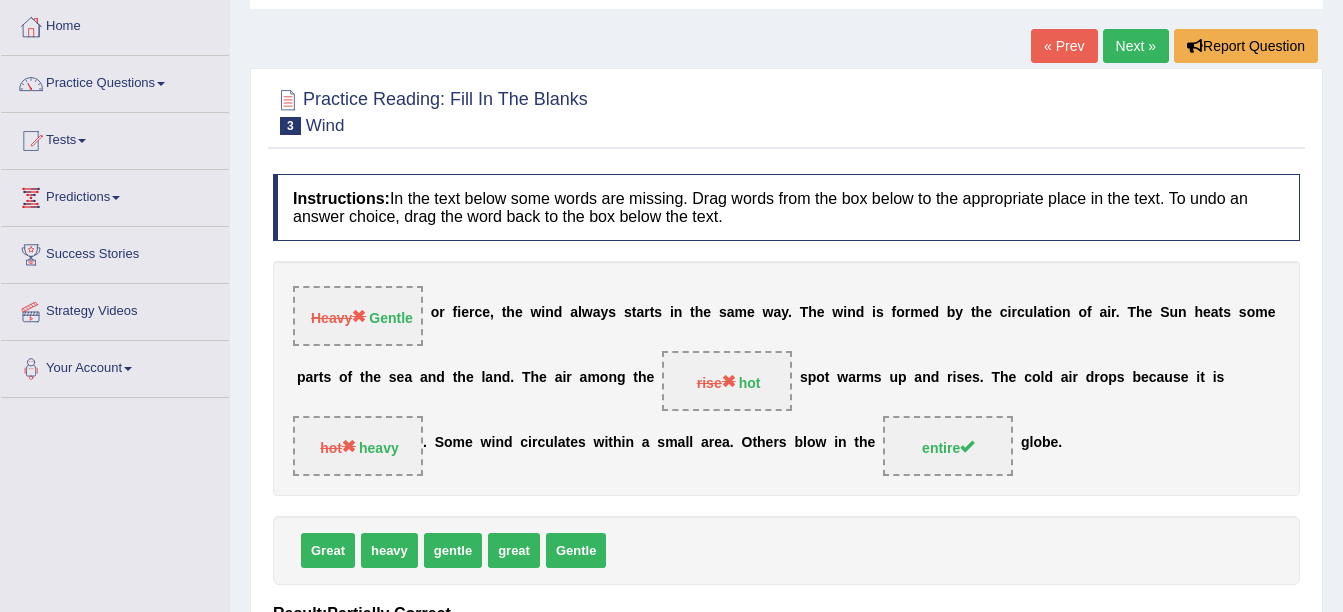 click on "Next »" at bounding box center [1136, 46] 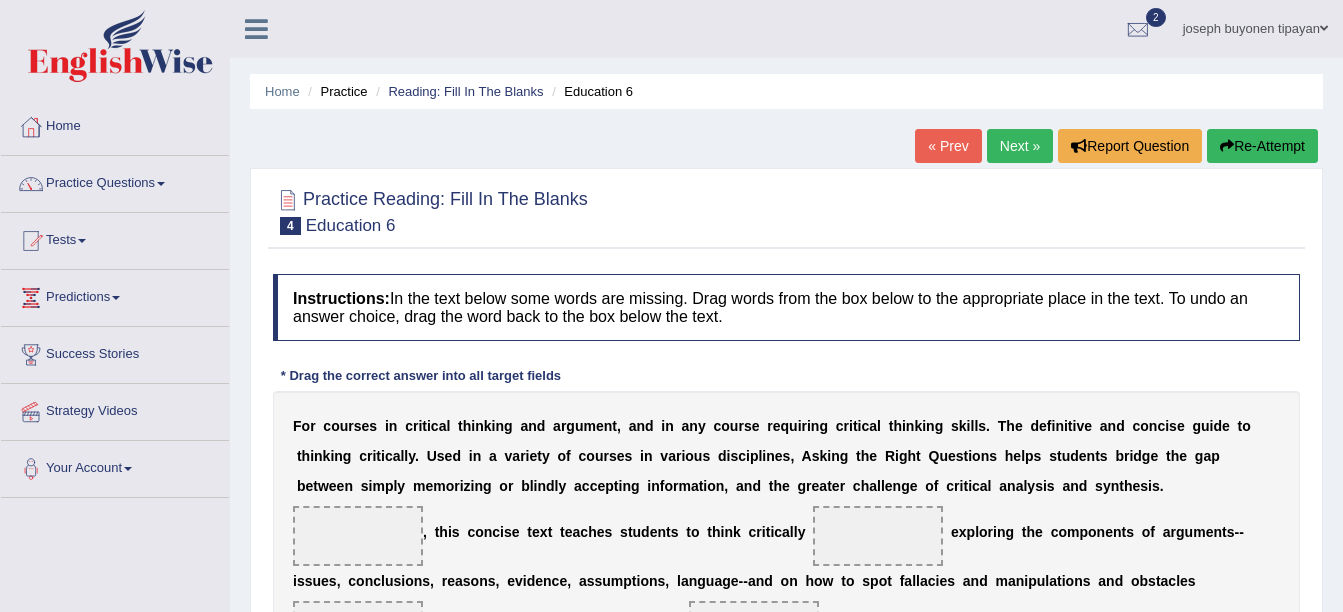 scroll, scrollTop: 0, scrollLeft: 0, axis: both 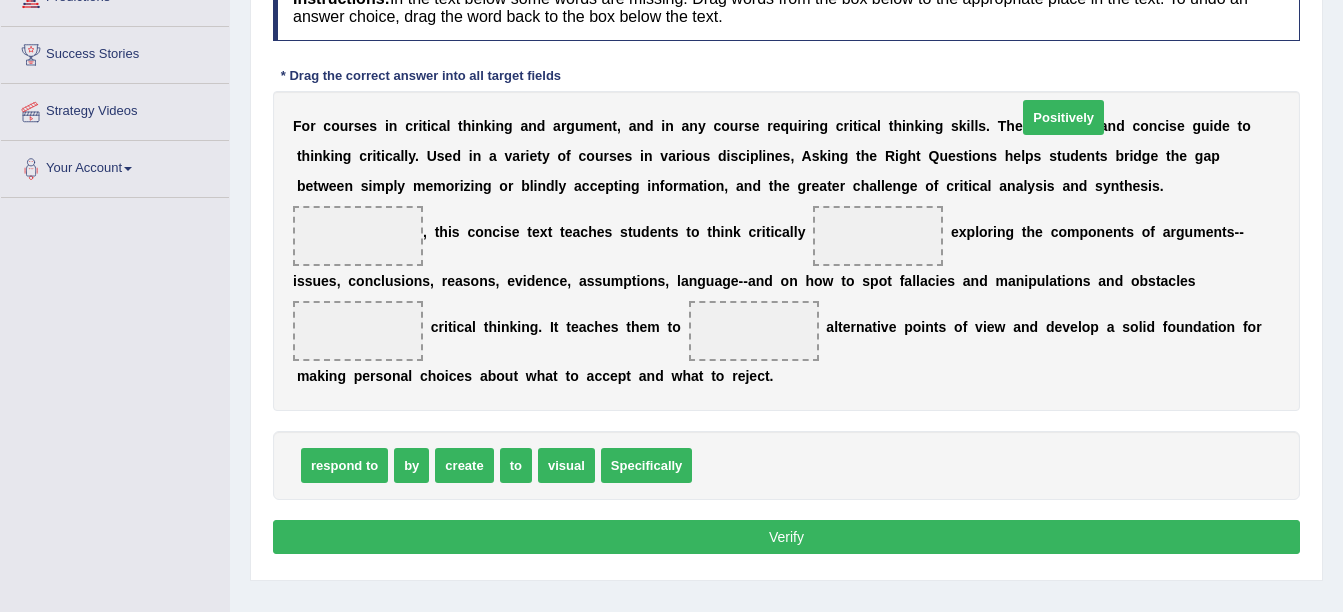 drag, startPoint x: 711, startPoint y: 538, endPoint x: 1037, endPoint y: 190, distance: 476.84378 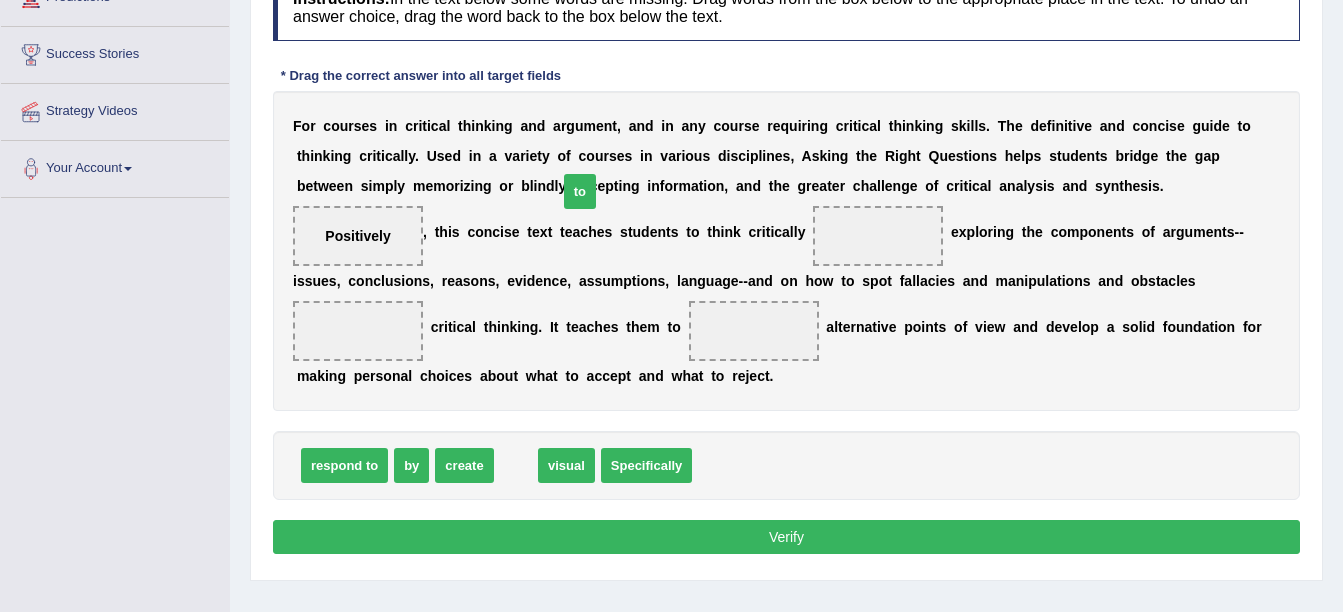 drag, startPoint x: 497, startPoint y: 532, endPoint x: 560, endPoint y: 265, distance: 274.3319 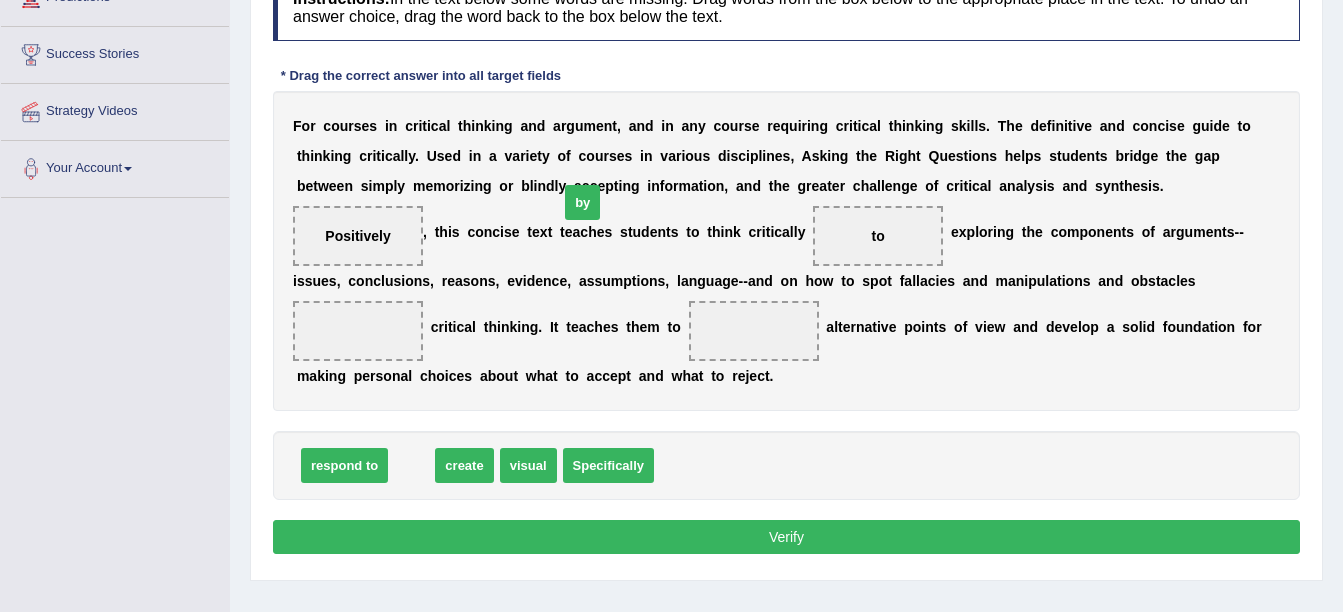drag, startPoint x: 418, startPoint y: 546, endPoint x: 589, endPoint y: 283, distance: 313.70367 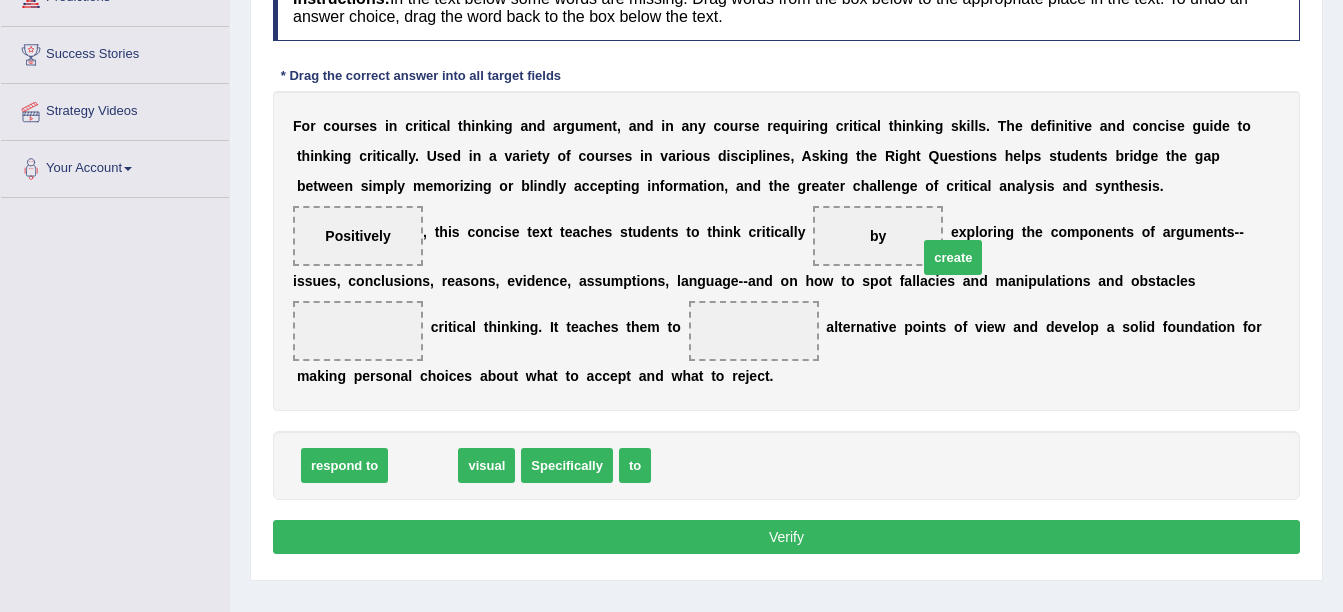 drag, startPoint x: 428, startPoint y: 540, endPoint x: 958, endPoint y: 332, distance: 569.354 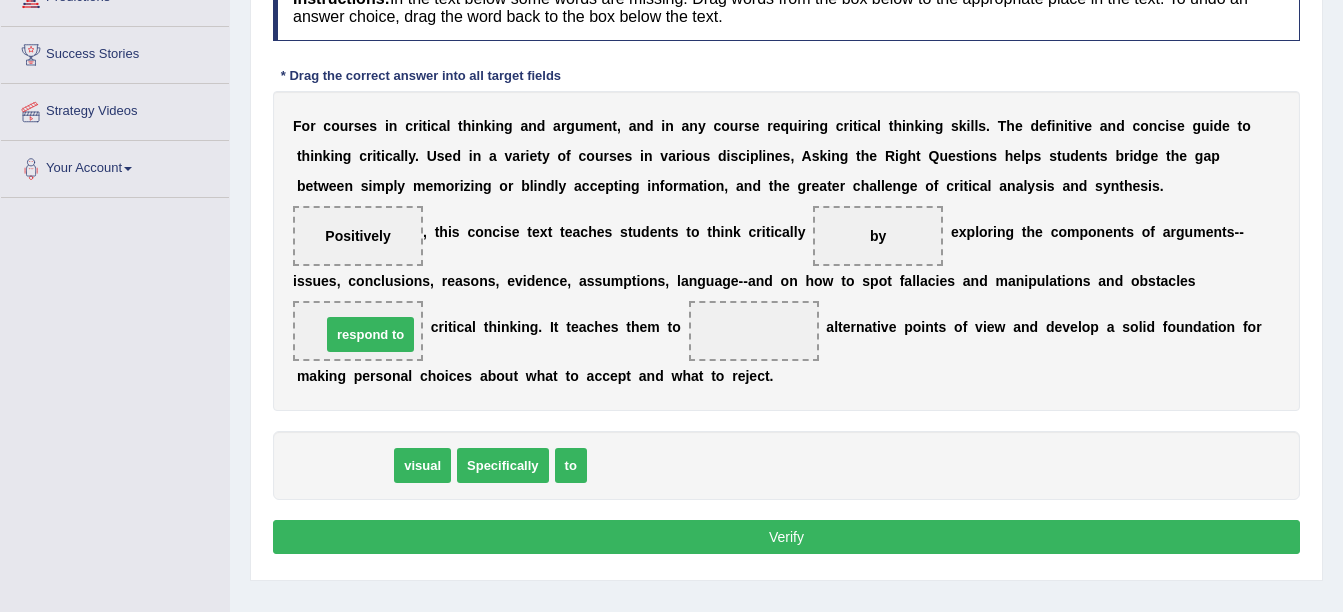 drag, startPoint x: 322, startPoint y: 536, endPoint x: 348, endPoint y: 405, distance: 133.55524 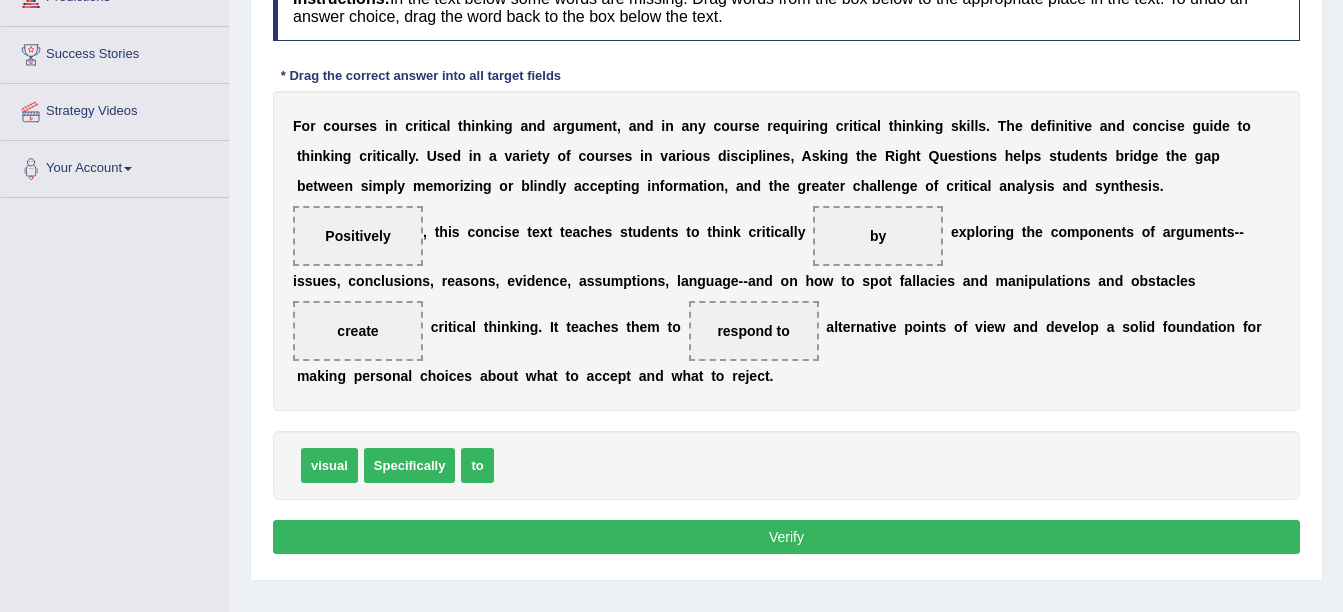 scroll, scrollTop: 400, scrollLeft: 0, axis: vertical 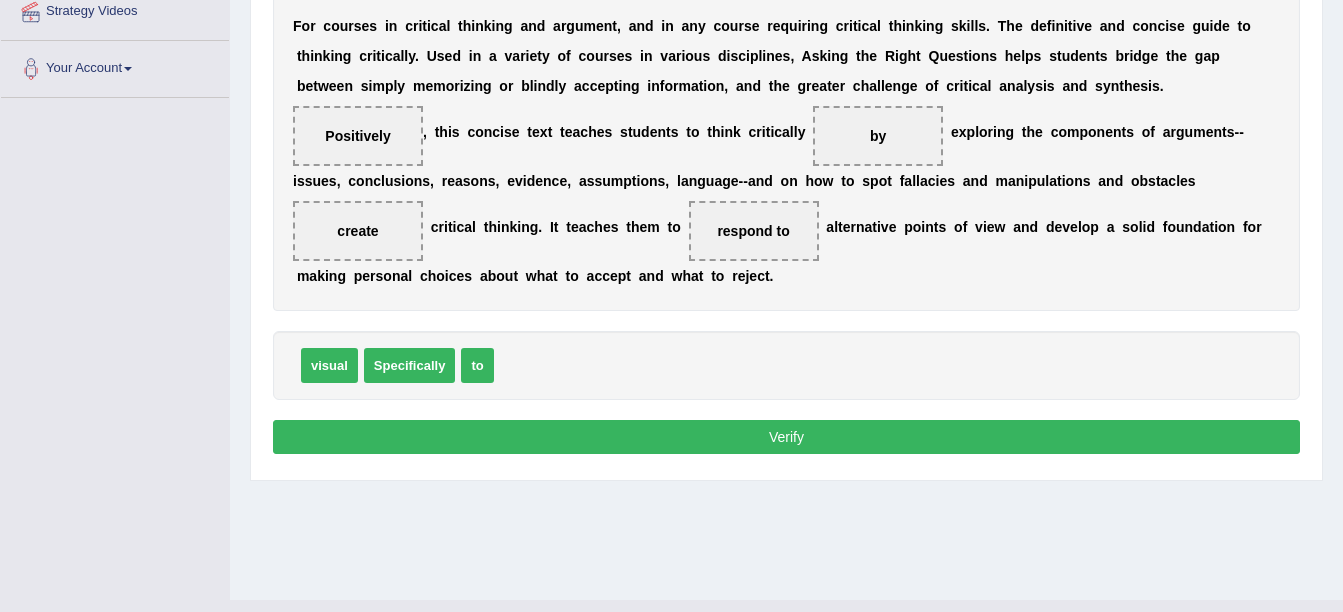 click on "Verify" at bounding box center (786, 437) 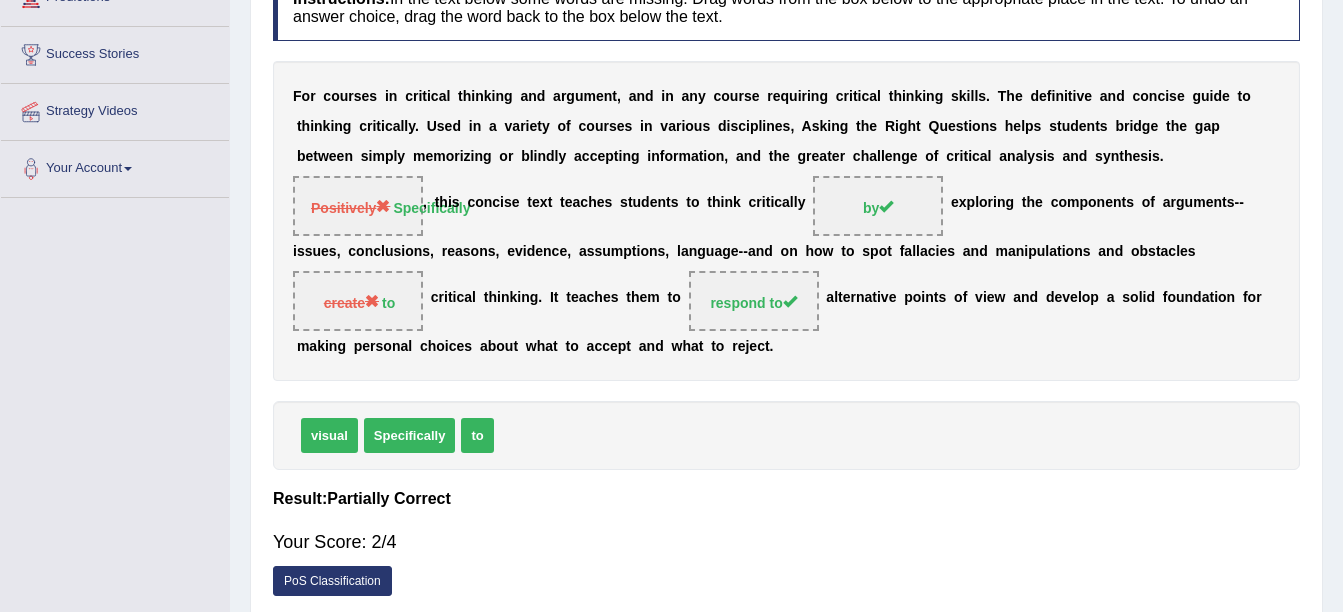 scroll, scrollTop: 100, scrollLeft: 0, axis: vertical 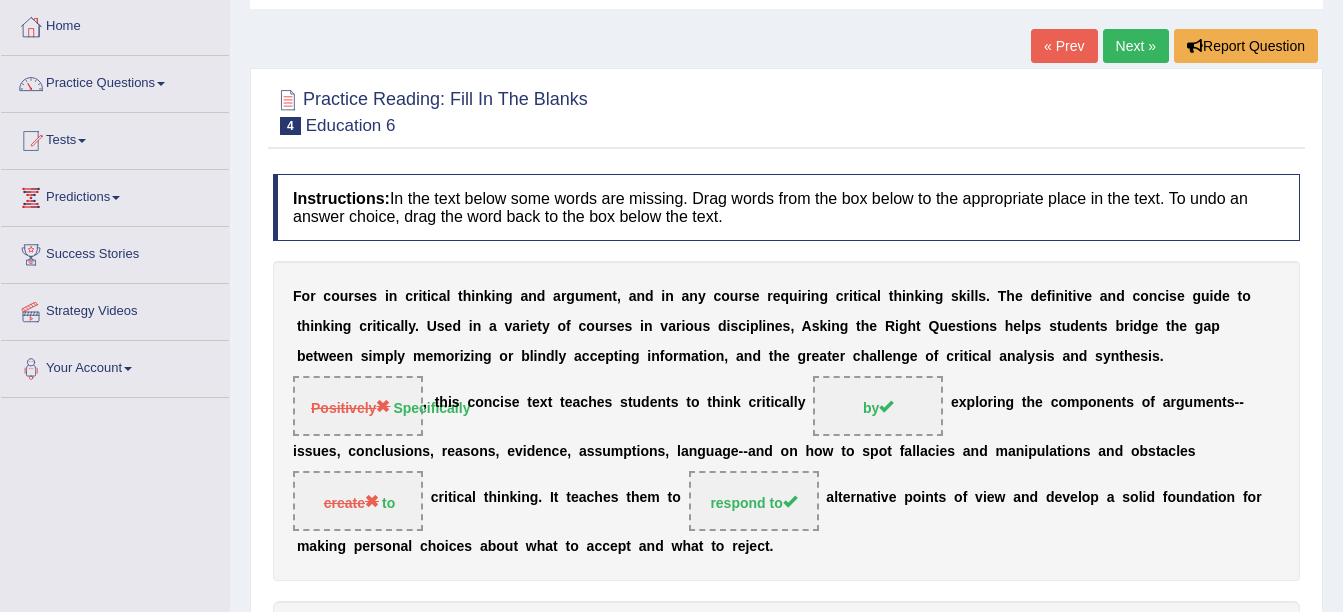 click on "Next »" at bounding box center [1136, 46] 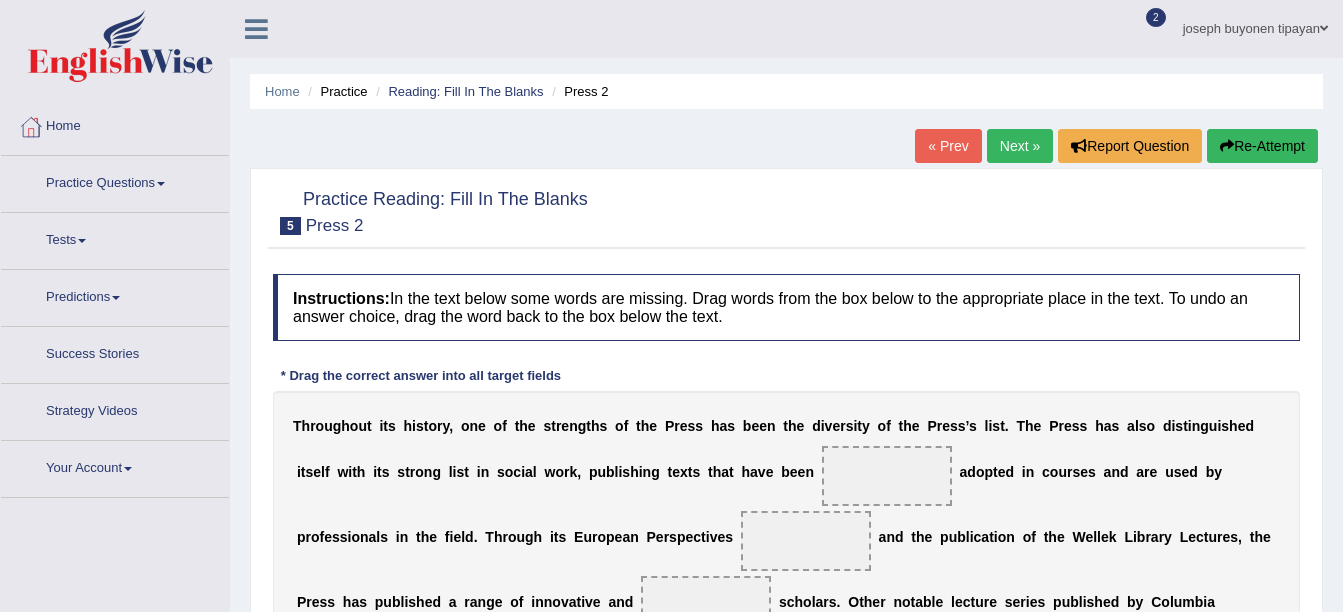 scroll, scrollTop: 0, scrollLeft: 0, axis: both 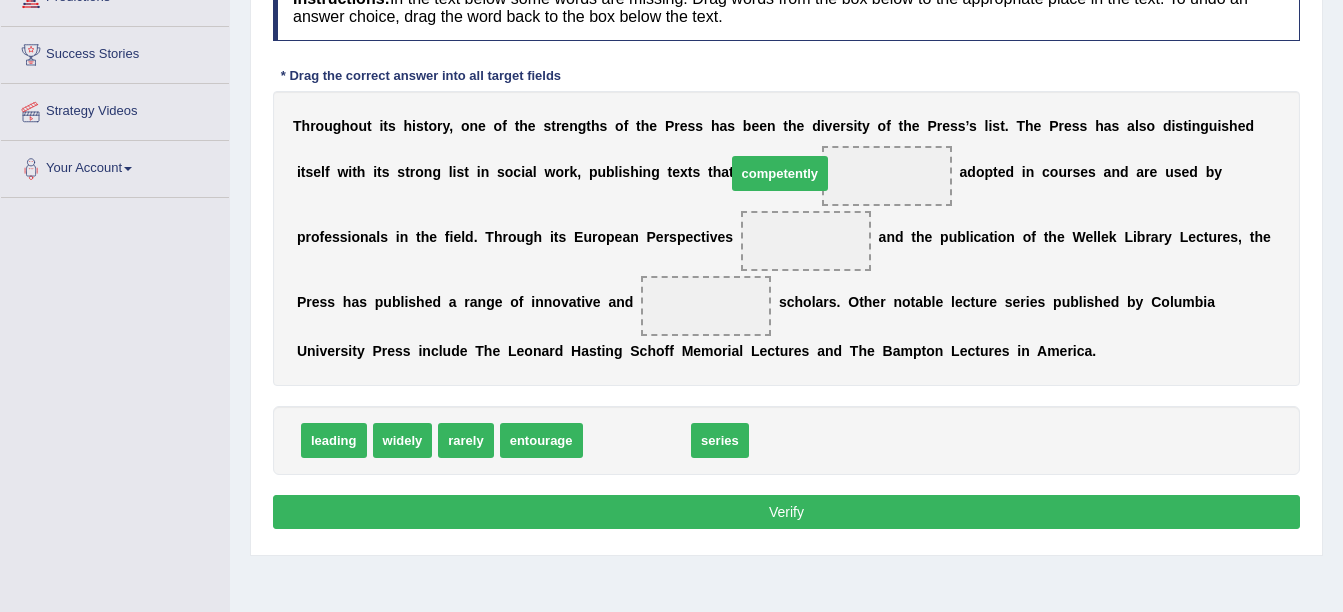 drag, startPoint x: 638, startPoint y: 441, endPoint x: 781, endPoint y: 174, distance: 302.8828 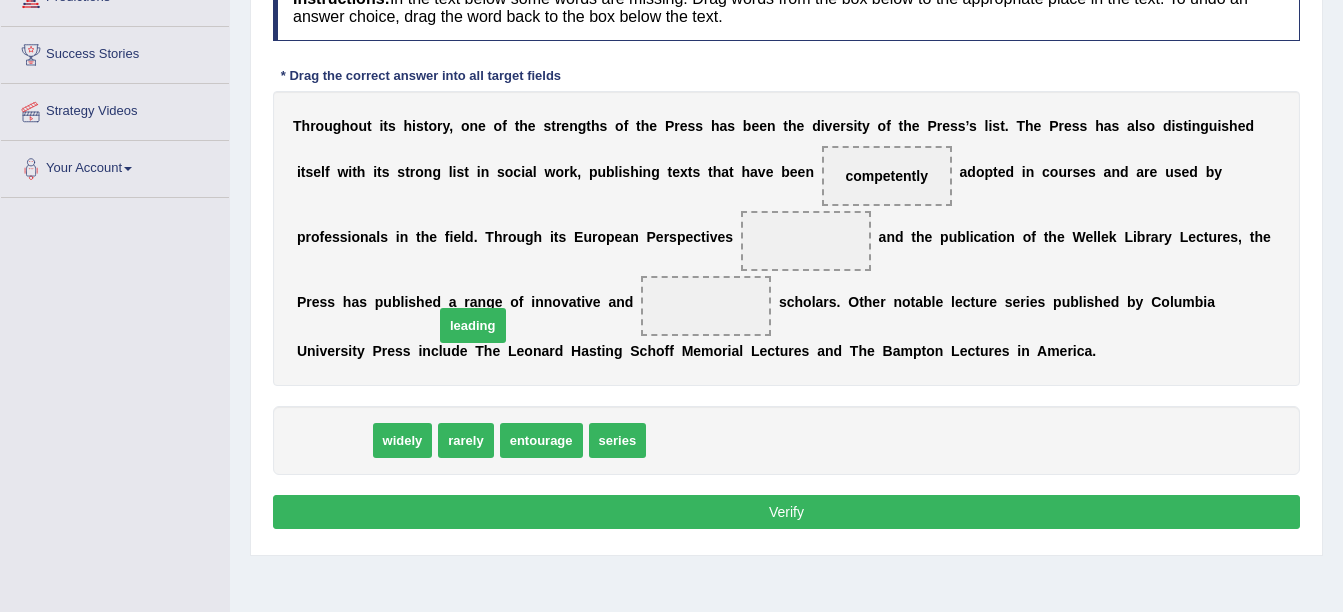 drag, startPoint x: 329, startPoint y: 436, endPoint x: 468, endPoint y: 321, distance: 180.4051 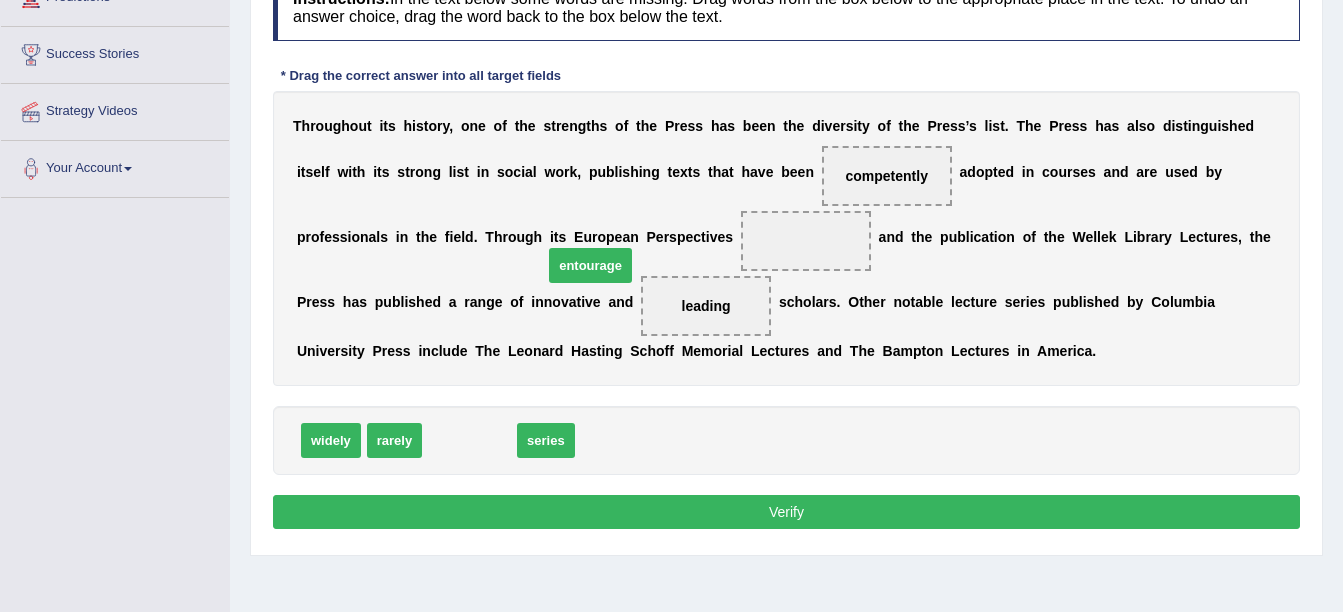 drag, startPoint x: 478, startPoint y: 446, endPoint x: 599, endPoint y: 271, distance: 212.75807 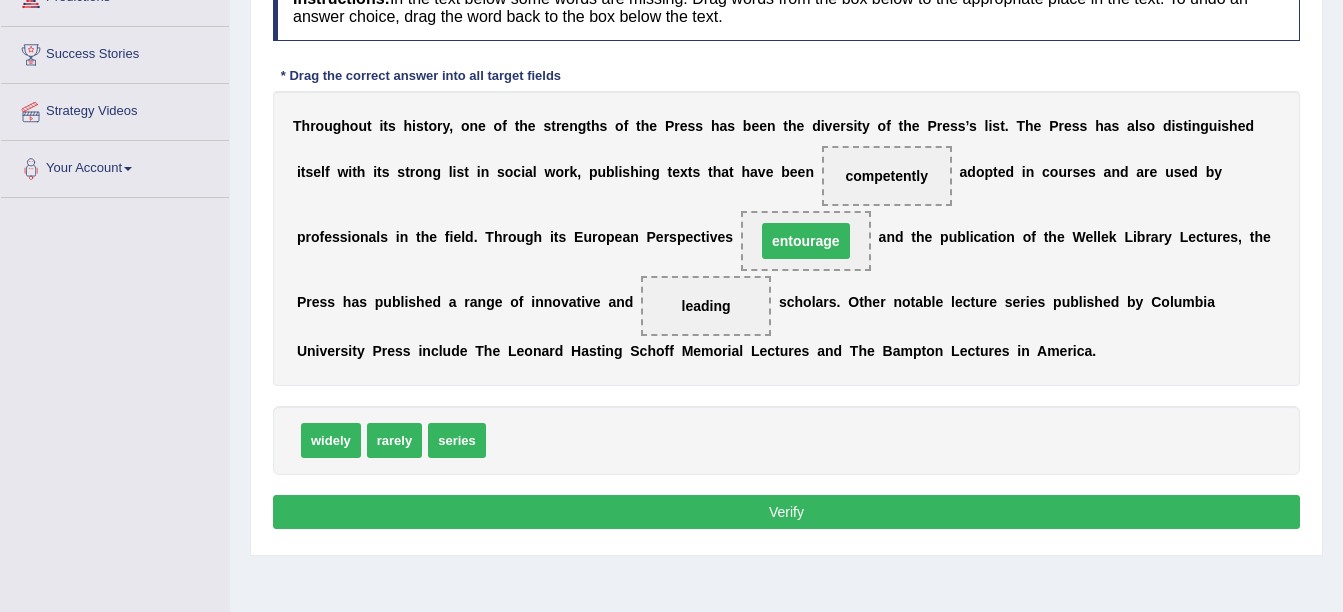 click on "entourage" at bounding box center [806, 241] 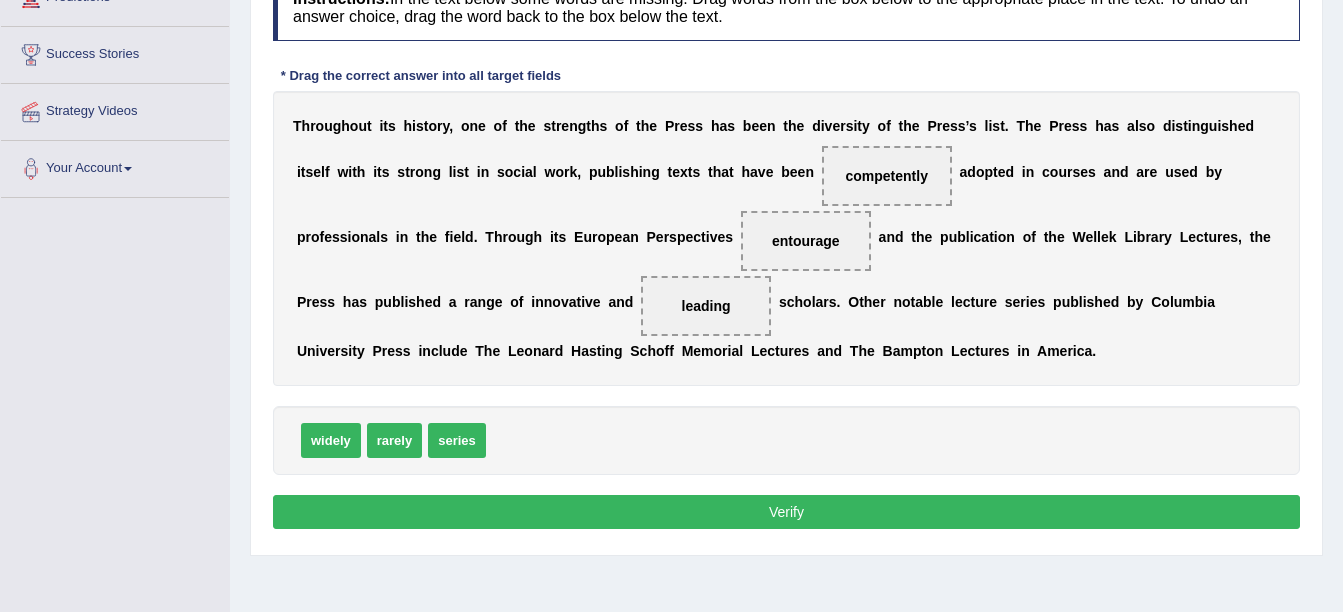 click on "Verify" at bounding box center (786, 512) 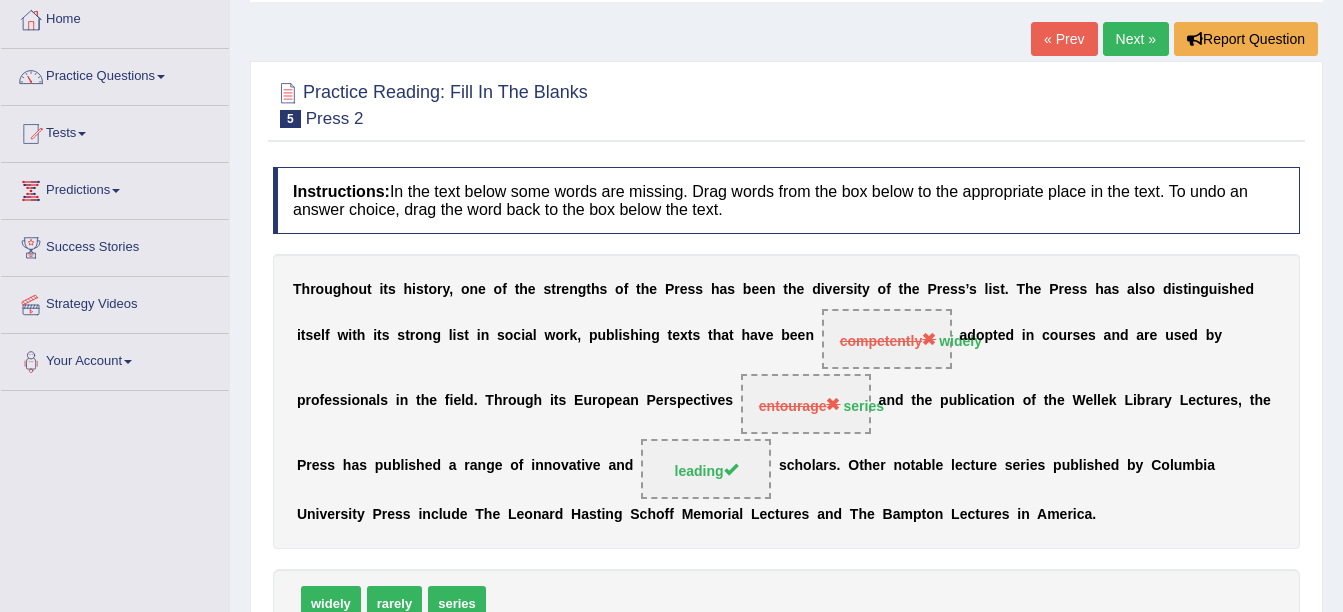 scroll, scrollTop: 100, scrollLeft: 0, axis: vertical 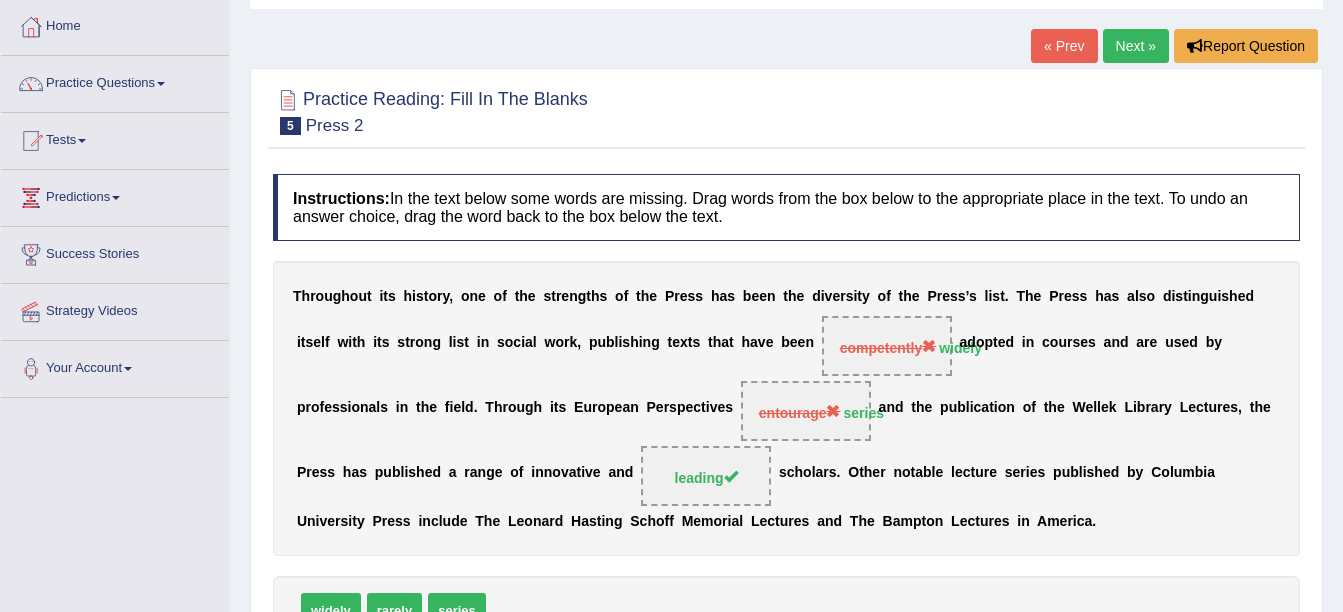 click on "Next »" at bounding box center [1136, 46] 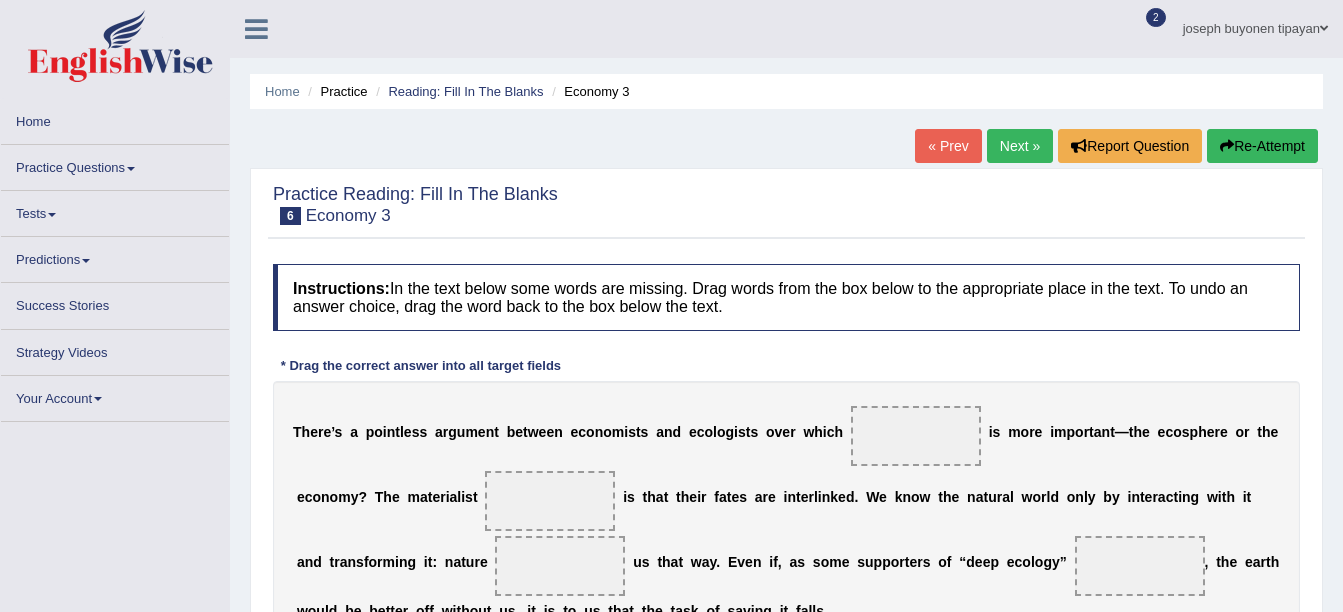 scroll, scrollTop: 177, scrollLeft: 0, axis: vertical 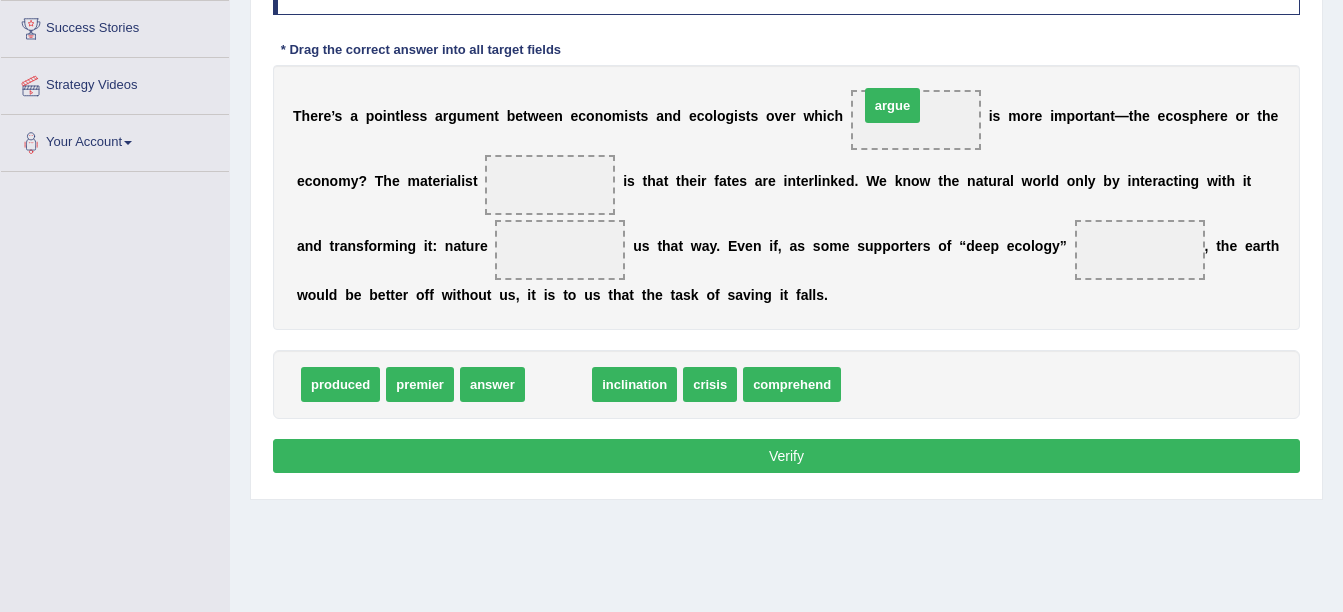 drag, startPoint x: 555, startPoint y: 389, endPoint x: 889, endPoint y: 110, distance: 435.19766 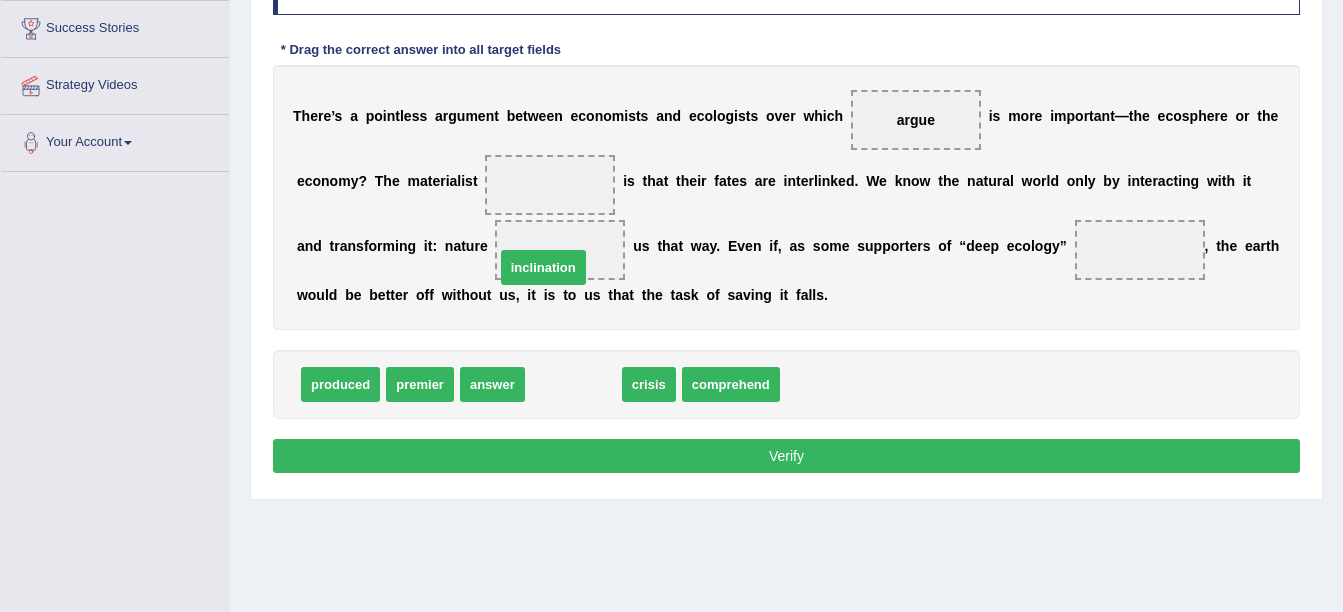 drag, startPoint x: 568, startPoint y: 387, endPoint x: 531, endPoint y: 260, distance: 132.28 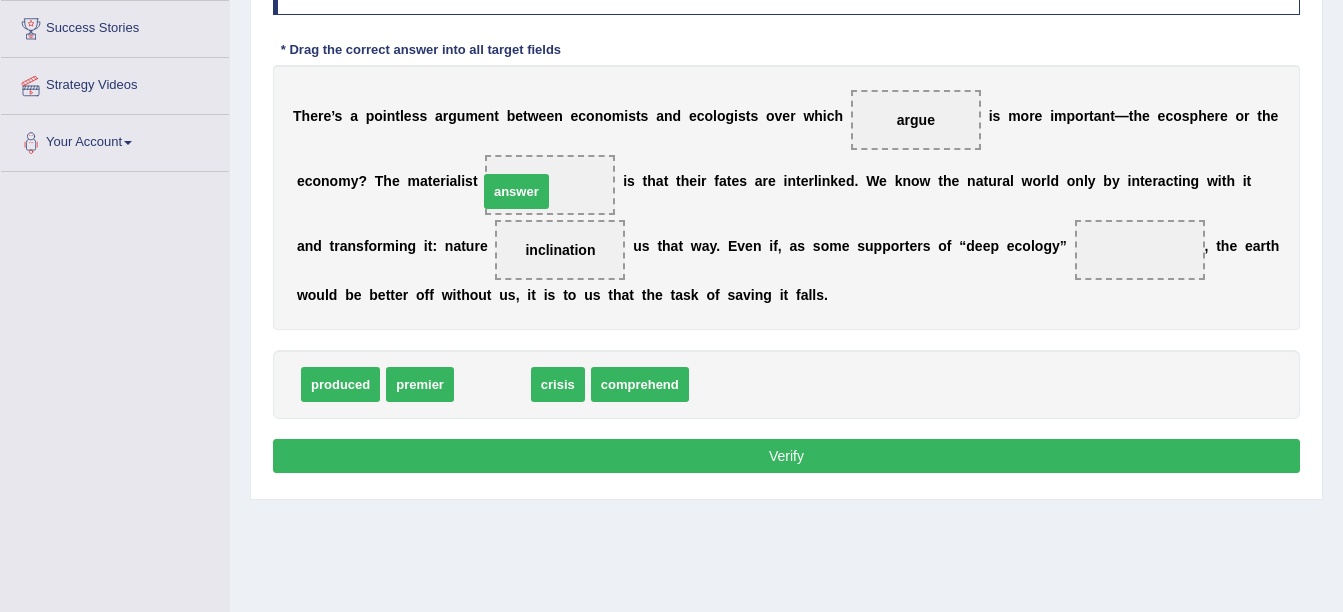 drag, startPoint x: 505, startPoint y: 388, endPoint x: 529, endPoint y: 195, distance: 194.4865 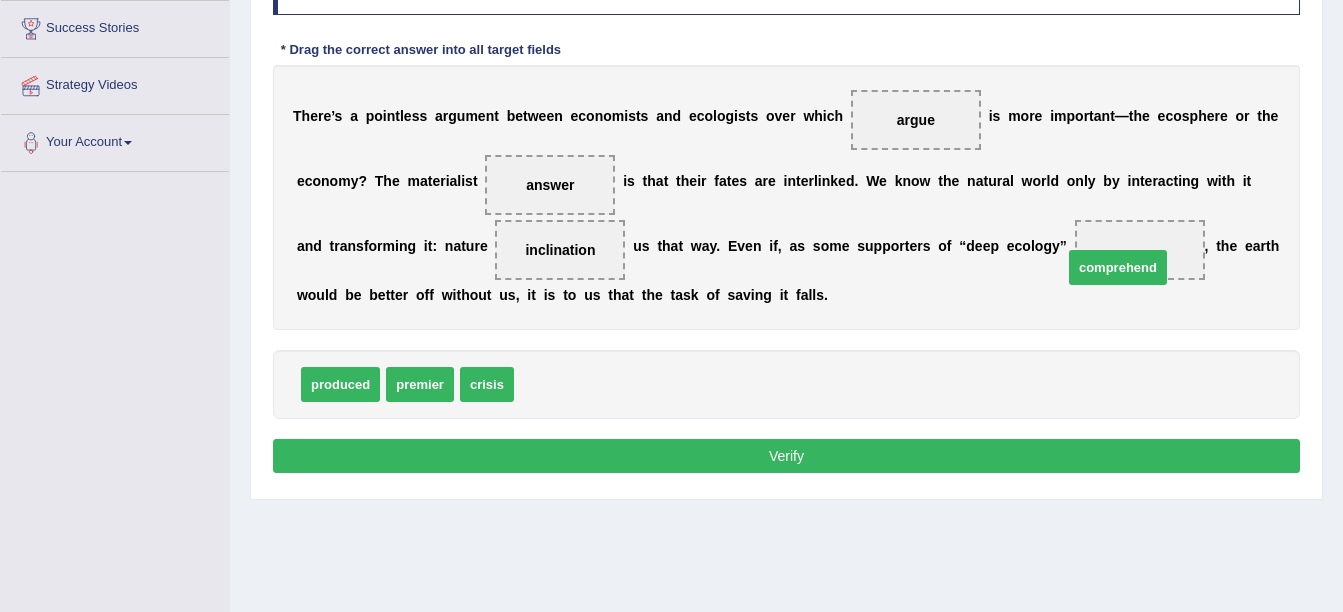 drag, startPoint x: 578, startPoint y: 390, endPoint x: 1119, endPoint y: 257, distance: 557.1086 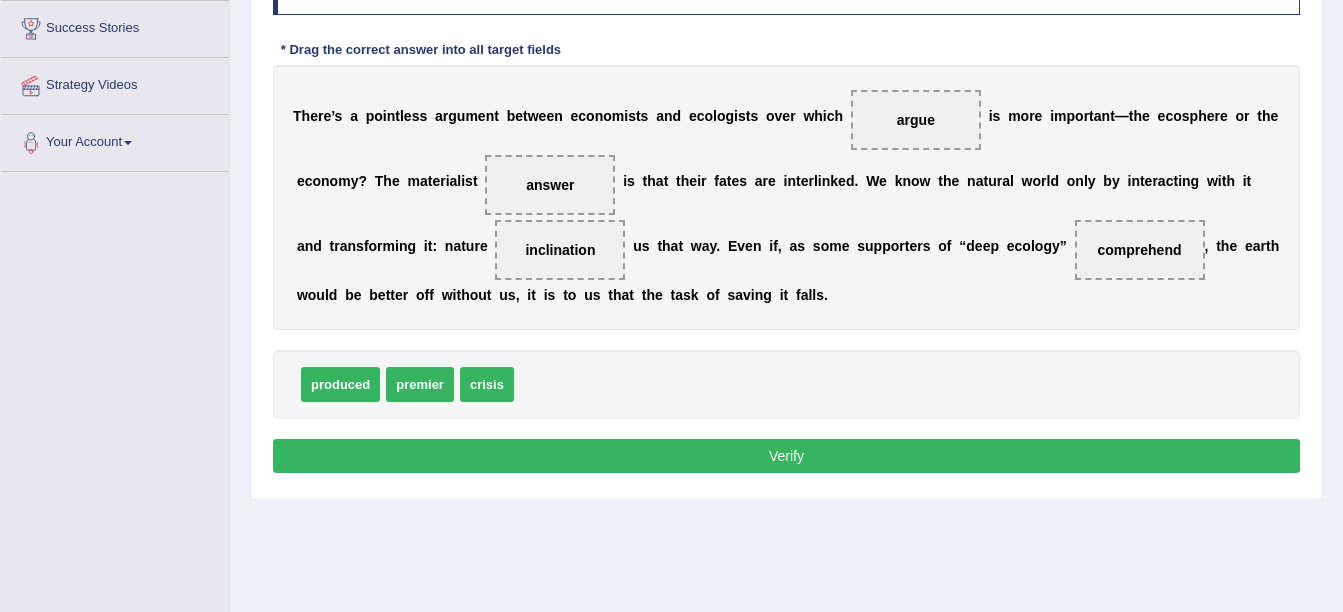 click on "Verify" at bounding box center (786, 456) 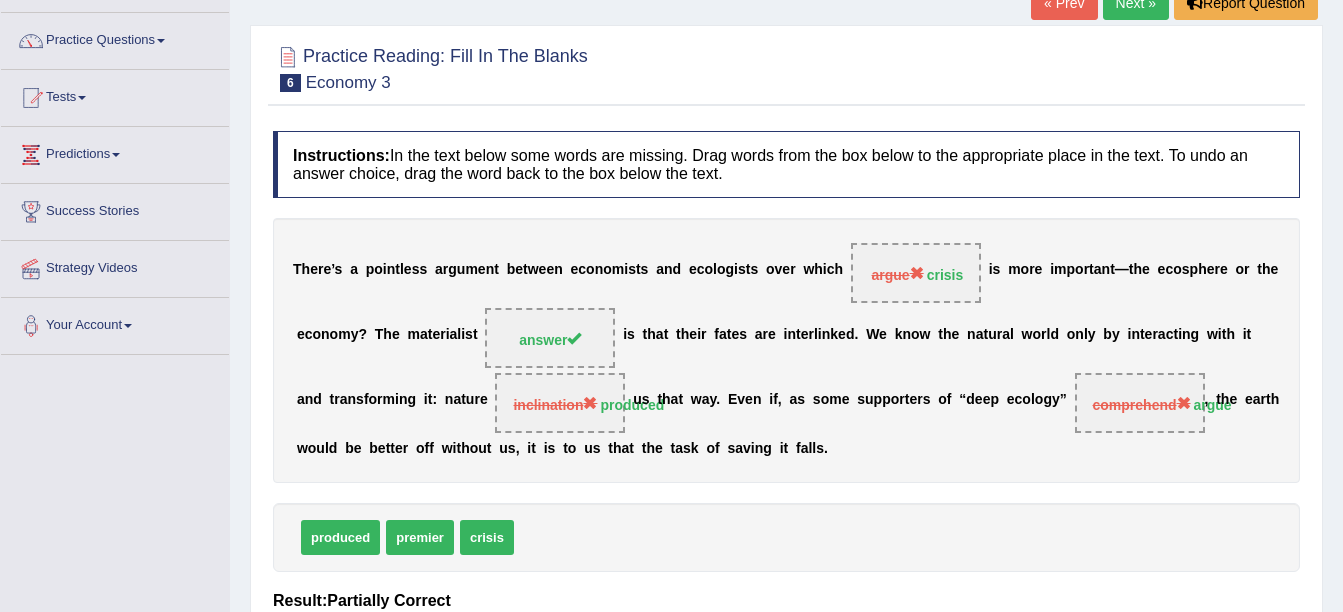 scroll, scrollTop: 126, scrollLeft: 0, axis: vertical 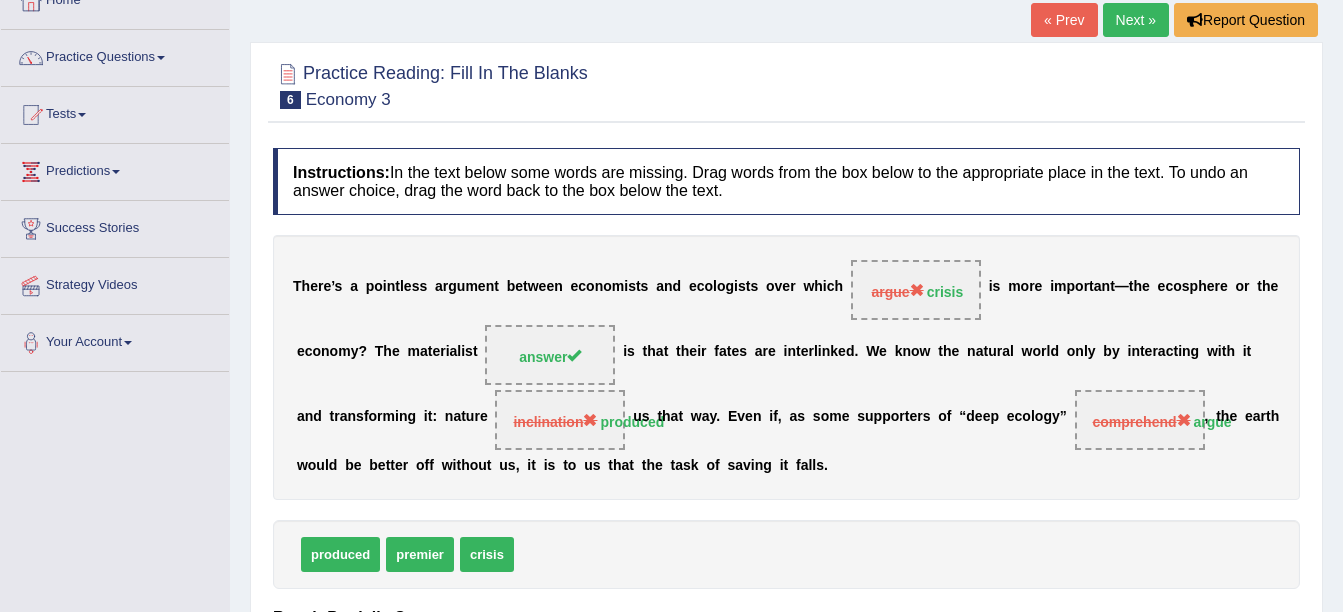 click on "Next »" at bounding box center (1136, 20) 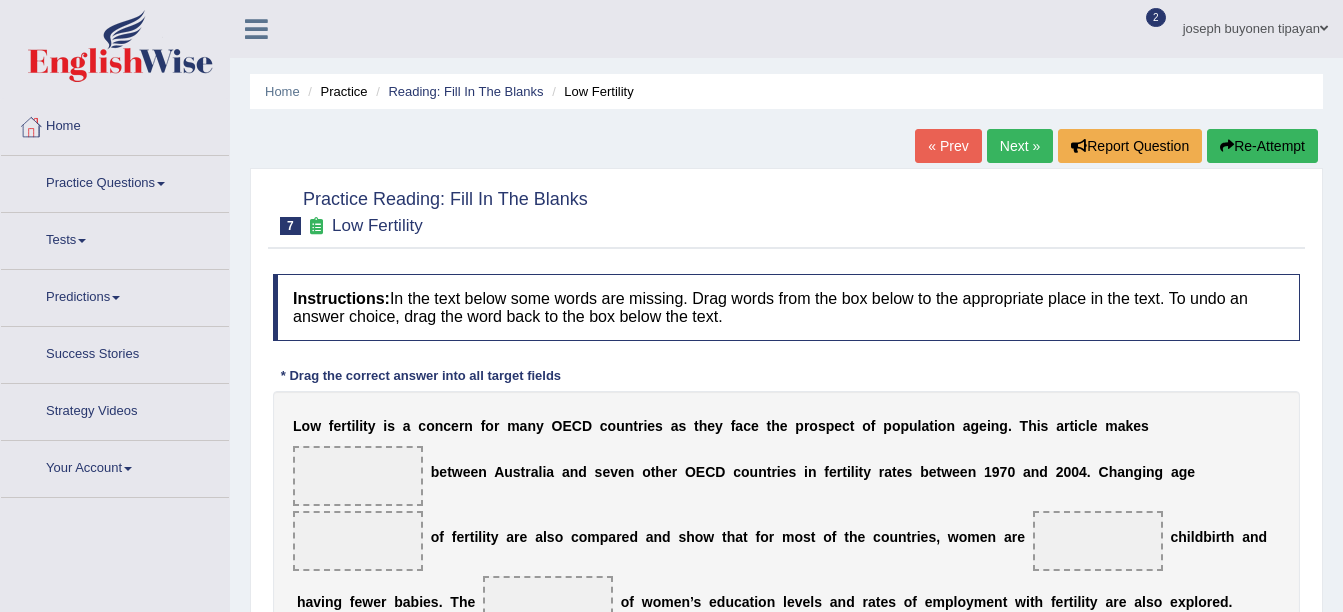scroll, scrollTop: 0, scrollLeft: 0, axis: both 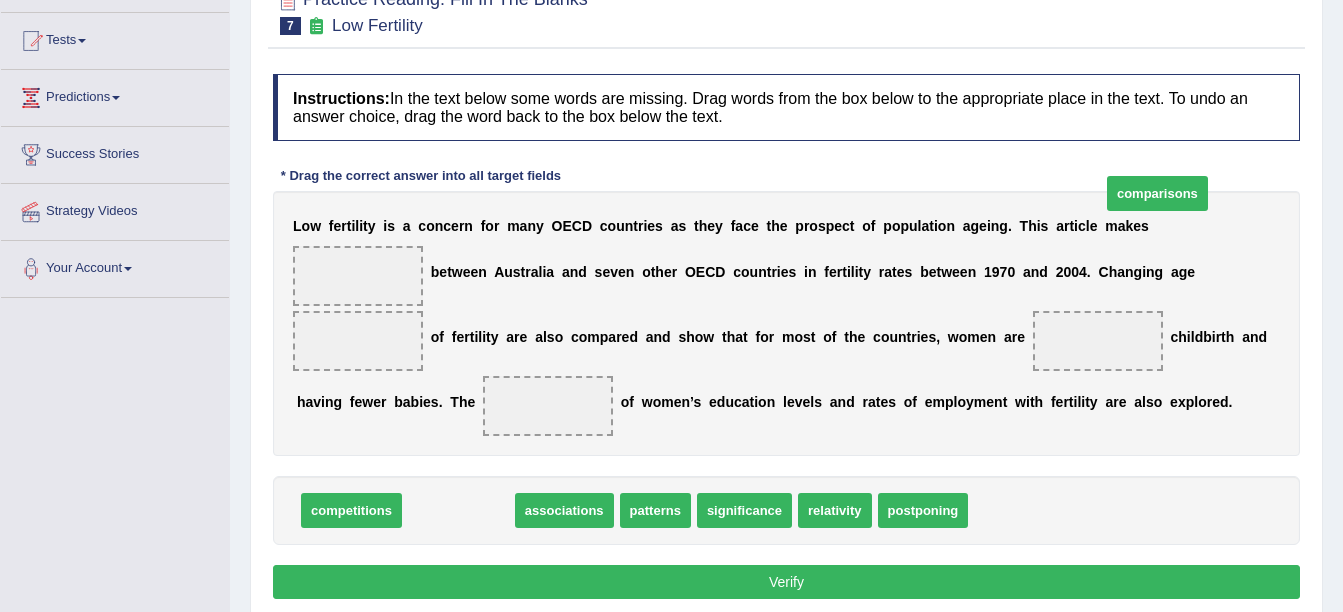 drag, startPoint x: 479, startPoint y: 551, endPoint x: 1178, endPoint y: 234, distance: 767.522 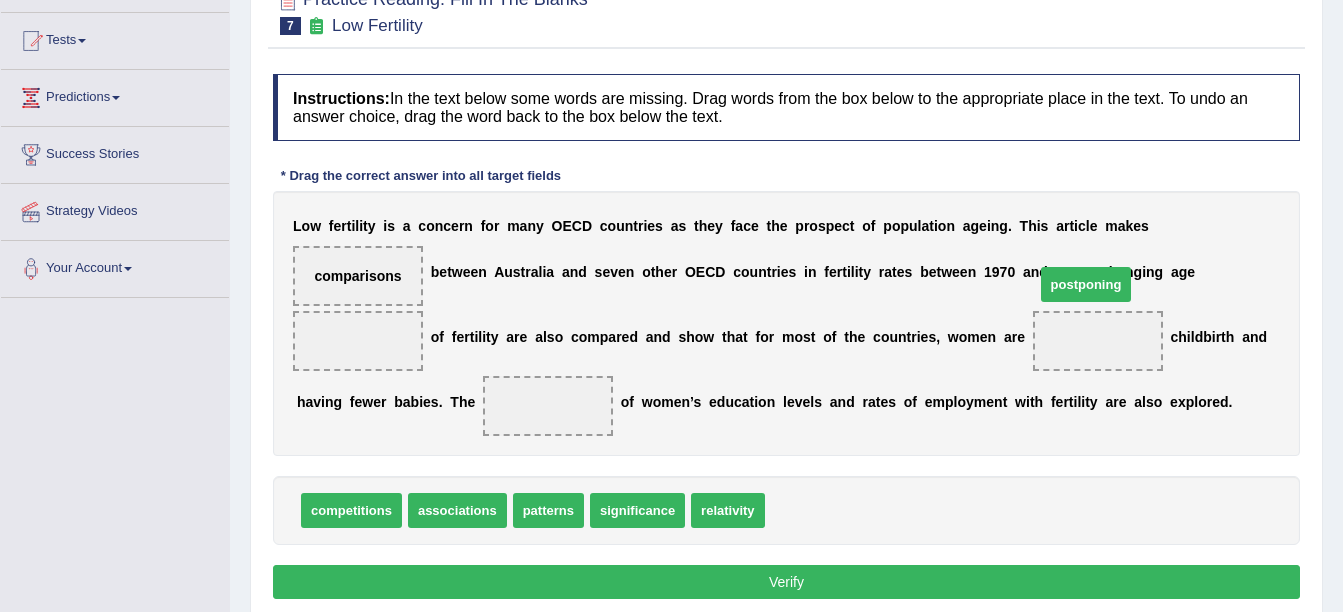 drag, startPoint x: 773, startPoint y: 545, endPoint x: 1043, endPoint y: 319, distance: 352.10226 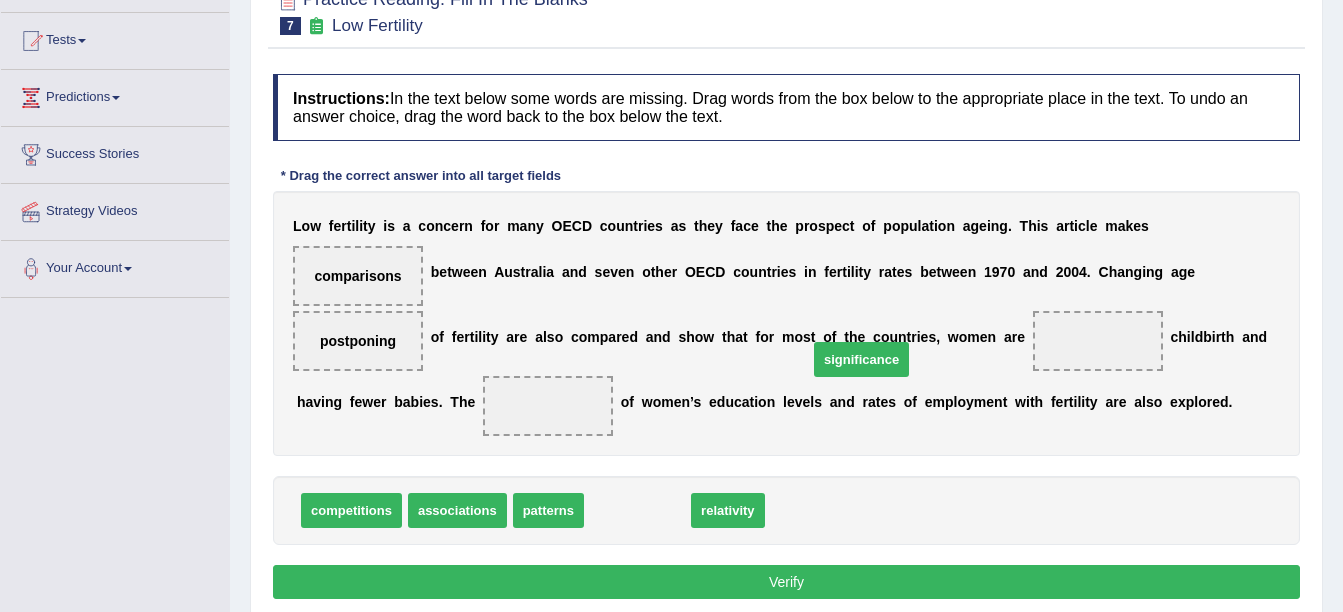 drag, startPoint x: 647, startPoint y: 545, endPoint x: 867, endPoint y: 392, distance: 267.97202 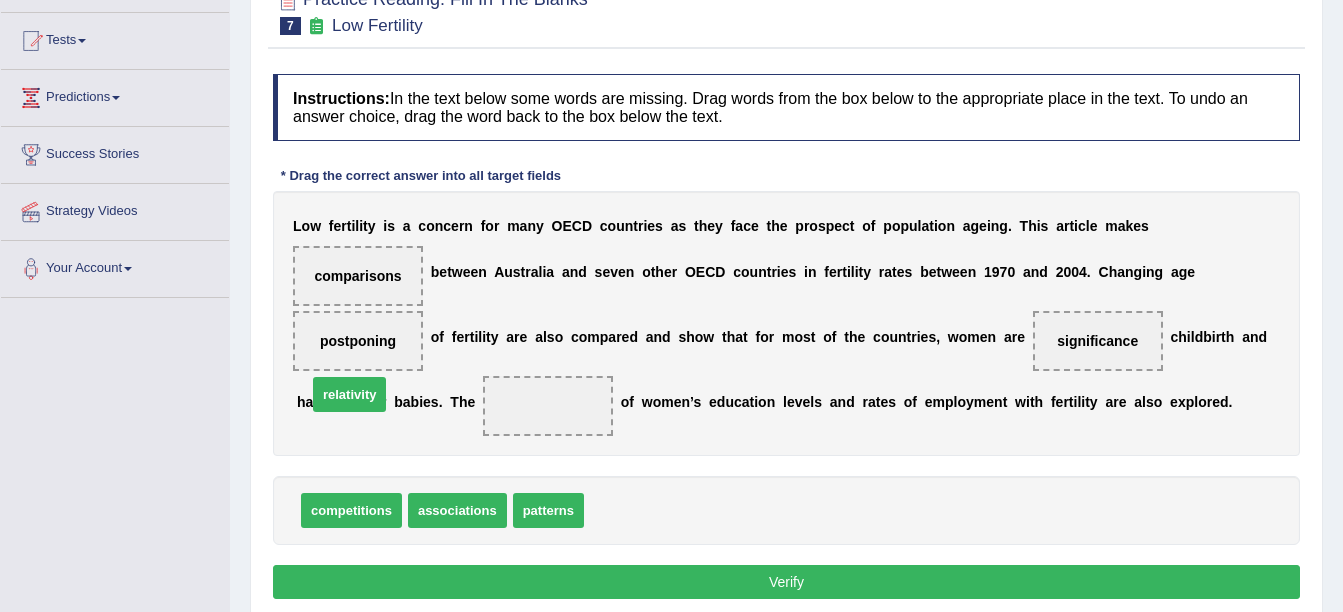 drag, startPoint x: 621, startPoint y: 552, endPoint x: 344, endPoint y: 436, distance: 300.30817 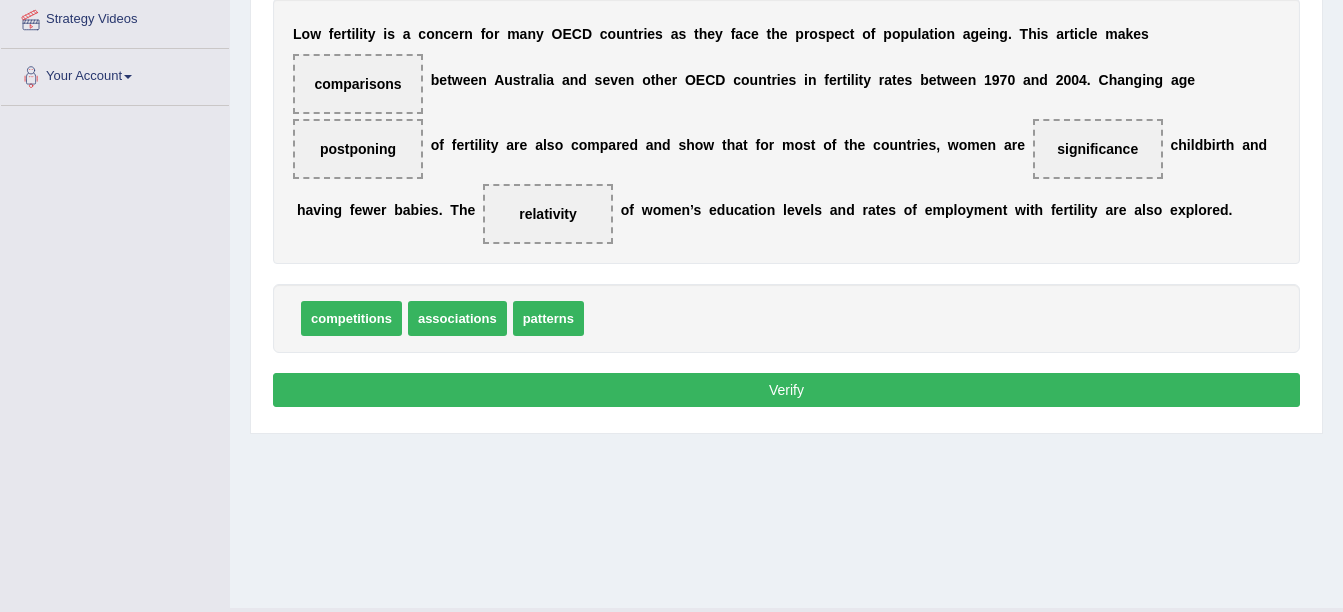 scroll, scrollTop: 400, scrollLeft: 0, axis: vertical 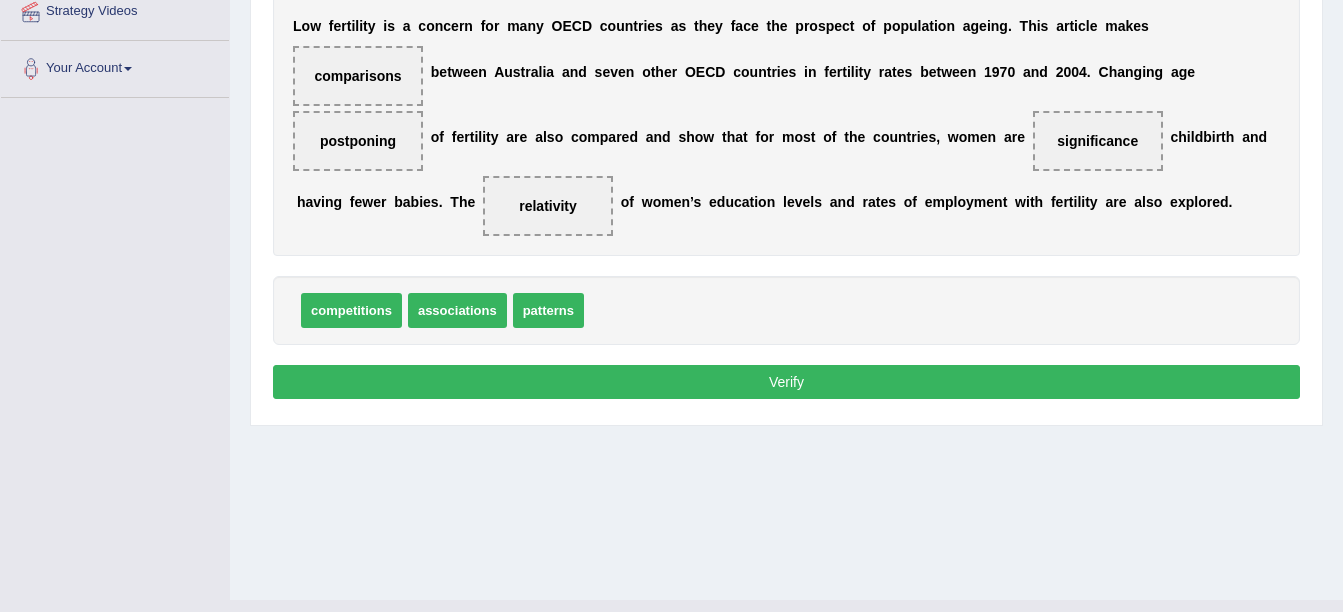 click on "Verify" at bounding box center [786, 382] 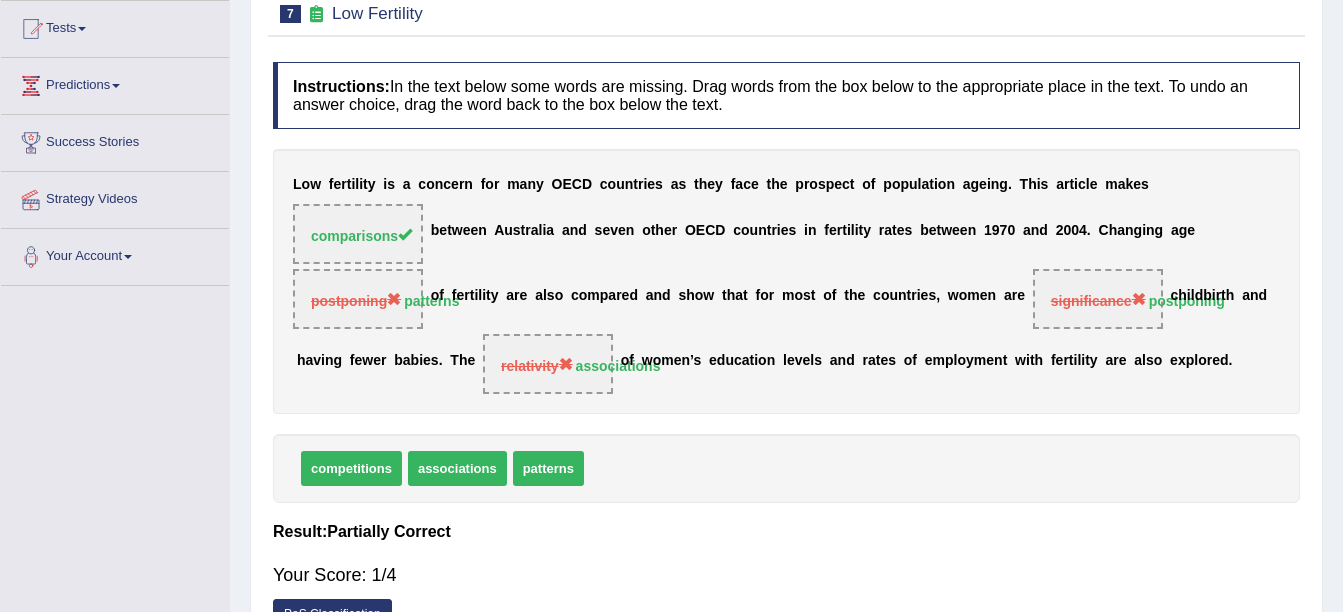 scroll, scrollTop: 100, scrollLeft: 0, axis: vertical 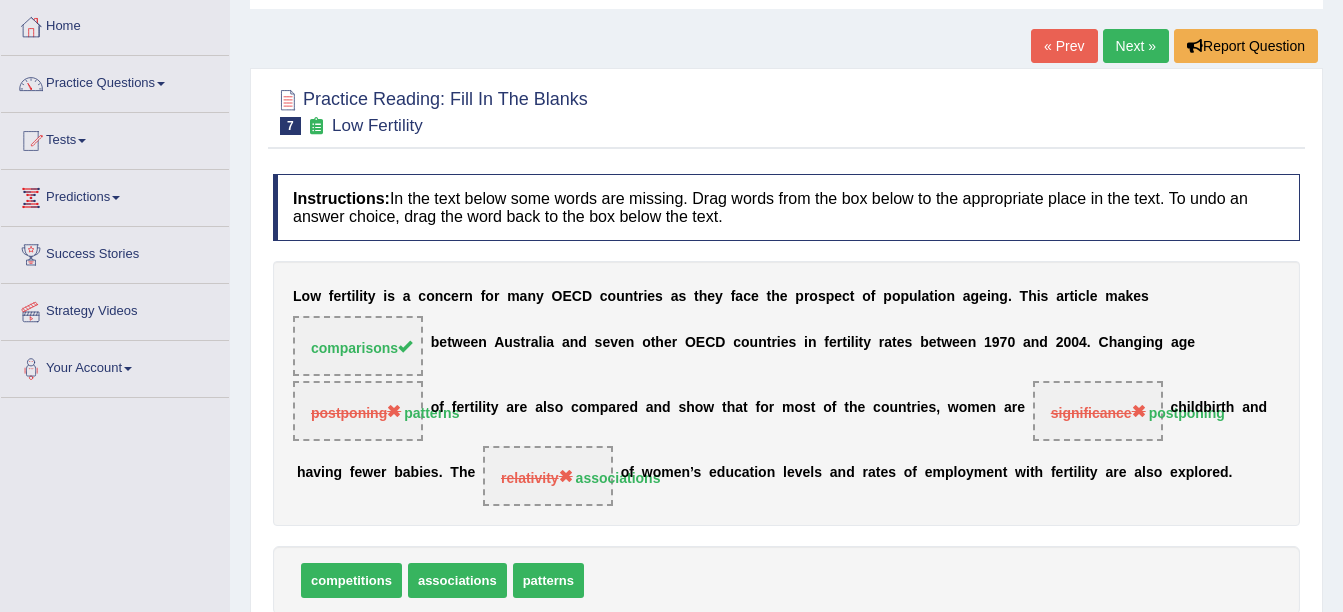 click on "Next »" at bounding box center (1136, 46) 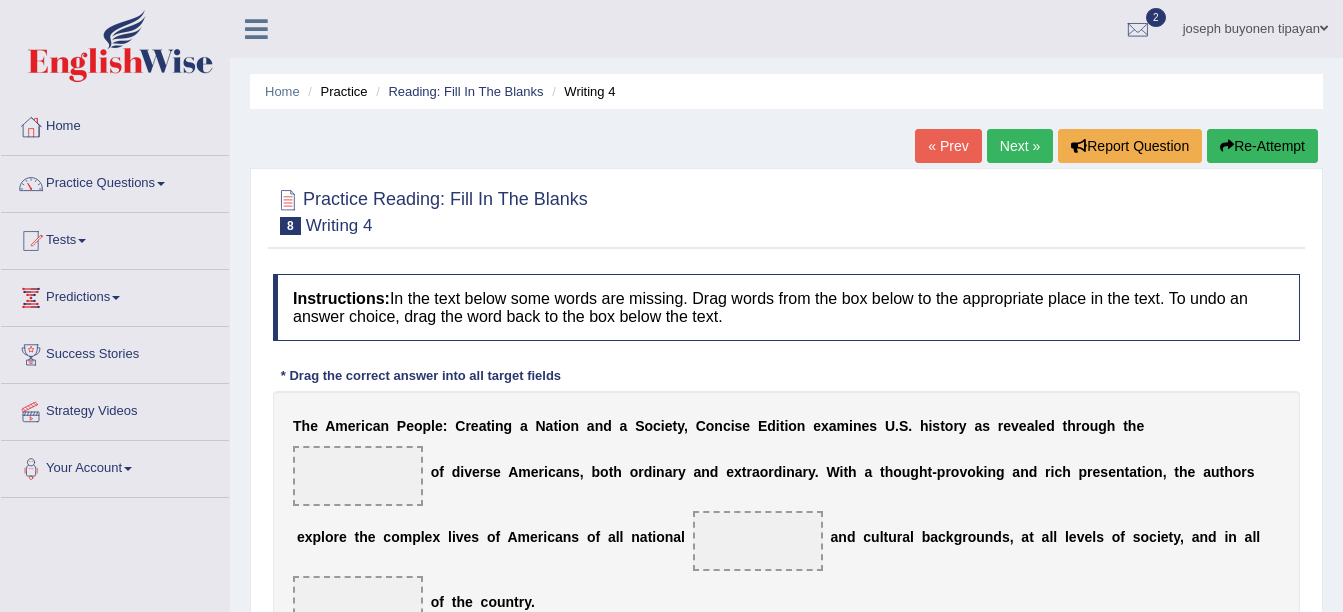 scroll, scrollTop: 0, scrollLeft: 0, axis: both 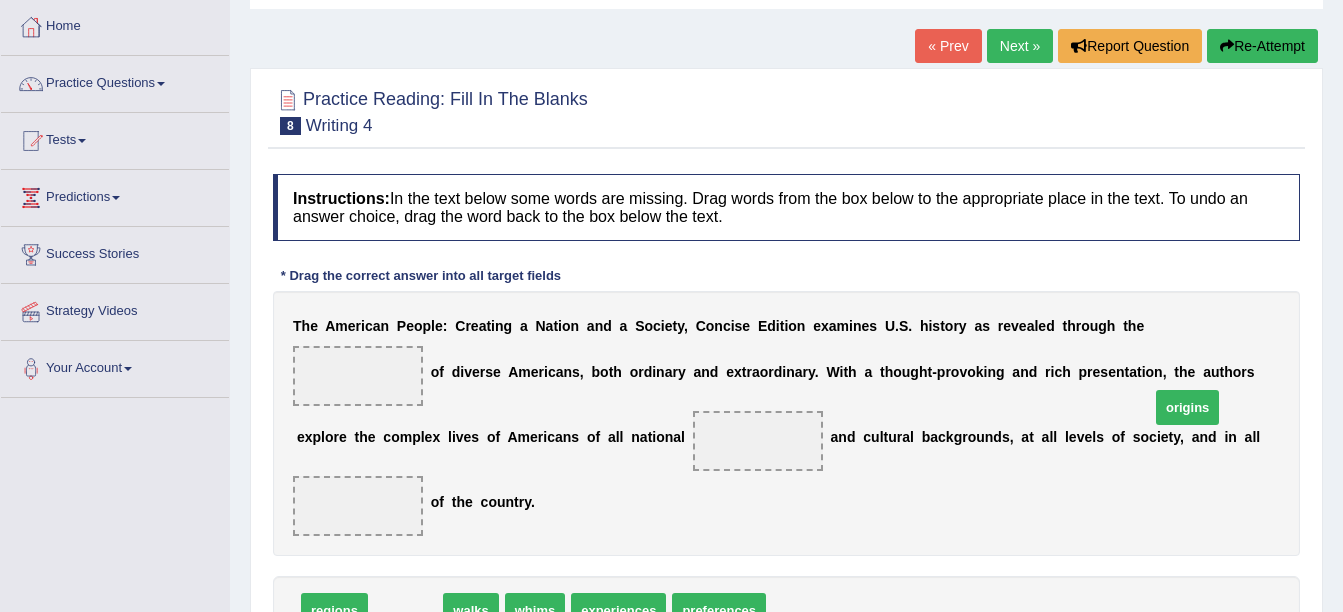 drag, startPoint x: 398, startPoint y: 554, endPoint x: 1180, endPoint y: 351, distance: 807.91895 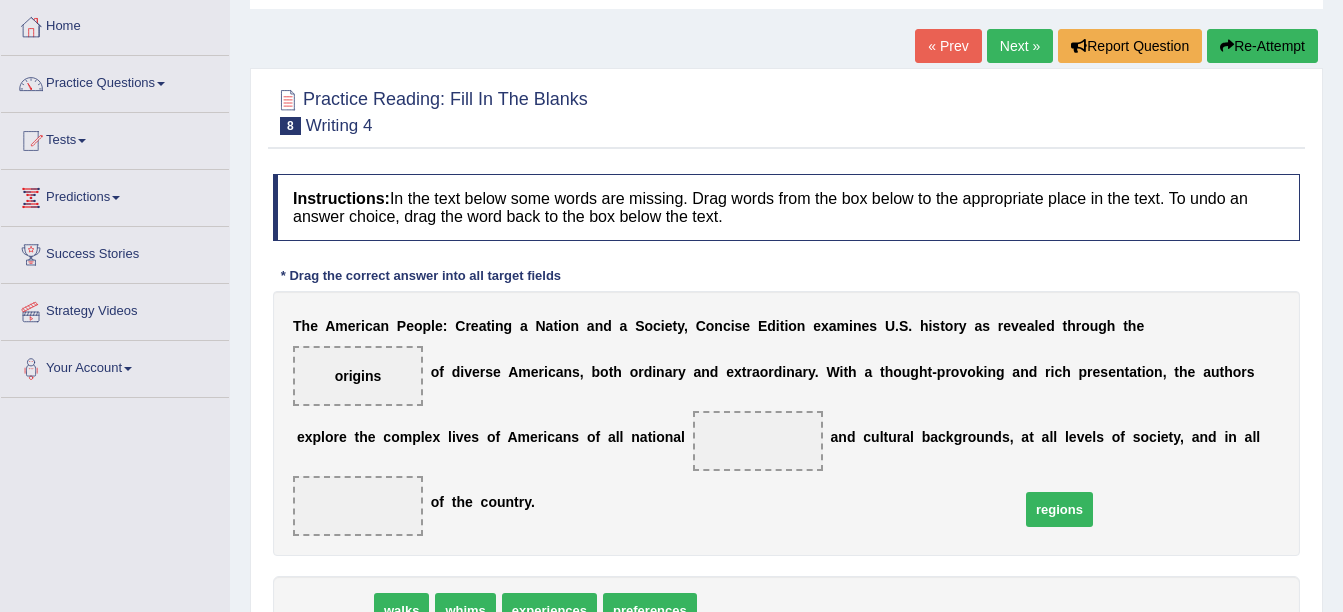 drag, startPoint x: 350, startPoint y: 544, endPoint x: 1075, endPoint y: 444, distance: 731.8641 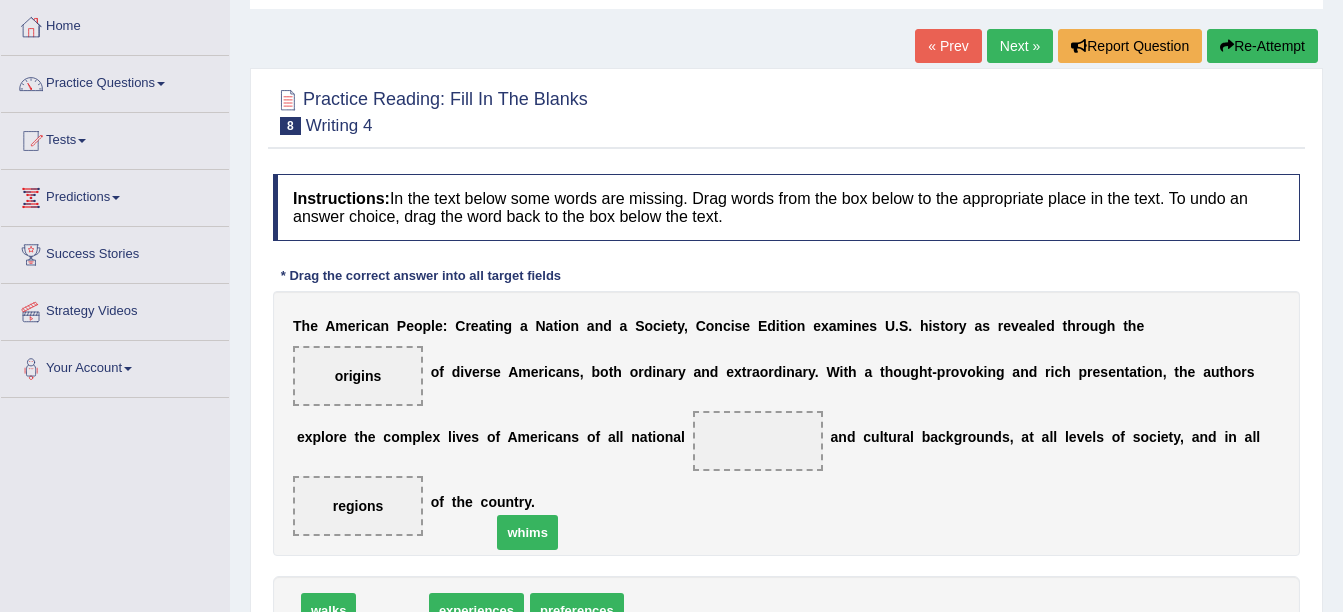 drag, startPoint x: 397, startPoint y: 546, endPoint x: 543, endPoint y: 456, distance: 171.51093 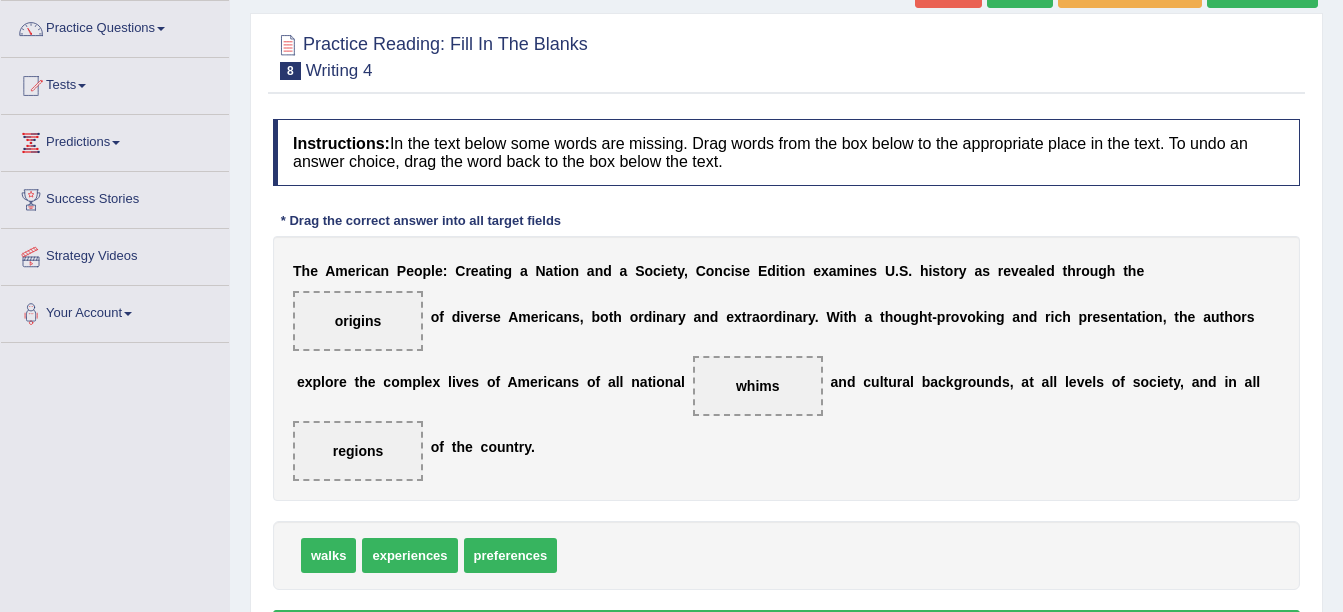 scroll, scrollTop: 200, scrollLeft: 0, axis: vertical 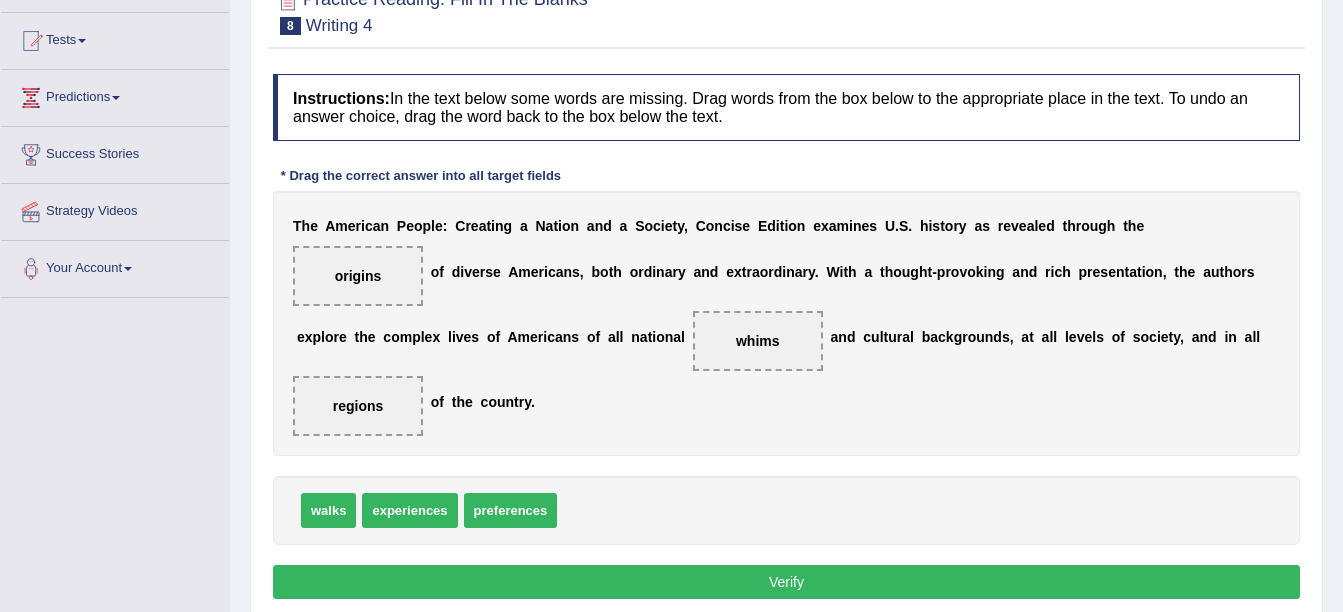 click on "Verify" at bounding box center [786, 582] 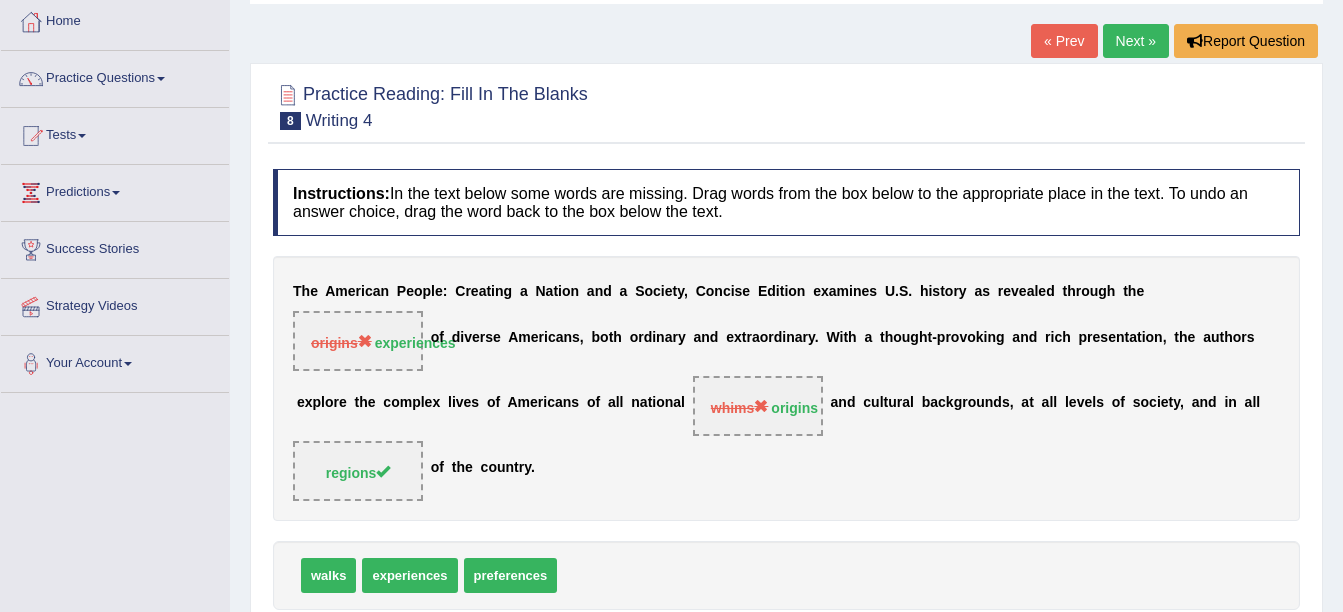 scroll, scrollTop: 100, scrollLeft: 0, axis: vertical 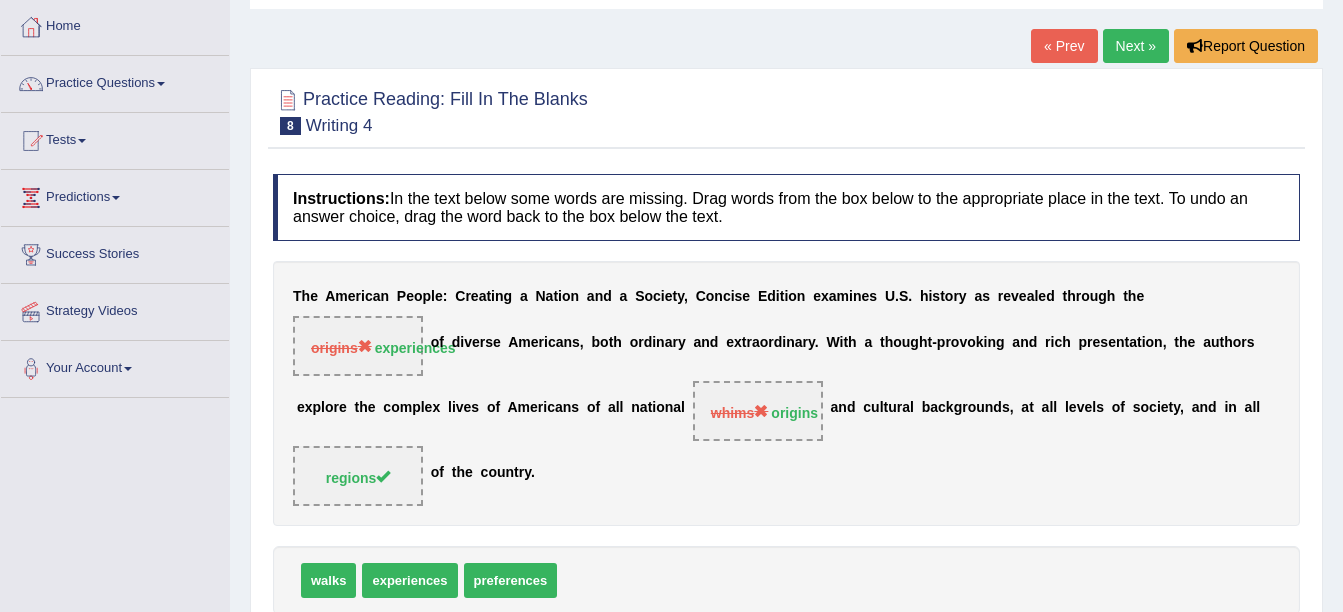 click on "Next »" at bounding box center (1136, 46) 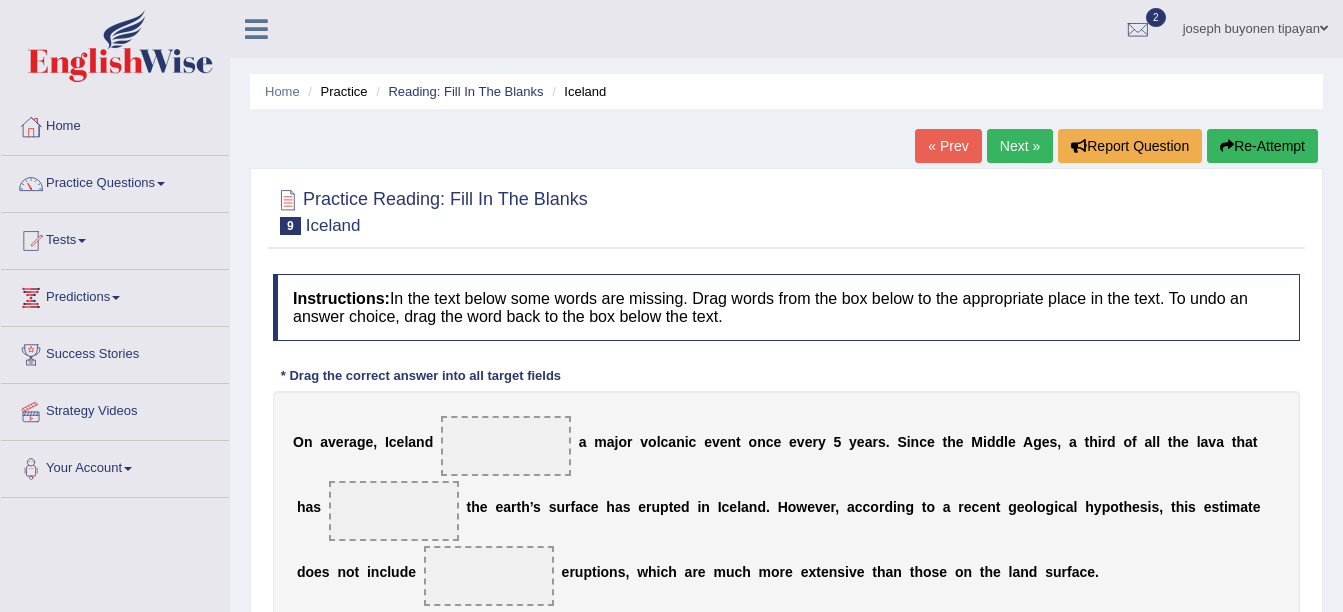 scroll, scrollTop: 0, scrollLeft: 0, axis: both 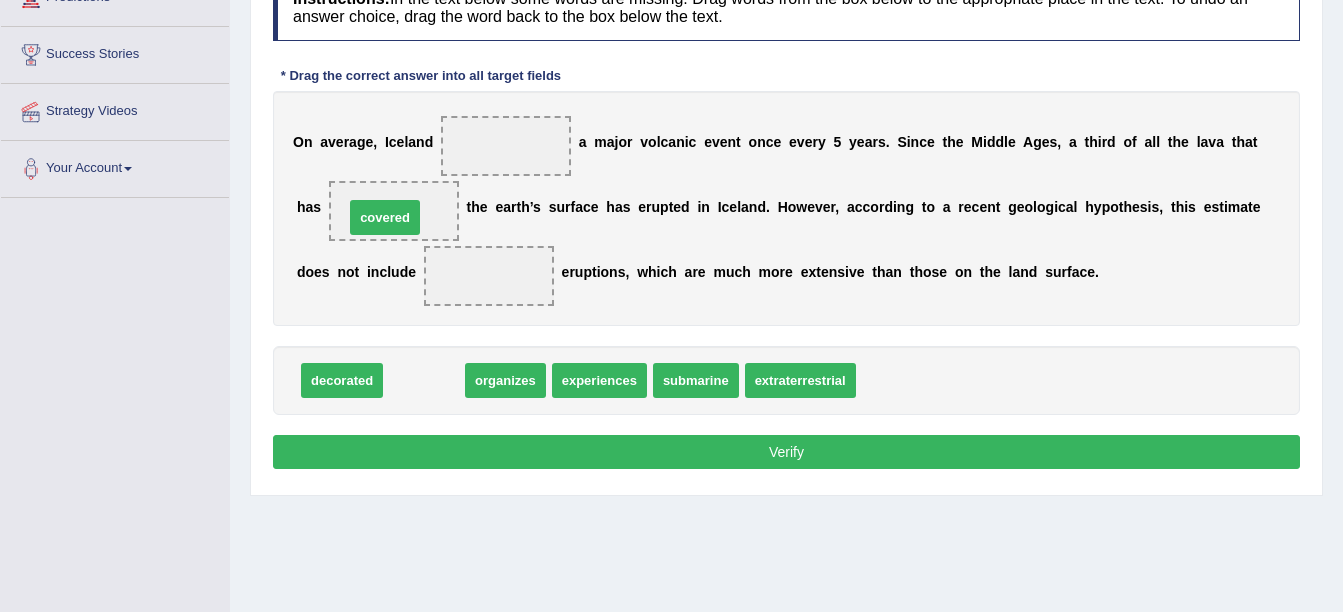 drag, startPoint x: 403, startPoint y: 379, endPoint x: 364, endPoint y: 216, distance: 167.60072 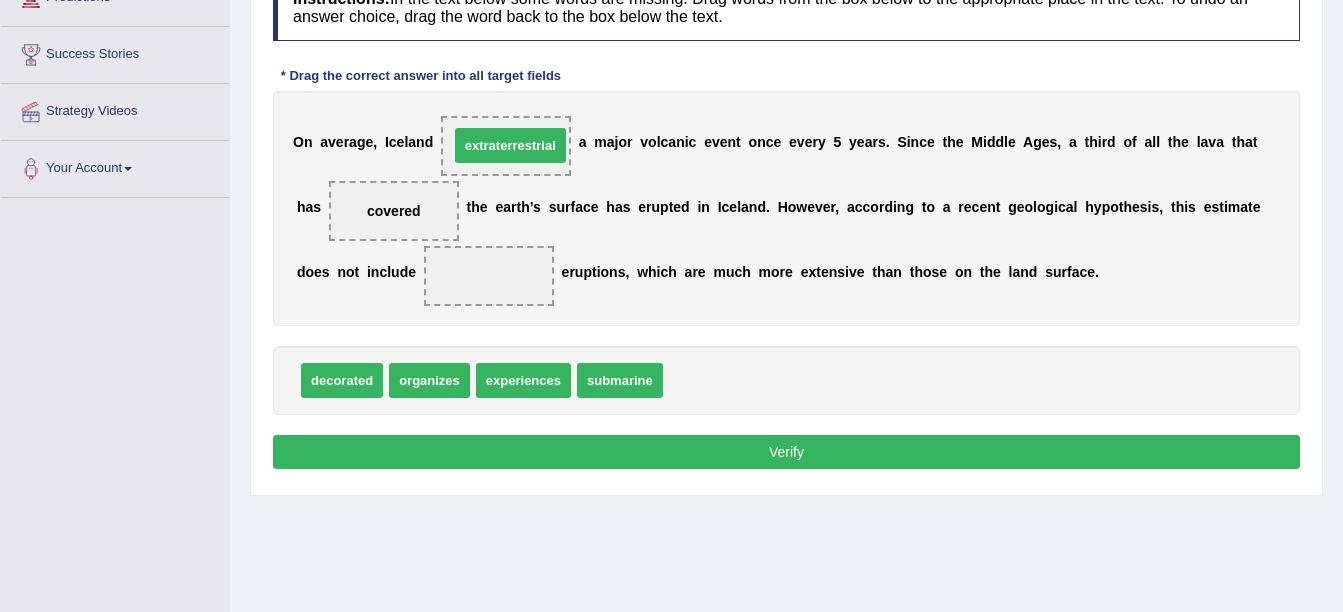 drag, startPoint x: 727, startPoint y: 375, endPoint x: 513, endPoint y: 140, distance: 317.838 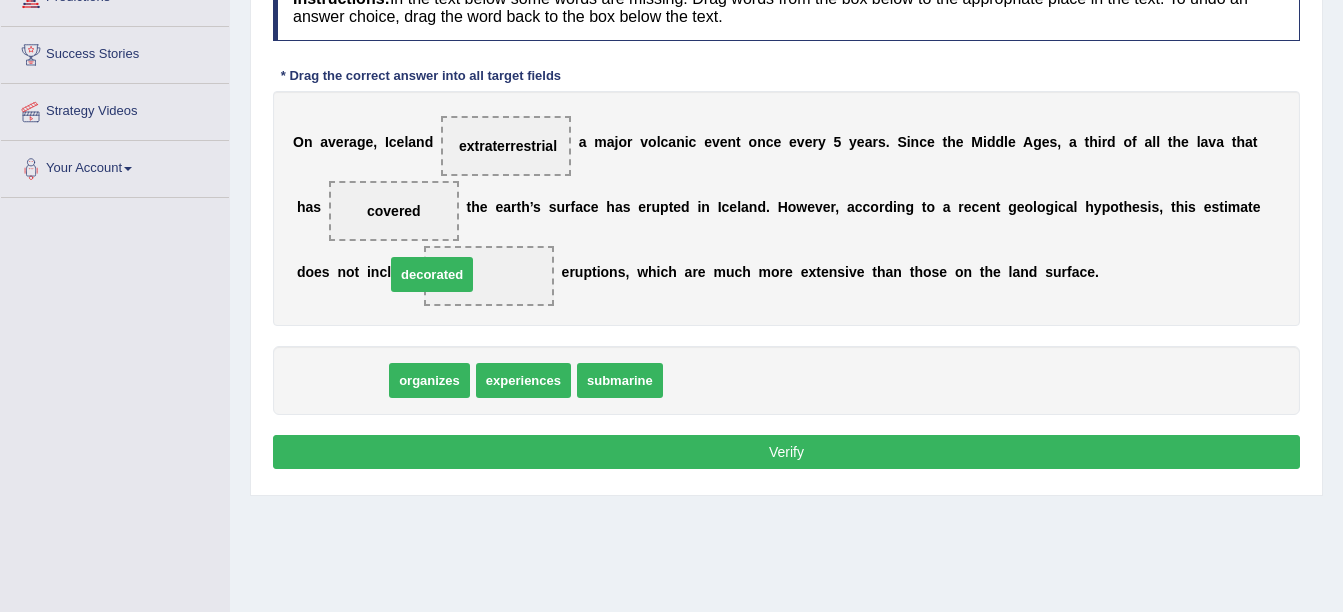 drag, startPoint x: 344, startPoint y: 385, endPoint x: 434, endPoint y: 279, distance: 139.05394 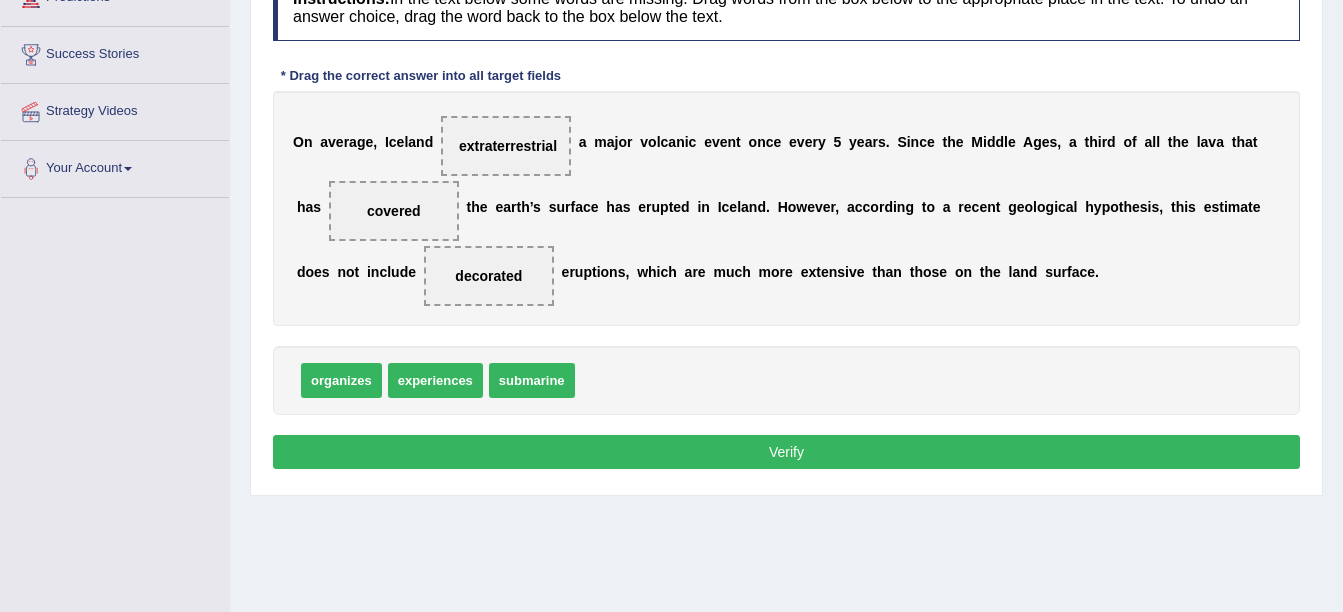 click on "Verify" at bounding box center [786, 452] 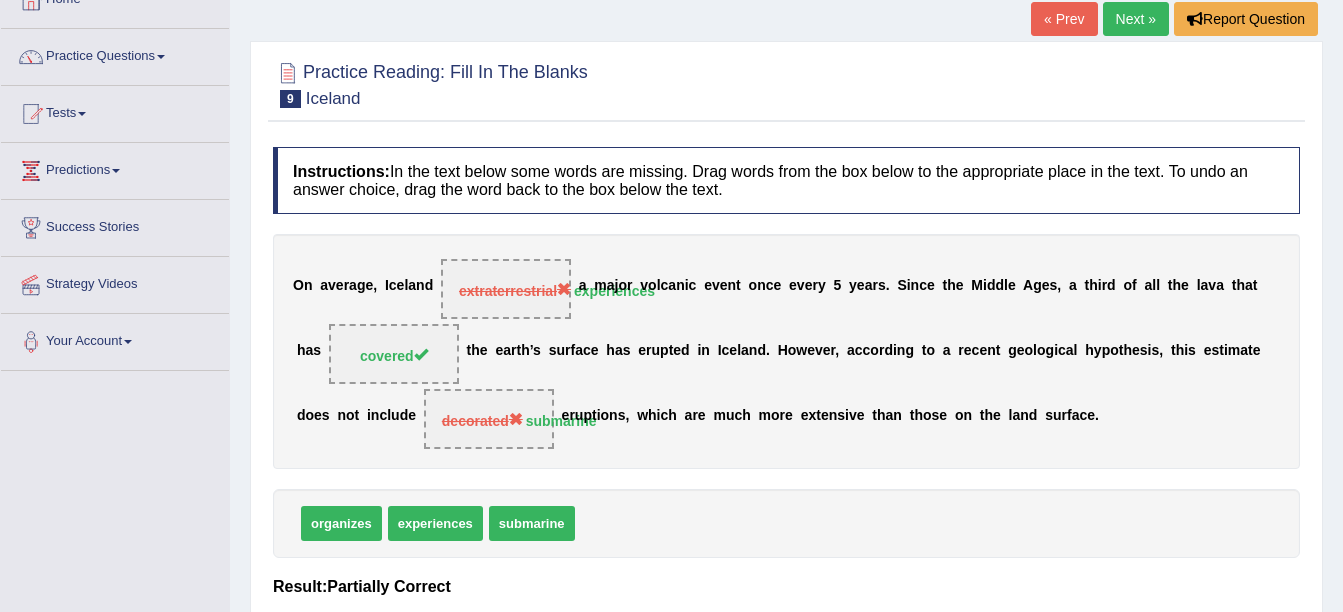 scroll, scrollTop: 100, scrollLeft: 0, axis: vertical 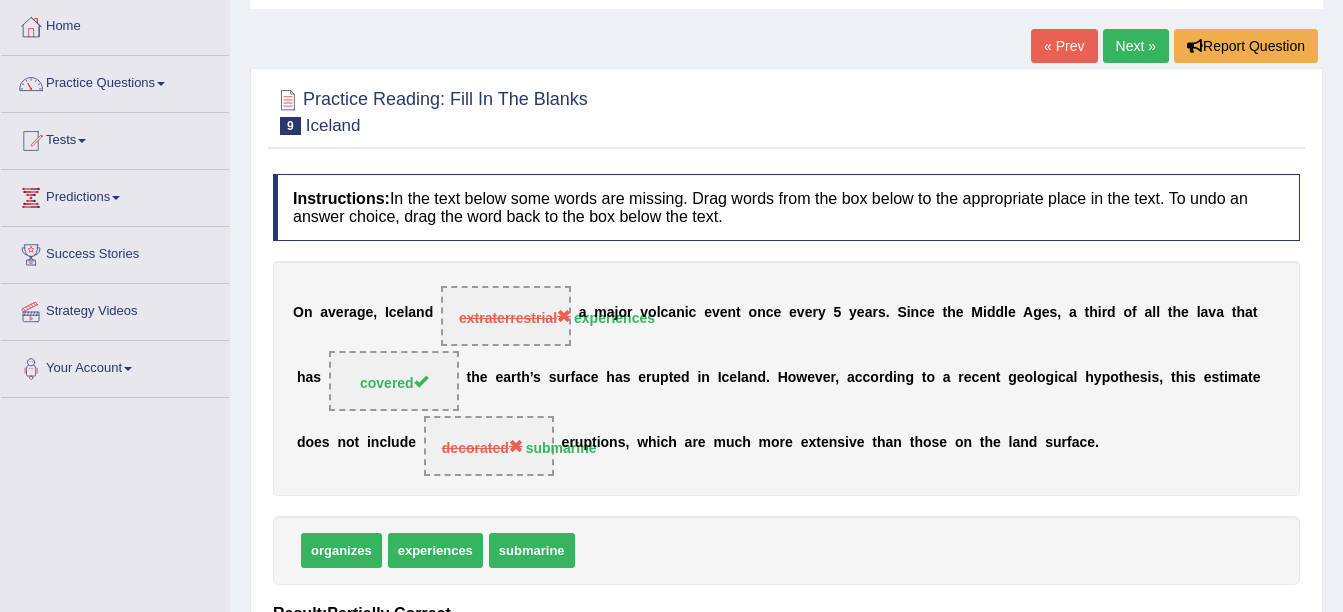 click on "Next »" at bounding box center (1136, 46) 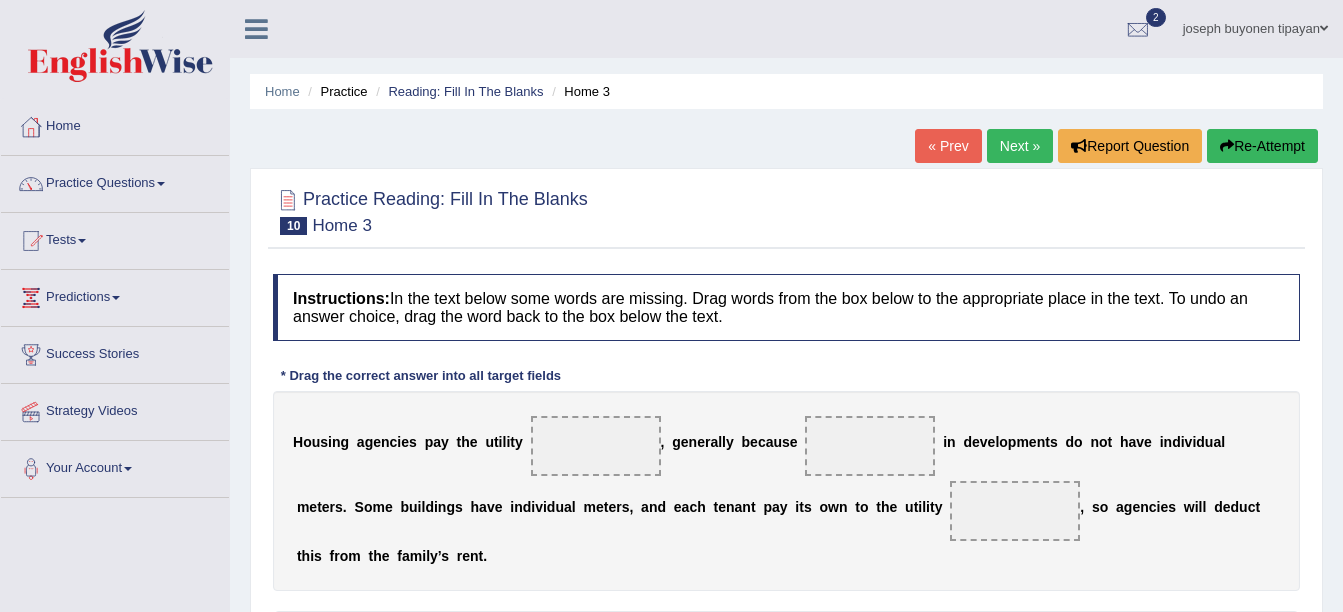 scroll, scrollTop: 0, scrollLeft: 0, axis: both 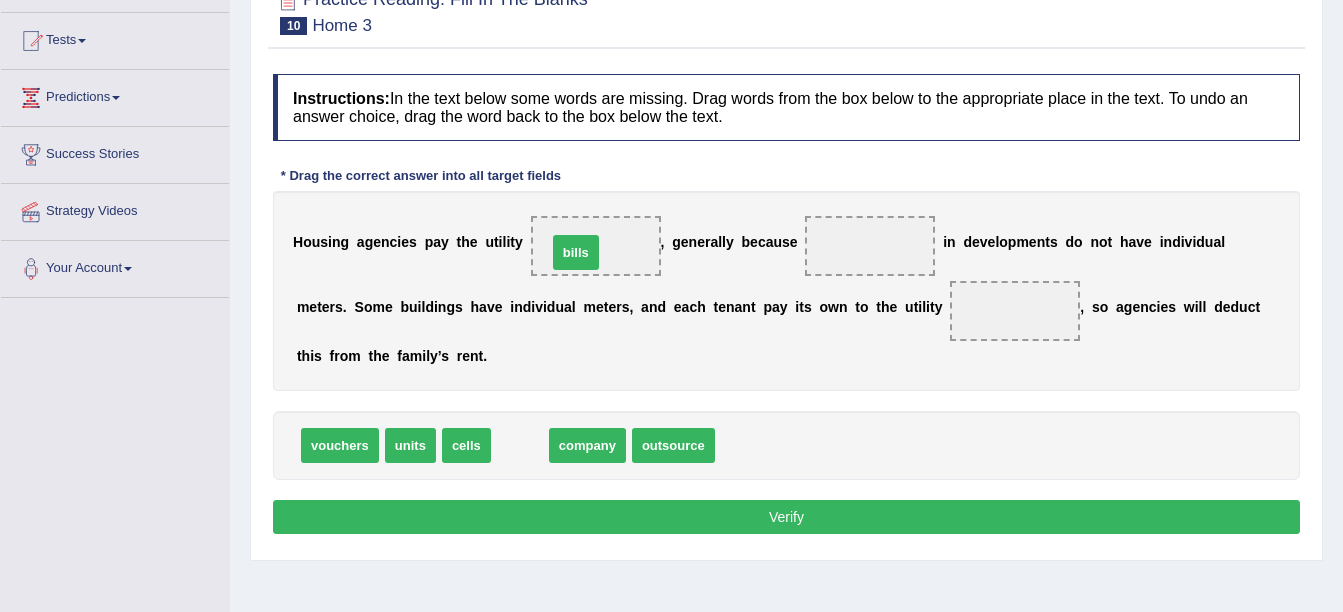 drag, startPoint x: 523, startPoint y: 443, endPoint x: 579, endPoint y: 251, distance: 200 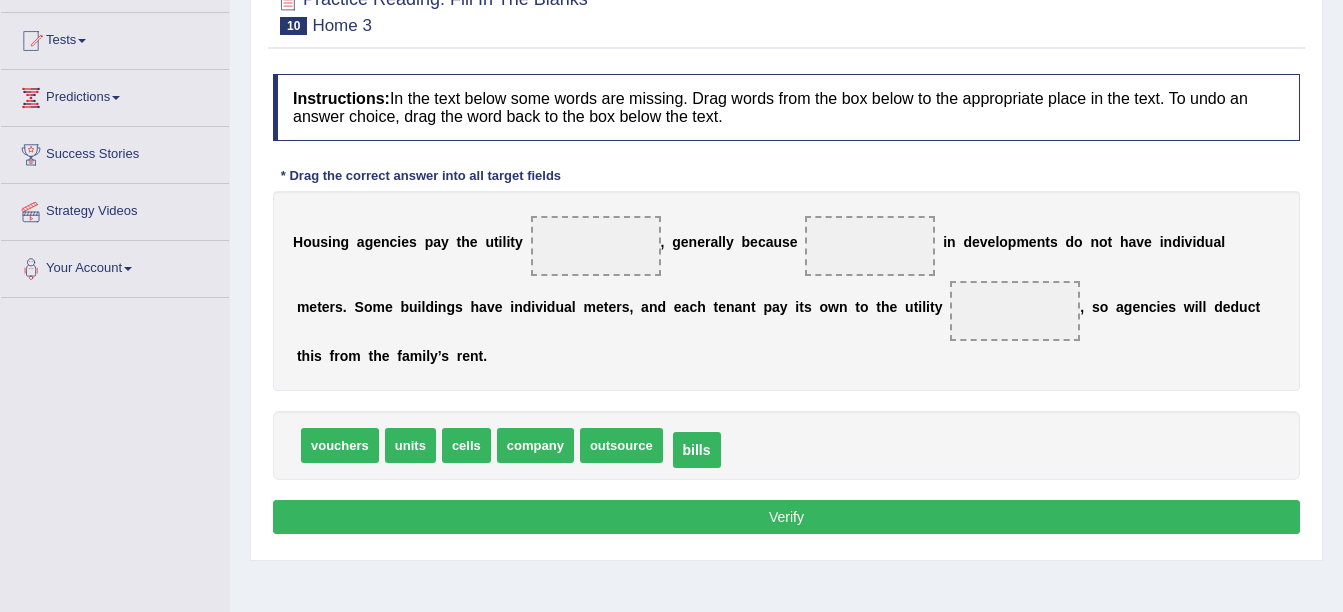 drag, startPoint x: 596, startPoint y: 260, endPoint x: 681, endPoint y: 450, distance: 208.14658 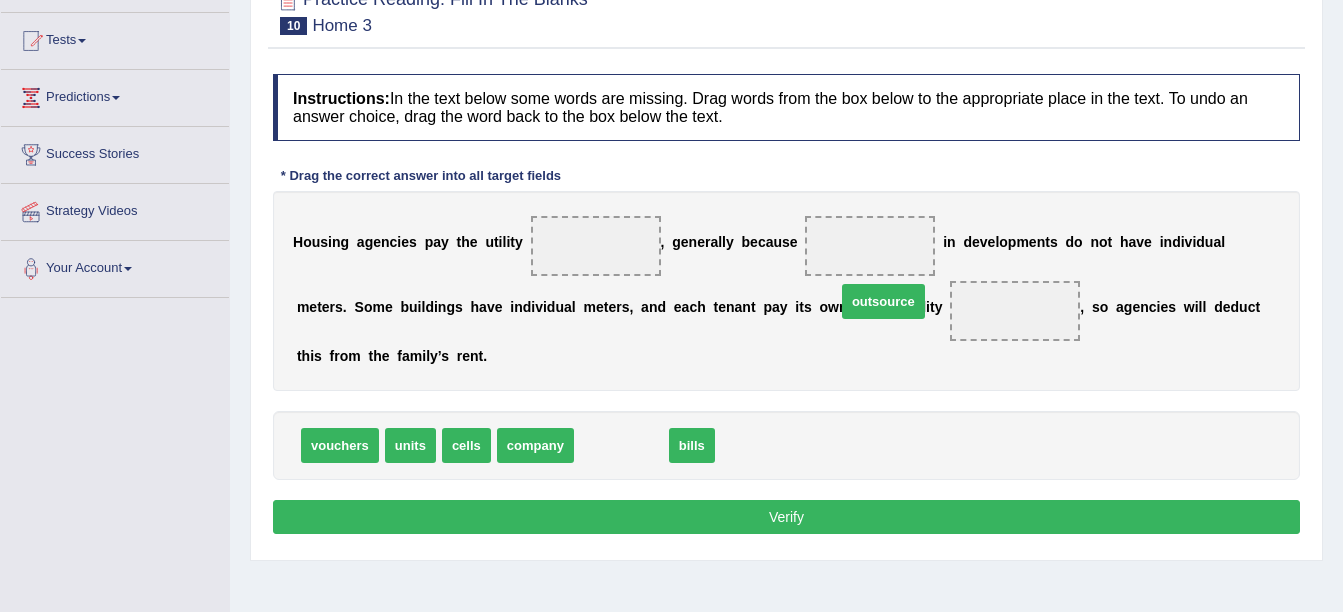 drag, startPoint x: 615, startPoint y: 439, endPoint x: 877, endPoint y: 295, distance: 298.96487 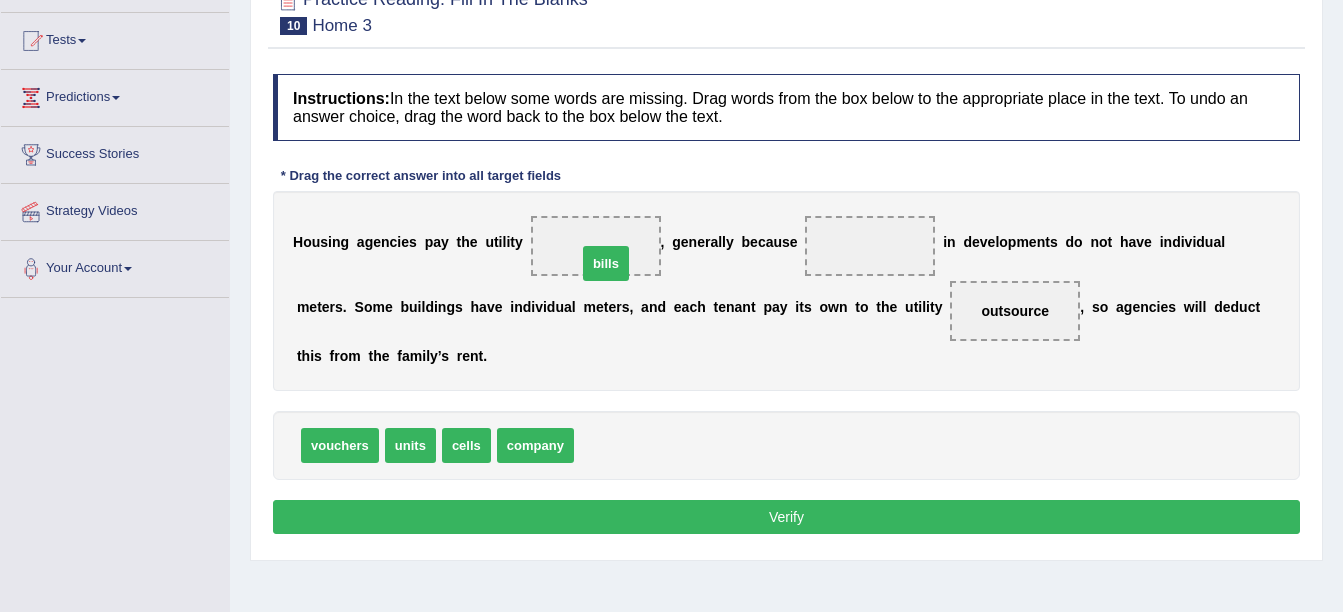 drag, startPoint x: 606, startPoint y: 446, endPoint x: 611, endPoint y: 264, distance: 182.06866 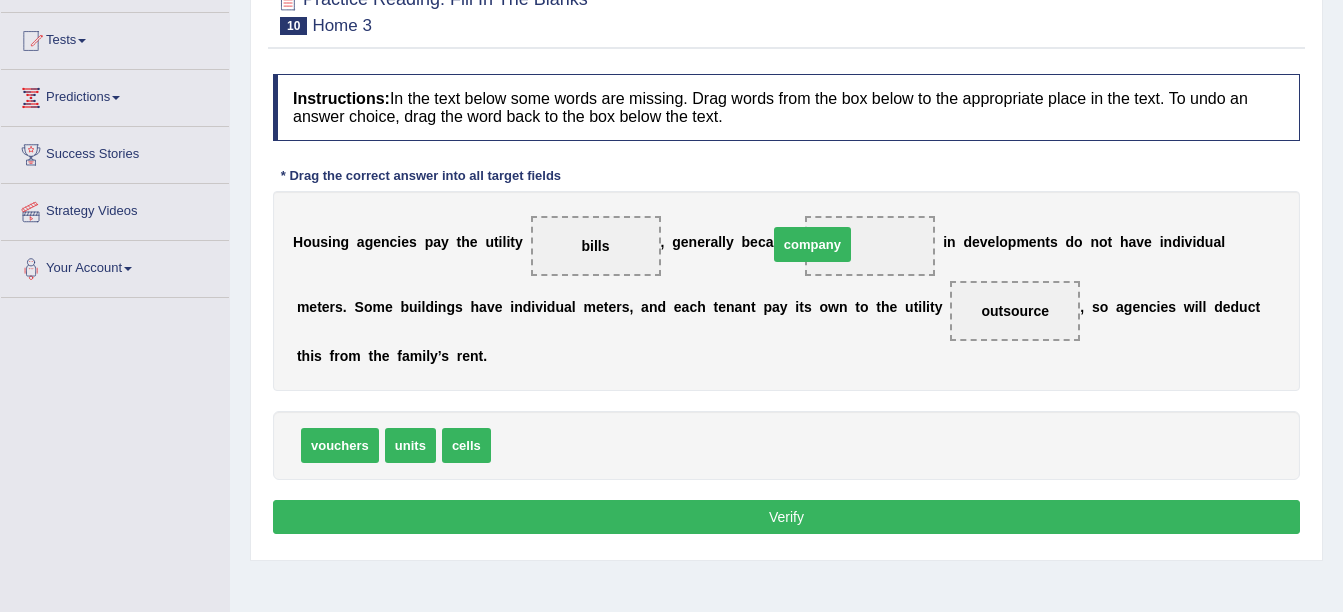 drag, startPoint x: 529, startPoint y: 453, endPoint x: 806, endPoint y: 253, distance: 341.65625 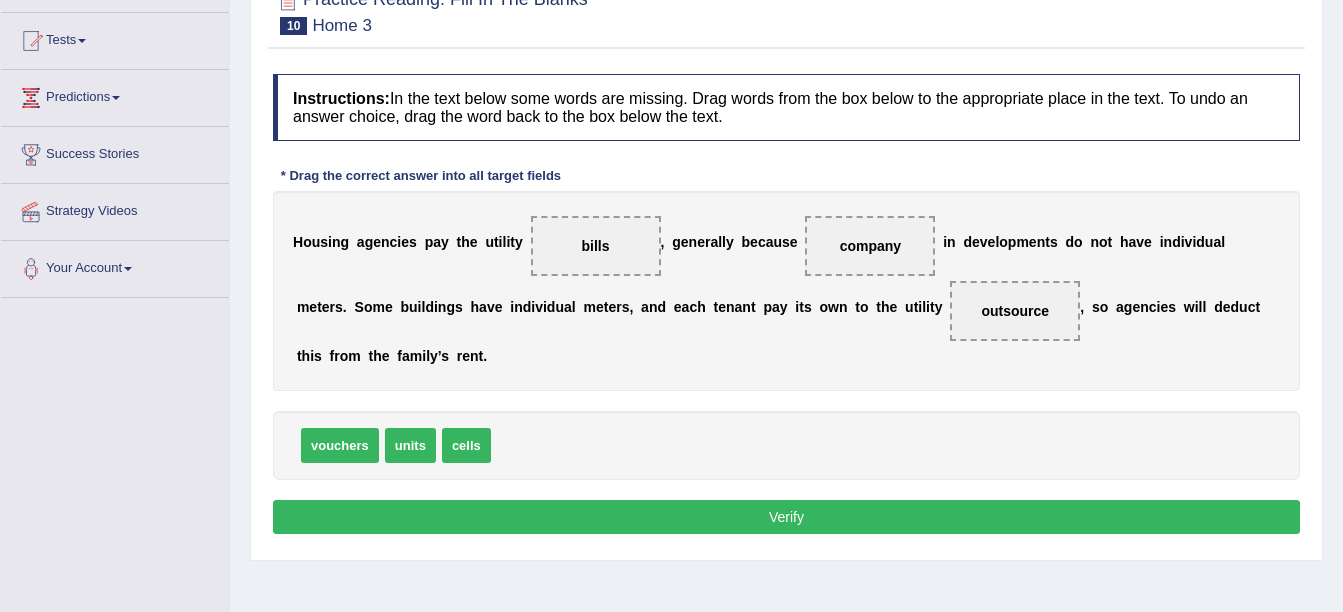 click on "Verify" at bounding box center (786, 517) 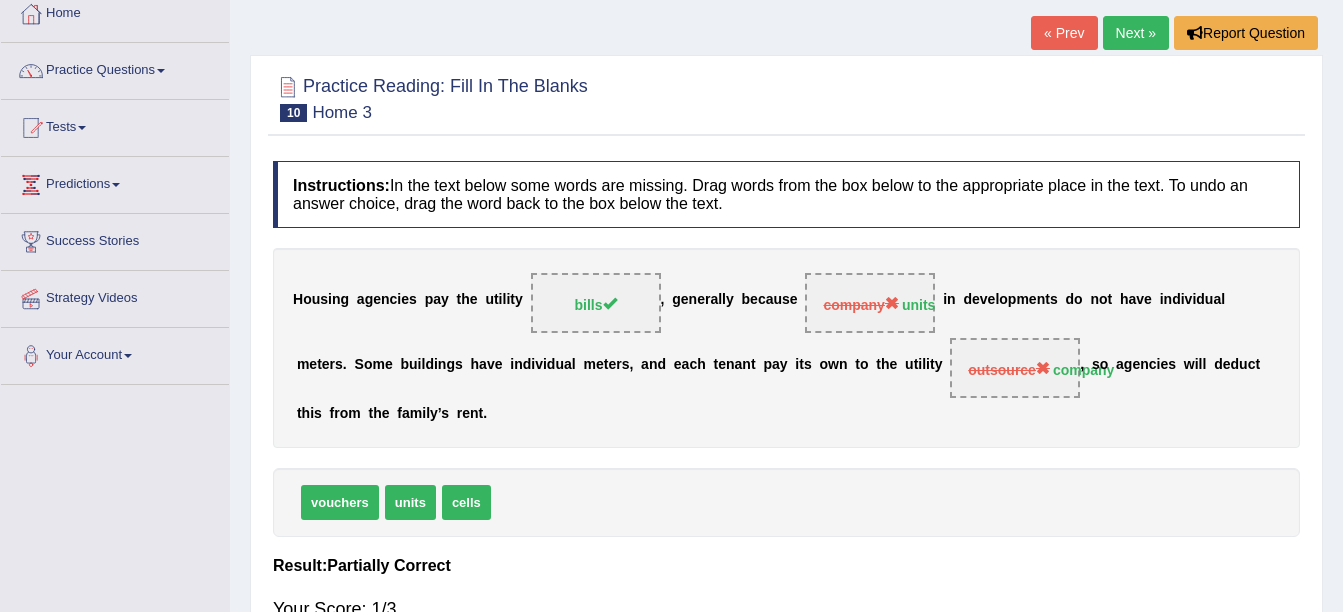 scroll, scrollTop: 0, scrollLeft: 0, axis: both 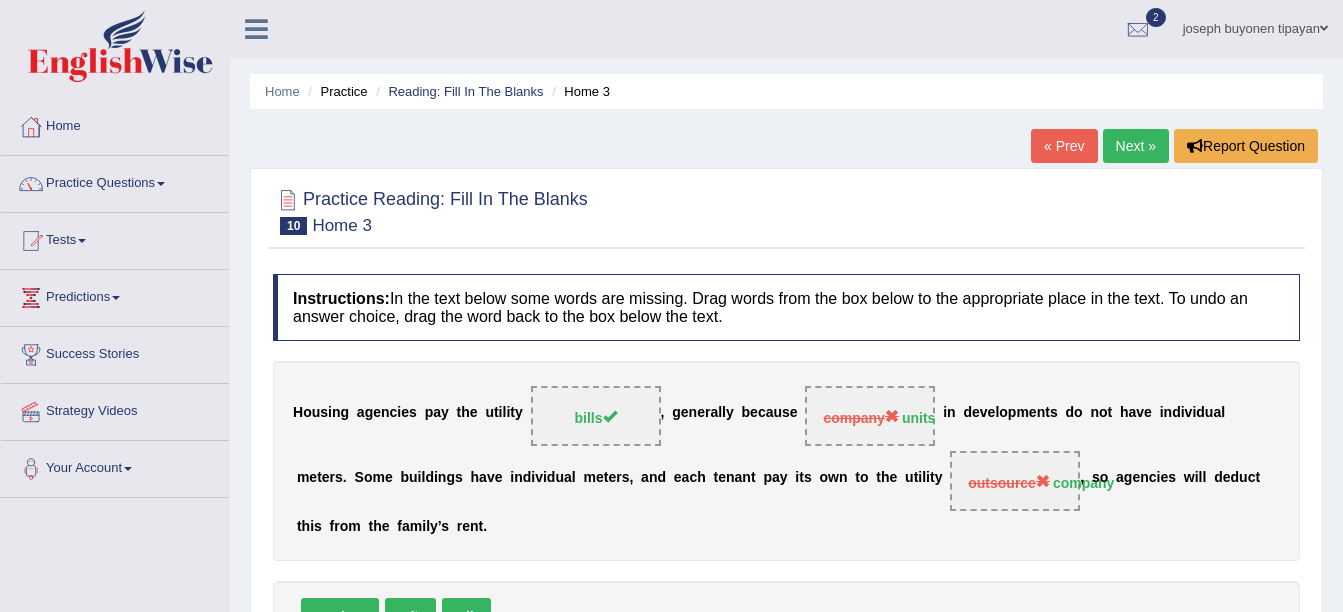 click on "Next »" at bounding box center (1136, 146) 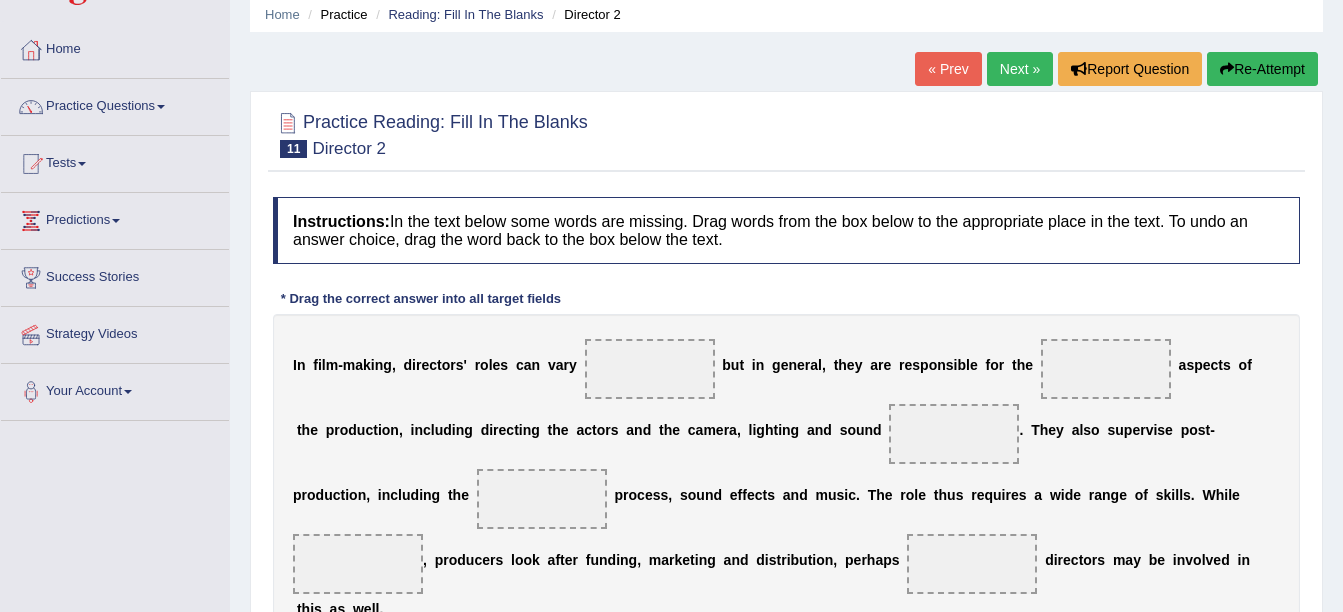 scroll, scrollTop: 0, scrollLeft: 0, axis: both 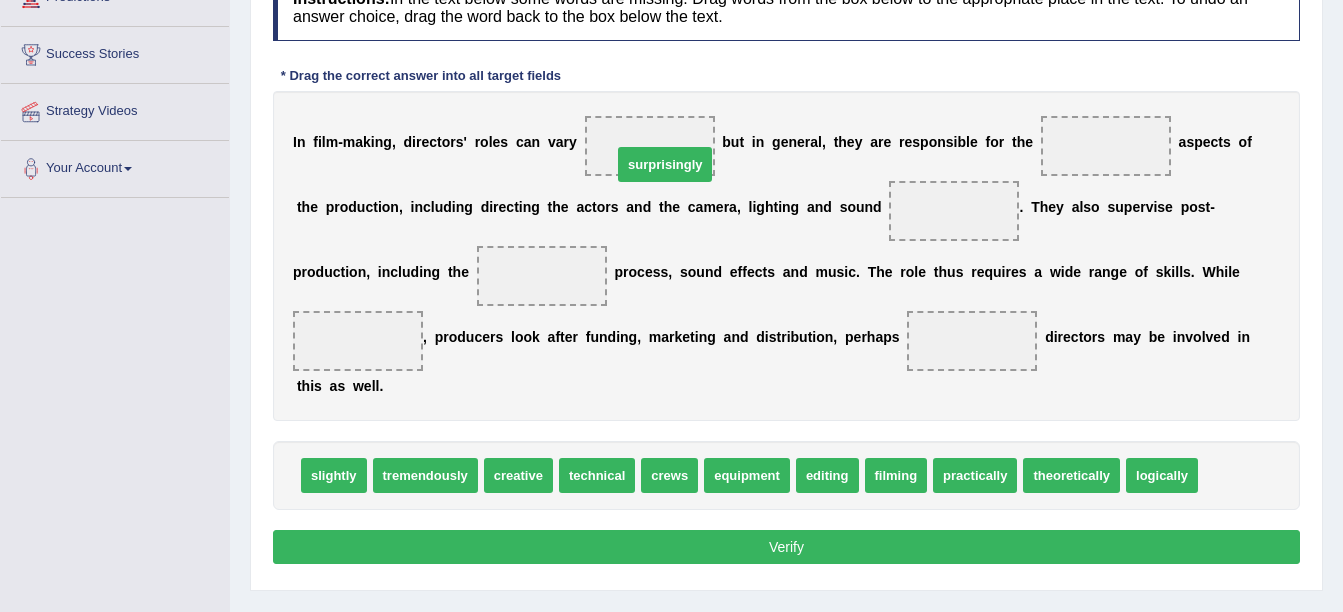 drag, startPoint x: 1213, startPoint y: 449, endPoint x: 627, endPoint y: 138, distance: 663.41315 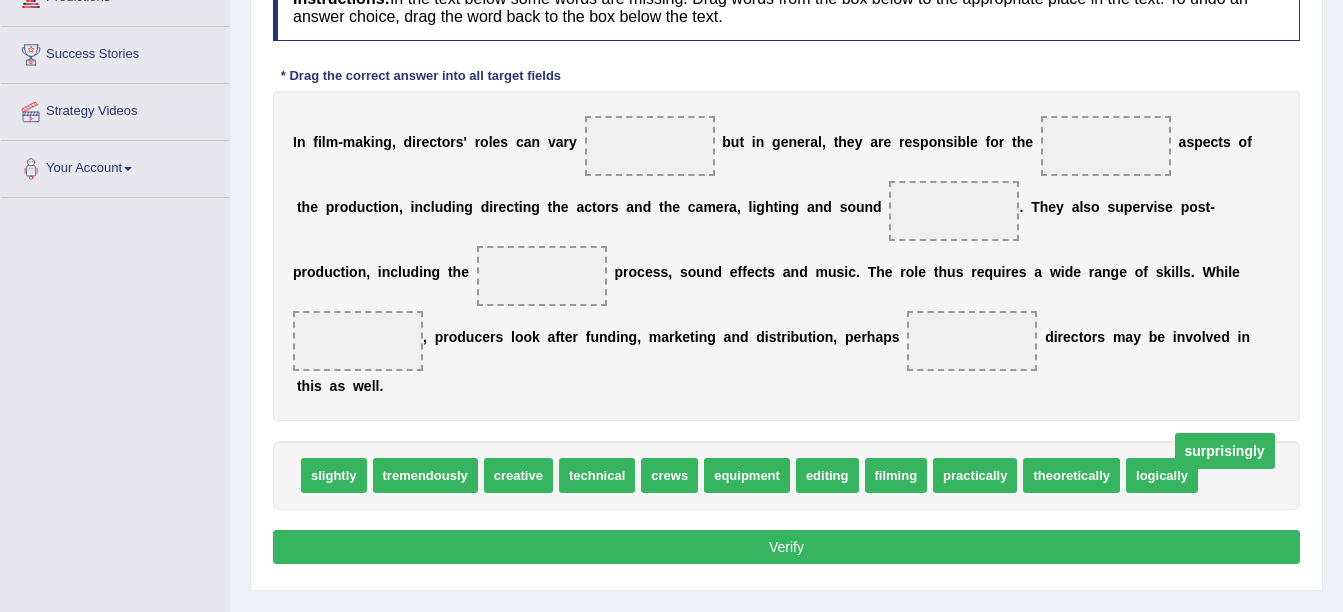 drag, startPoint x: 652, startPoint y: 139, endPoint x: 1226, endPoint y: 446, distance: 650.94165 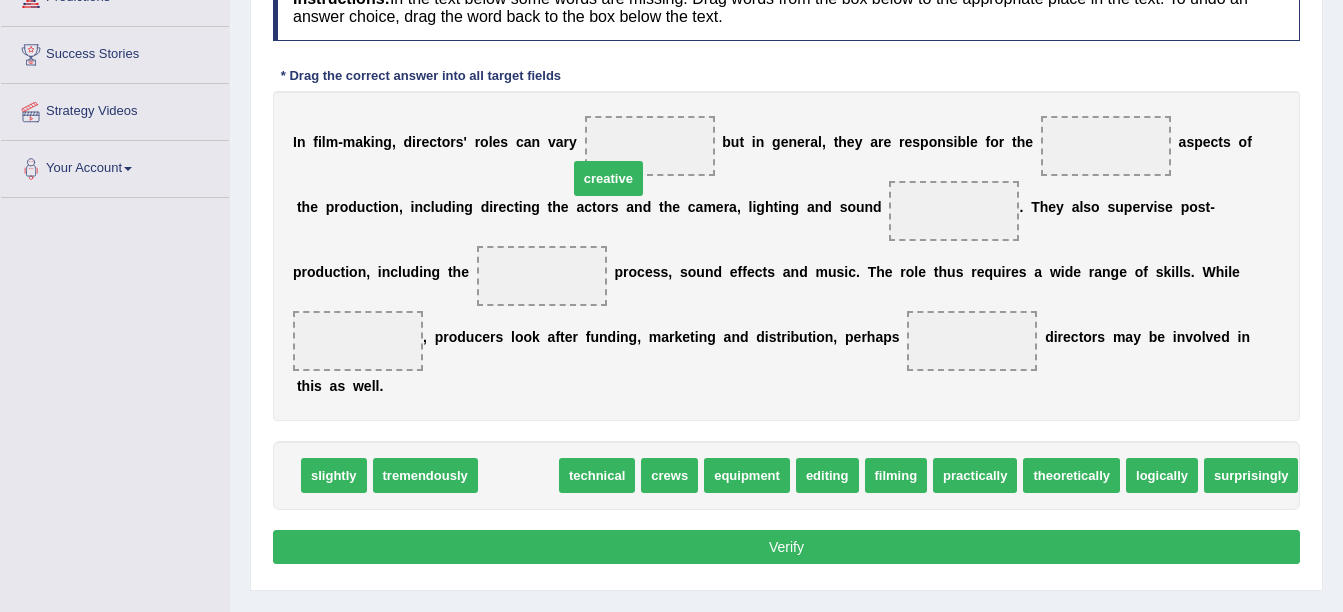 drag, startPoint x: 503, startPoint y: 447, endPoint x: 593, endPoint y: 150, distance: 310.3369 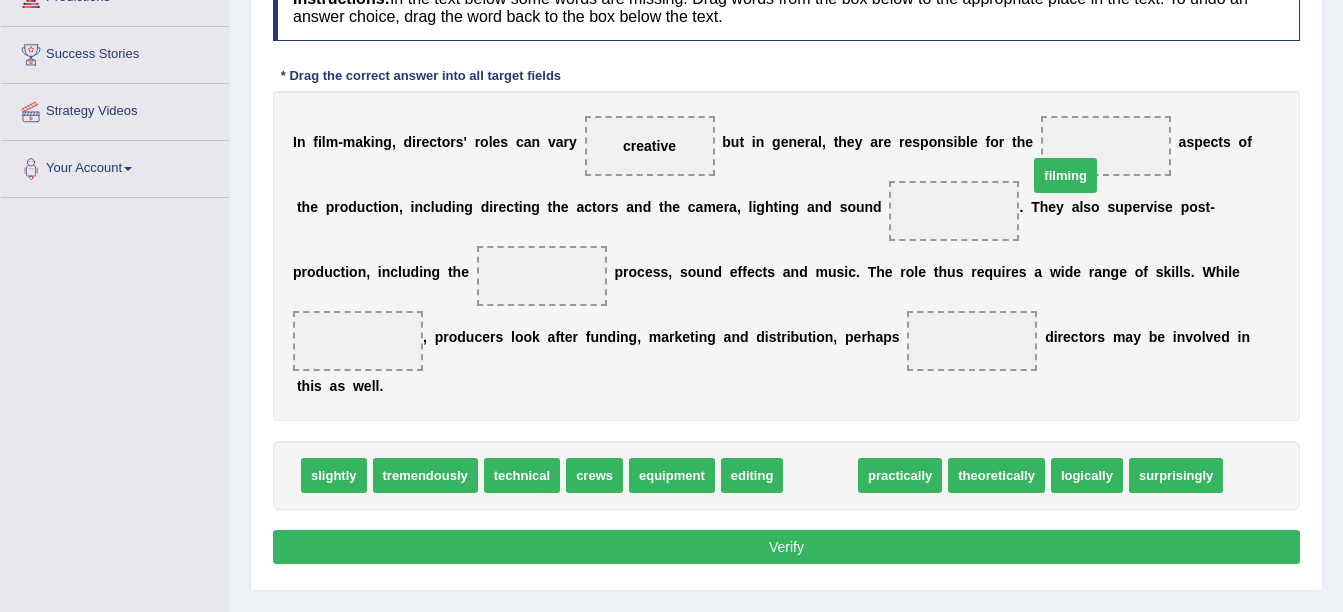 drag, startPoint x: 803, startPoint y: 453, endPoint x: 1048, endPoint y: 155, distance: 385.78363 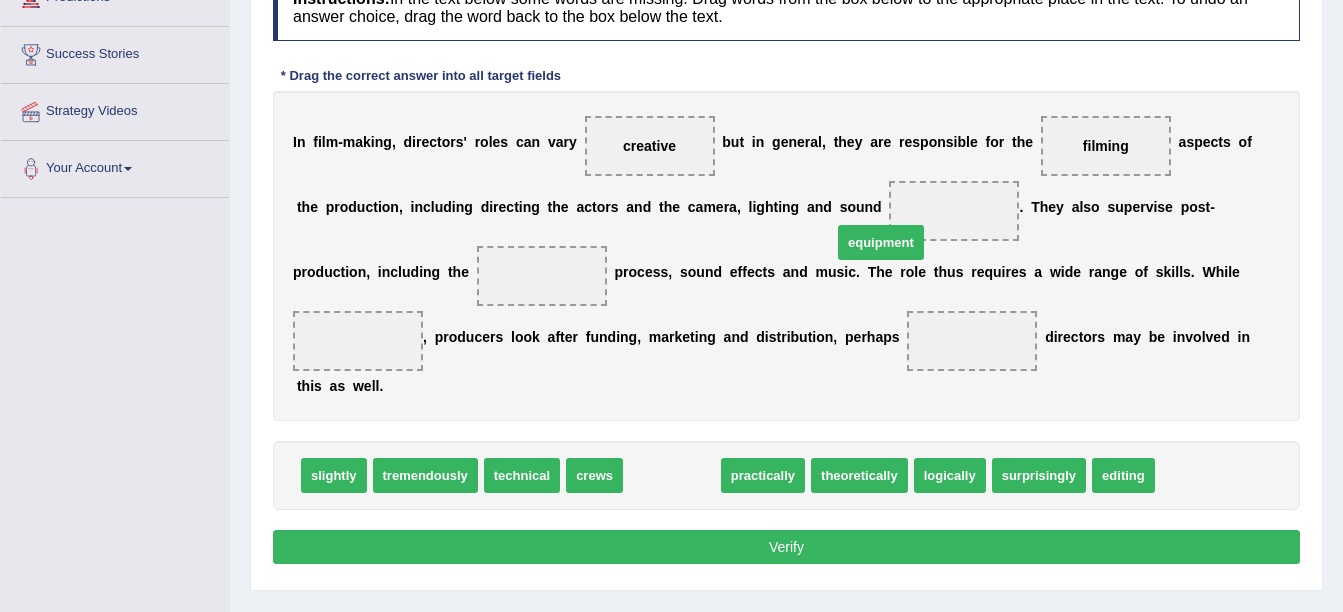 drag, startPoint x: 658, startPoint y: 446, endPoint x: 868, endPoint y: 215, distance: 312.18744 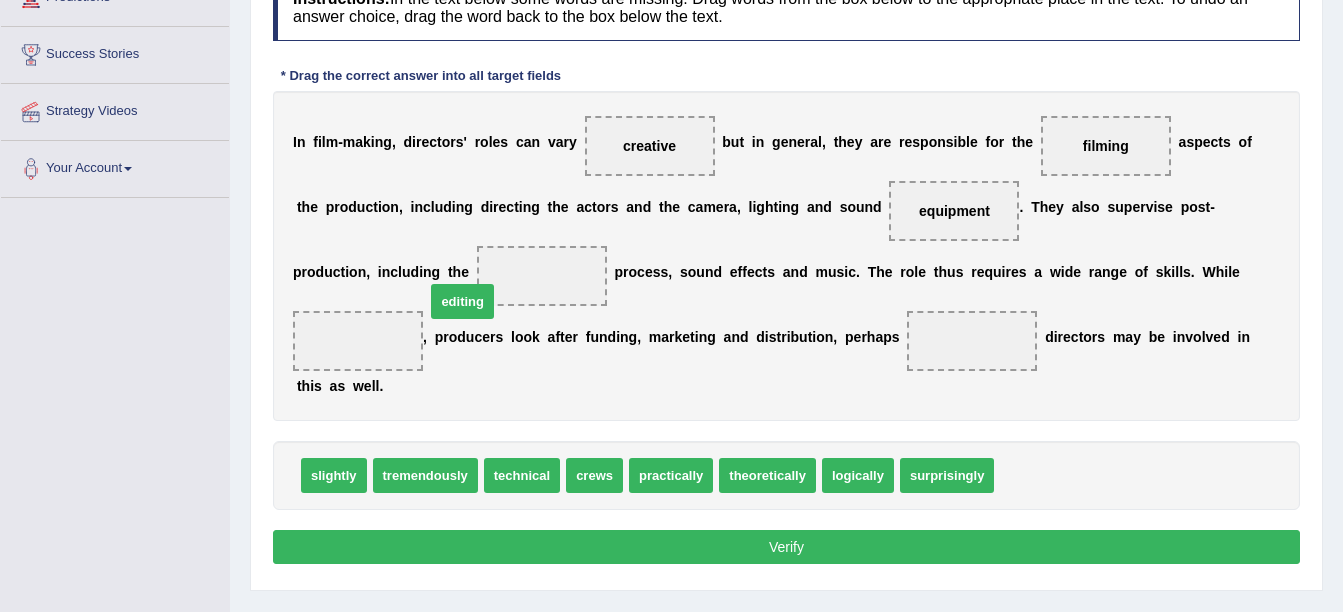 drag, startPoint x: 1000, startPoint y: 442, endPoint x: 431, endPoint y: 271, distance: 594.1397 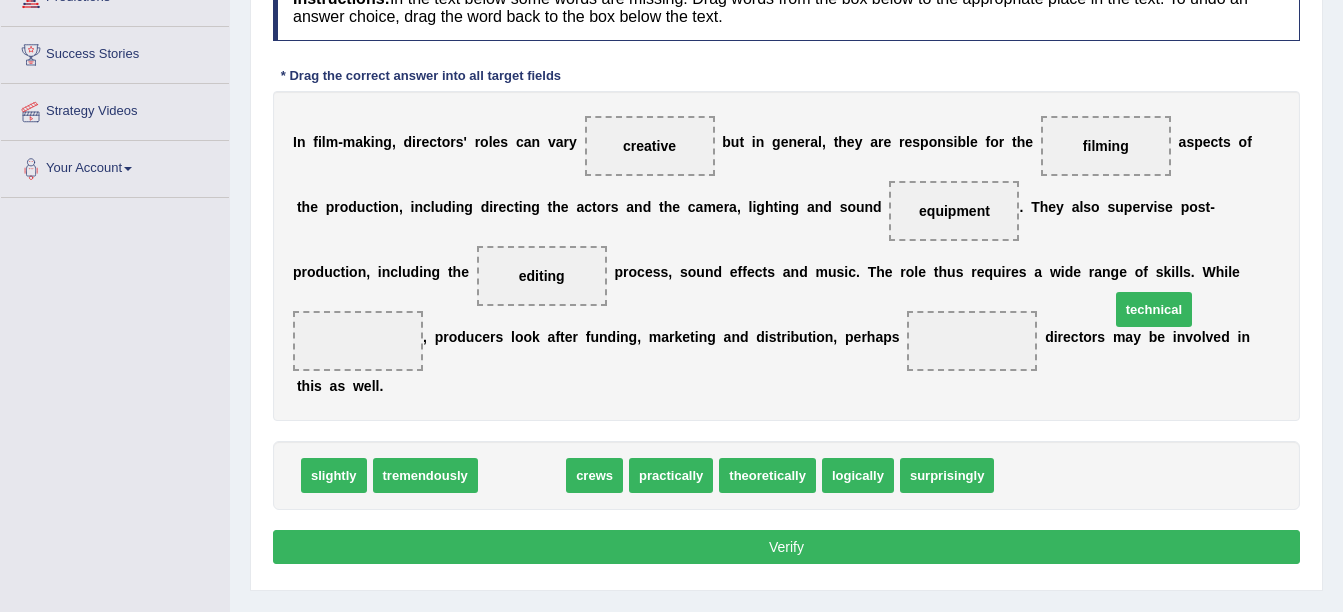 drag, startPoint x: 527, startPoint y: 450, endPoint x: 1159, endPoint y: 284, distance: 653.4371 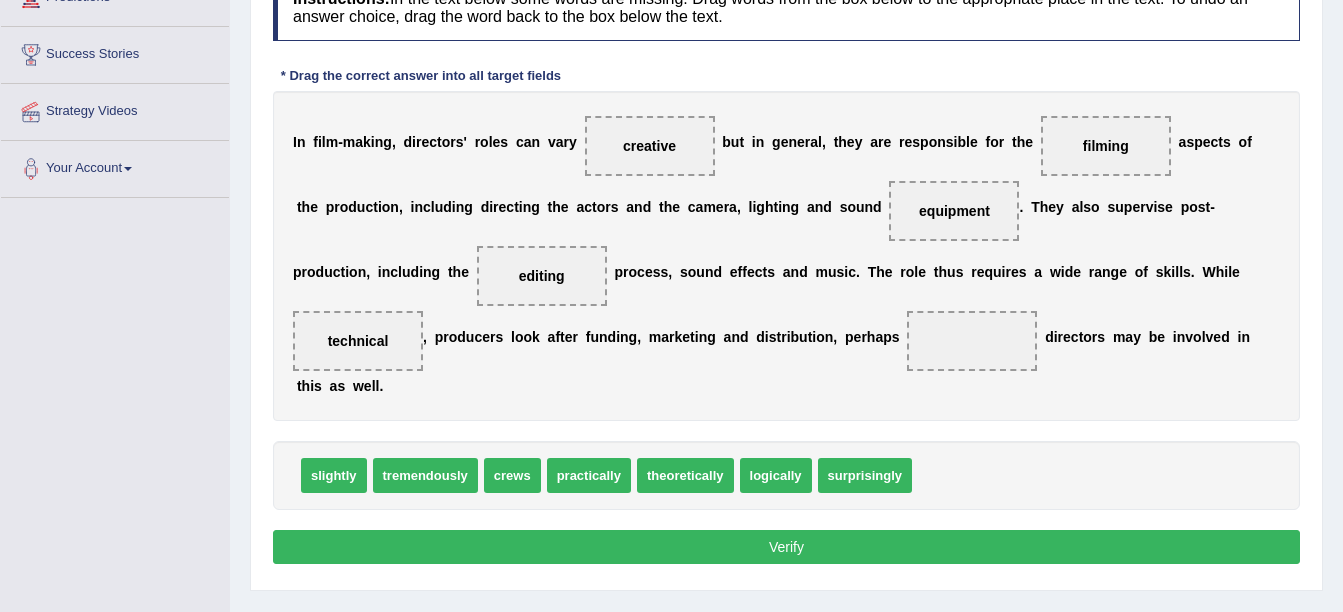 click on "tremendously" at bounding box center (425, 475) 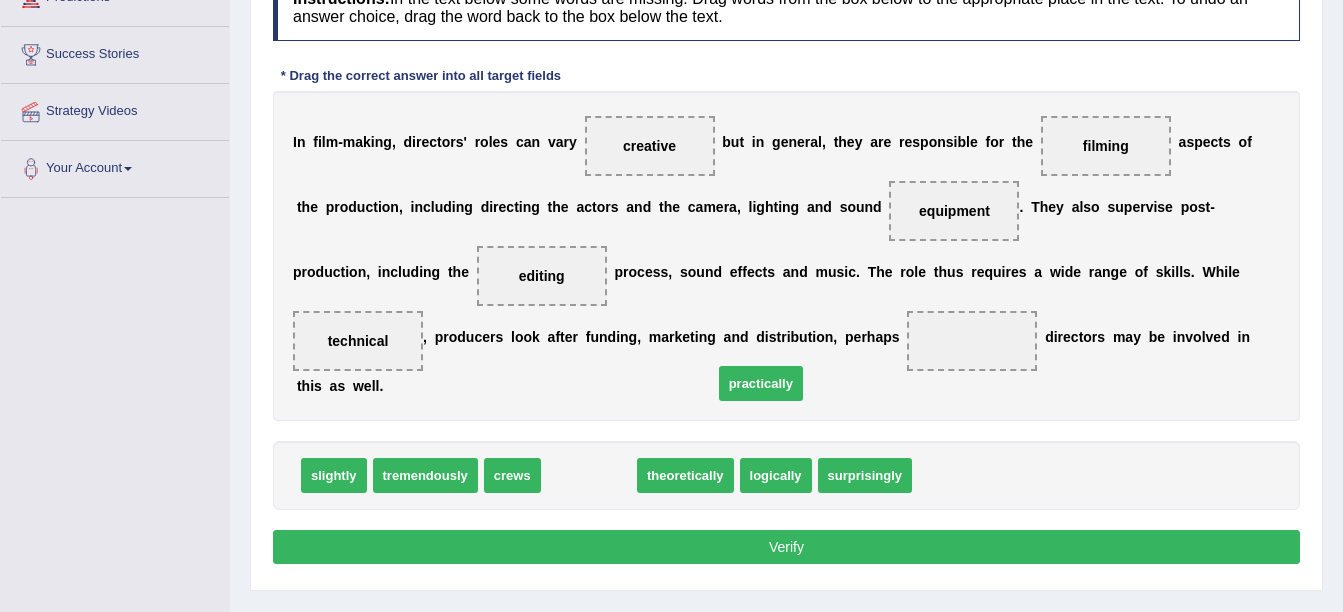 drag, startPoint x: 577, startPoint y: 449, endPoint x: 749, endPoint y: 357, distance: 195.05896 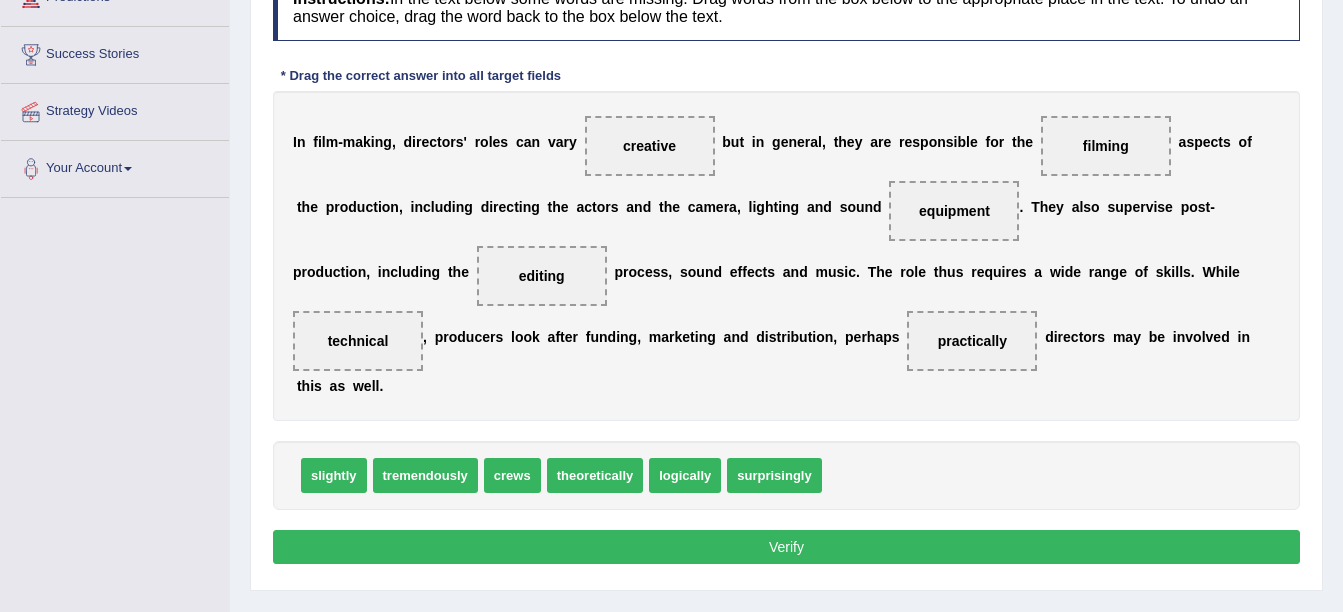 click on "Verify" at bounding box center (786, 547) 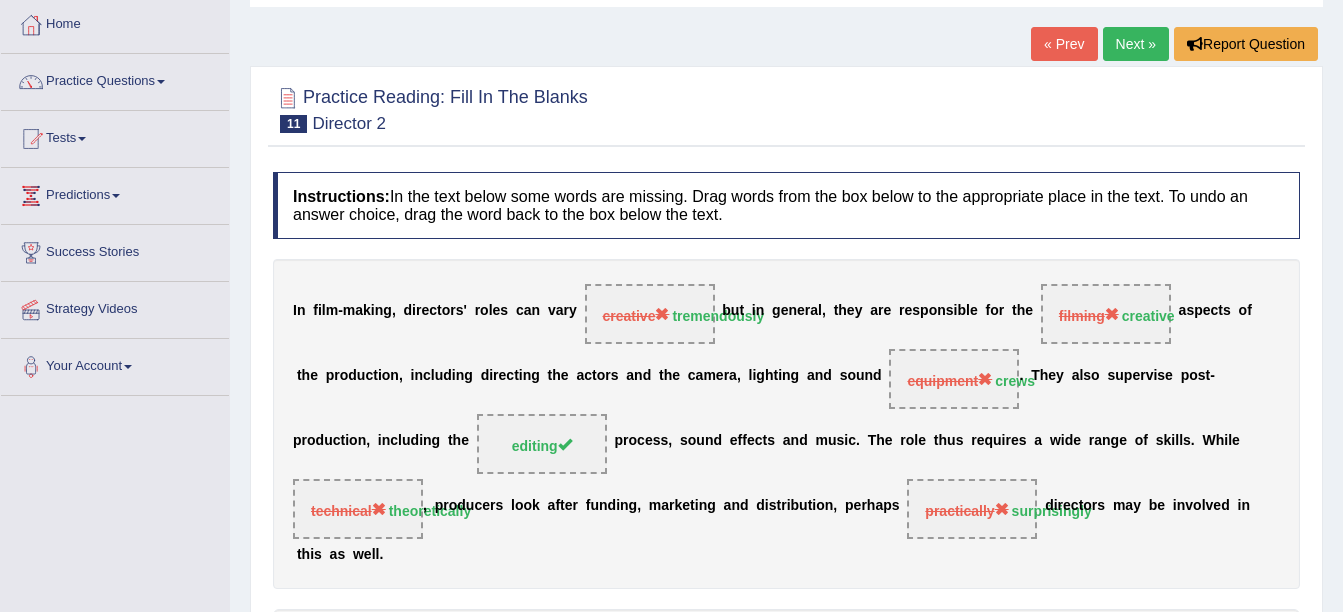 scroll, scrollTop: 100, scrollLeft: 0, axis: vertical 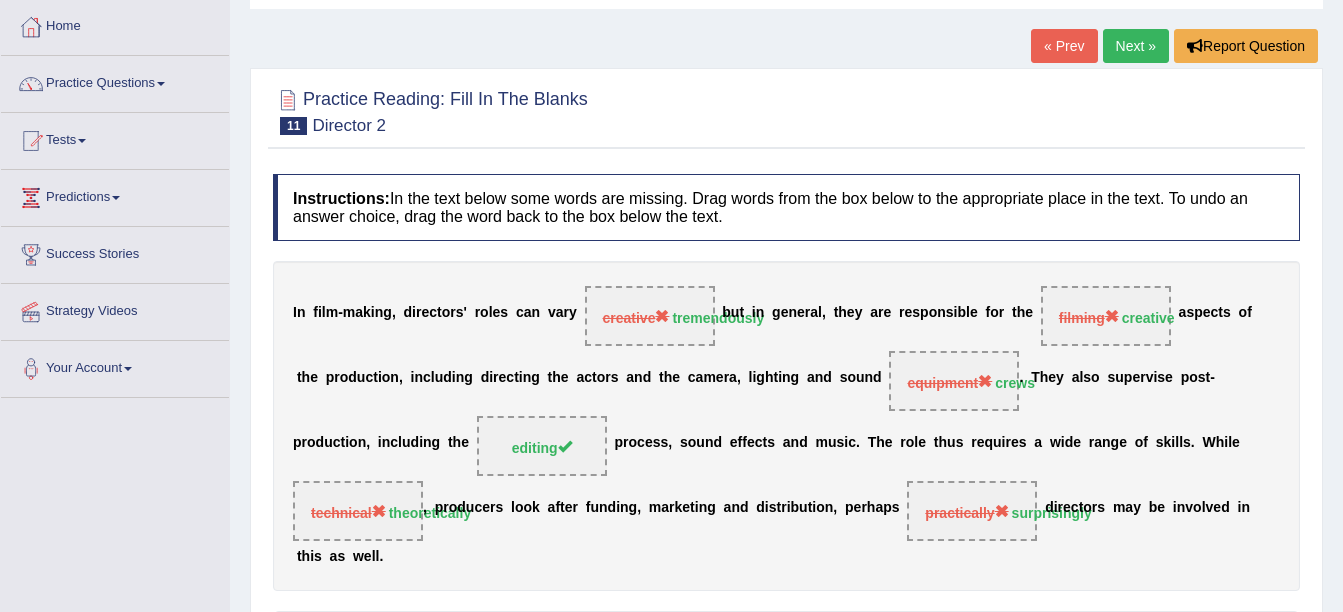 click on "Next »" at bounding box center (1136, 46) 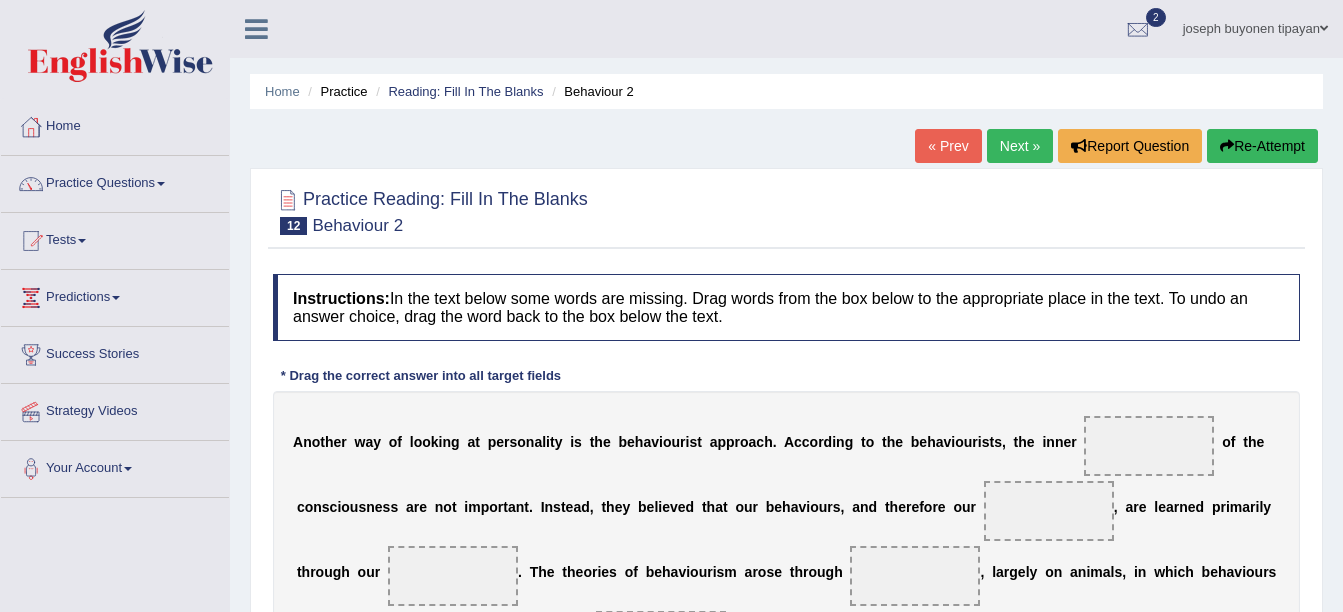 scroll, scrollTop: 0, scrollLeft: 0, axis: both 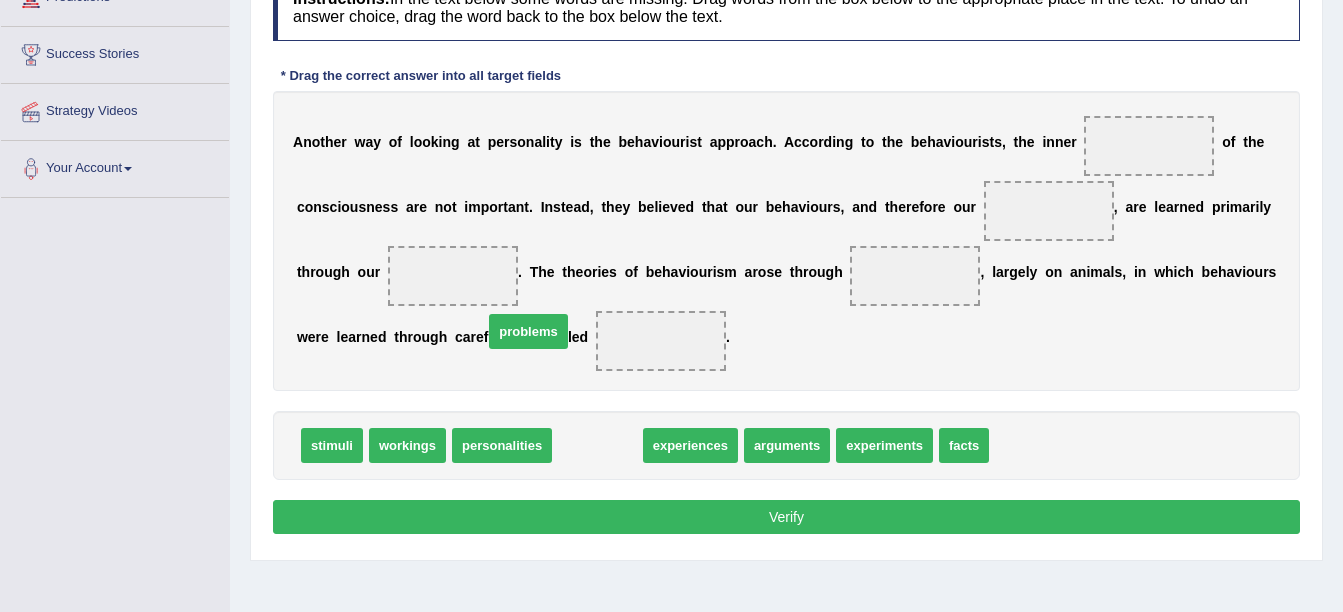 drag, startPoint x: 571, startPoint y: 453, endPoint x: 504, endPoint y: 339, distance: 132.23087 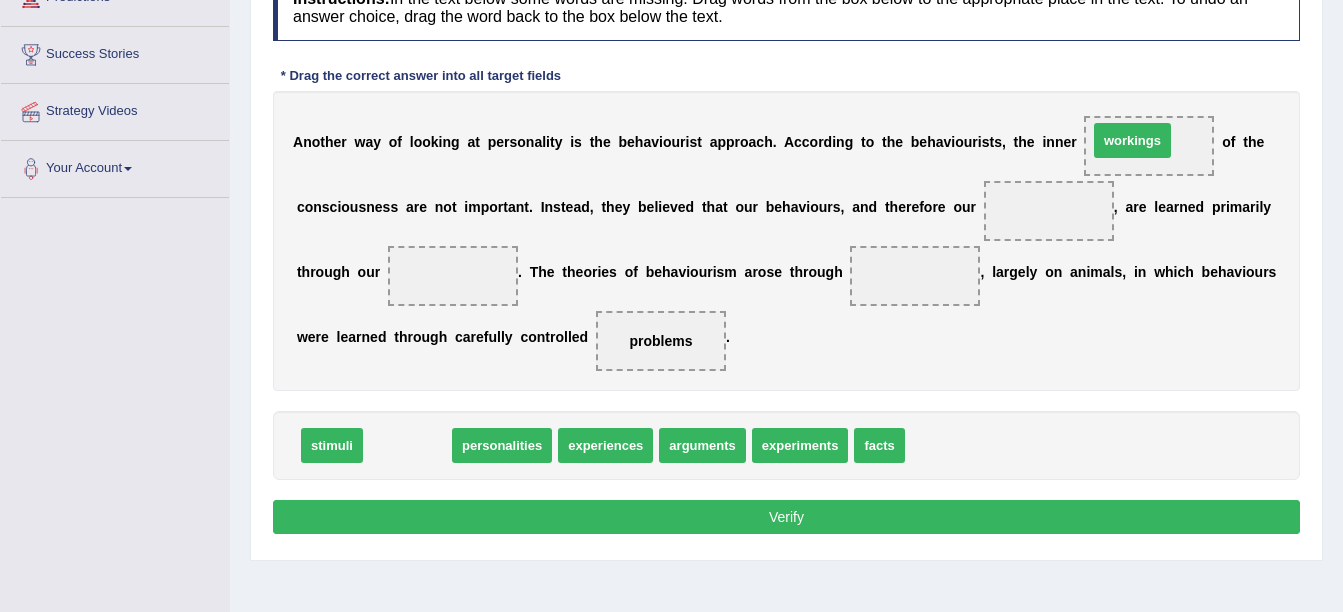 drag, startPoint x: 400, startPoint y: 442, endPoint x: 1125, endPoint y: 137, distance: 786.5431 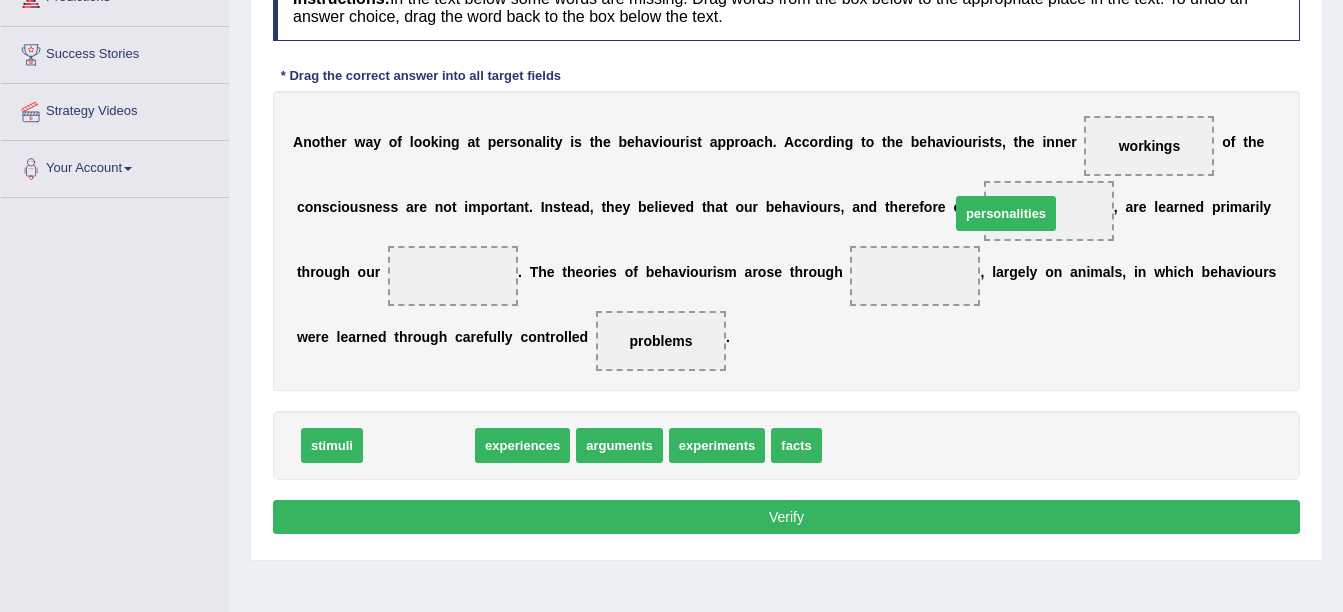 drag, startPoint x: 393, startPoint y: 452, endPoint x: 980, endPoint y: 220, distance: 631.18384 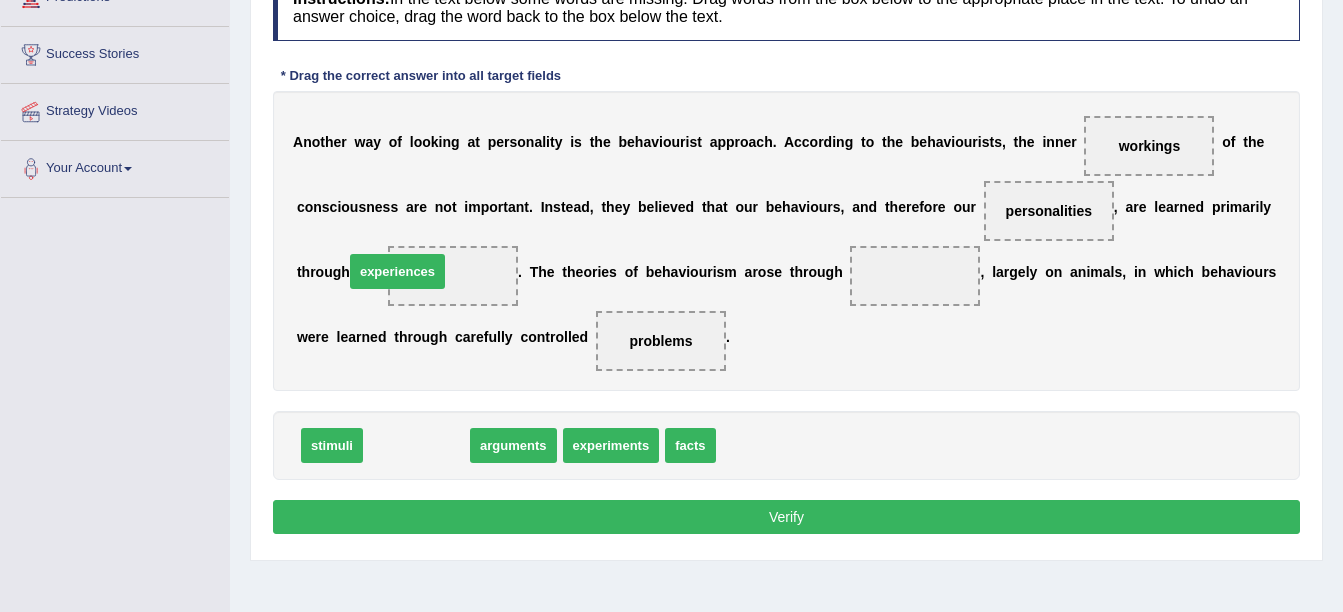 drag, startPoint x: 430, startPoint y: 449, endPoint x: 411, endPoint y: 275, distance: 175.03429 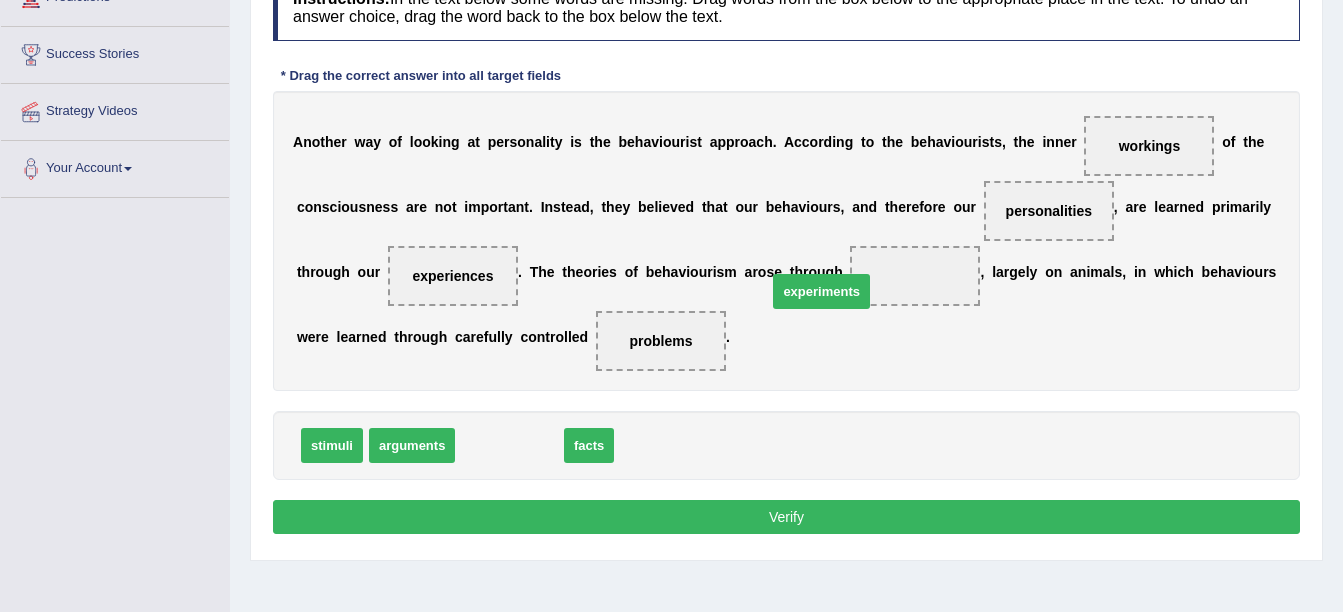 drag, startPoint x: 507, startPoint y: 455, endPoint x: 842, endPoint y: 289, distance: 373.873 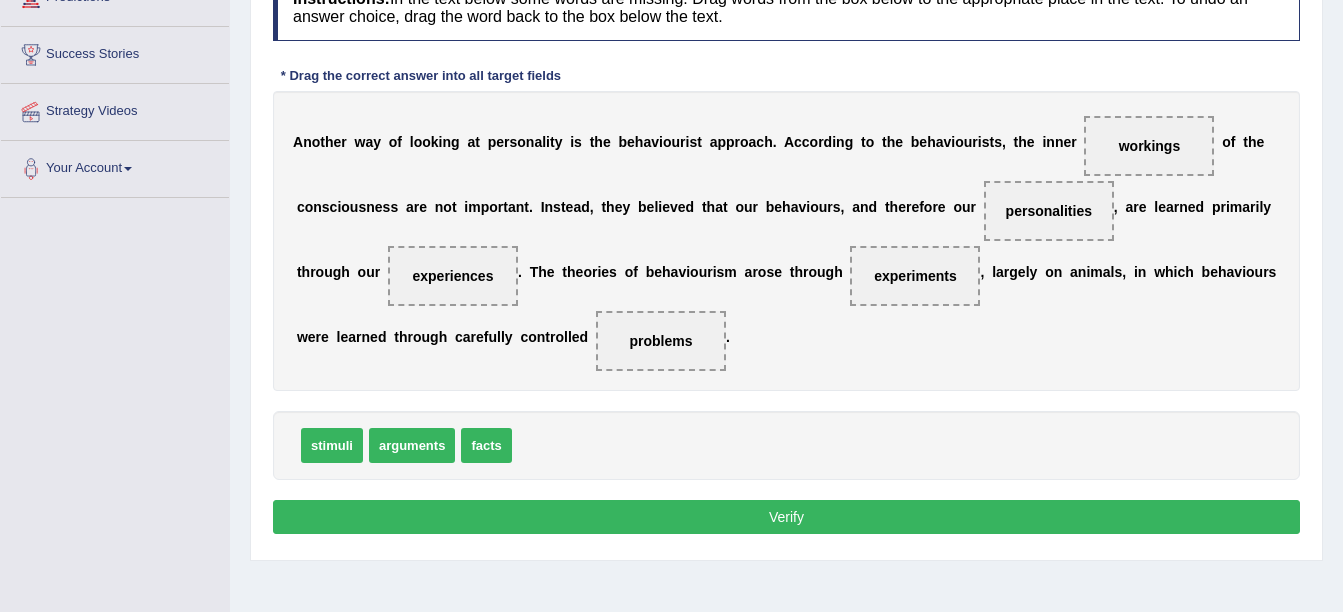 click on "Verify" at bounding box center (786, 517) 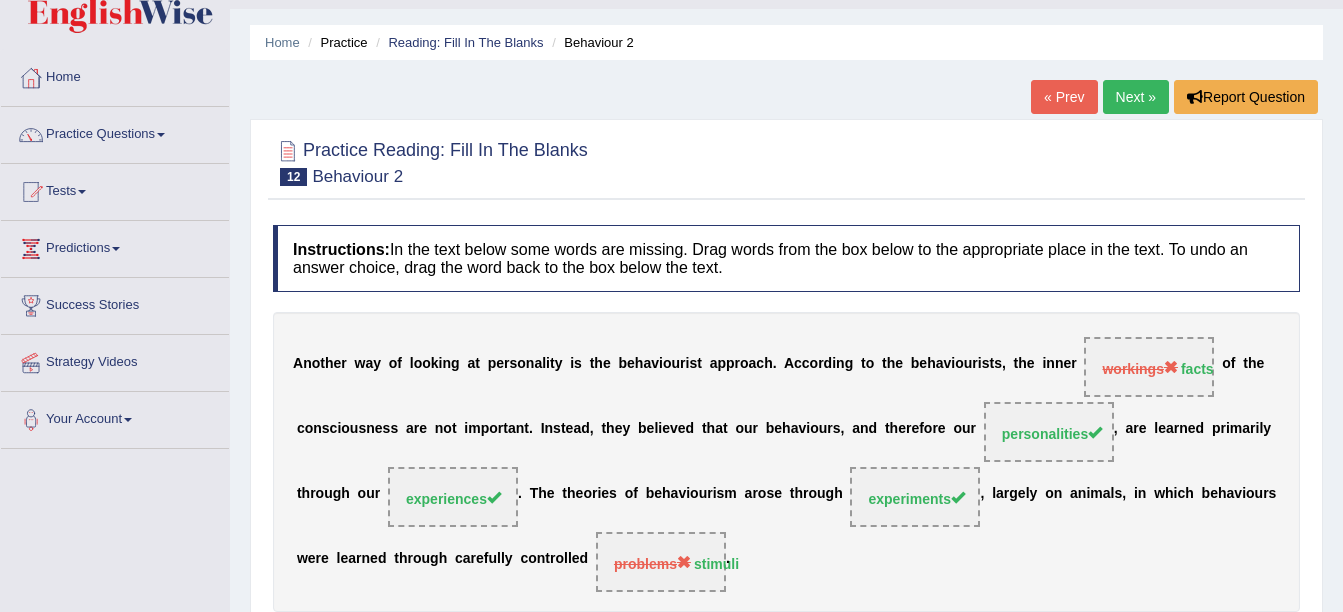 scroll, scrollTop: 0, scrollLeft: 0, axis: both 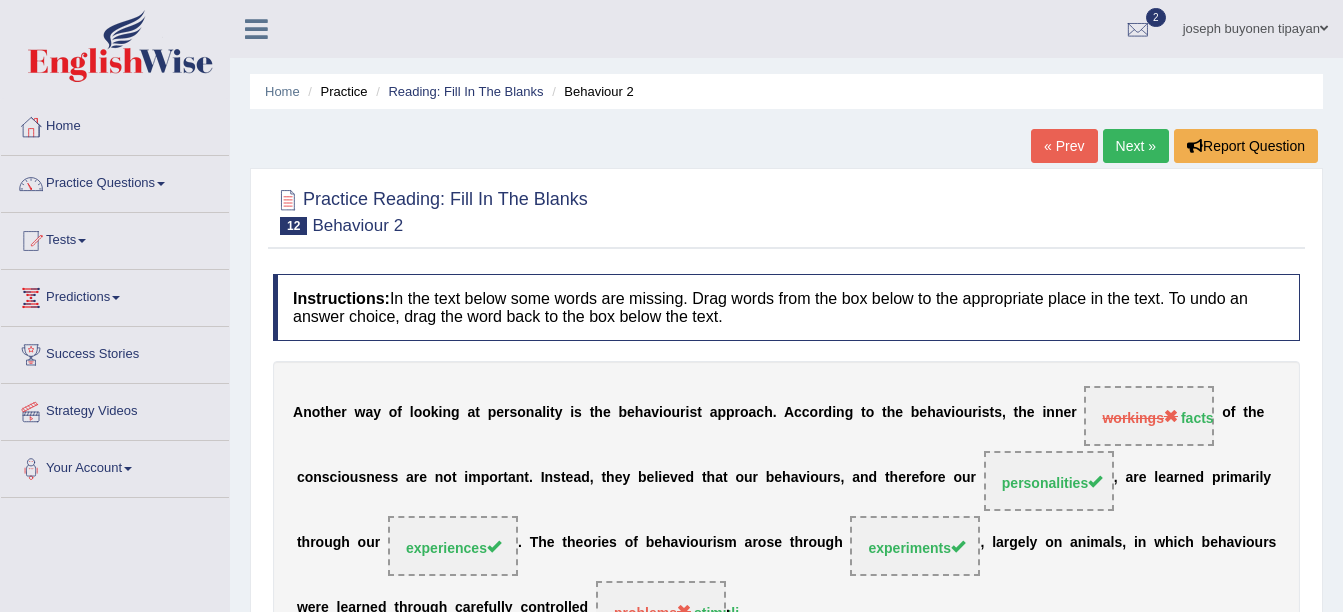 click on "Next »" at bounding box center [1136, 146] 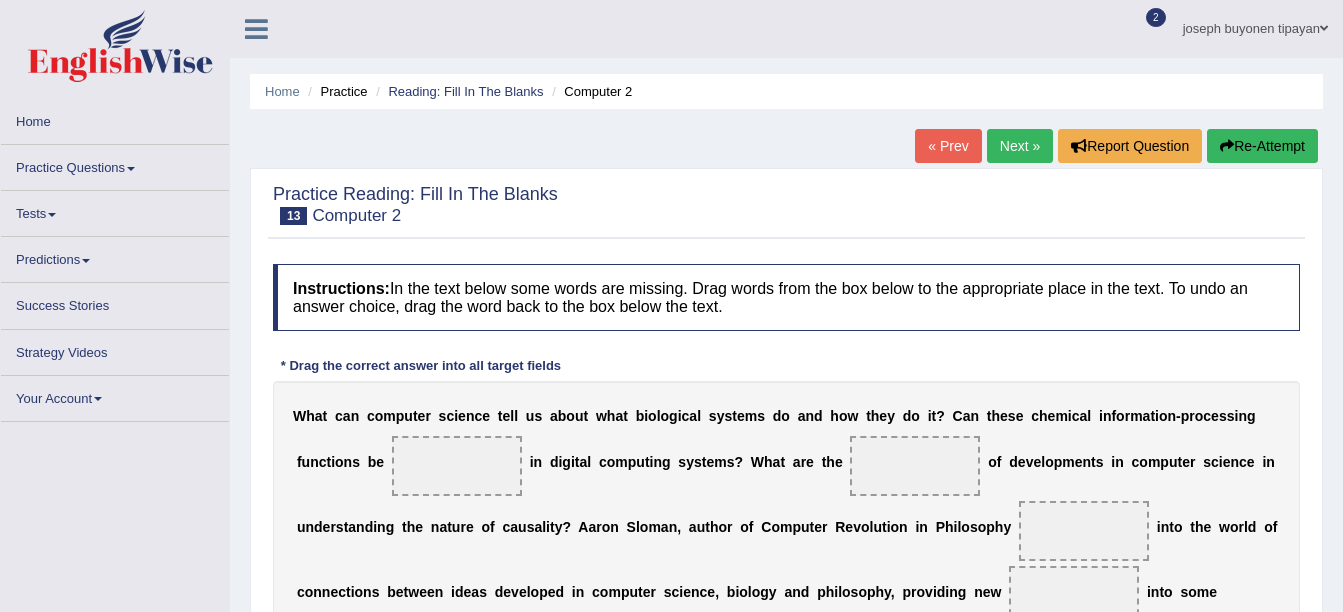 scroll, scrollTop: 0, scrollLeft: 0, axis: both 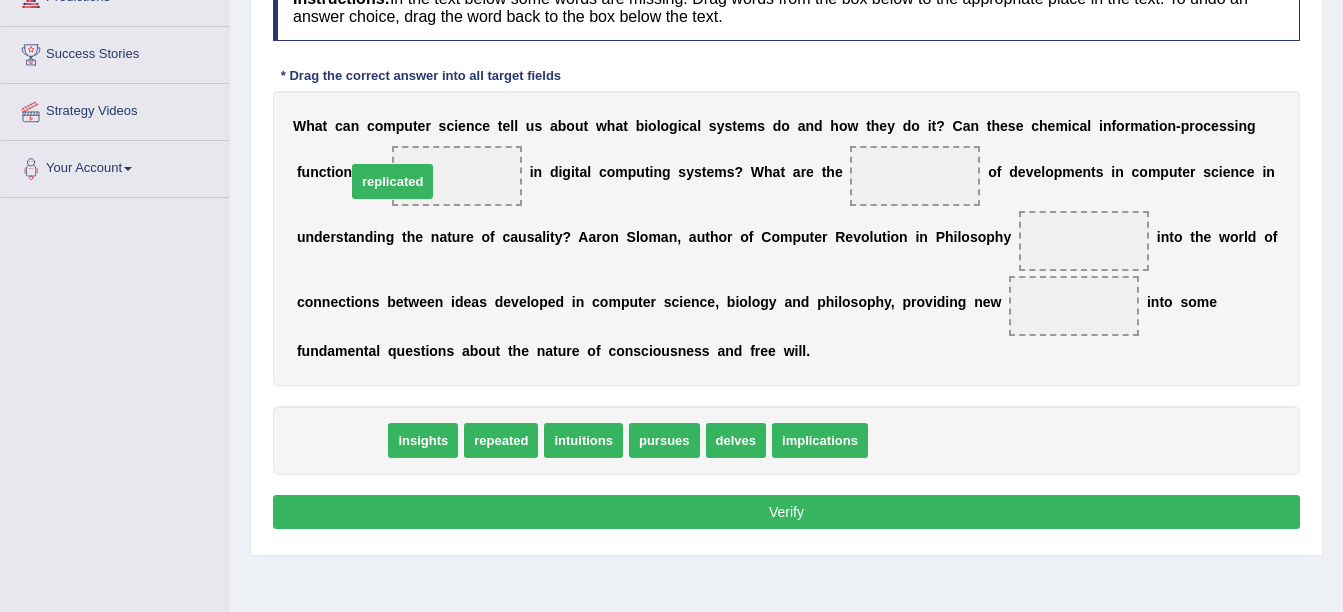 drag, startPoint x: 350, startPoint y: 440, endPoint x: 401, endPoint y: 181, distance: 263.97348 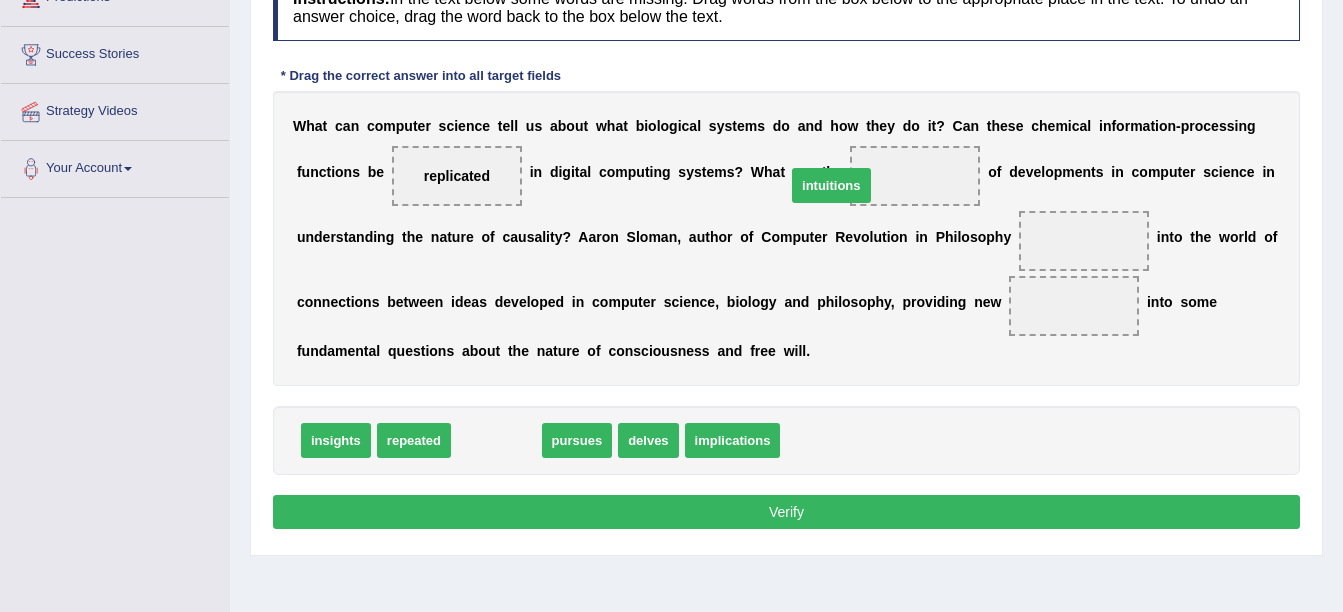 drag, startPoint x: 500, startPoint y: 449, endPoint x: 835, endPoint y: 194, distance: 421.01068 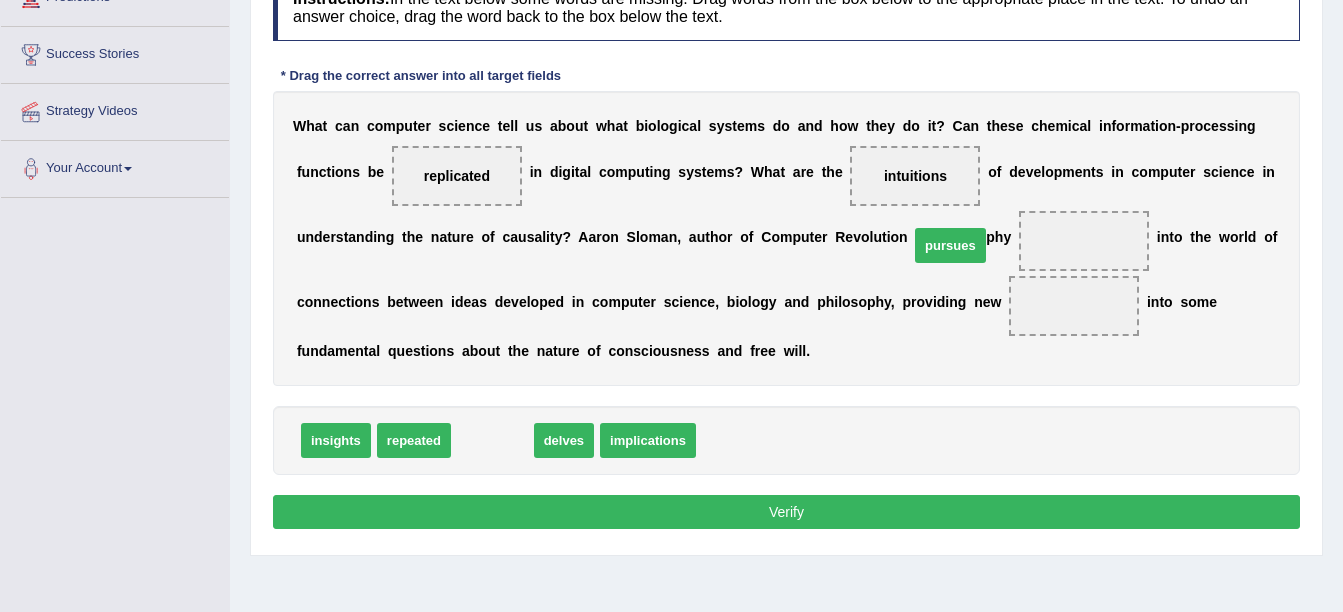 drag, startPoint x: 484, startPoint y: 453, endPoint x: 942, endPoint y: 258, distance: 497.7841 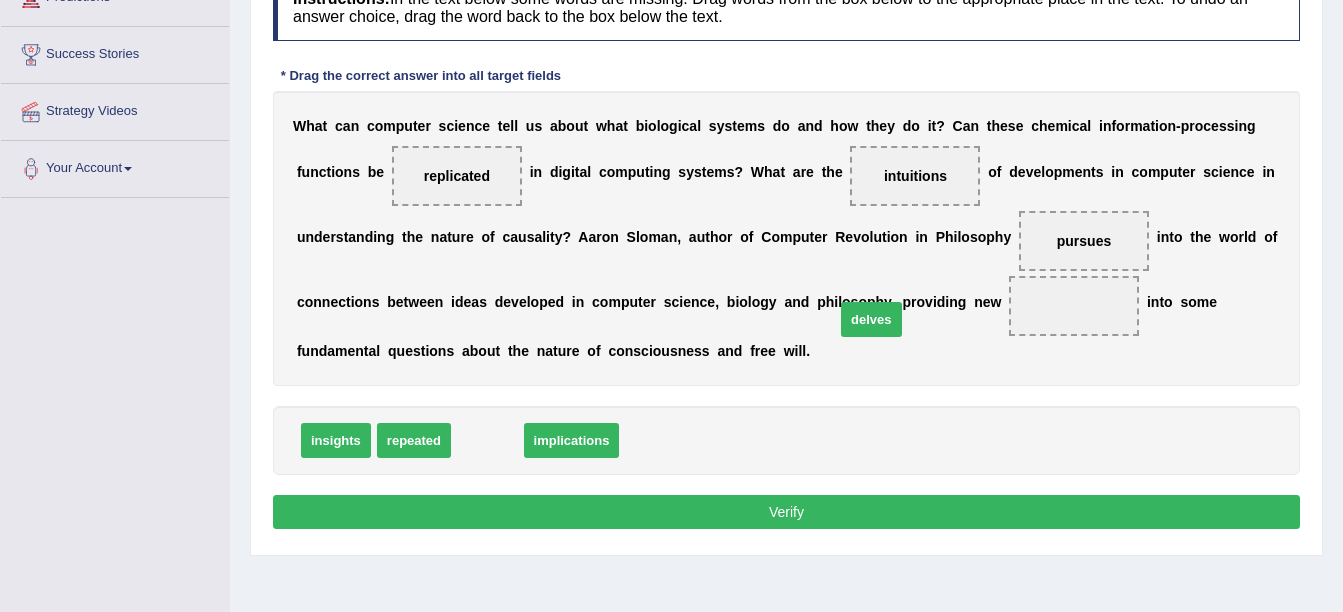 drag, startPoint x: 483, startPoint y: 452, endPoint x: 867, endPoint y: 331, distance: 402.61273 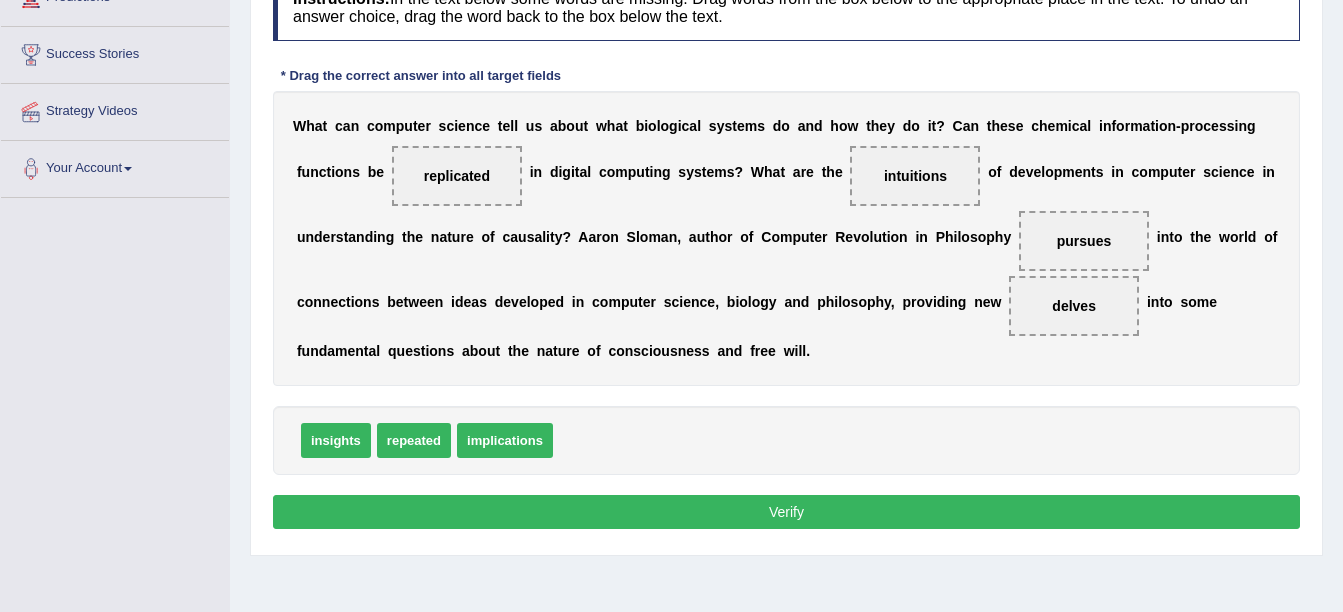 click on "Verify" at bounding box center [786, 512] 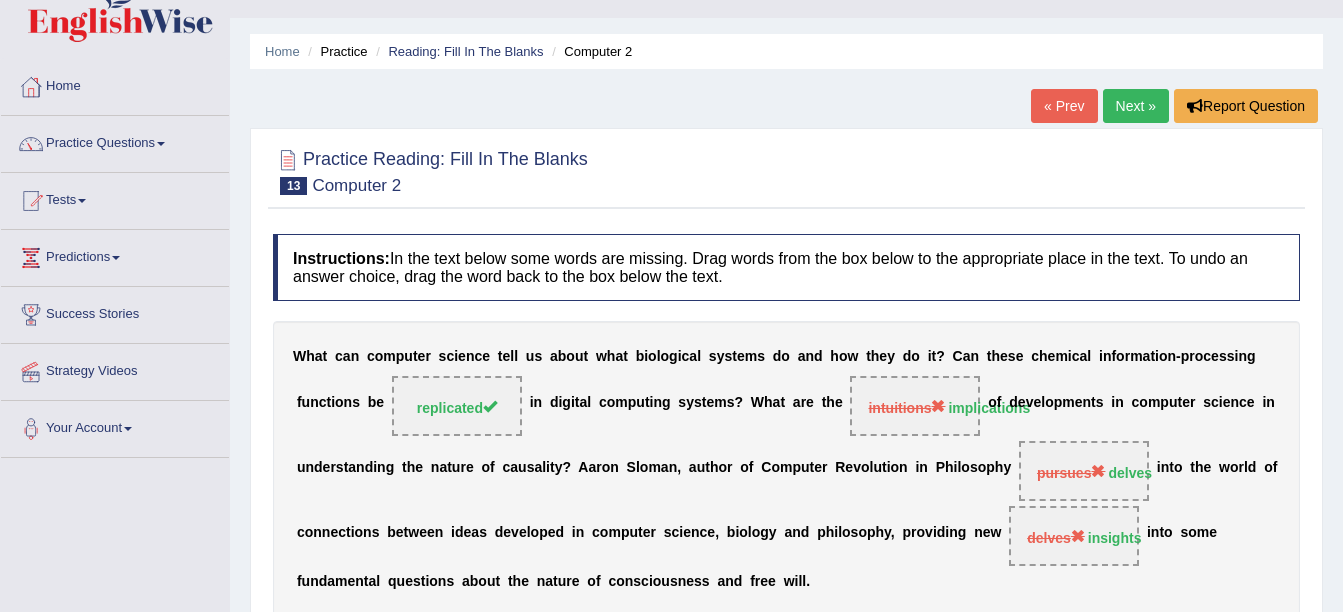scroll, scrollTop: 0, scrollLeft: 0, axis: both 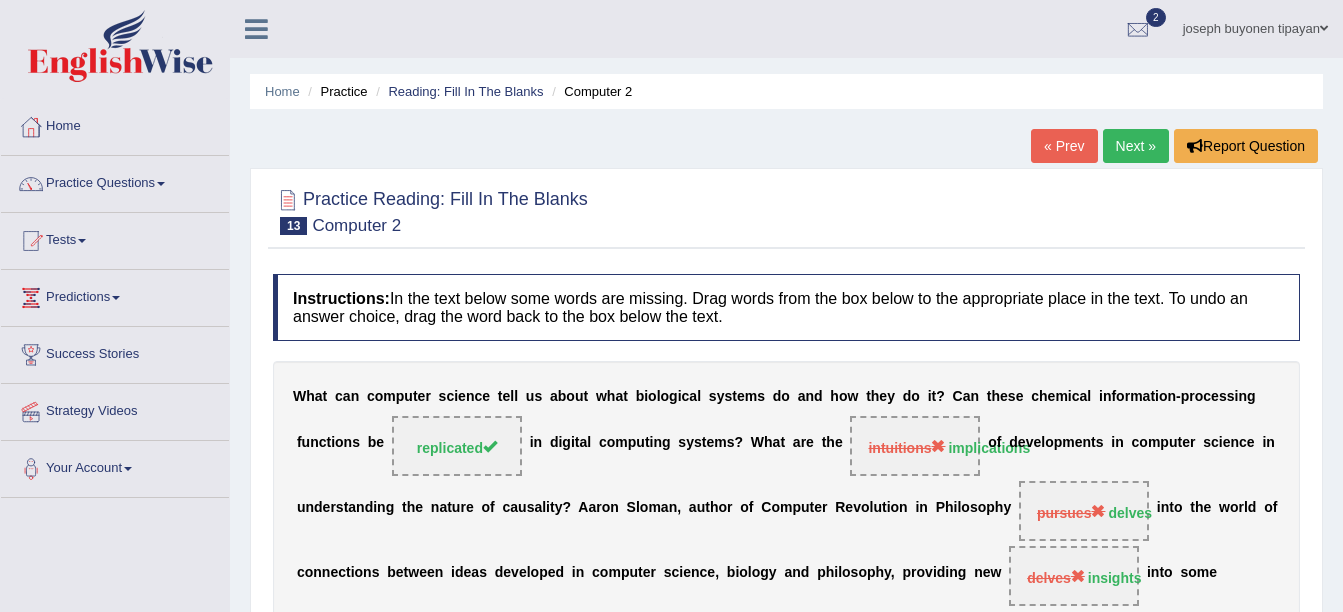 click on "Next »" at bounding box center (1136, 146) 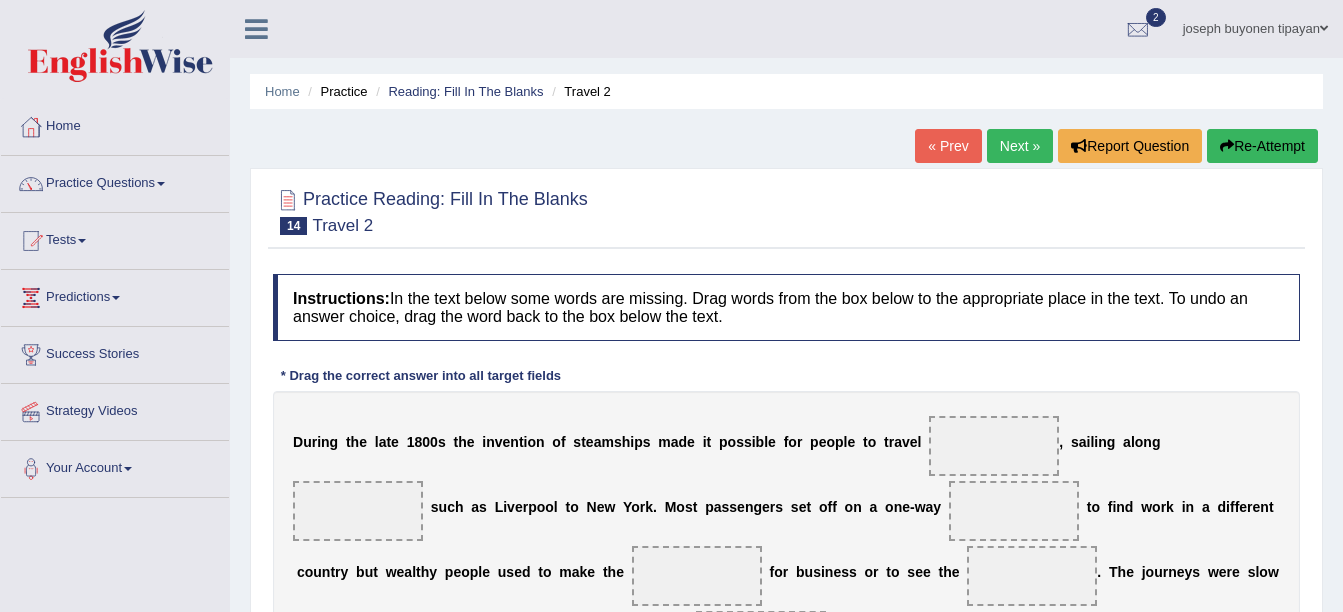 scroll, scrollTop: 0, scrollLeft: 0, axis: both 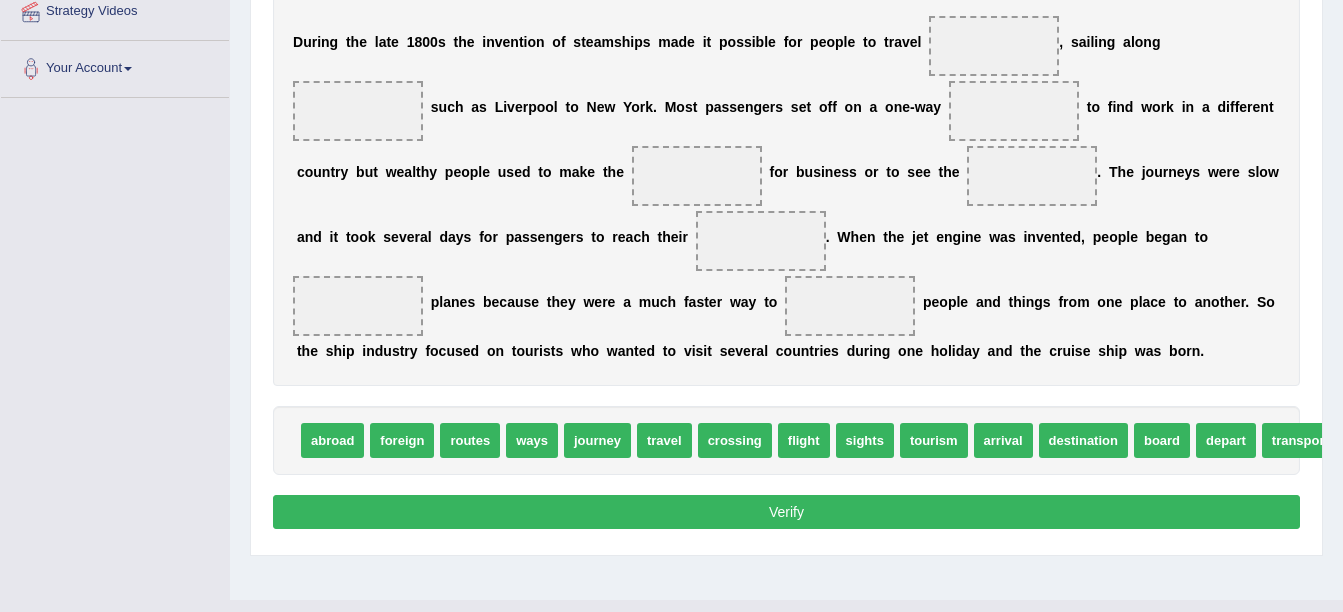 drag, startPoint x: 1108, startPoint y: 464, endPoint x: 905, endPoint y: 467, distance: 203.02217 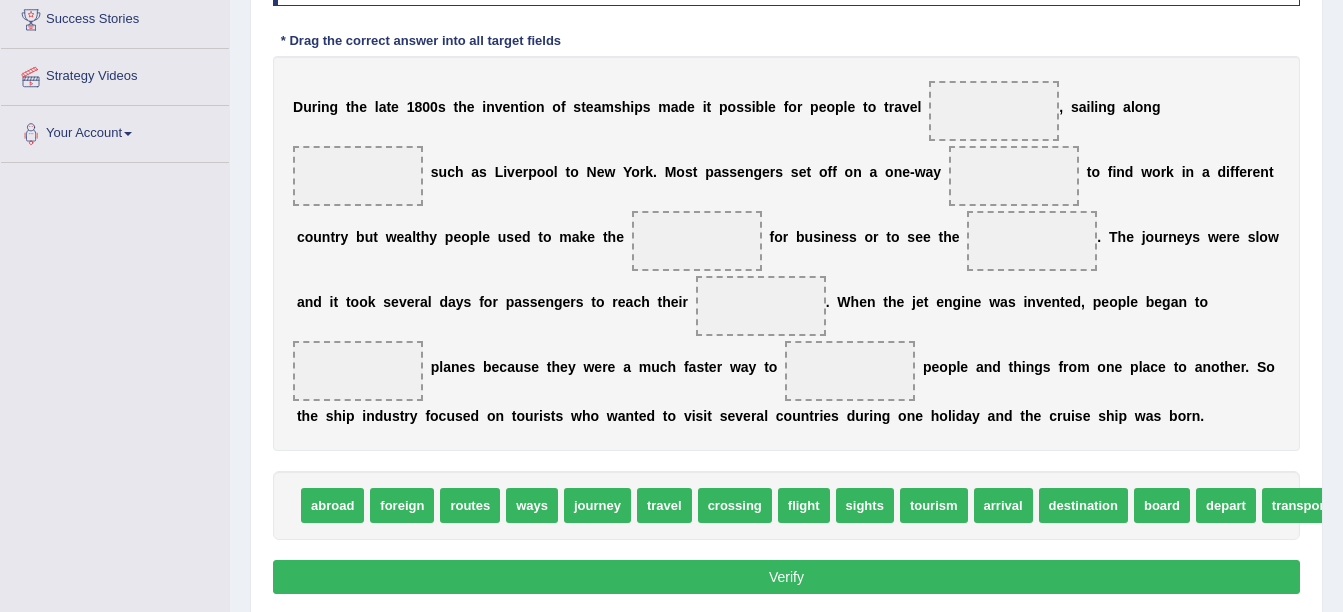 scroll, scrollTop: 300, scrollLeft: 0, axis: vertical 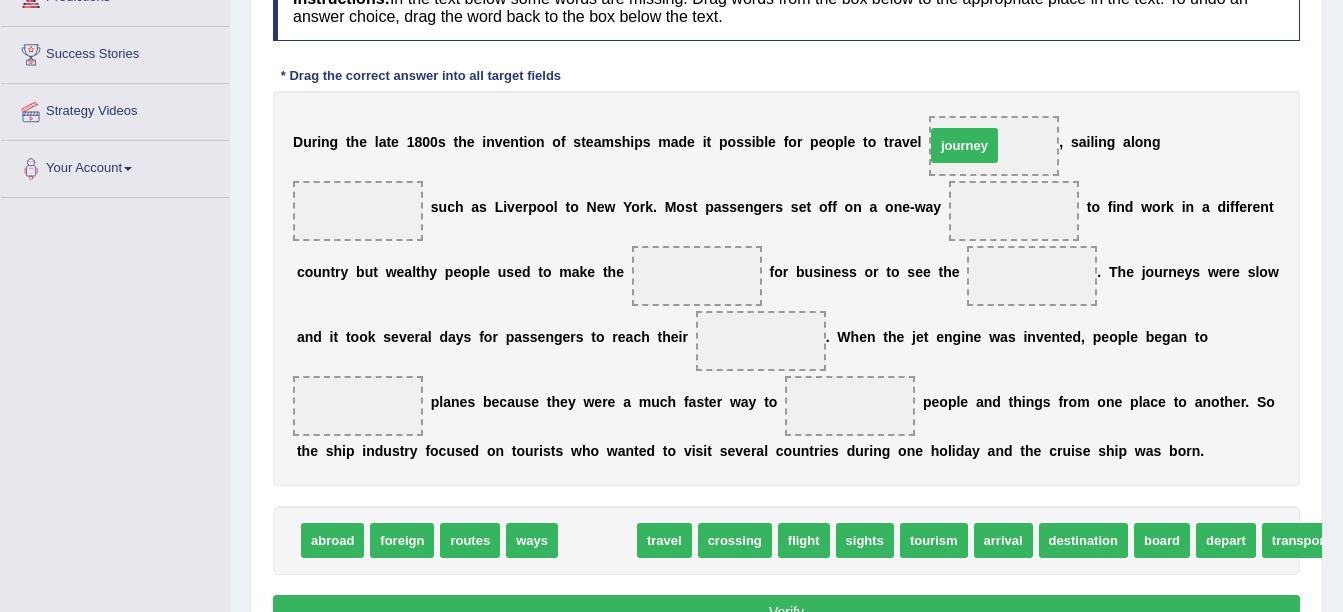 drag, startPoint x: 573, startPoint y: 545, endPoint x: 940, endPoint y: 150, distance: 539.179 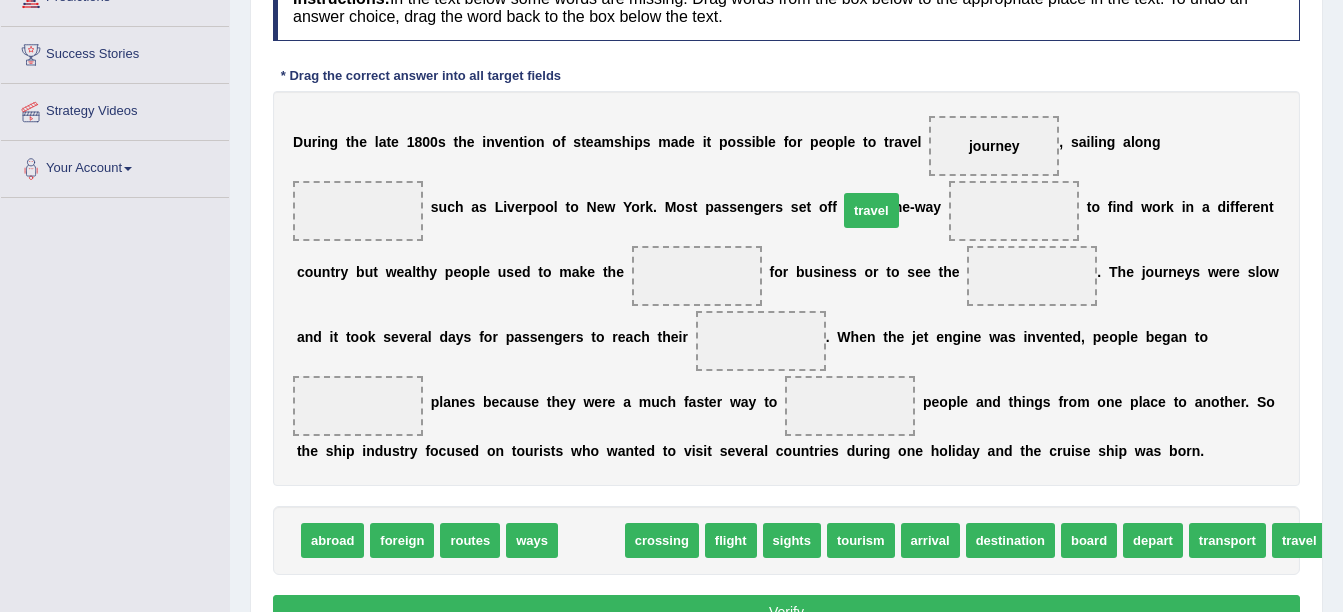 drag, startPoint x: 596, startPoint y: 546, endPoint x: 876, endPoint y: 217, distance: 432.01968 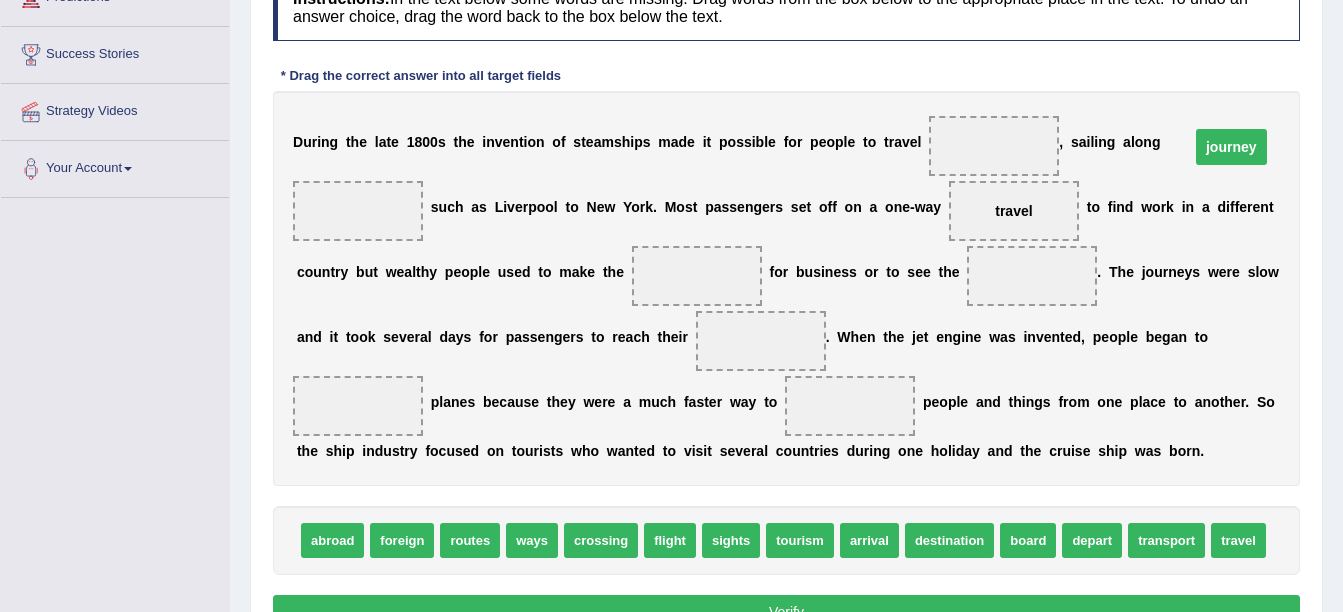 drag, startPoint x: 959, startPoint y: 142, endPoint x: 1203, endPoint y: 147, distance: 244.05122 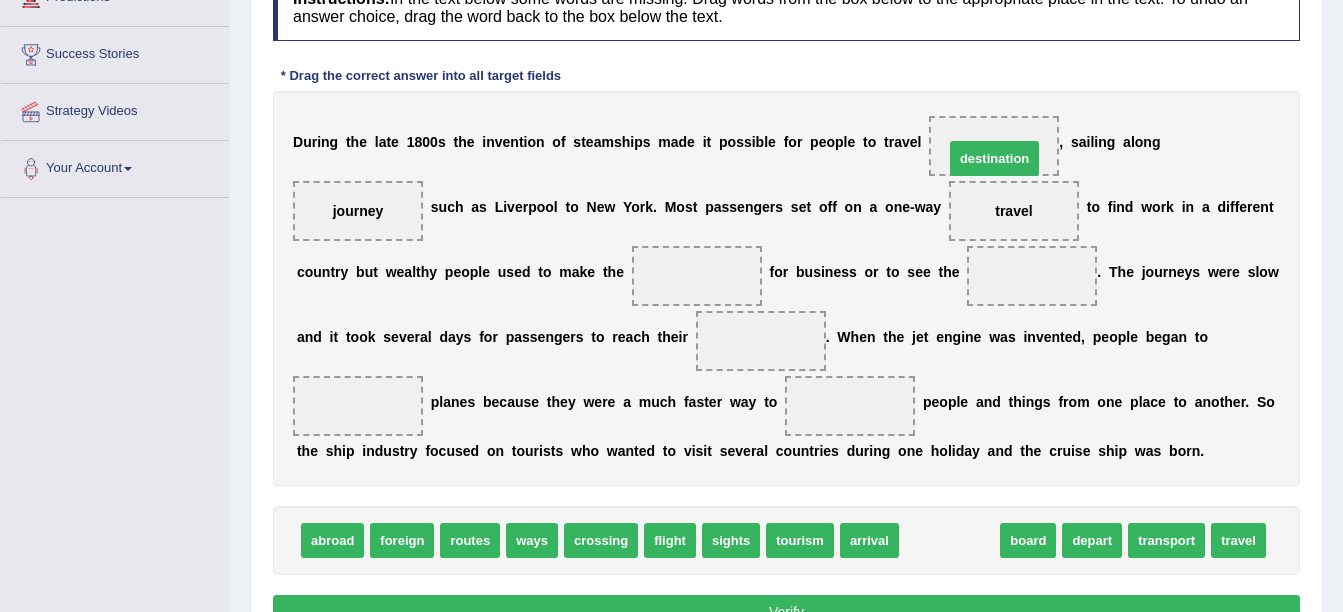 drag, startPoint x: 945, startPoint y: 547, endPoint x: 994, endPoint y: 154, distance: 396.04294 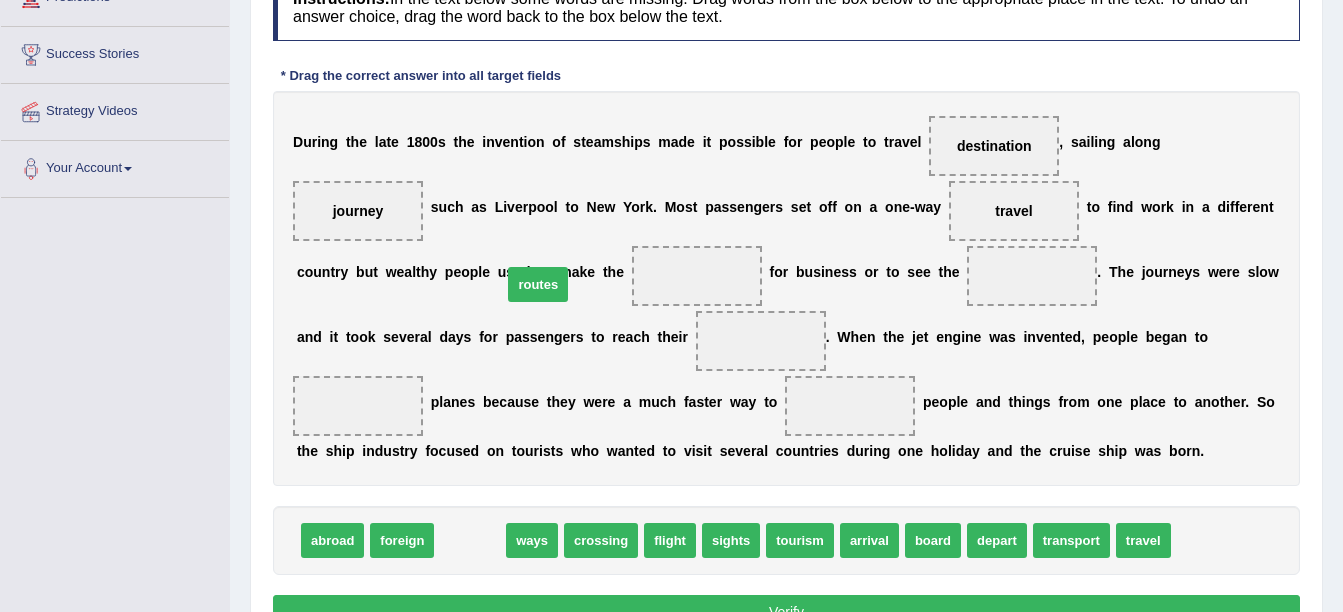 drag, startPoint x: 472, startPoint y: 549, endPoint x: 535, endPoint y: 291, distance: 265.5805 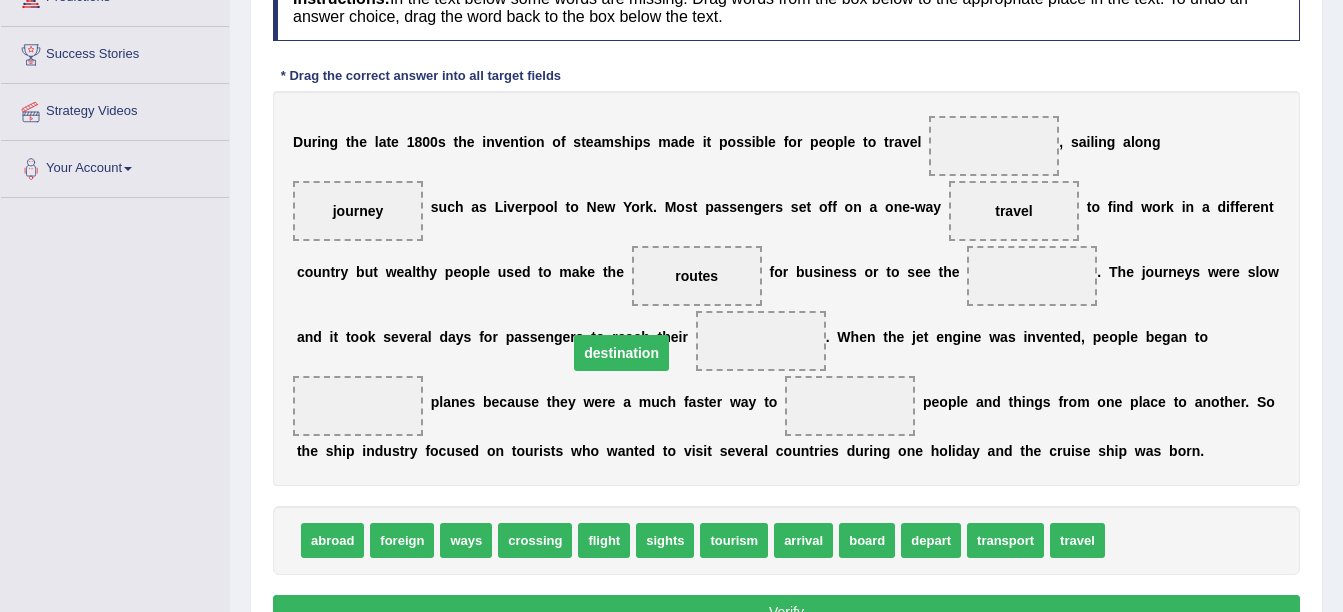 drag, startPoint x: 945, startPoint y: 141, endPoint x: 572, endPoint y: 348, distance: 426.5888 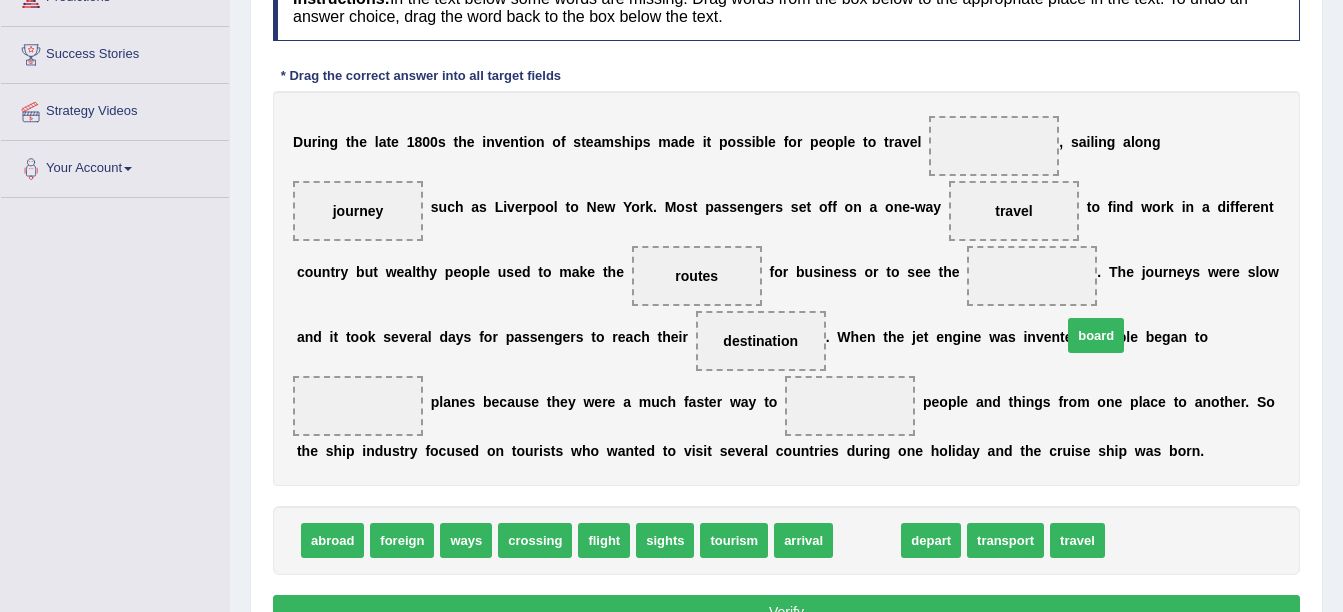 drag, startPoint x: 865, startPoint y: 551, endPoint x: 1094, endPoint y: 346, distance: 307.3532 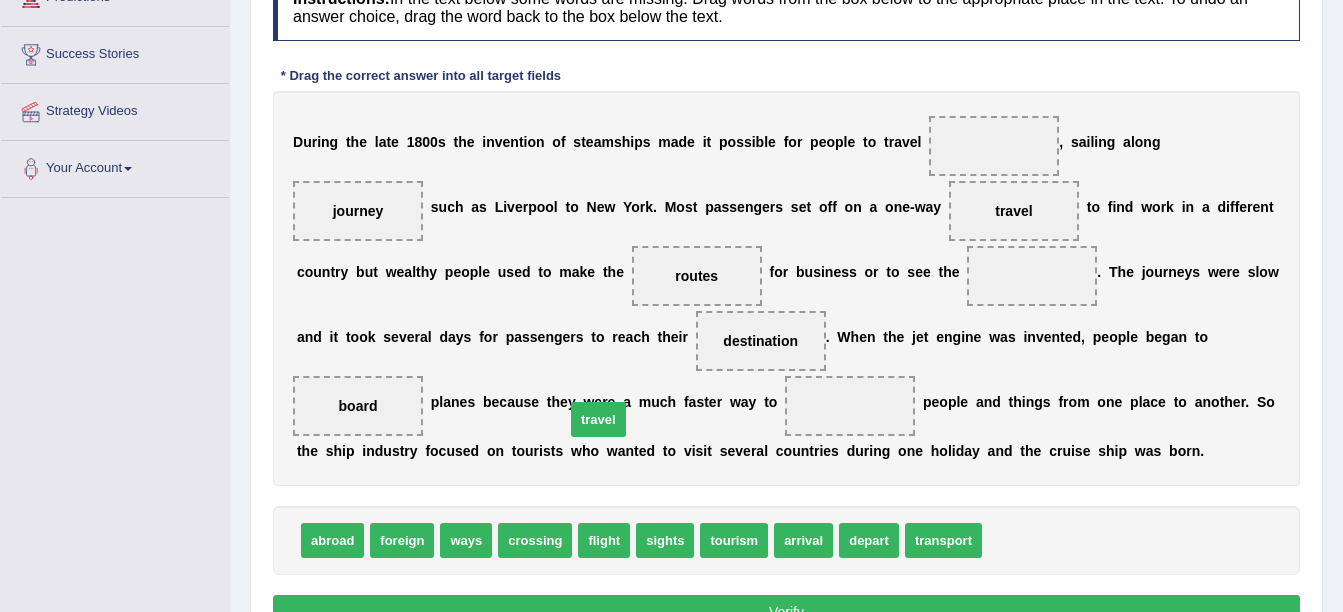 drag, startPoint x: 992, startPoint y: 539, endPoint x: 572, endPoint y: 419, distance: 436.80658 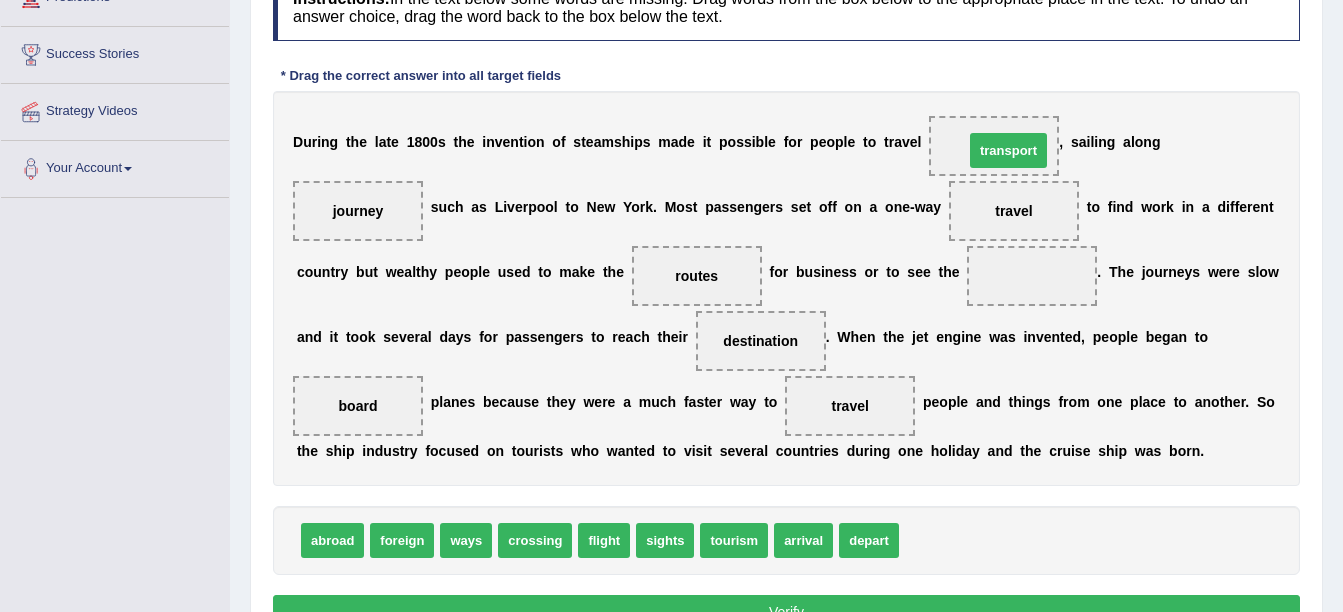 drag, startPoint x: 912, startPoint y: 544, endPoint x: 977, endPoint y: 154, distance: 395.37958 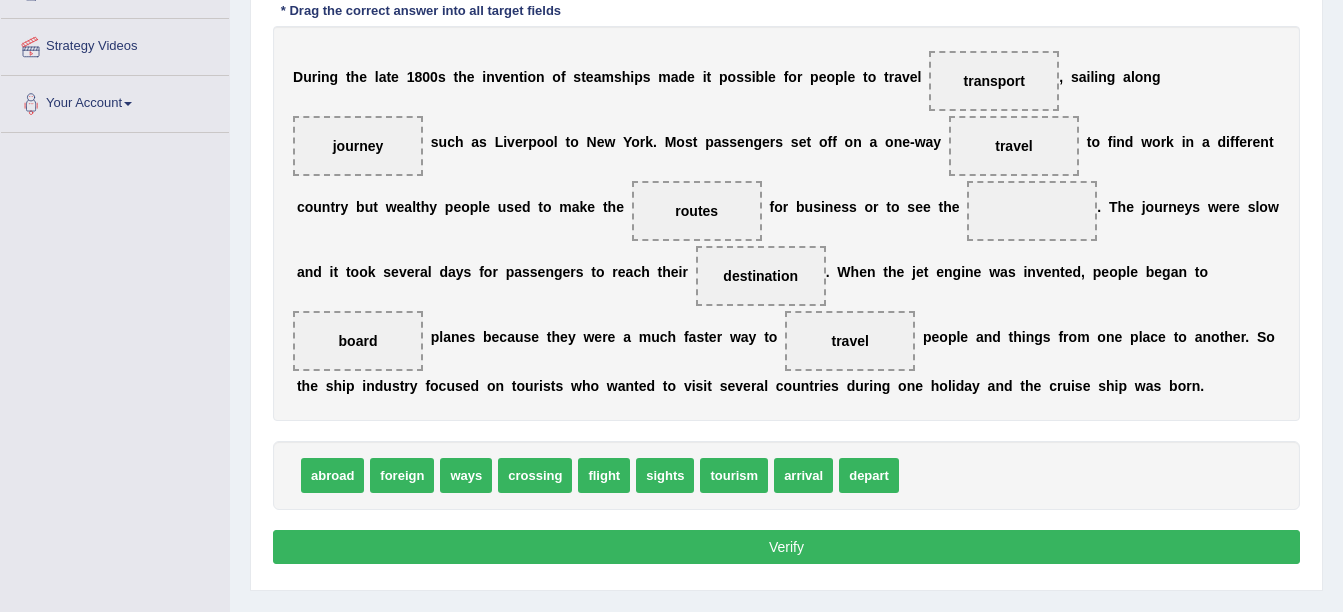 scroll, scrollTop: 400, scrollLeft: 0, axis: vertical 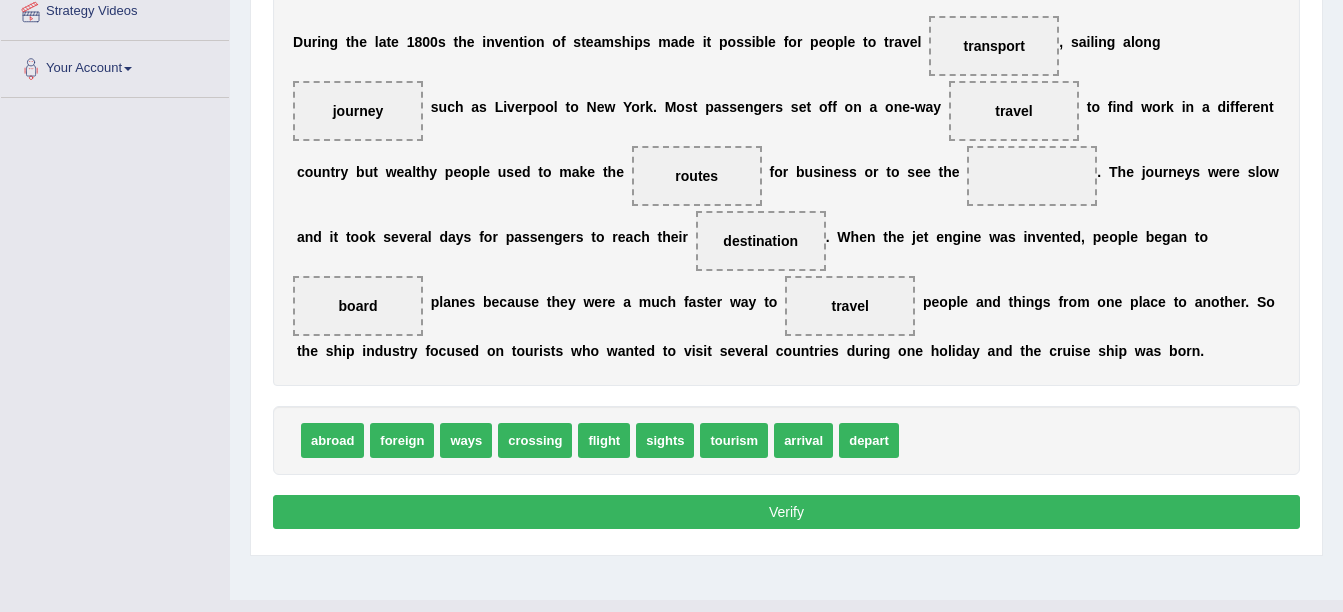 click on "Verify" at bounding box center [786, 512] 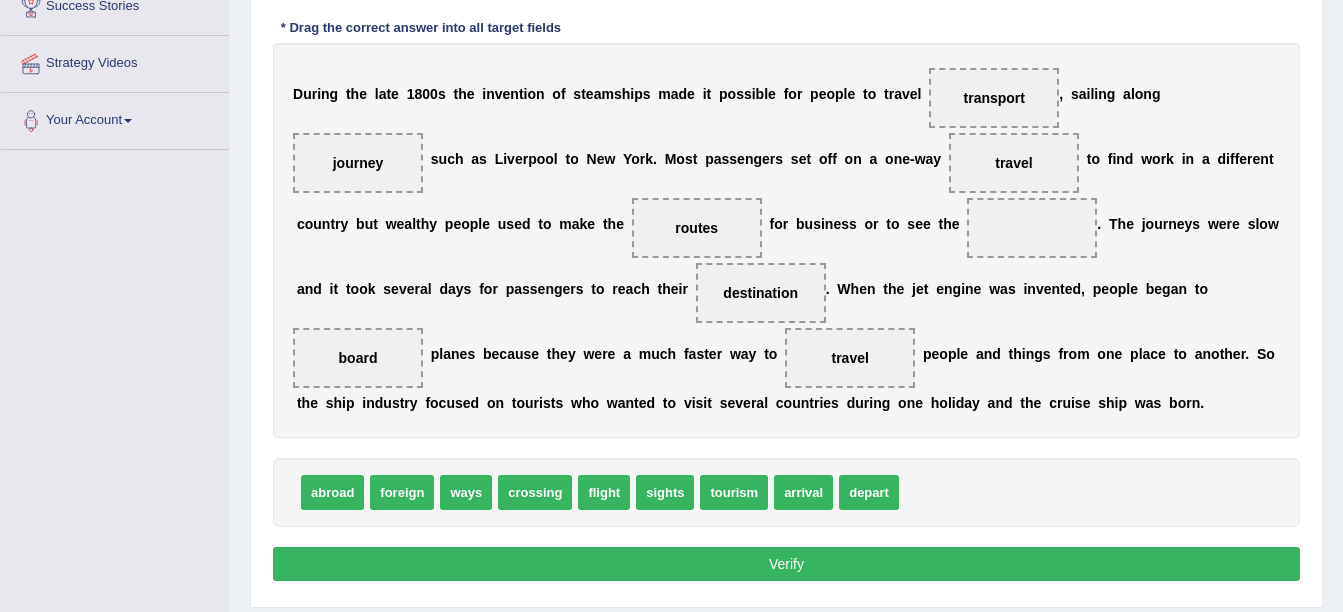 scroll, scrollTop: 300, scrollLeft: 0, axis: vertical 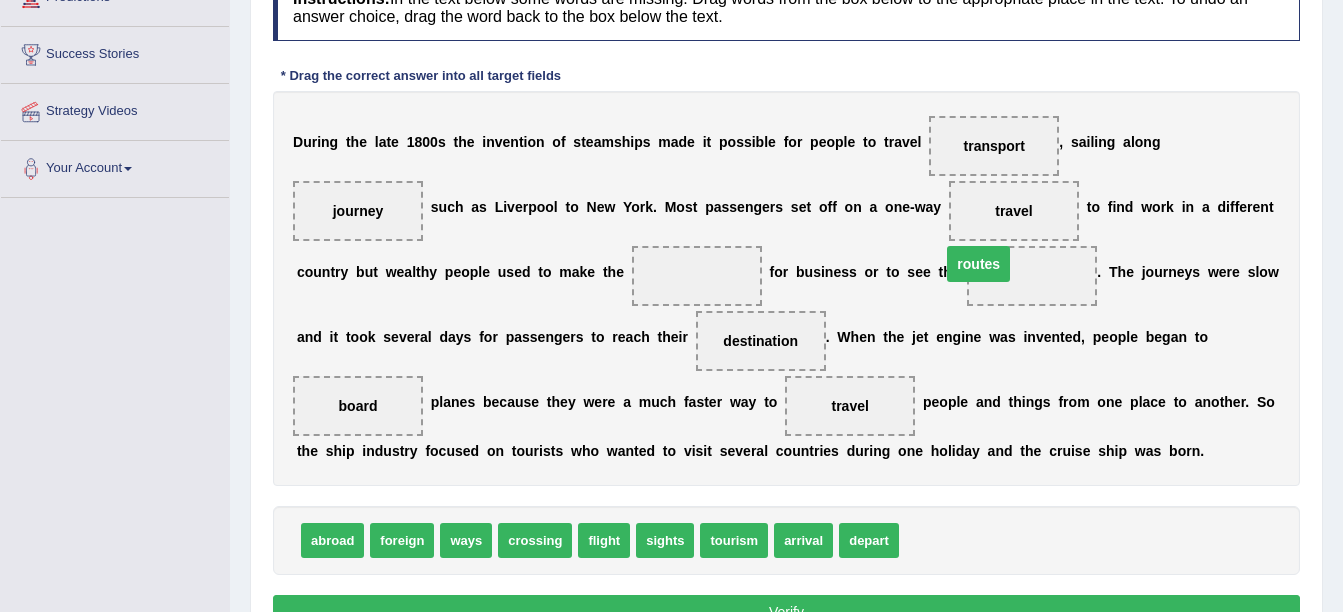 drag, startPoint x: 545, startPoint y: 270, endPoint x: 823, endPoint y: 259, distance: 278.21753 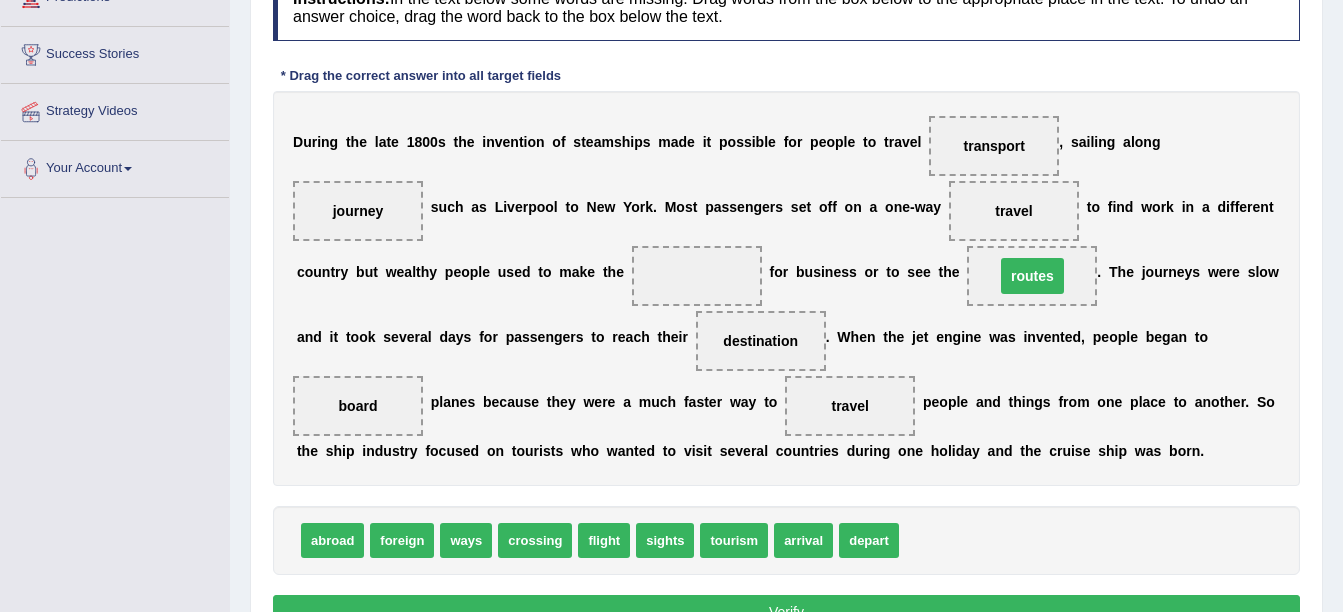 click on "routes" at bounding box center (1032, 276) 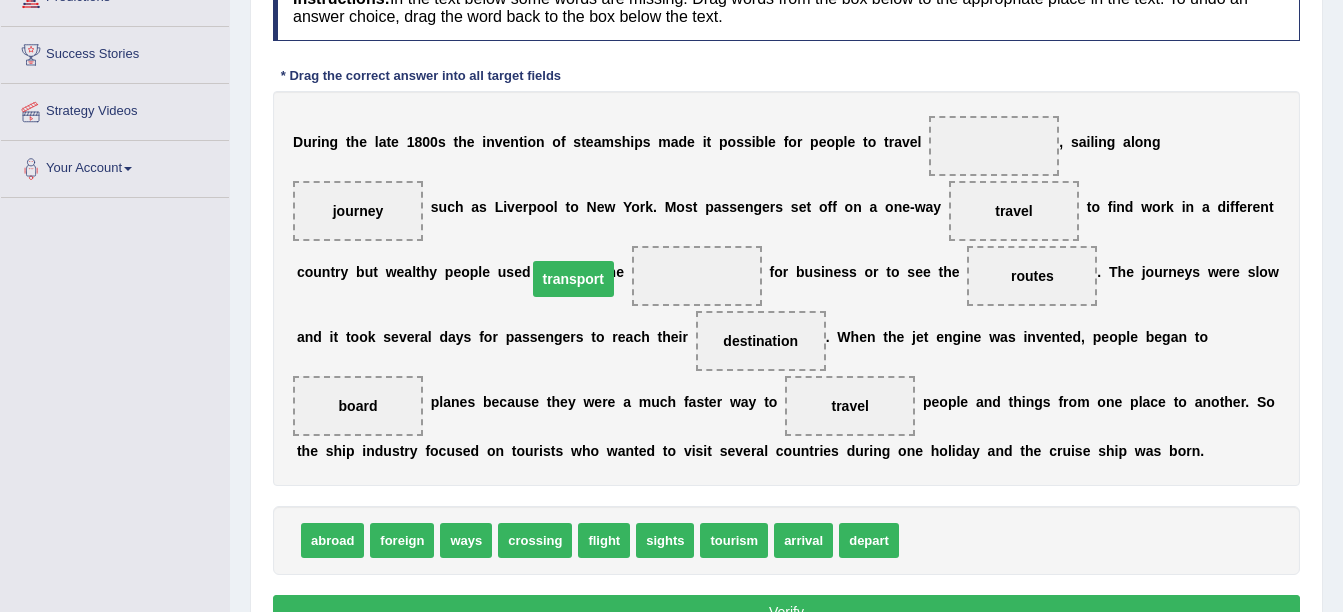 drag, startPoint x: 948, startPoint y: 145, endPoint x: 527, endPoint y: 278, distance: 441.5088 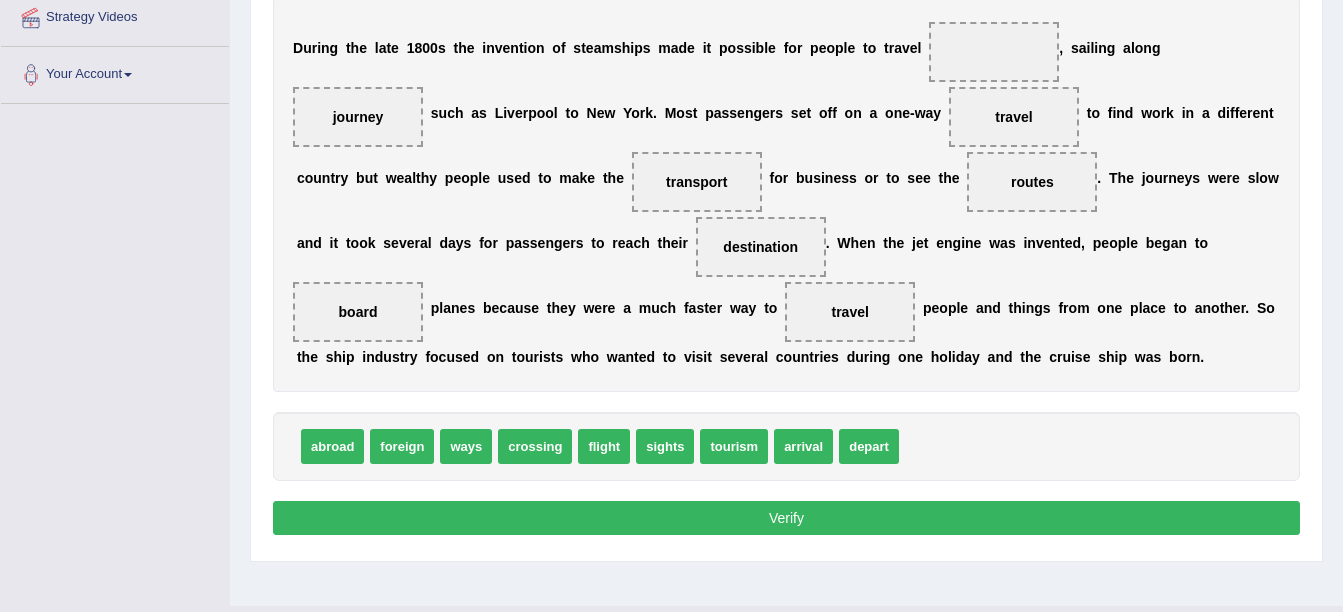 scroll, scrollTop: 400, scrollLeft: 0, axis: vertical 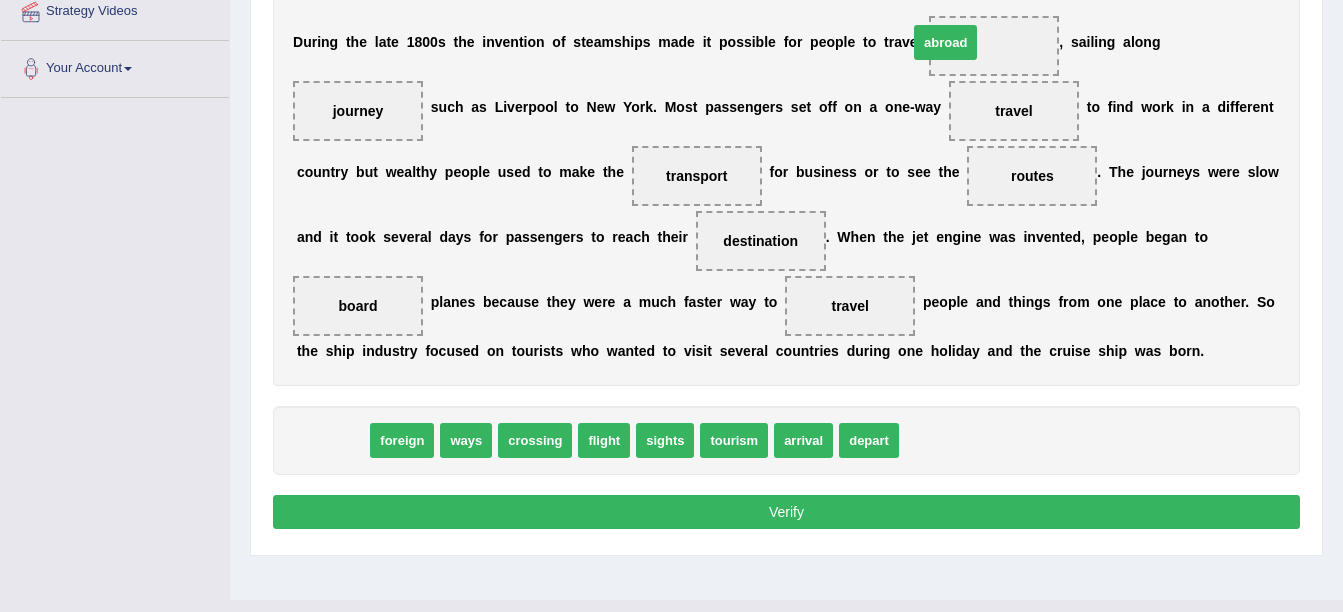 drag, startPoint x: 339, startPoint y: 443, endPoint x: 952, endPoint y: 48, distance: 729.24207 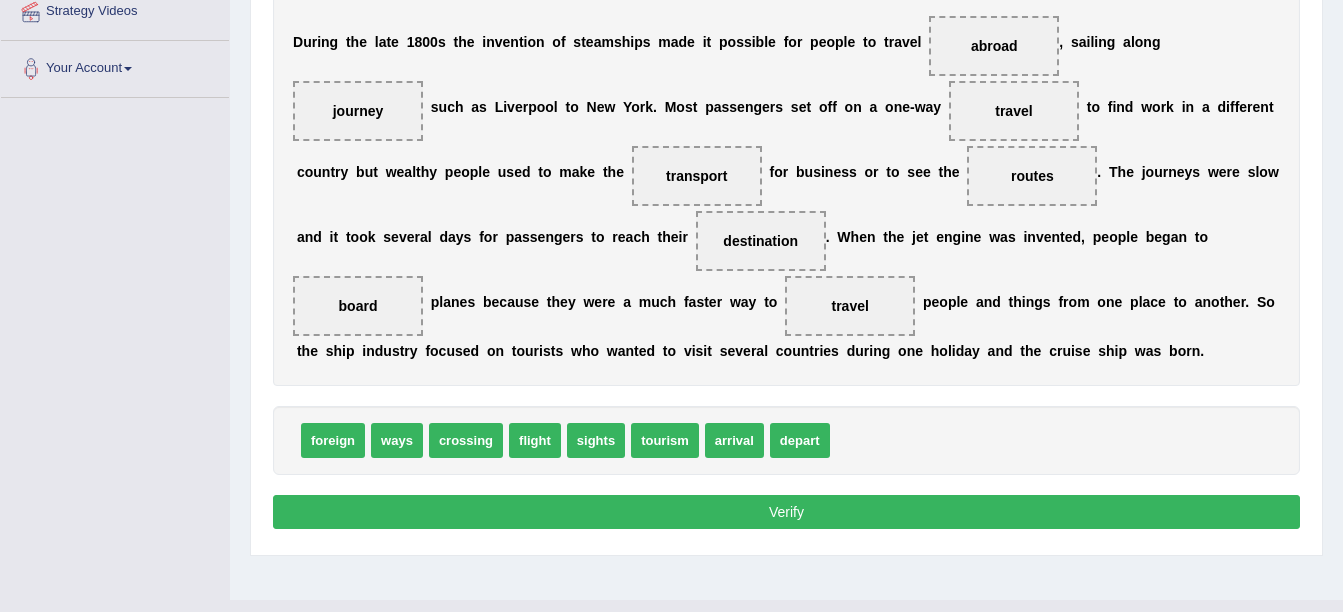 click on "Verify" at bounding box center (786, 512) 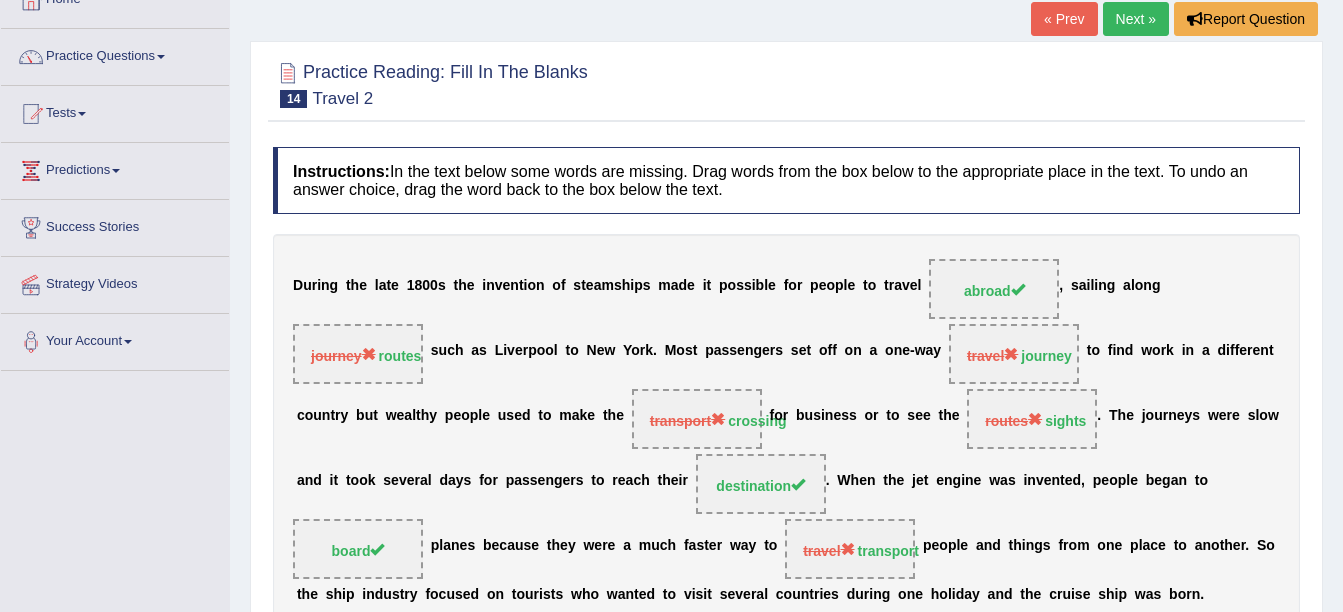 scroll, scrollTop: 100, scrollLeft: 0, axis: vertical 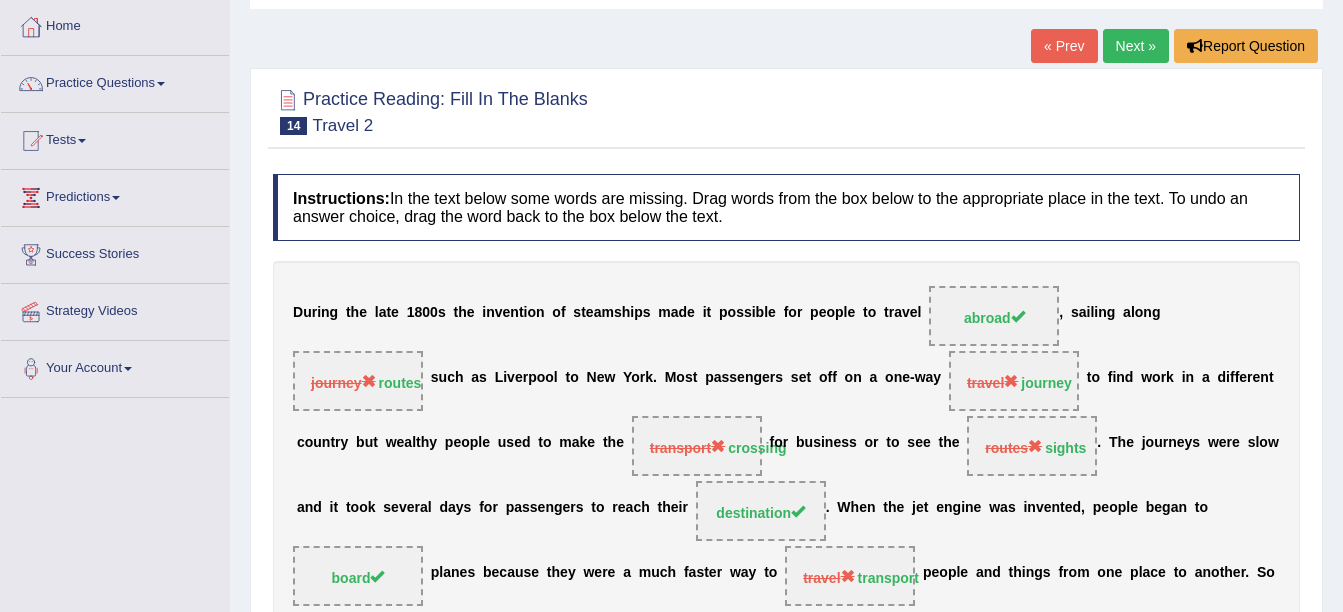 click on "Next »" at bounding box center (1136, 46) 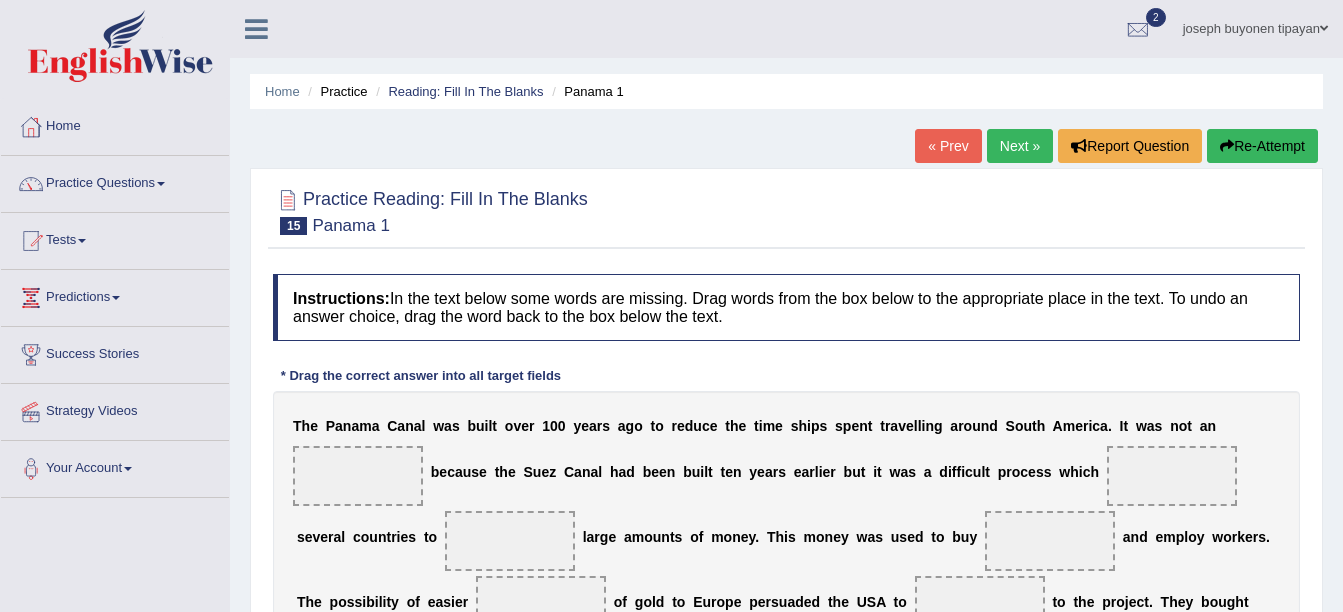 scroll, scrollTop: 200, scrollLeft: 0, axis: vertical 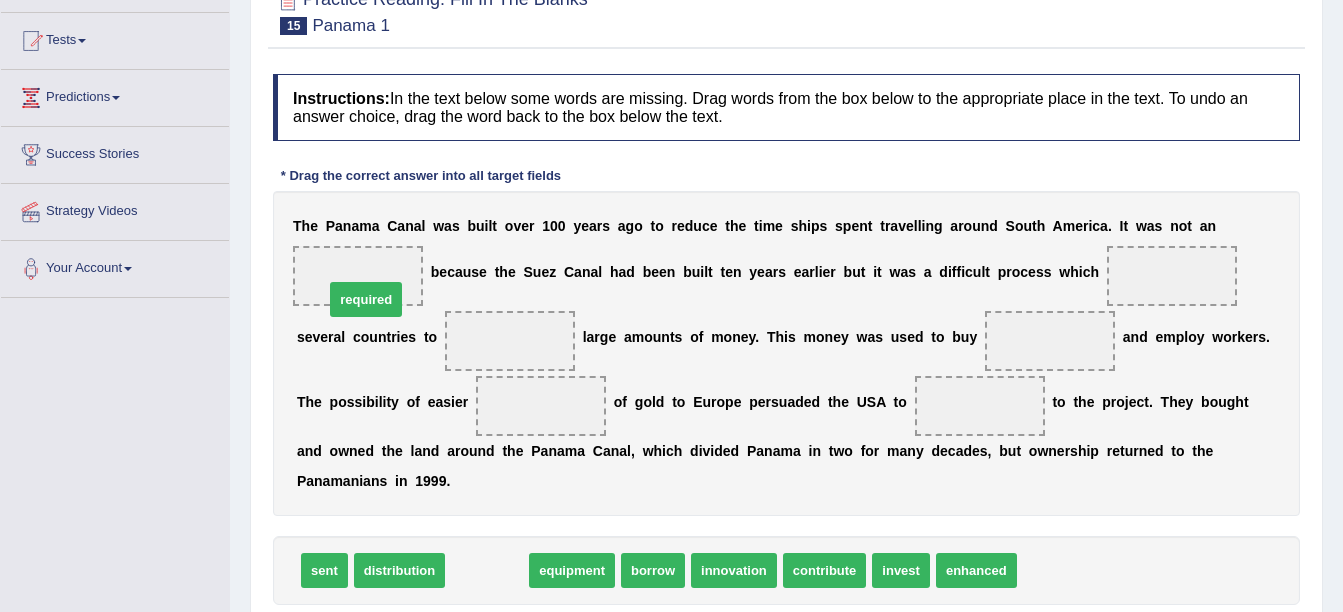 drag, startPoint x: 472, startPoint y: 546, endPoint x: 358, endPoint y: 263, distance: 305.09836 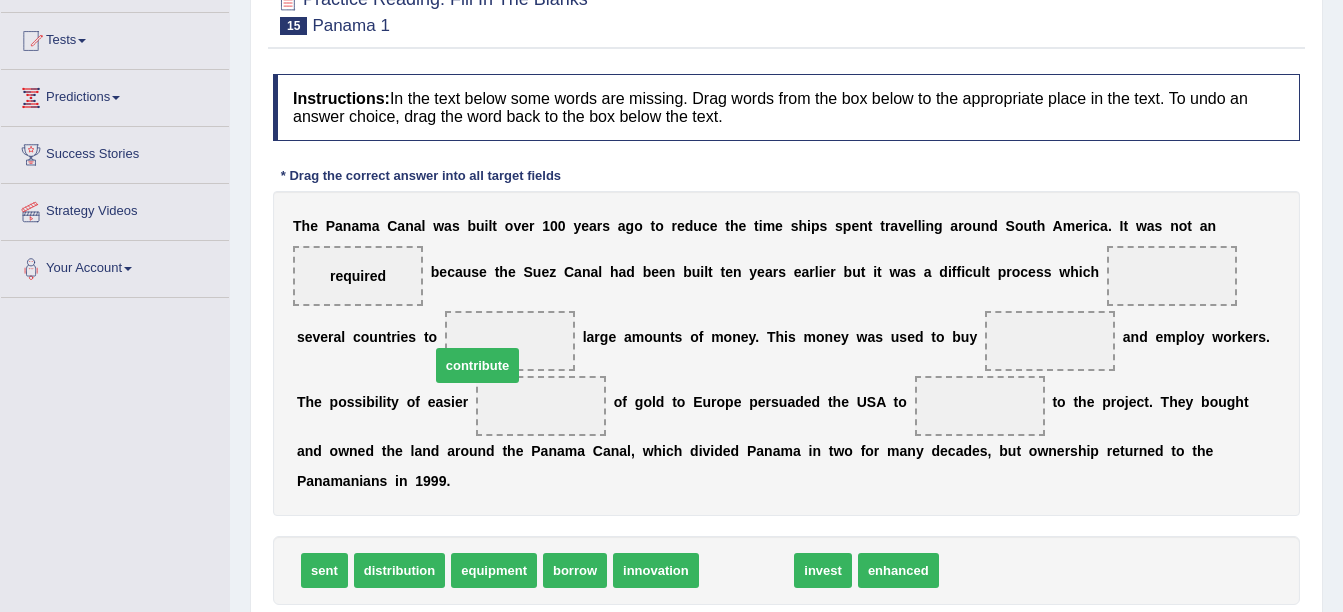 drag, startPoint x: 722, startPoint y: 545, endPoint x: 455, endPoint y: 343, distance: 334.80292 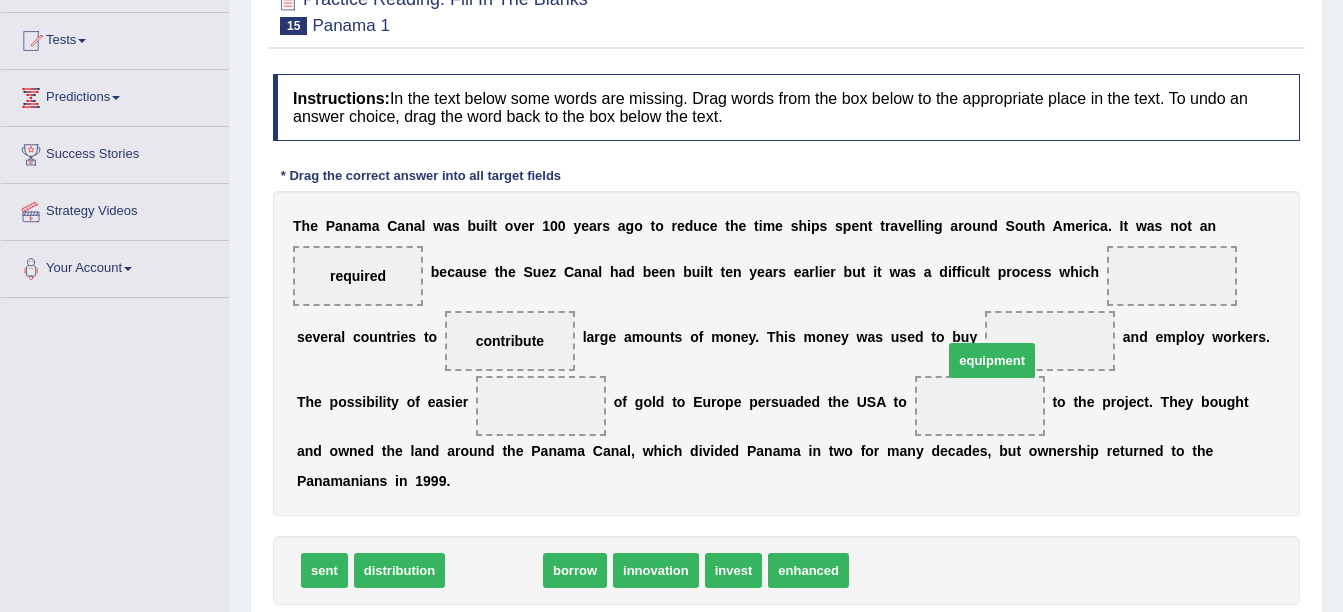 drag, startPoint x: 499, startPoint y: 545, endPoint x: 985, endPoint y: 340, distance: 527.4666 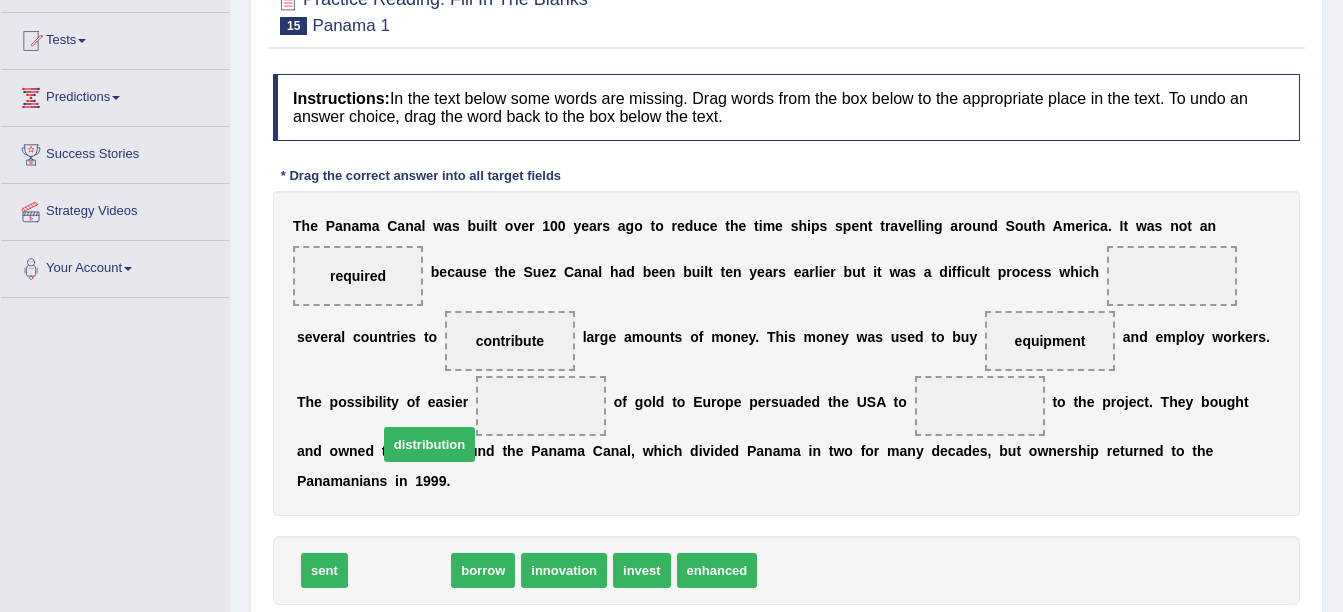 drag, startPoint x: 397, startPoint y: 539, endPoint x: 433, endPoint y: 403, distance: 140.68404 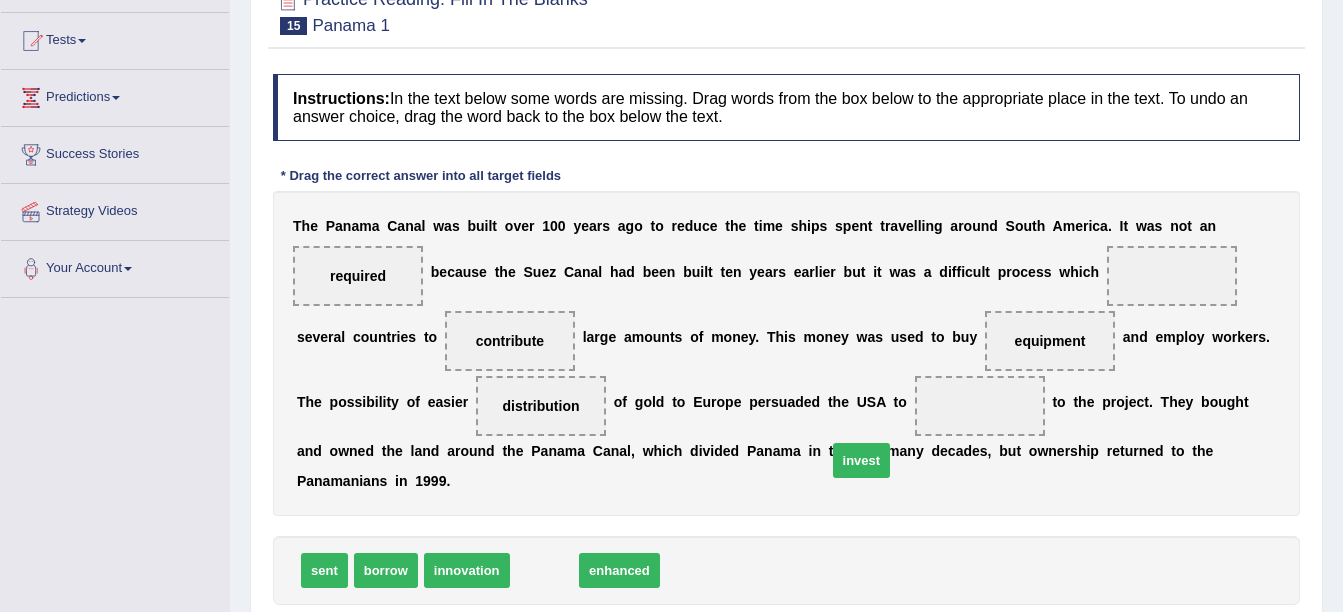 drag, startPoint x: 523, startPoint y: 548, endPoint x: 840, endPoint y: 439, distance: 335.21634 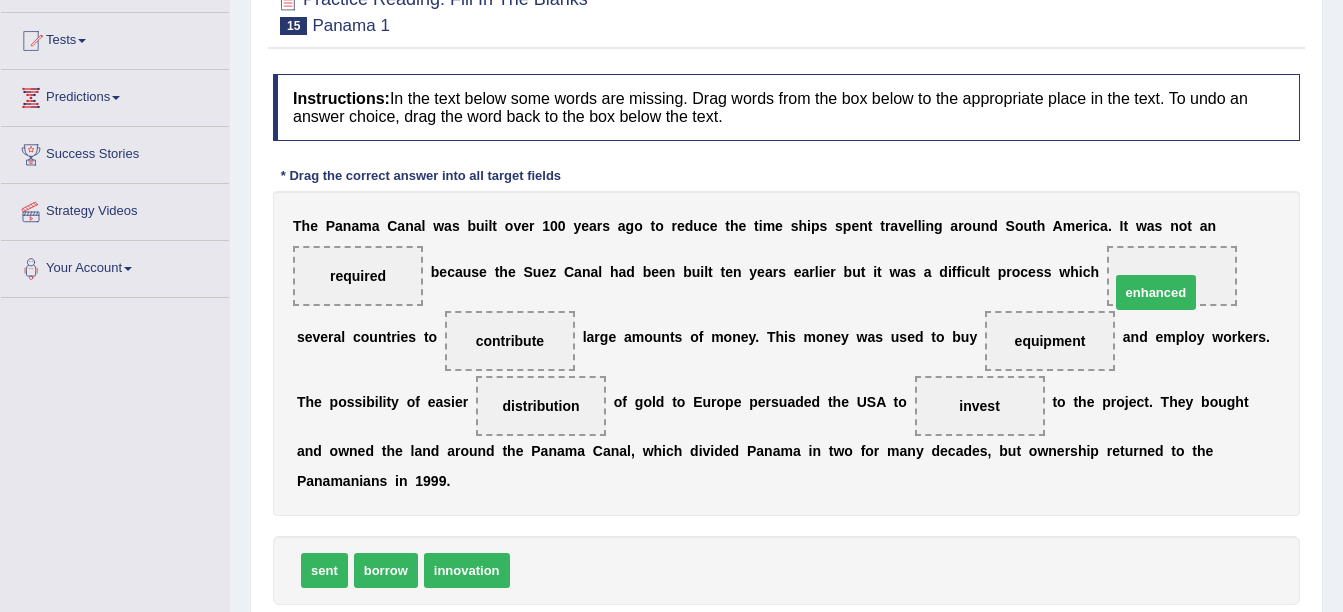 drag, startPoint x: 559, startPoint y: 539, endPoint x: 1160, endPoint y: 263, distance: 661.34485 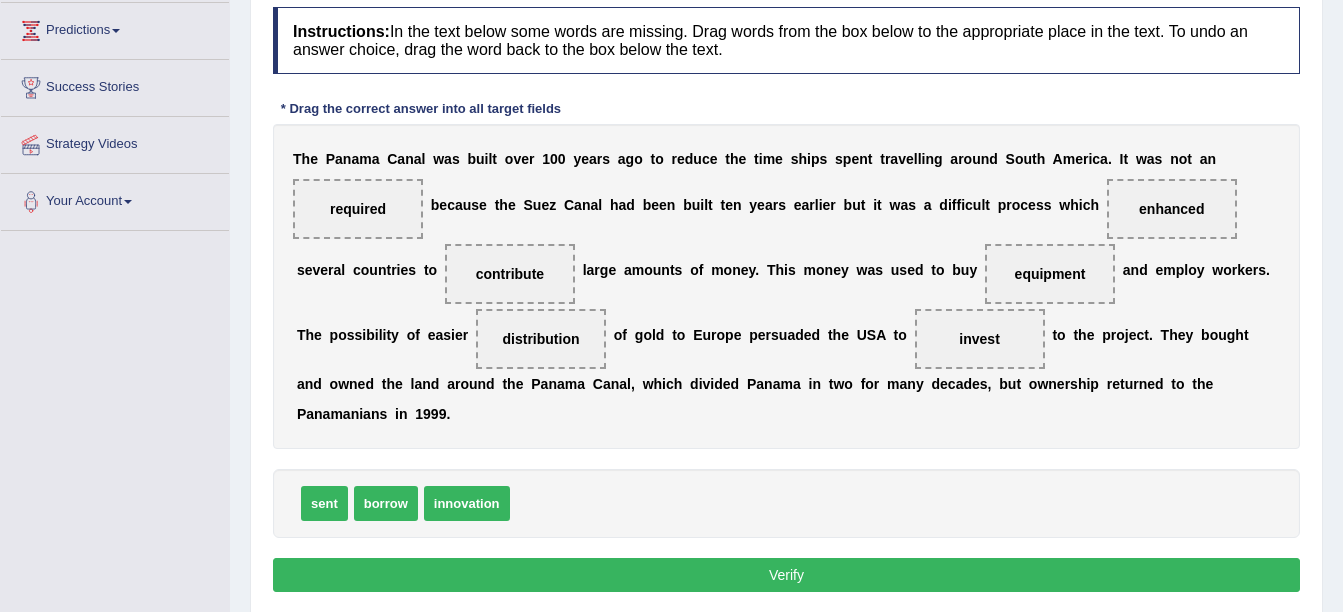 scroll, scrollTop: 300, scrollLeft: 0, axis: vertical 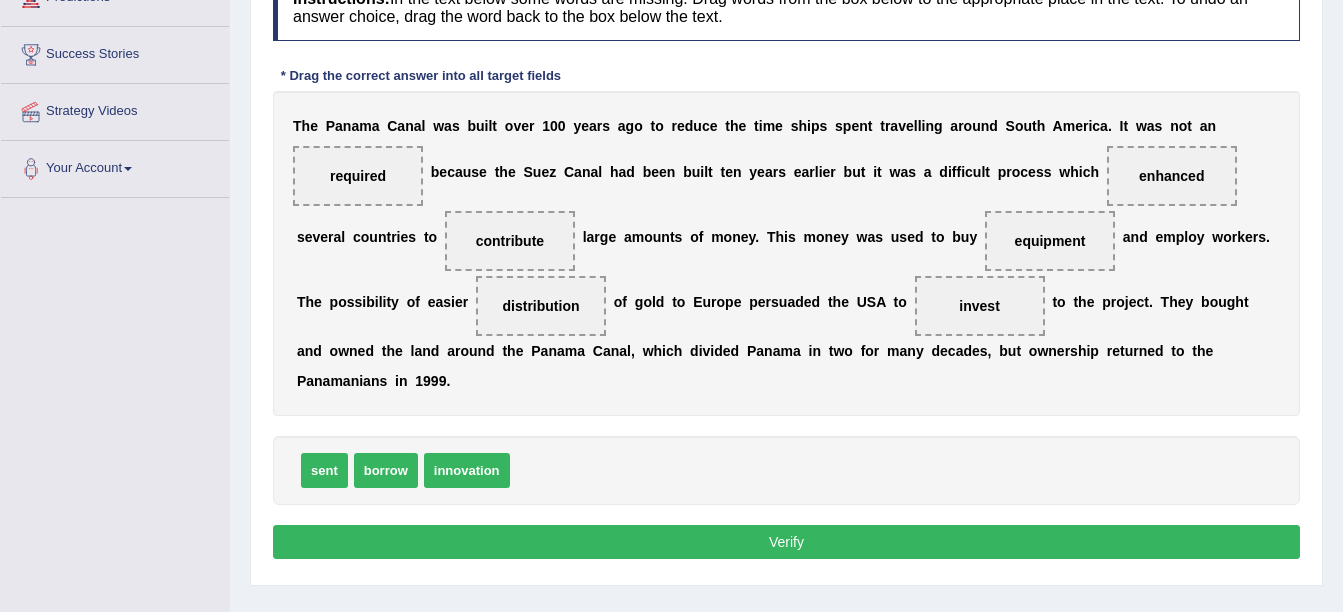 click on "Verify" at bounding box center [786, 542] 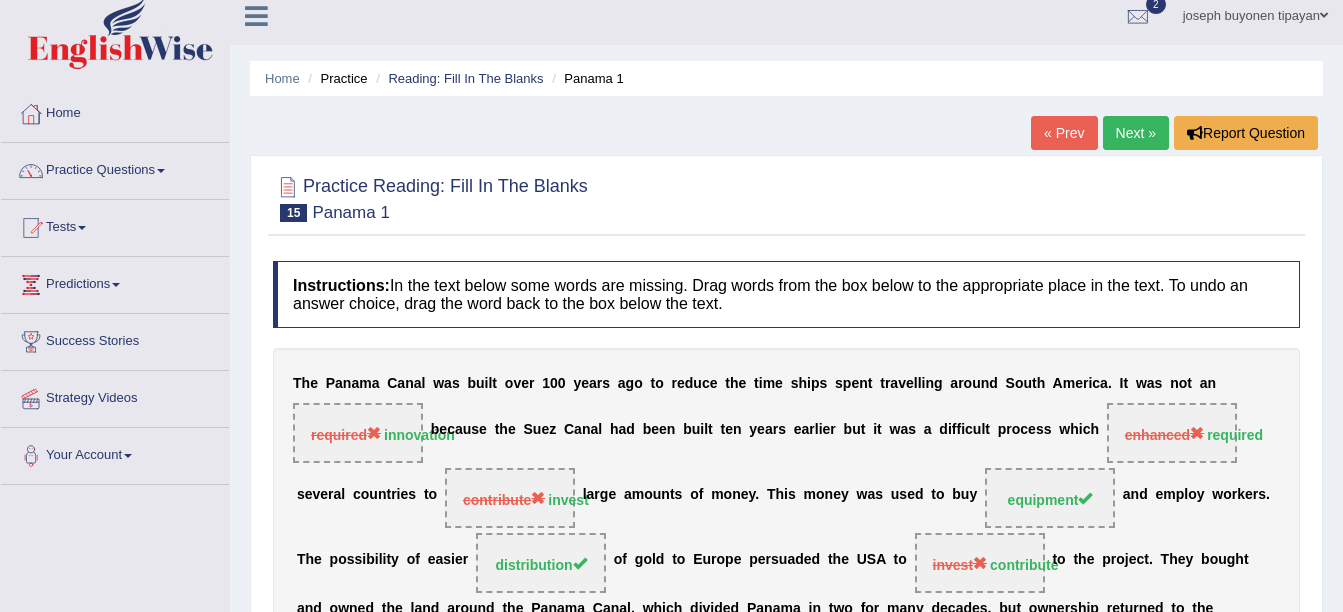 scroll, scrollTop: 0, scrollLeft: 0, axis: both 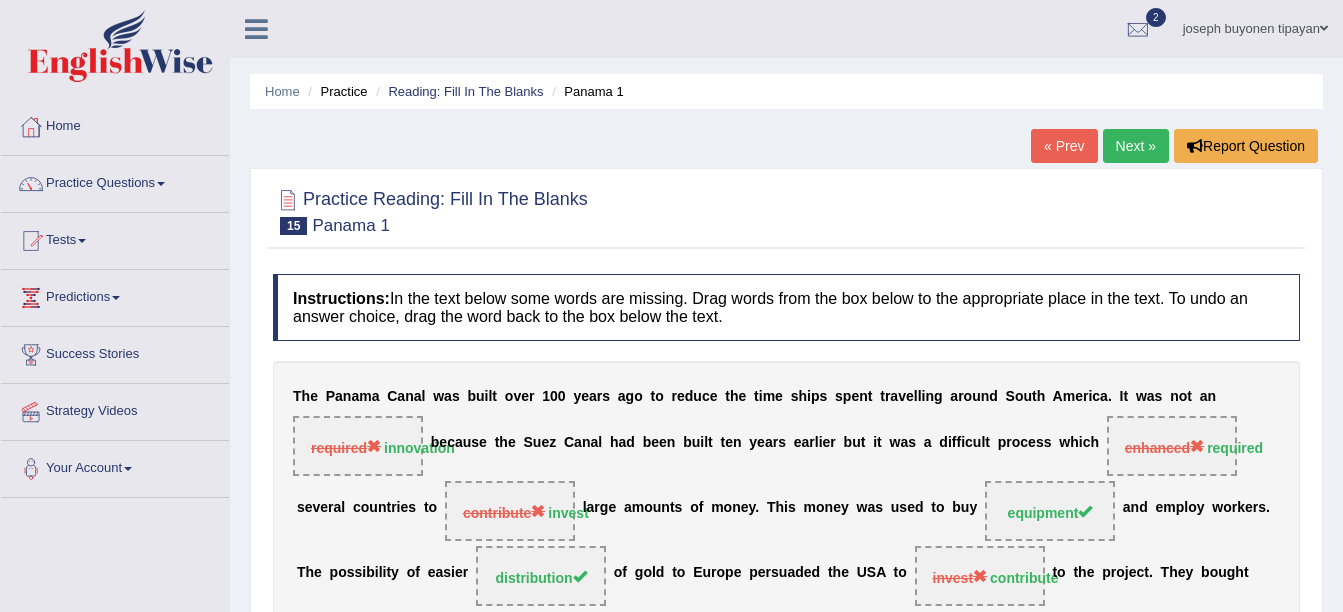 click on "Next »" at bounding box center (1136, 146) 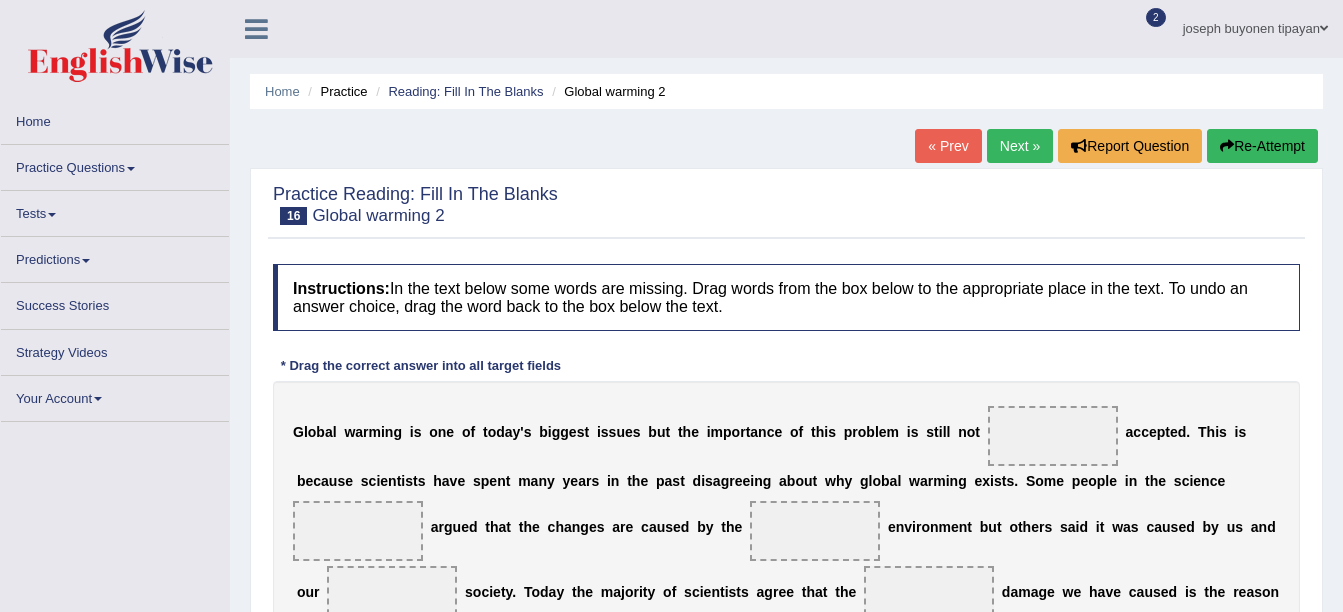 scroll, scrollTop: 0, scrollLeft: 0, axis: both 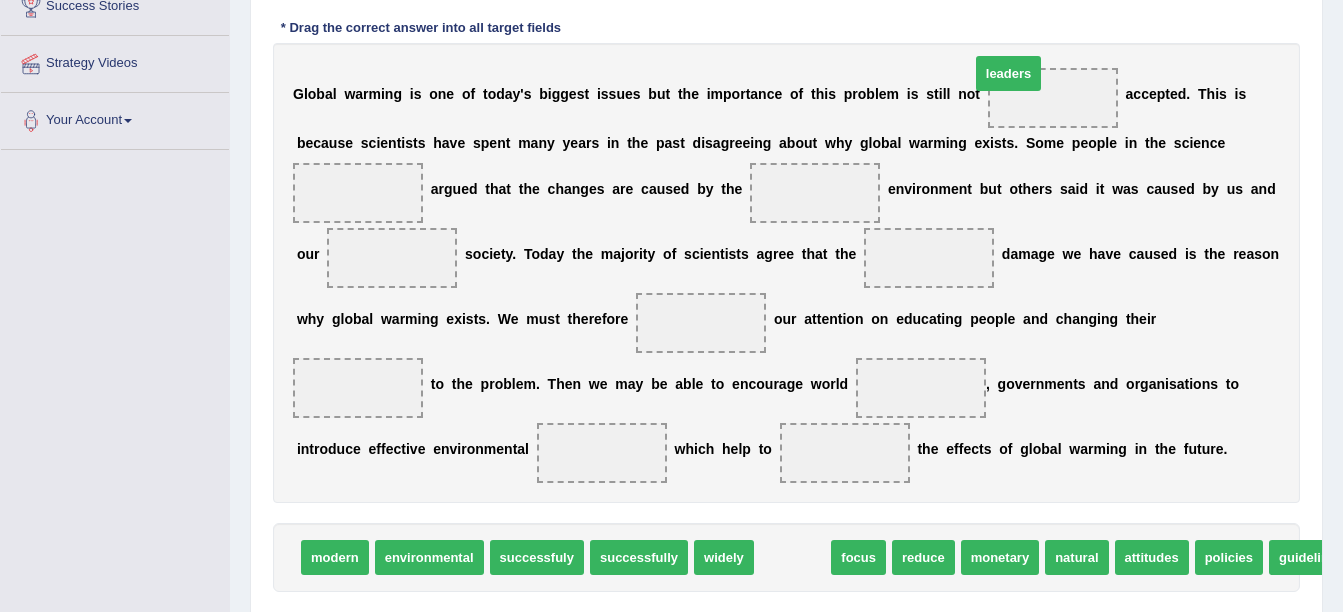drag, startPoint x: 791, startPoint y: 595, endPoint x: 1007, endPoint y: 111, distance: 530.0113 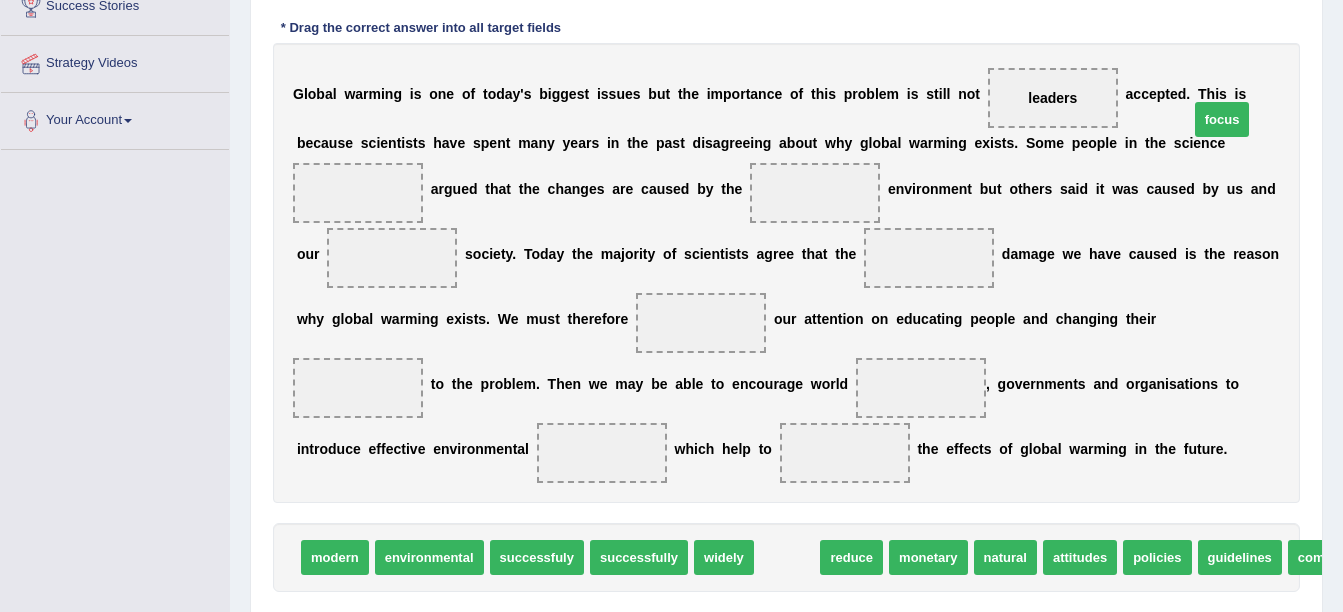 drag, startPoint x: 766, startPoint y: 587, endPoint x: 1201, endPoint y: 149, distance: 617.30786 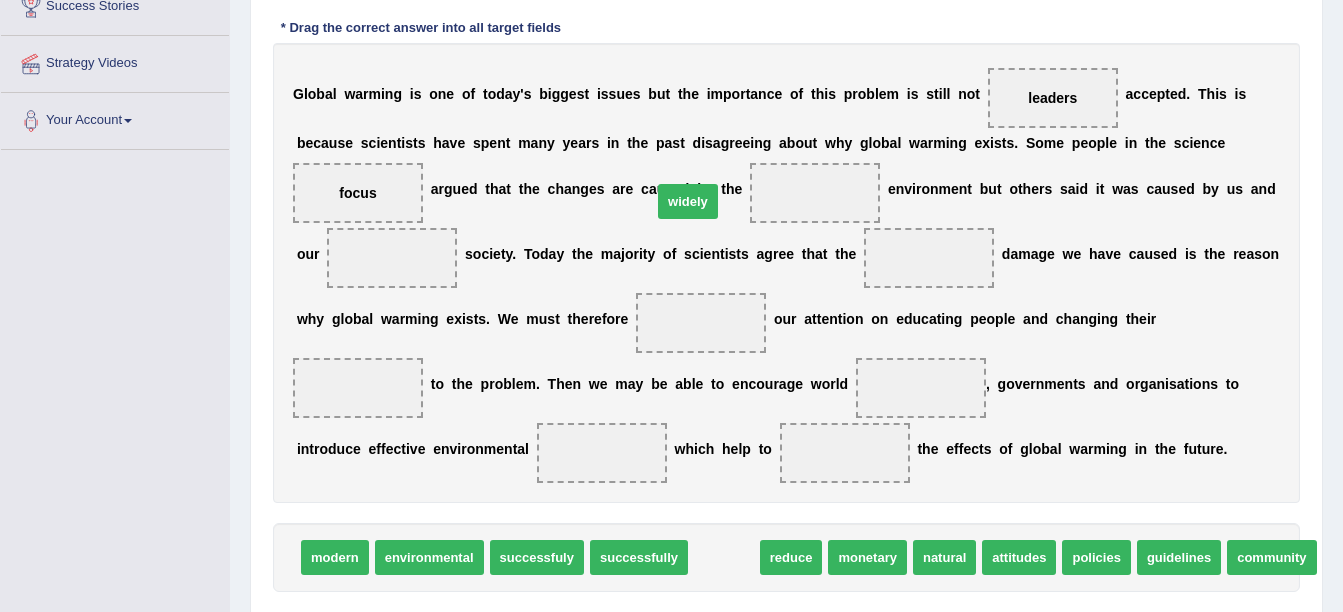 drag, startPoint x: 708, startPoint y: 594, endPoint x: 678, endPoint y: 227, distance: 368.22412 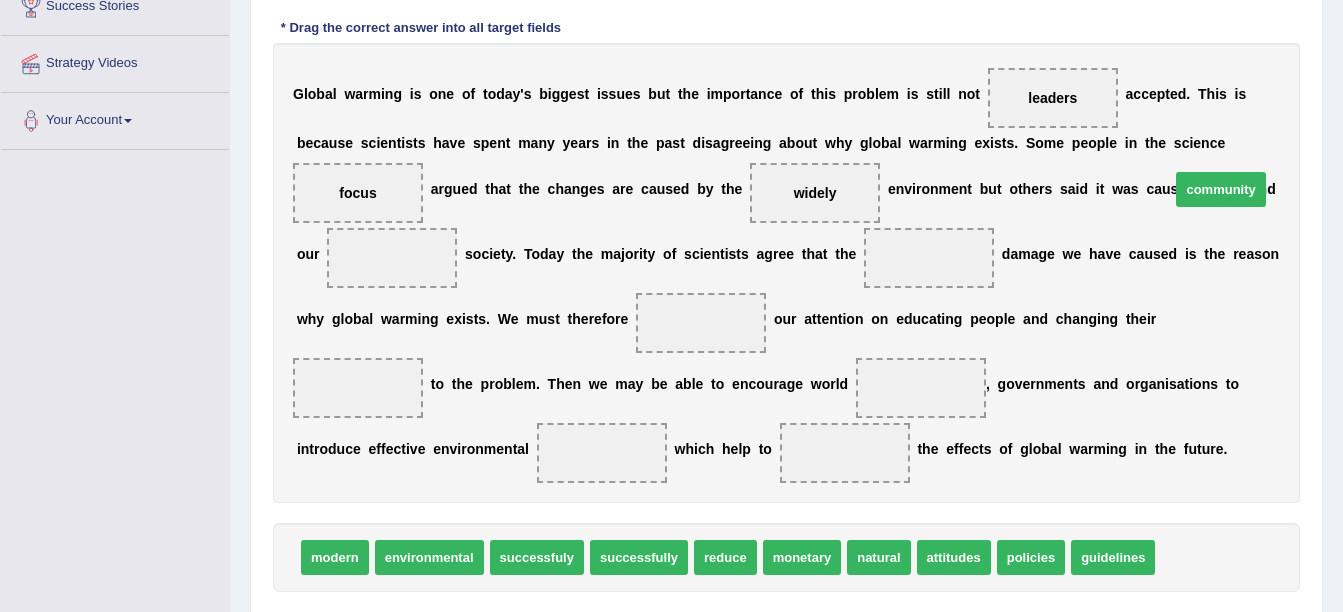 drag, startPoint x: 1170, startPoint y: 586, endPoint x: 1185, endPoint y: 214, distance: 372.3023 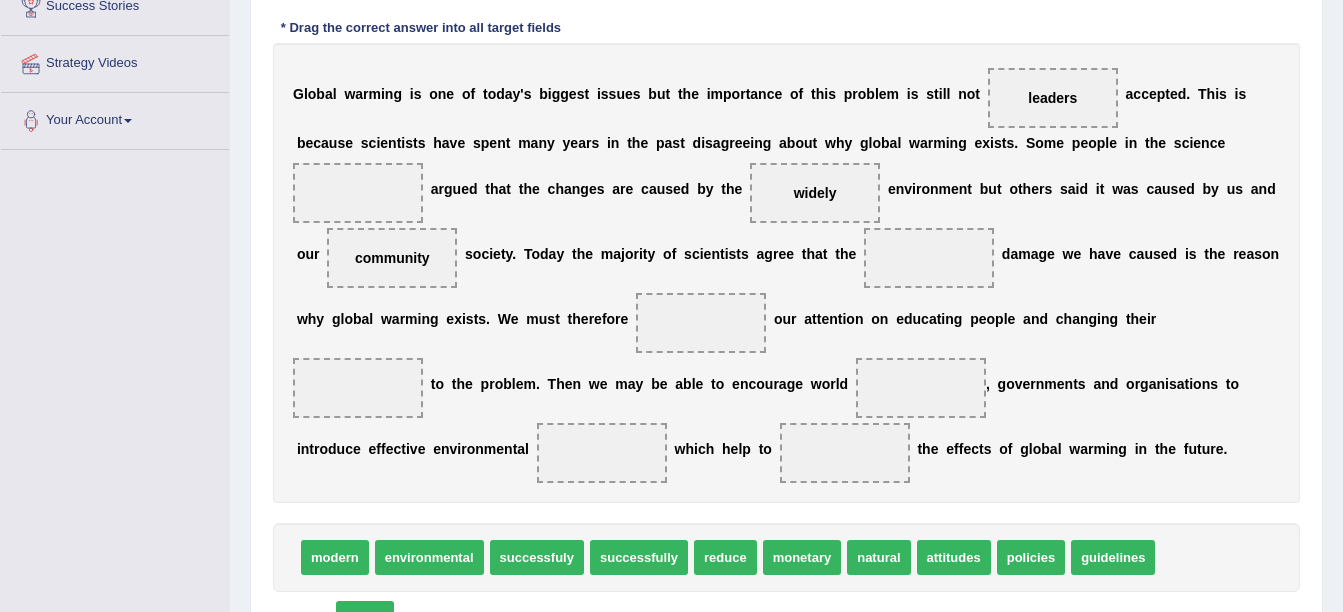drag, startPoint x: 1180, startPoint y: 166, endPoint x: 1187, endPoint y: 592, distance: 426.0575 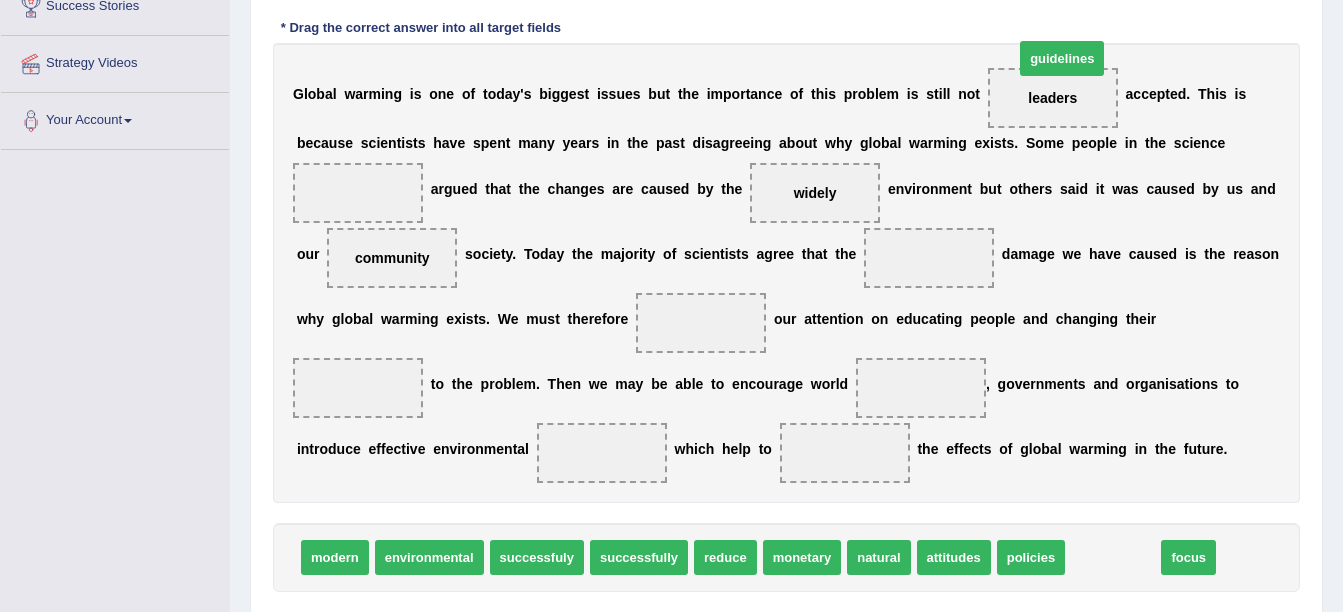 drag, startPoint x: 1097, startPoint y: 591, endPoint x: 1046, endPoint y: 92, distance: 501.59946 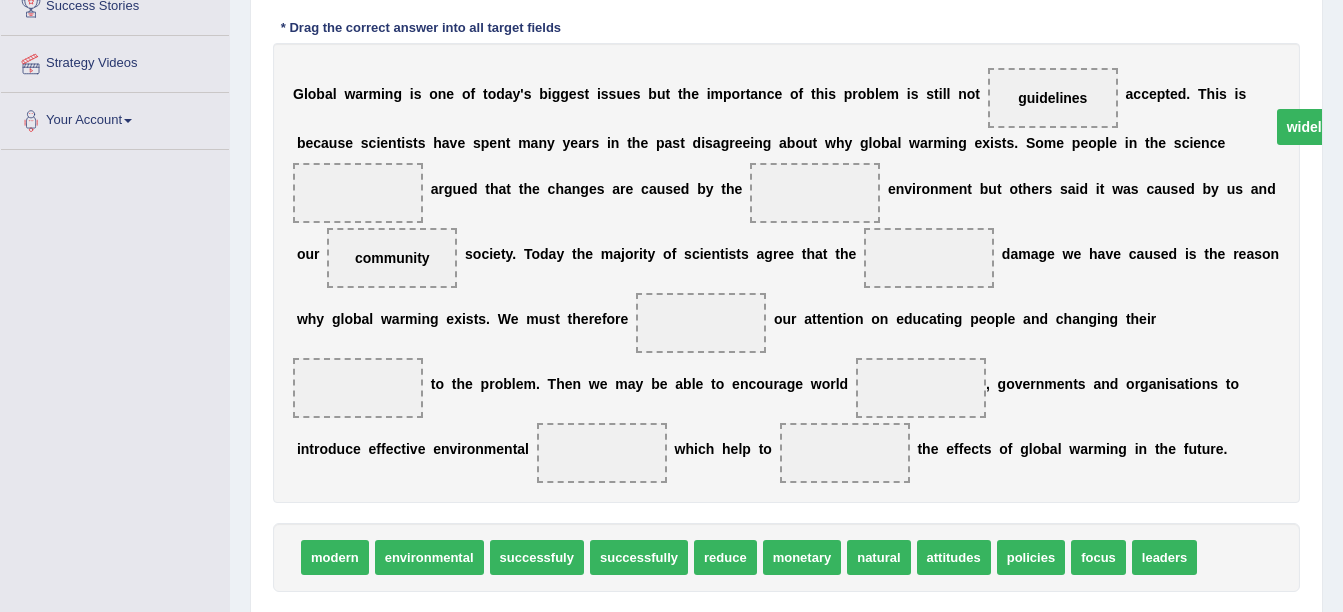 drag, startPoint x: 661, startPoint y: 235, endPoint x: 1165, endPoint y: 171, distance: 508.04724 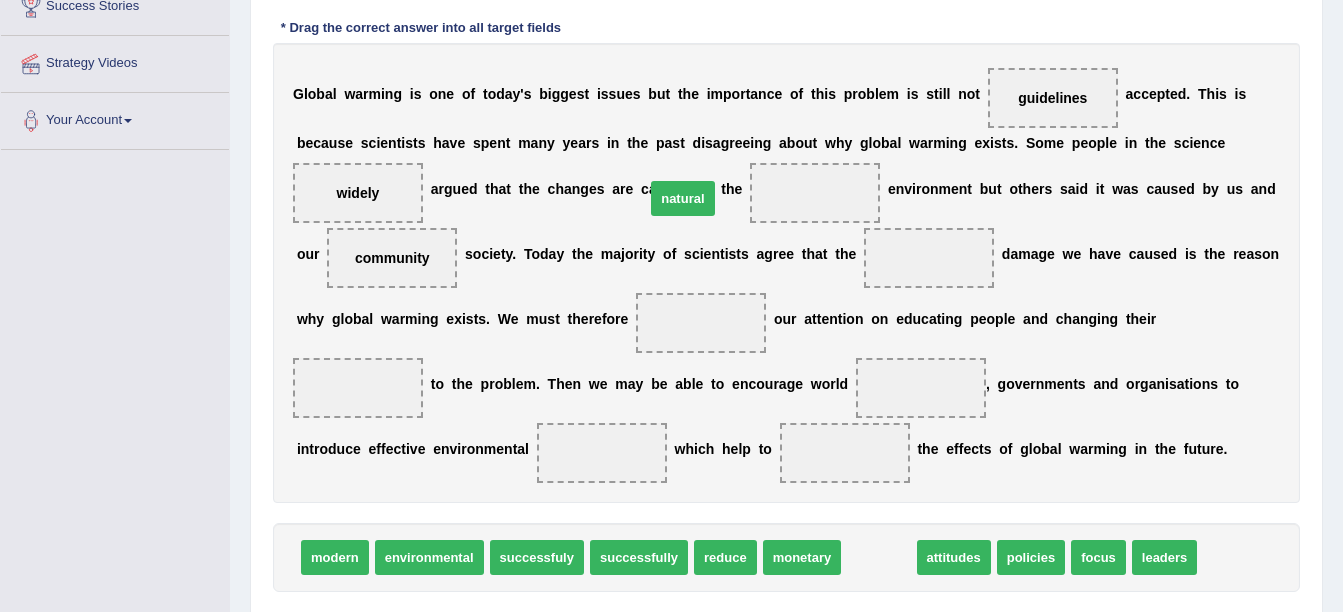 drag, startPoint x: 867, startPoint y: 597, endPoint x: 672, endPoint y: 240, distance: 406.78494 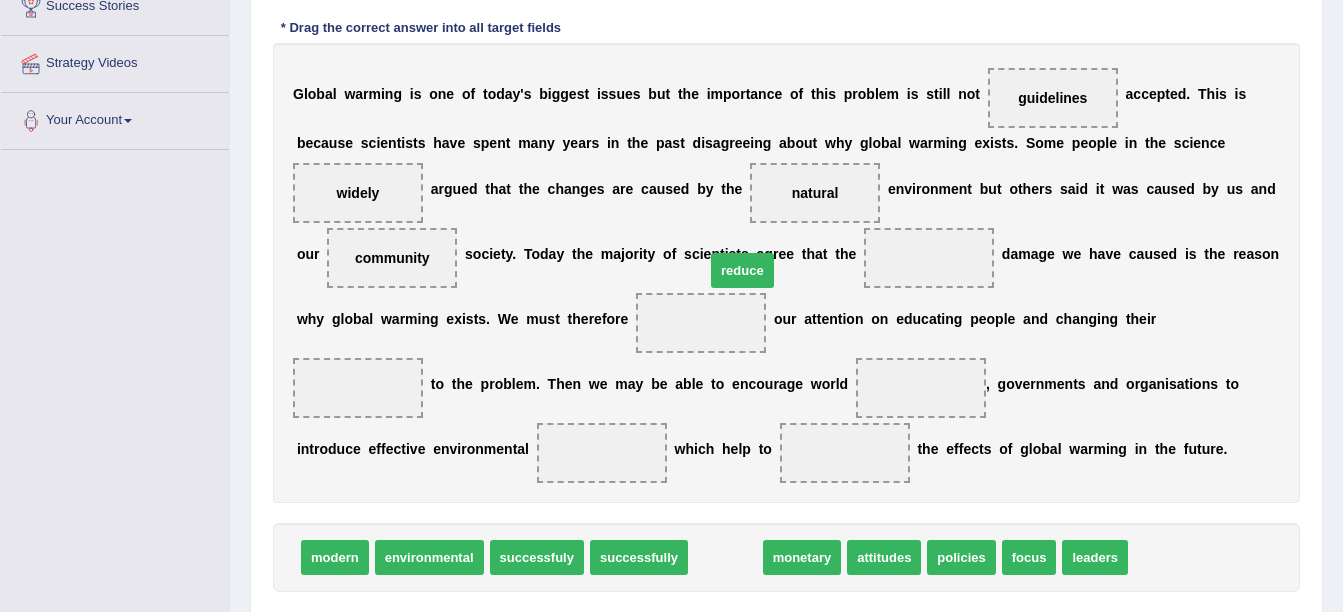 drag, startPoint x: 713, startPoint y: 601, endPoint x: 730, endPoint y: 314, distance: 287.50305 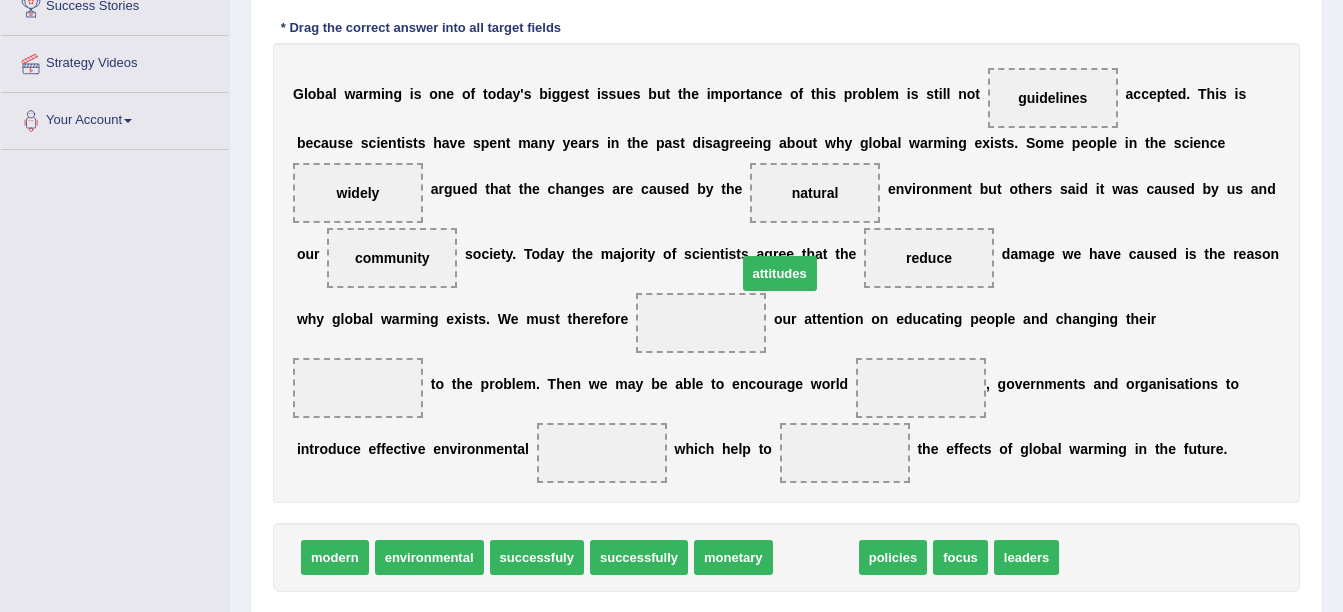 drag, startPoint x: 821, startPoint y: 585, endPoint x: 781, endPoint y: 288, distance: 299.6815 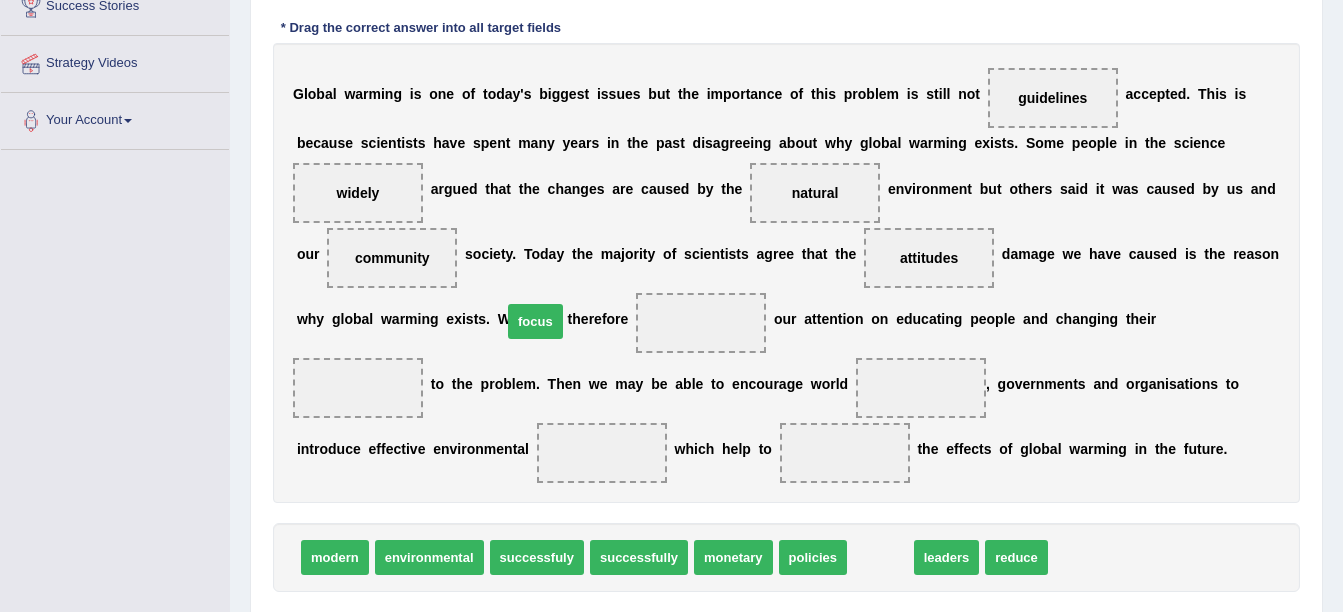 drag, startPoint x: 854, startPoint y: 600, endPoint x: 509, endPoint y: 364, distance: 417.9964 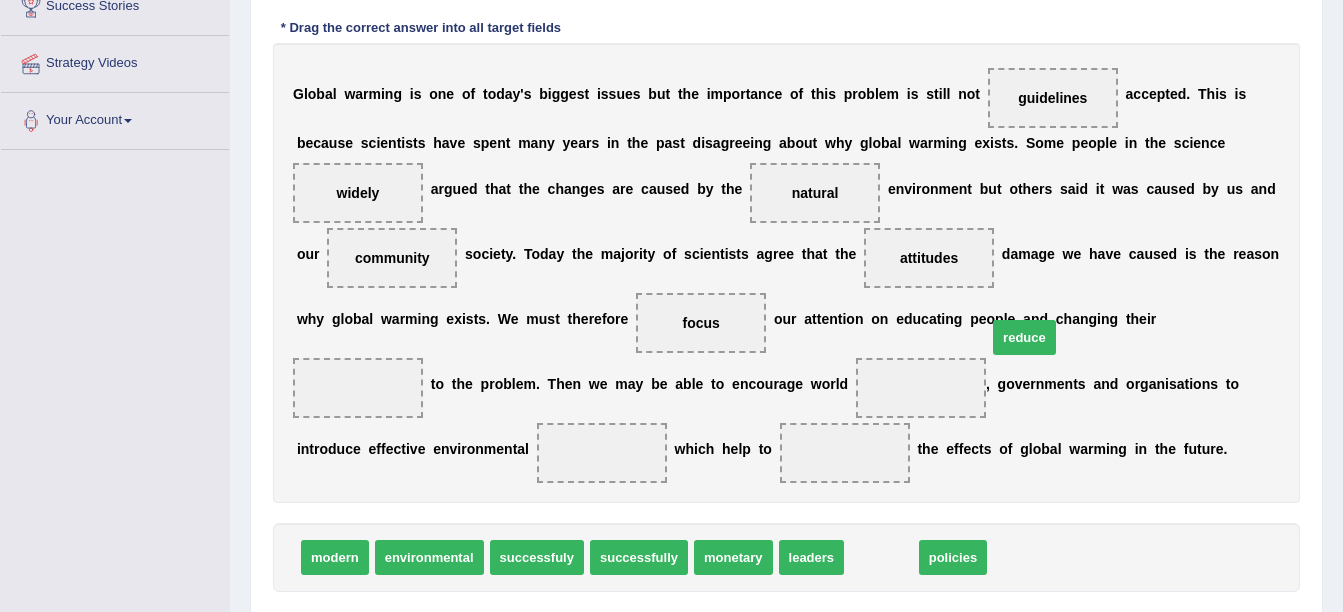 drag, startPoint x: 861, startPoint y: 586, endPoint x: 1004, endPoint y: 366, distance: 262.39093 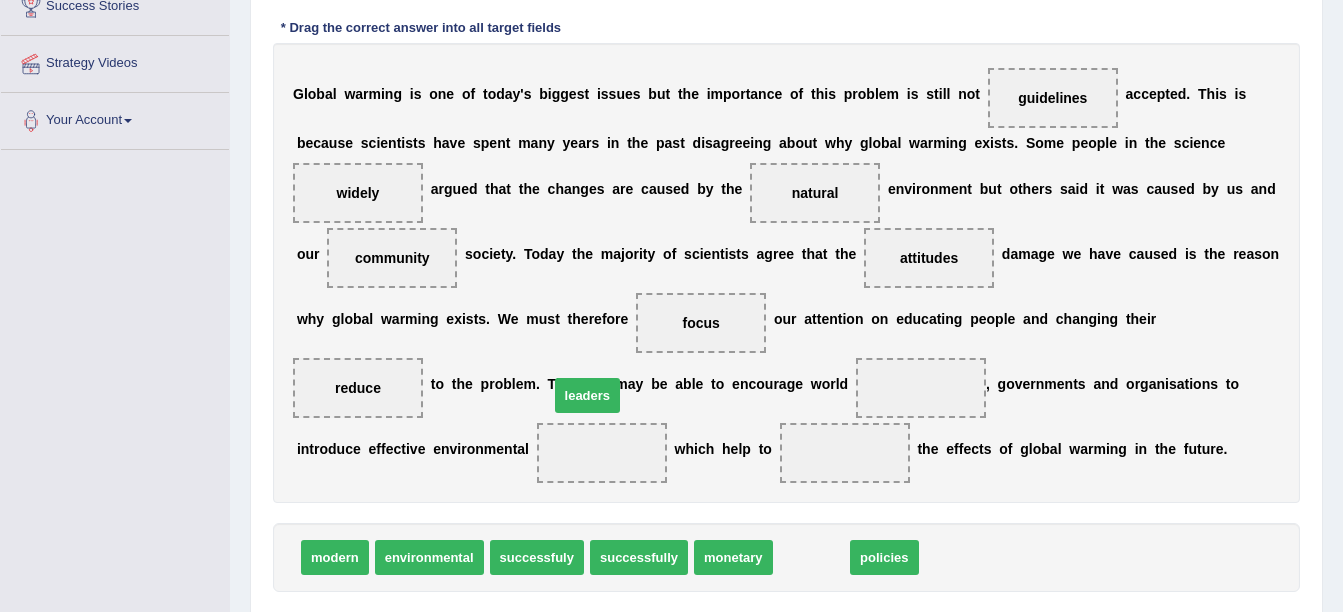 drag, startPoint x: 805, startPoint y: 601, endPoint x: 581, endPoint y: 440, distance: 275.85684 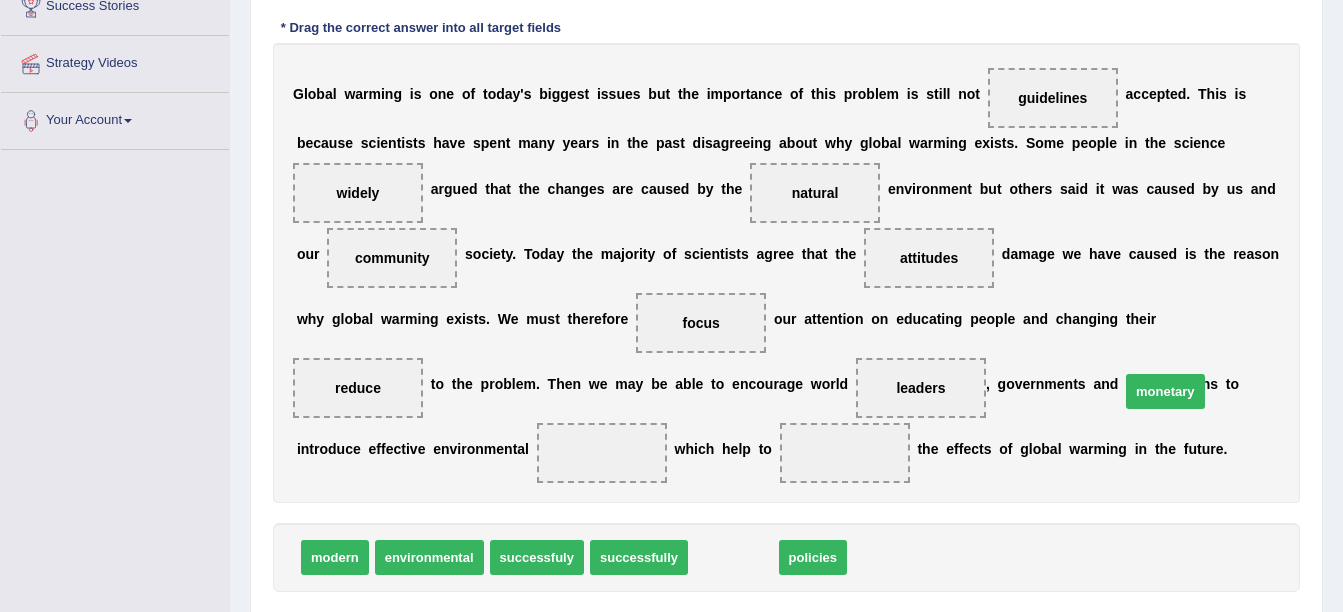 drag, startPoint x: 743, startPoint y: 603, endPoint x: 1146, endPoint y: 439, distance: 435.09195 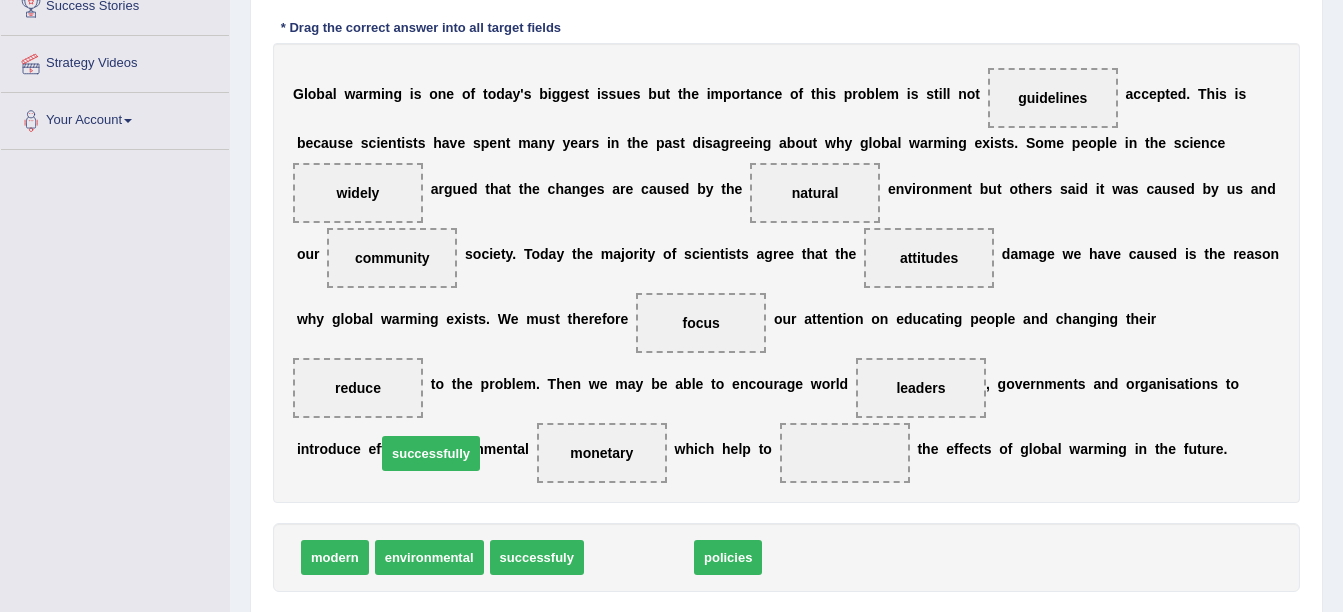drag, startPoint x: 632, startPoint y: 598, endPoint x: 426, endPoint y: 496, distance: 229.86952 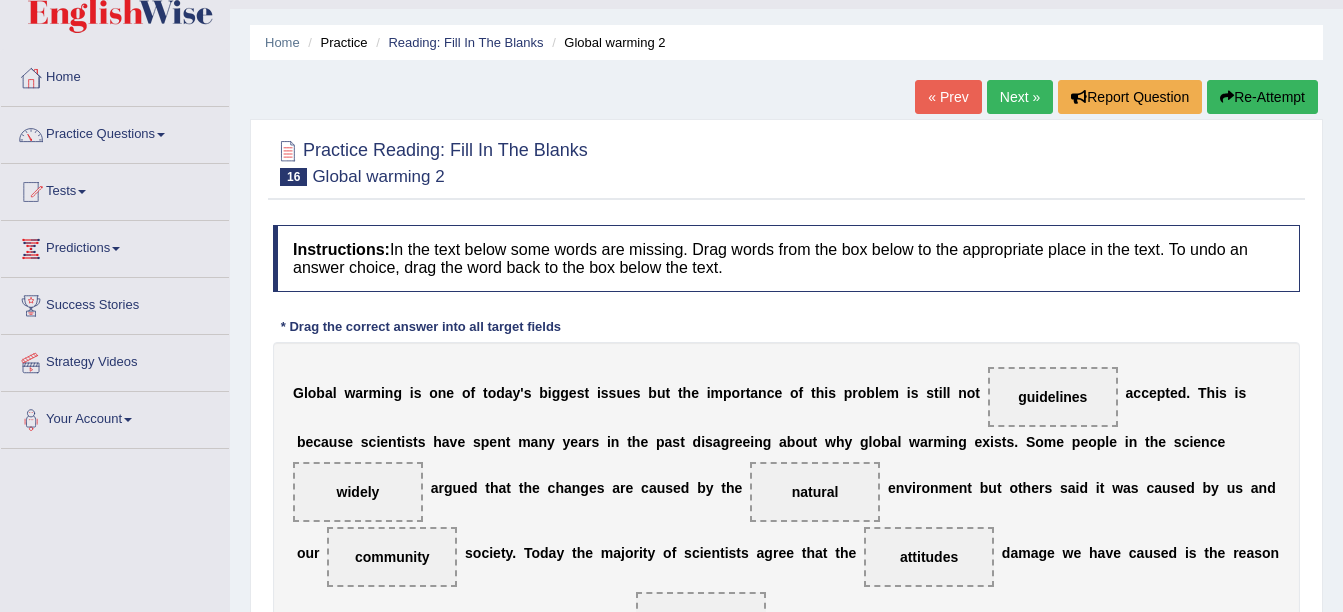 scroll, scrollTop: 48, scrollLeft: 0, axis: vertical 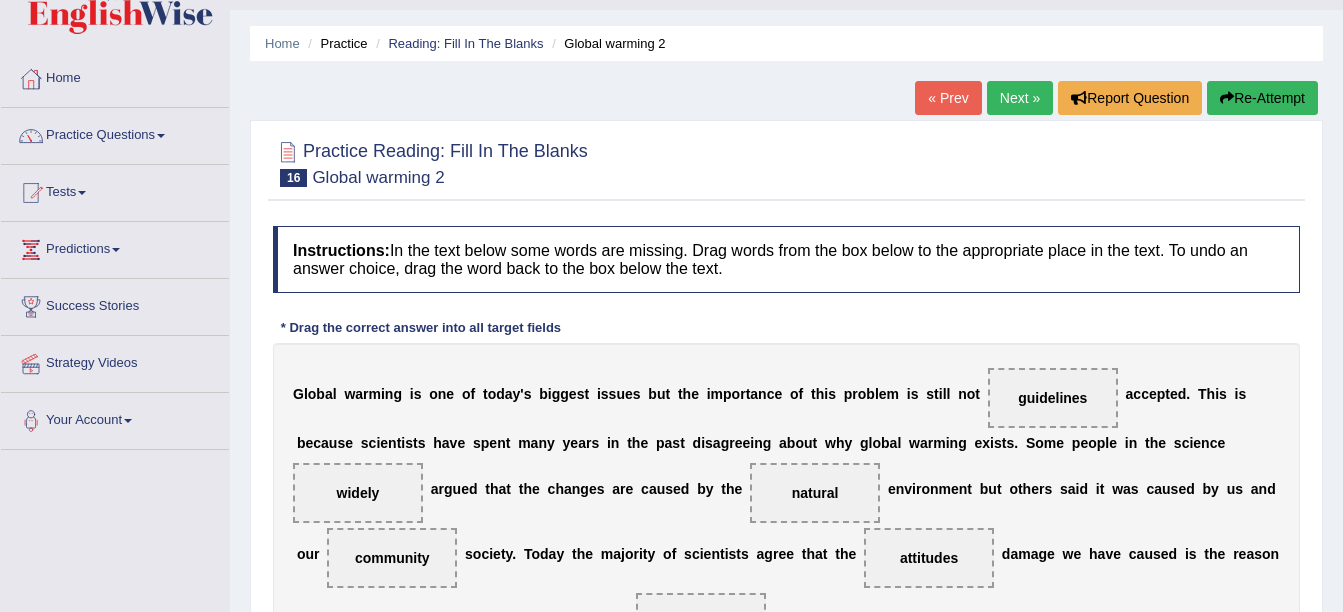 click on "Next »" at bounding box center [1020, 98] 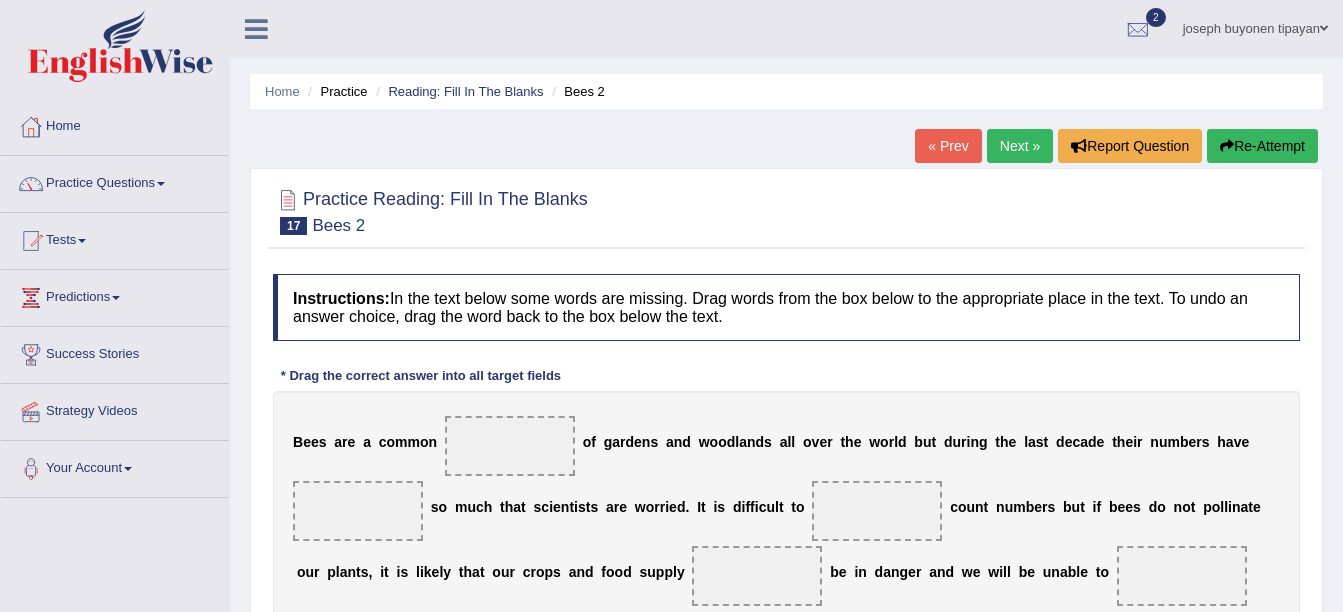 scroll, scrollTop: 0, scrollLeft: 0, axis: both 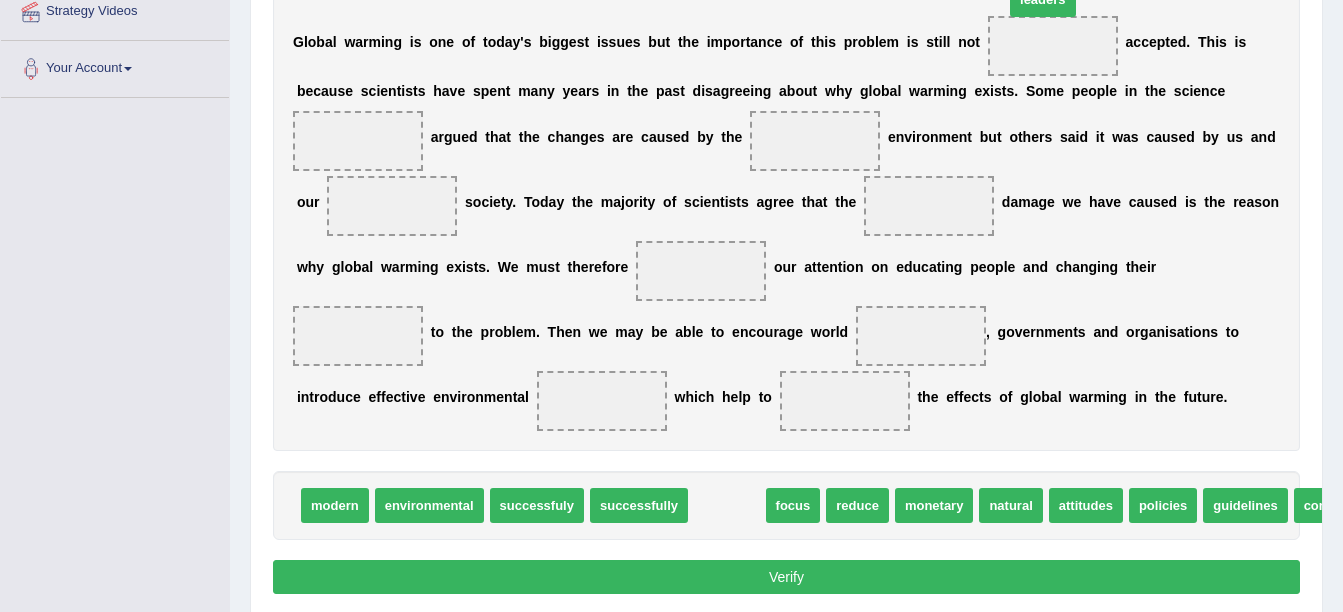 drag, startPoint x: 720, startPoint y: 537, endPoint x: 1036, endPoint y: 31, distance: 596.56683 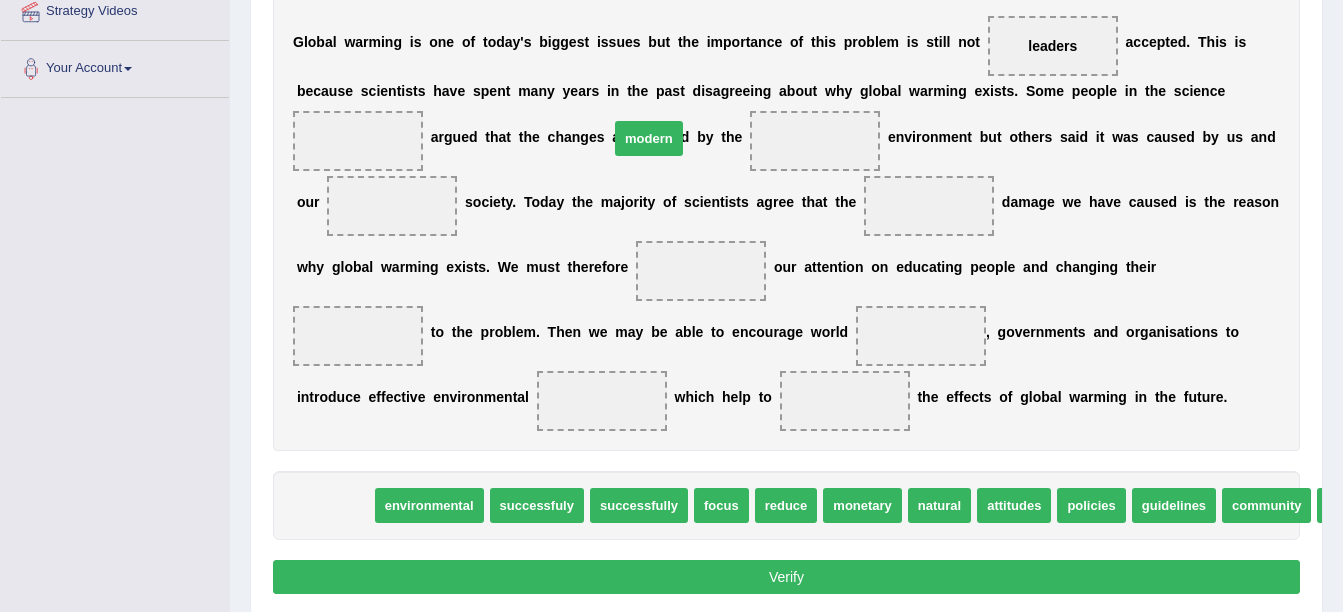 drag, startPoint x: 335, startPoint y: 542, endPoint x: 649, endPoint y: 175, distance: 482.99585 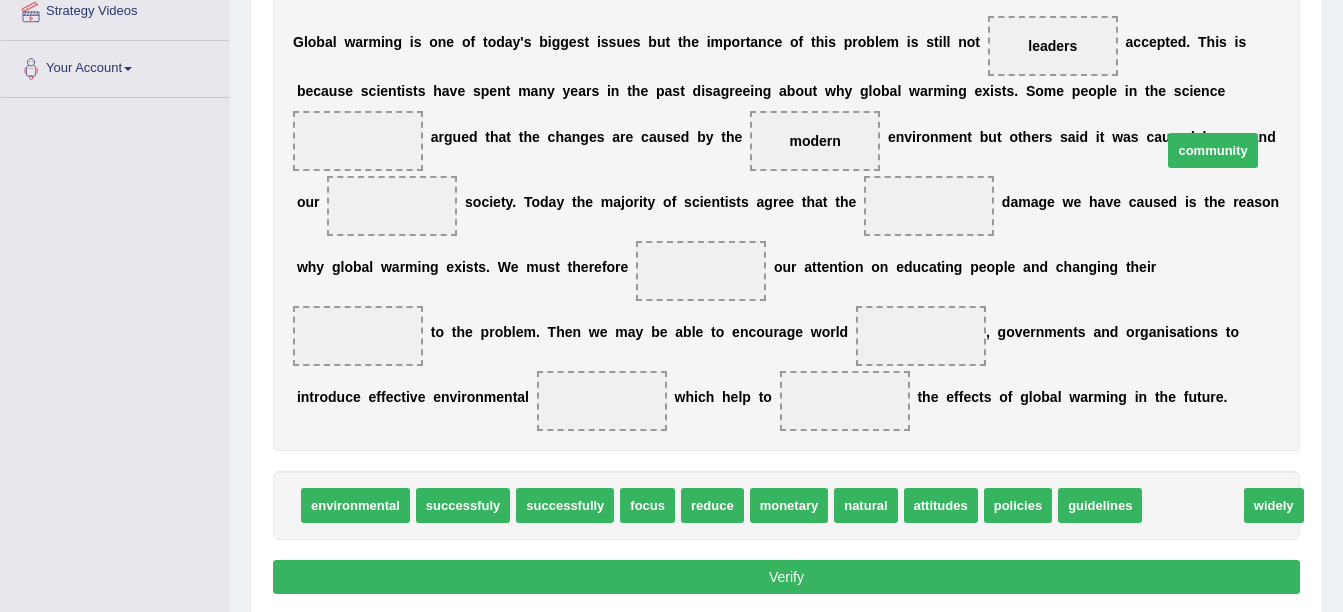 drag, startPoint x: 1156, startPoint y: 536, endPoint x: 1175, endPoint y: 187, distance: 349.5168 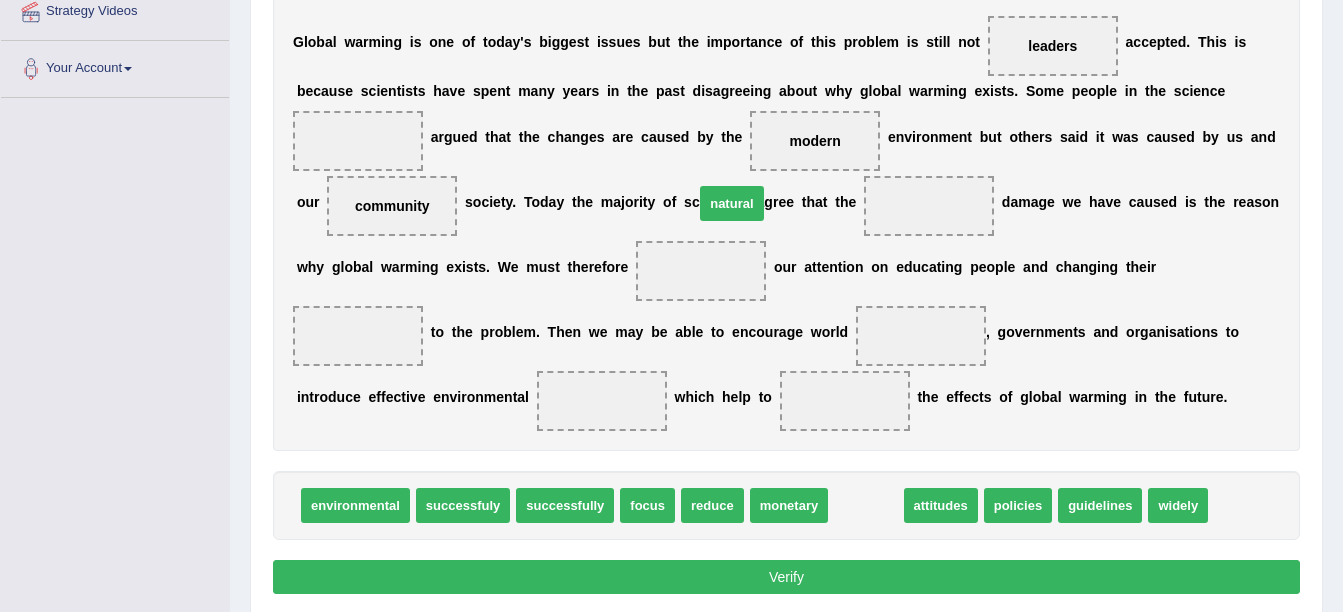 drag, startPoint x: 836, startPoint y: 548, endPoint x: 703, endPoint y: 249, distance: 327.2461 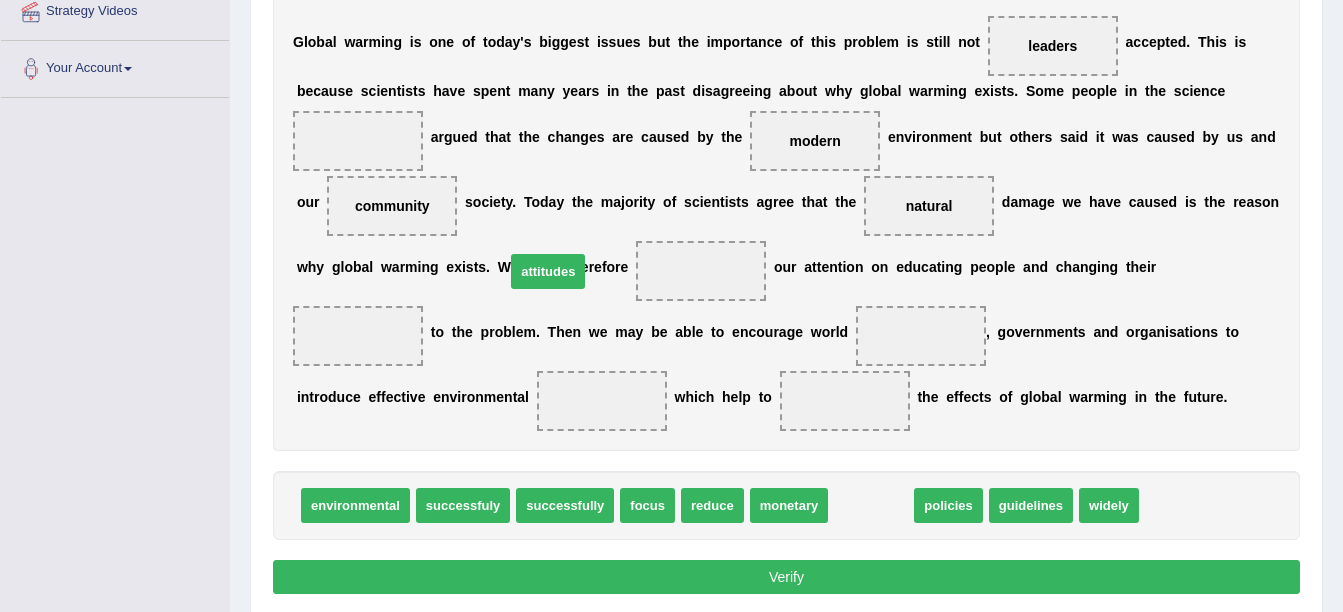 drag, startPoint x: 867, startPoint y: 546, endPoint x: 545, endPoint y: 314, distance: 396.87277 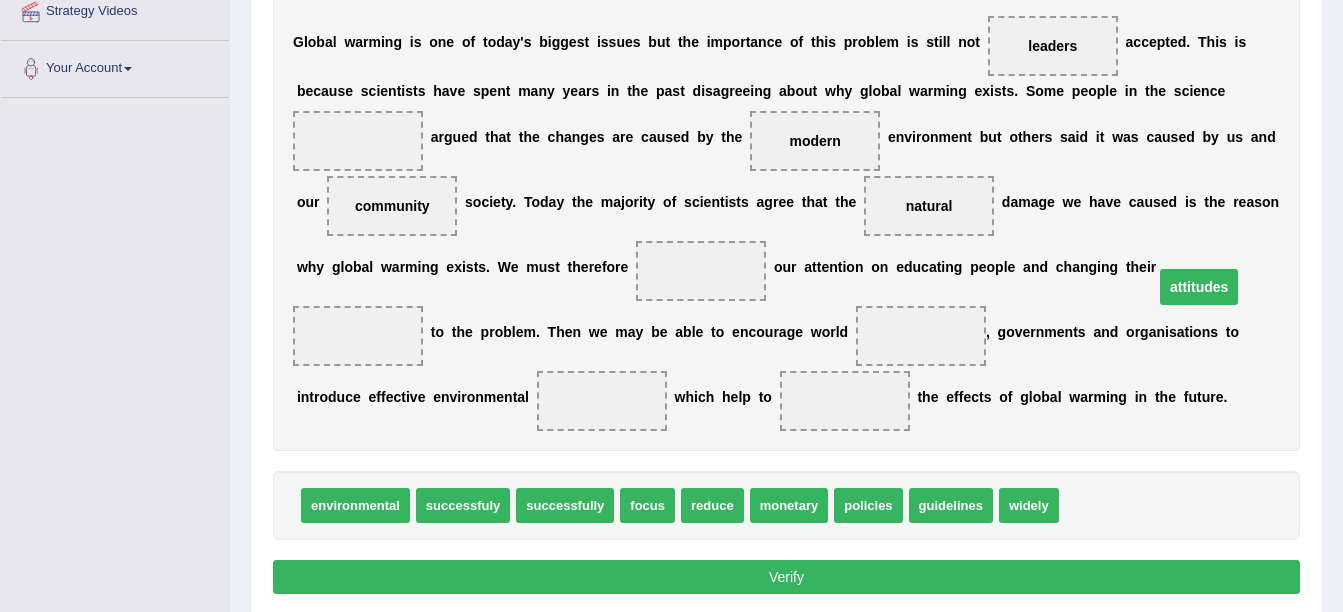 drag, startPoint x: 485, startPoint y: 303, endPoint x: 977, endPoint y: 317, distance: 492.19916 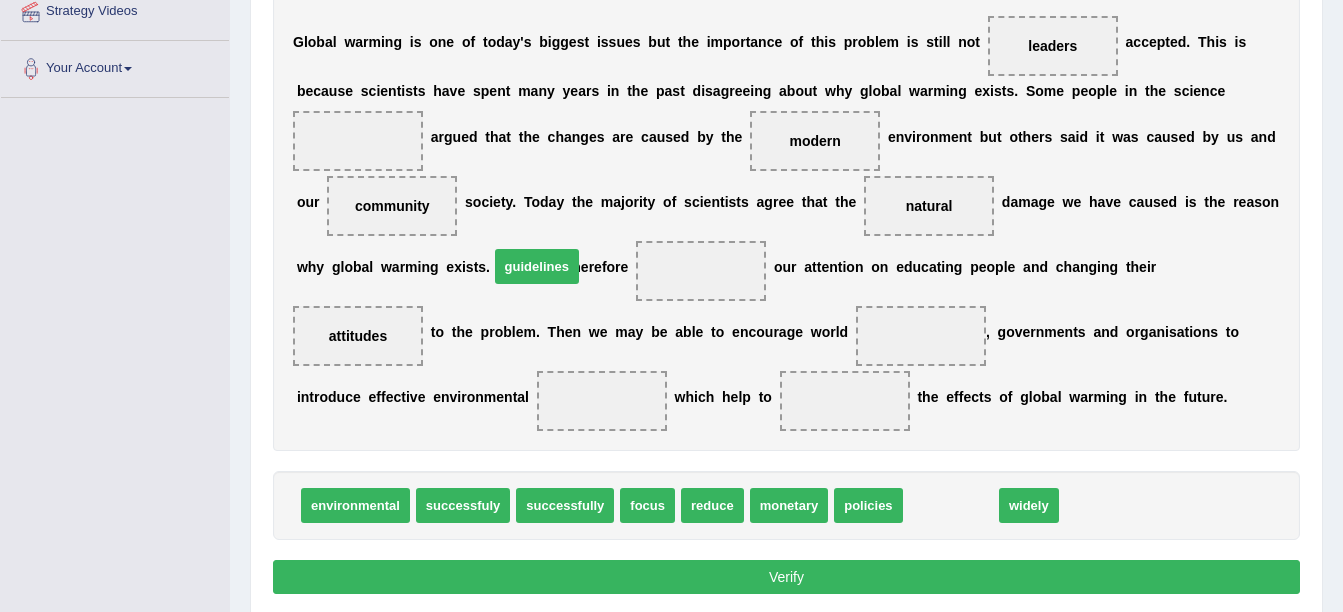 drag, startPoint x: 917, startPoint y: 538, endPoint x: 505, endPoint y: 303, distance: 474.30896 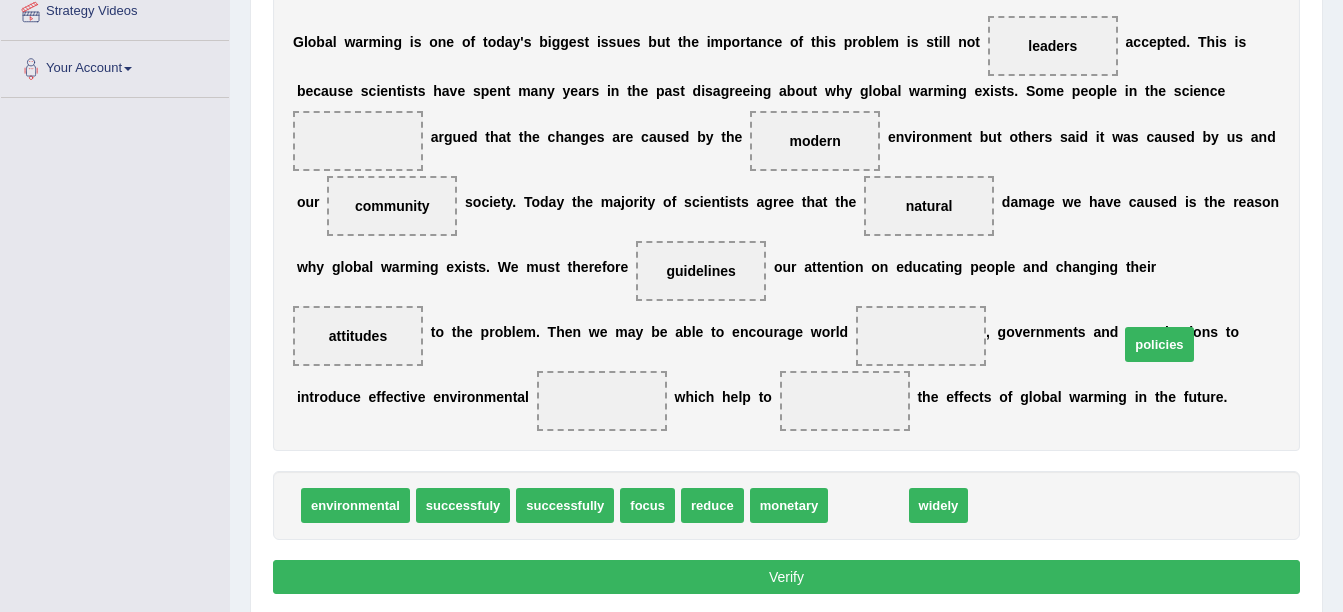 drag, startPoint x: 839, startPoint y: 542, endPoint x: 1130, endPoint y: 381, distance: 332.5688 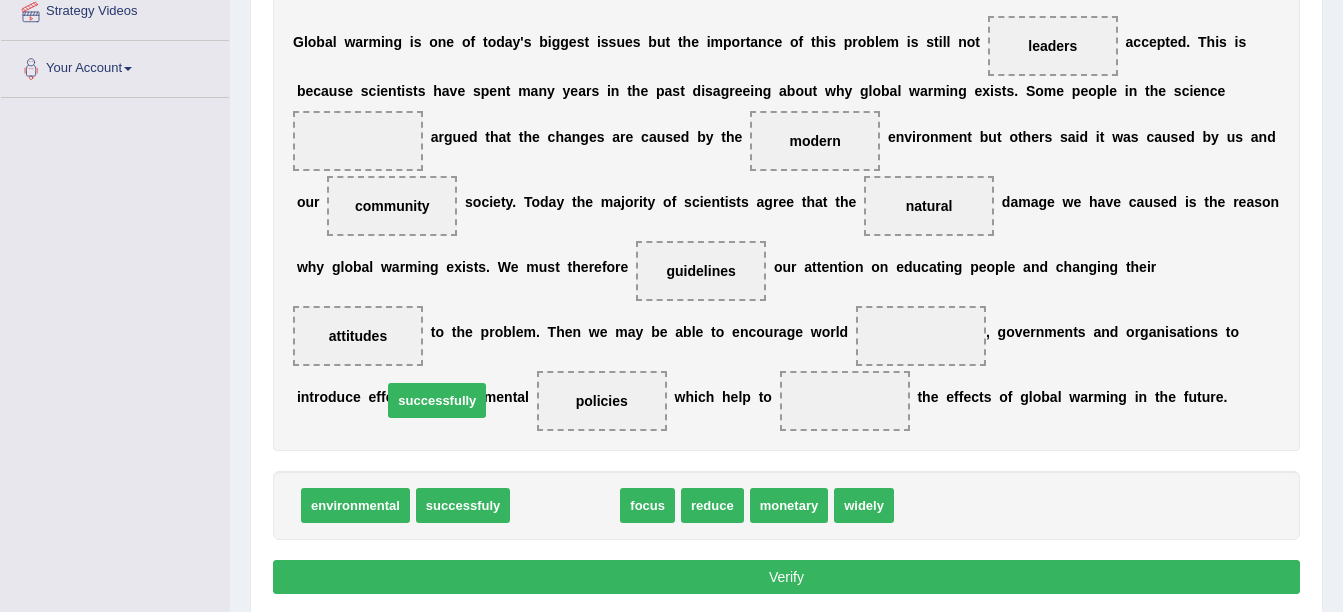 drag, startPoint x: 565, startPoint y: 550, endPoint x: 438, endPoint y: 446, distance: 164.14932 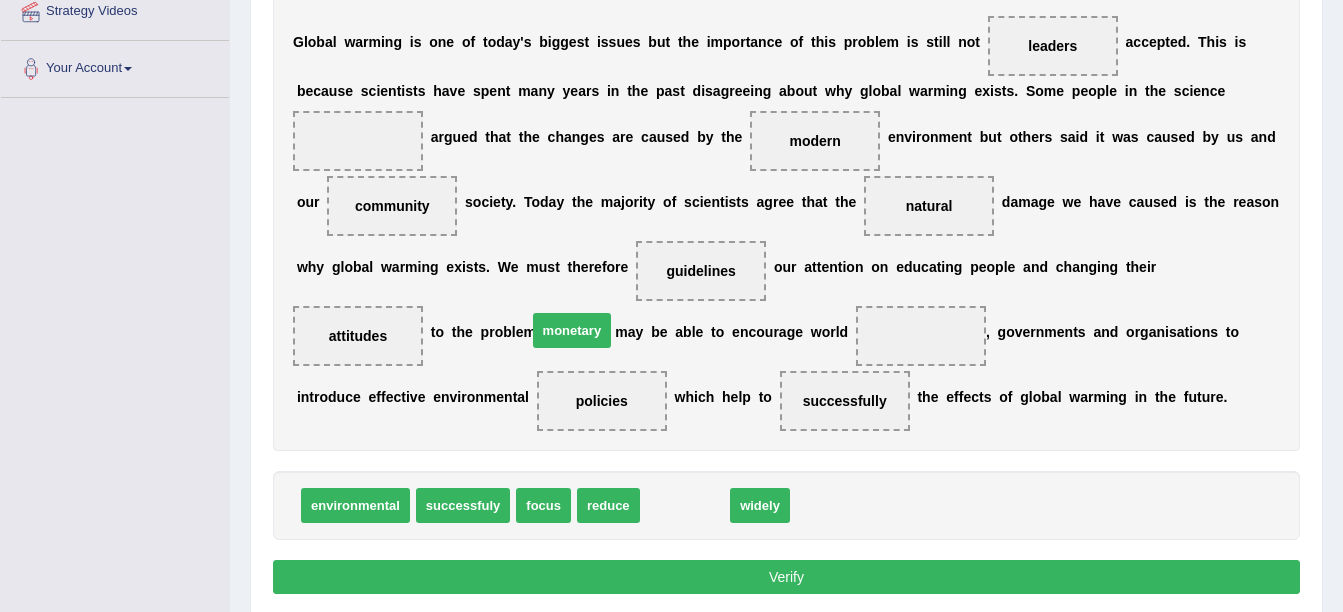 drag, startPoint x: 677, startPoint y: 542, endPoint x: 564, endPoint y: 367, distance: 208.31227 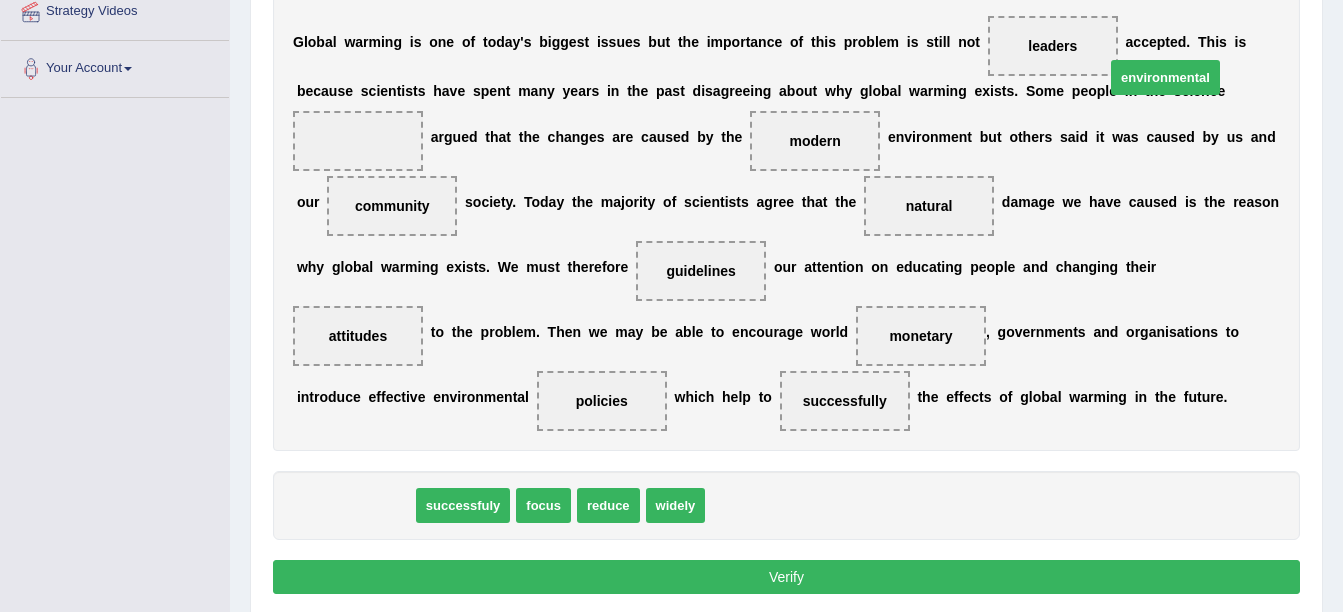 drag, startPoint x: 356, startPoint y: 542, endPoint x: 1166, endPoint y: 114, distance: 916.12445 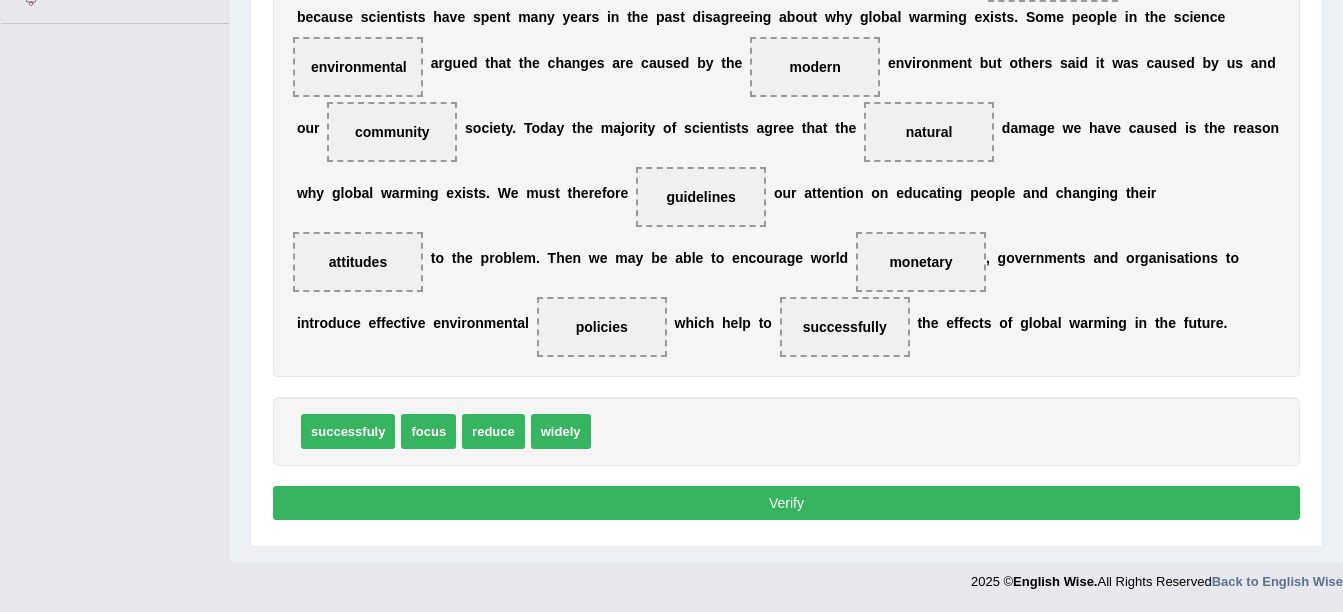 click on "Verify" at bounding box center [786, 503] 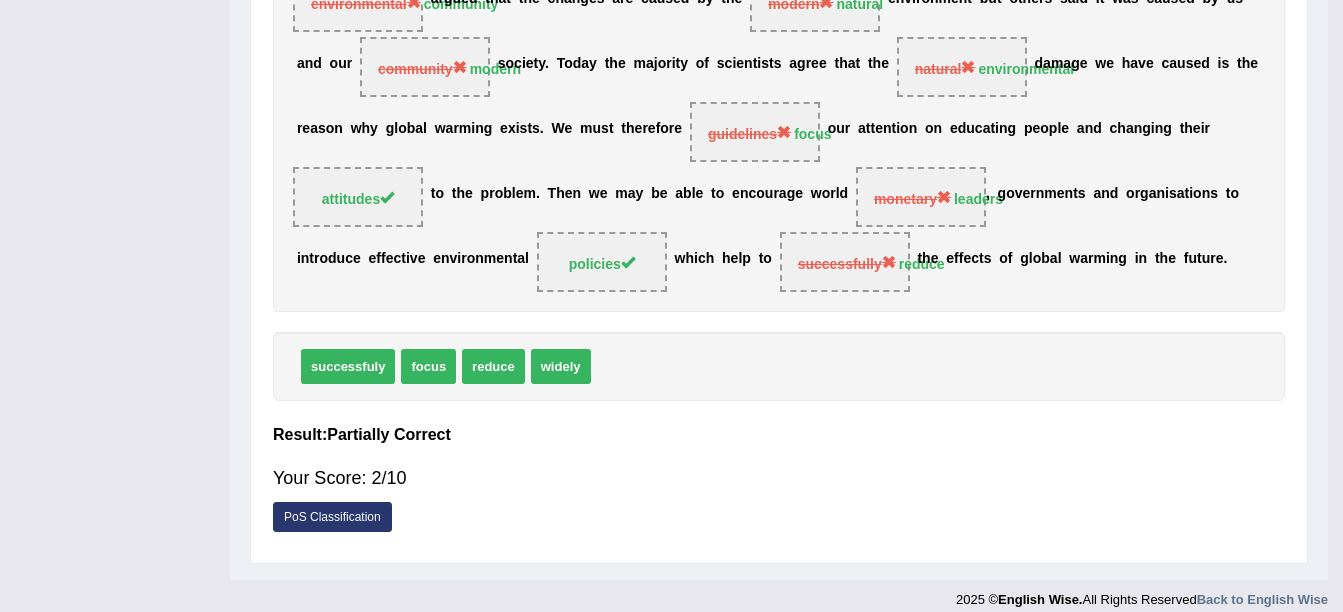 scroll, scrollTop: 446, scrollLeft: 0, axis: vertical 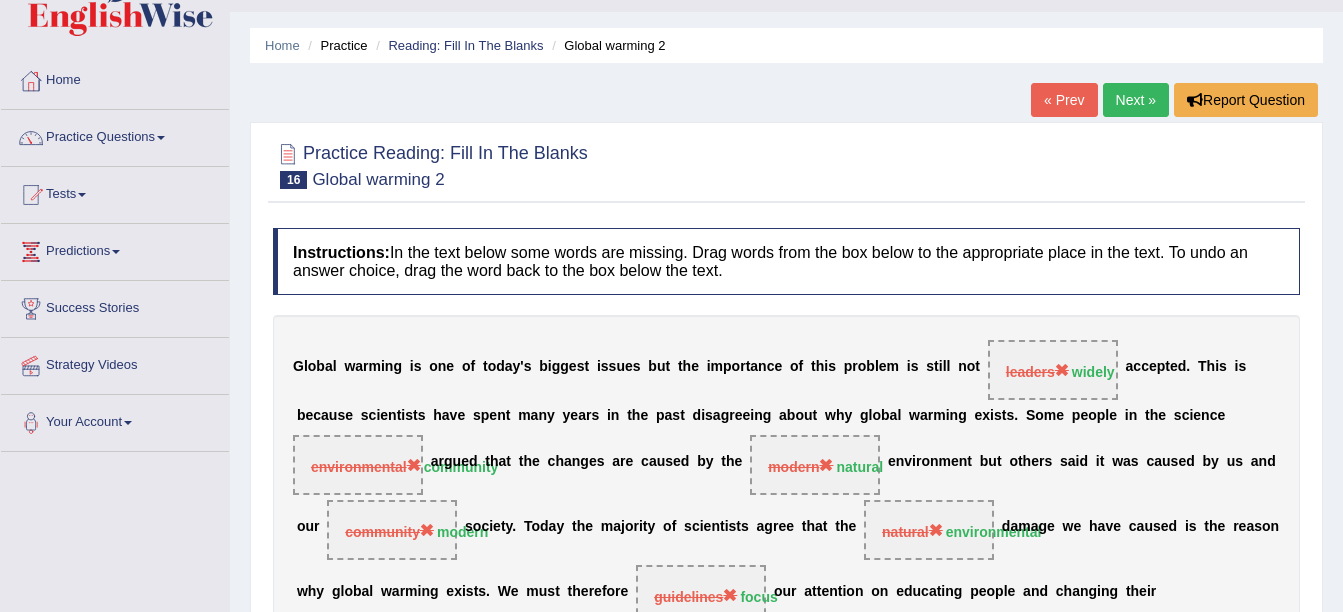 click on "Next »" at bounding box center [1136, 100] 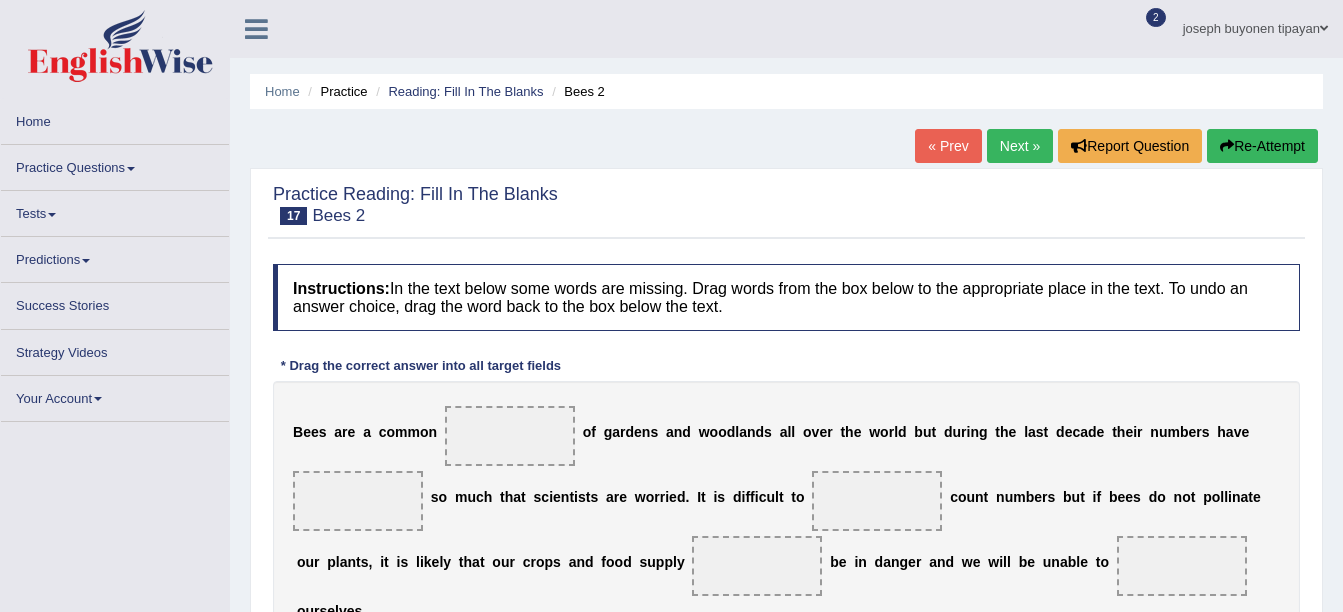 scroll, scrollTop: 0, scrollLeft: 0, axis: both 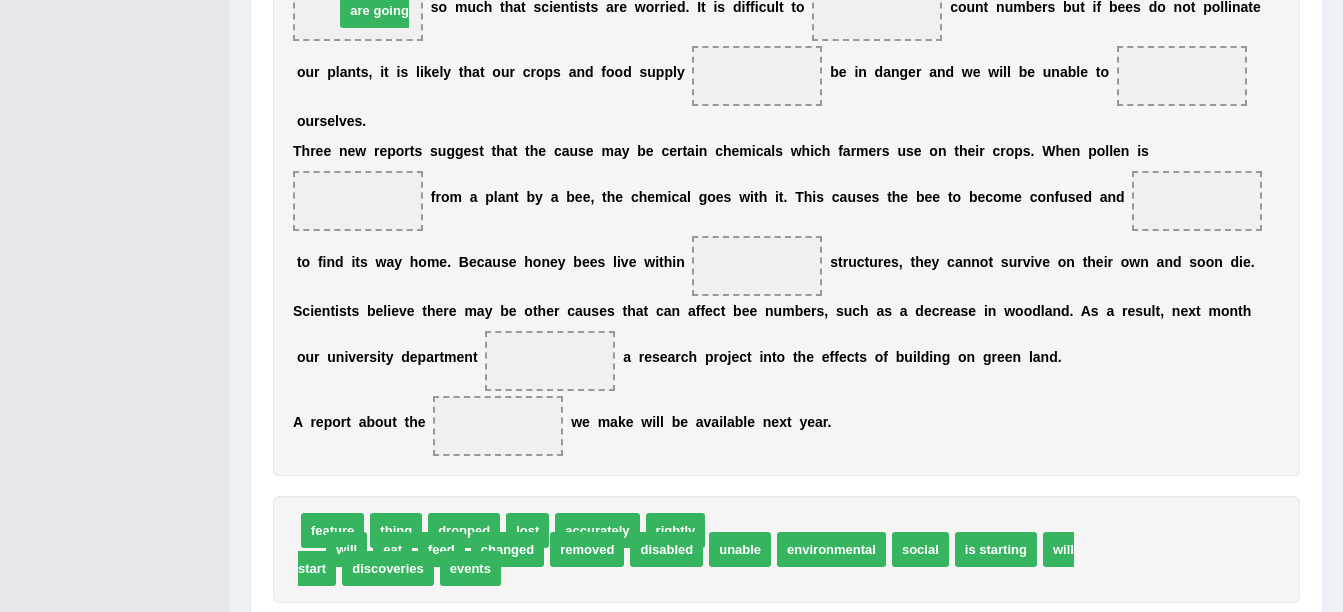 drag, startPoint x: 742, startPoint y: 526, endPoint x: 371, endPoint y: 6, distance: 638.7809 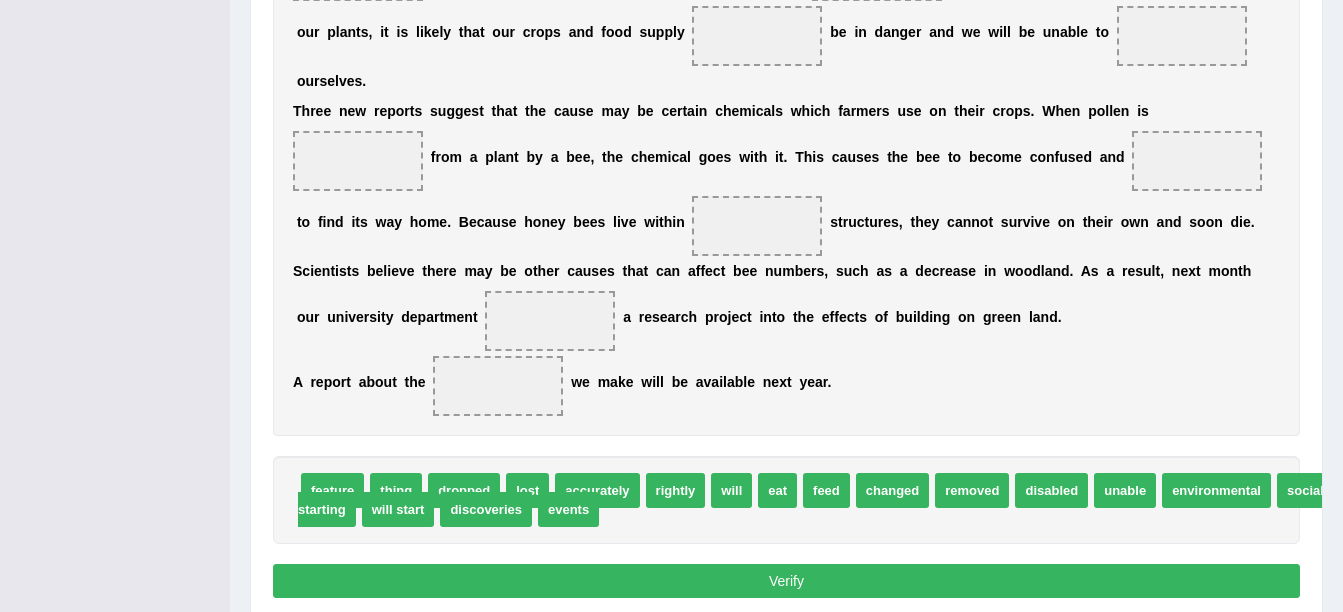 scroll, scrollTop: 600, scrollLeft: 0, axis: vertical 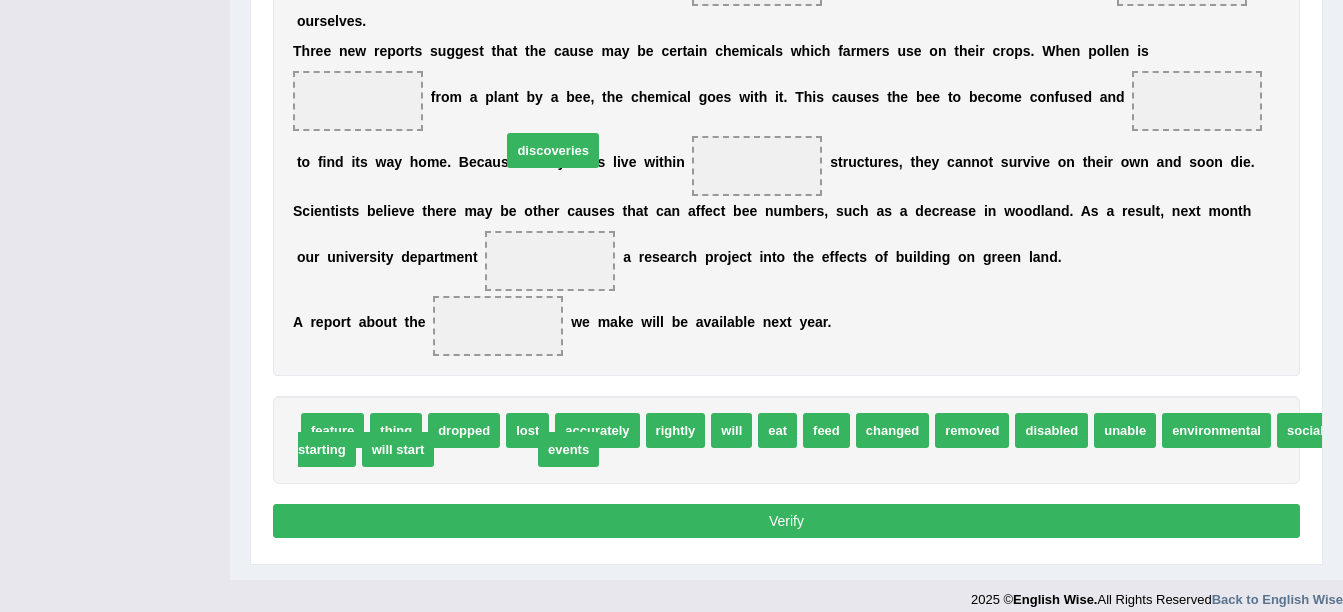 drag, startPoint x: 495, startPoint y: 455, endPoint x: 561, endPoint y: 156, distance: 306.19766 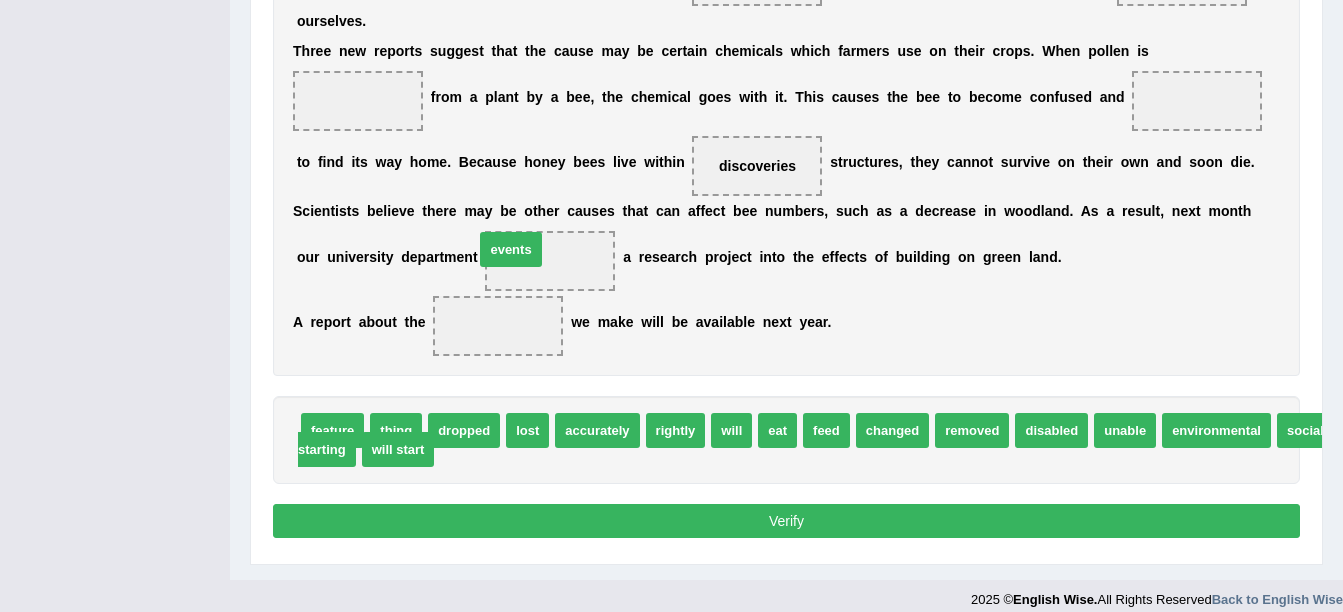 drag, startPoint x: 473, startPoint y: 451, endPoint x: 513, endPoint y: 251, distance: 203.96078 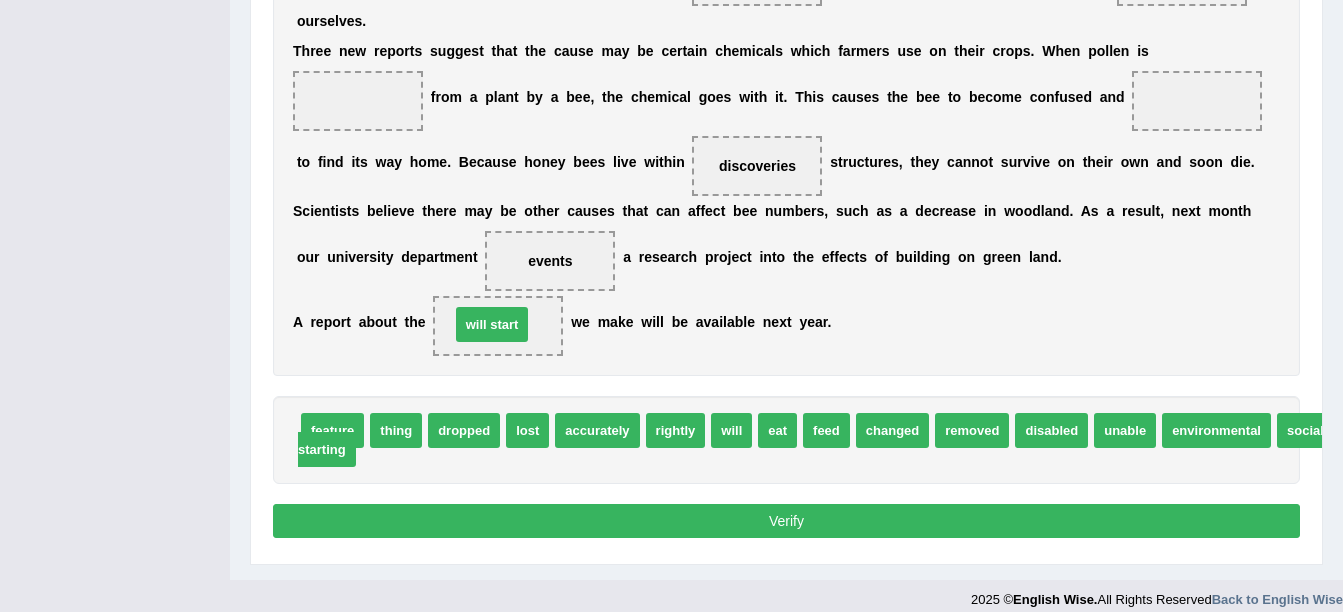drag, startPoint x: 414, startPoint y: 445, endPoint x: 506, endPoint y: 331, distance: 146.49232 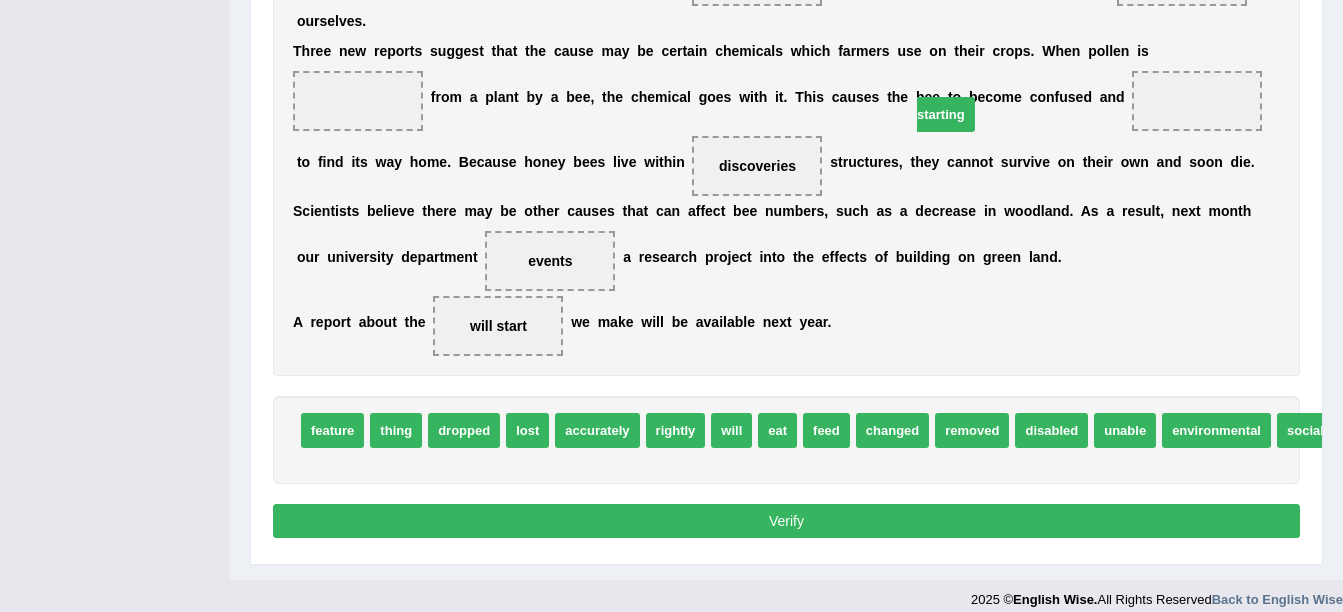 drag, startPoint x: 332, startPoint y: 456, endPoint x: 964, endPoint y: 117, distance: 717.1785 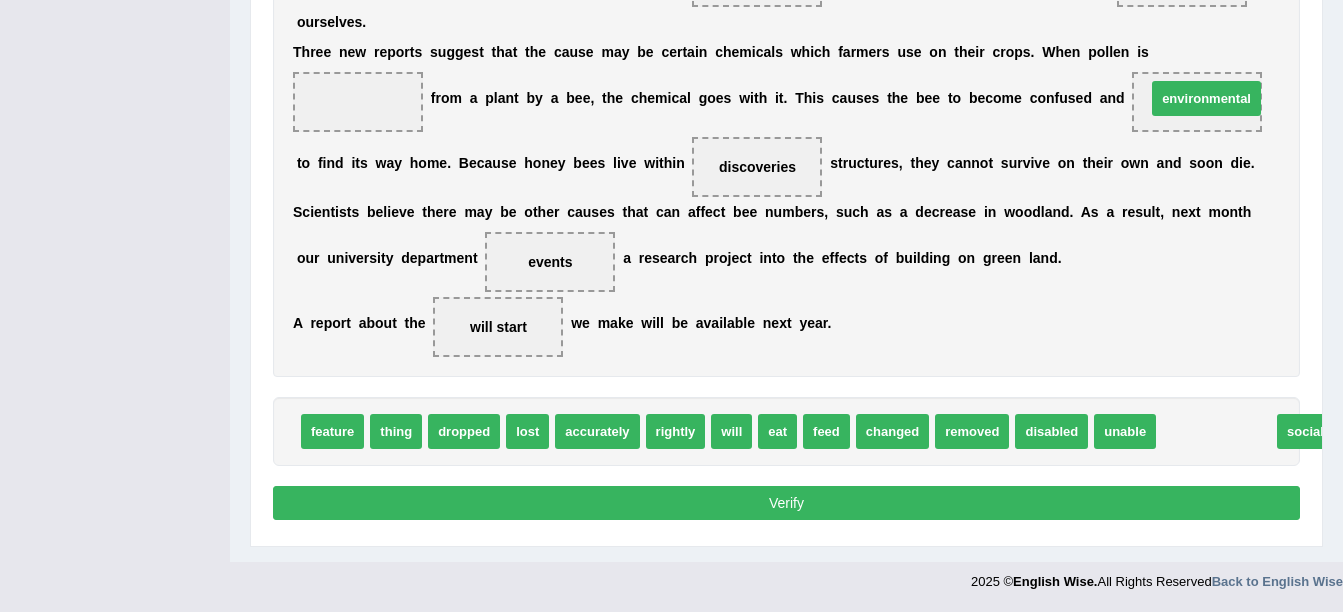 drag, startPoint x: 1153, startPoint y: 387, endPoint x: 1151, endPoint y: 52, distance: 335.00598 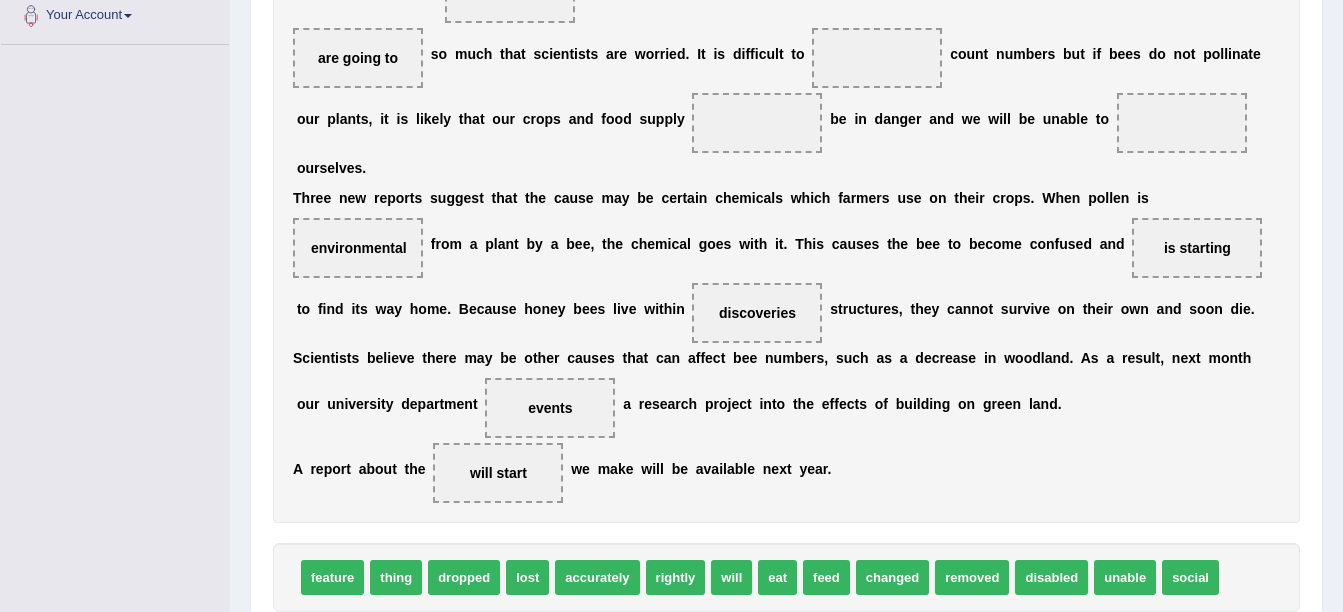 scroll, scrollTop: 500, scrollLeft: 0, axis: vertical 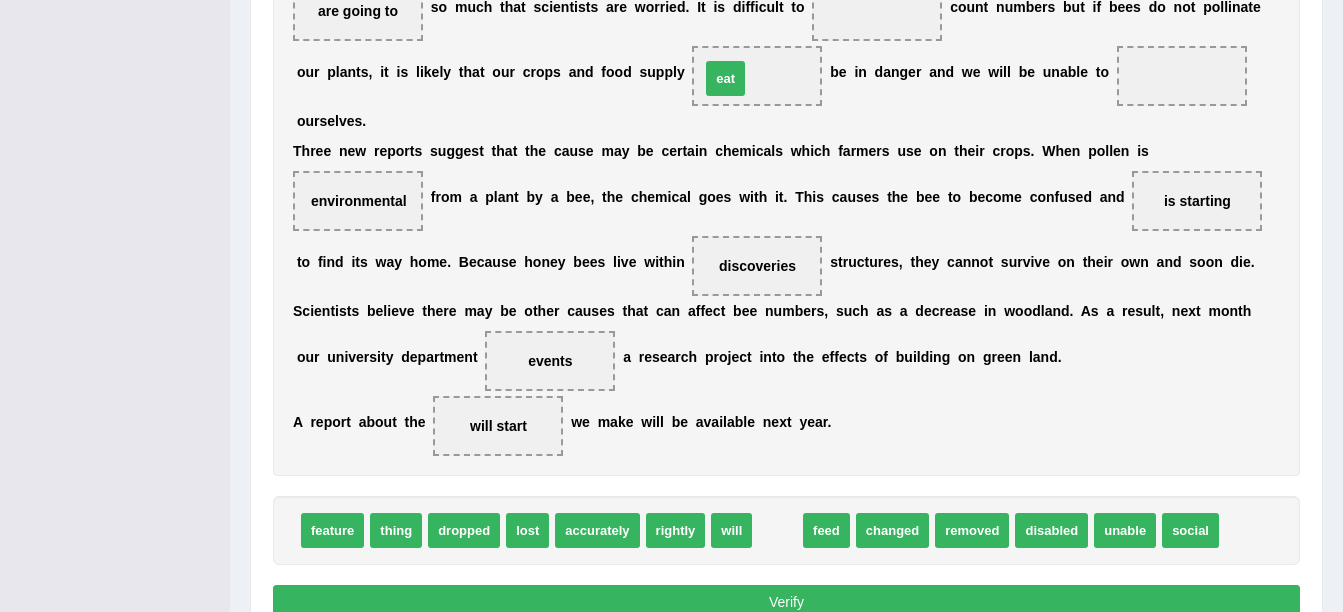 drag, startPoint x: 767, startPoint y: 536, endPoint x: 713, endPoint y: 85, distance: 454.2213 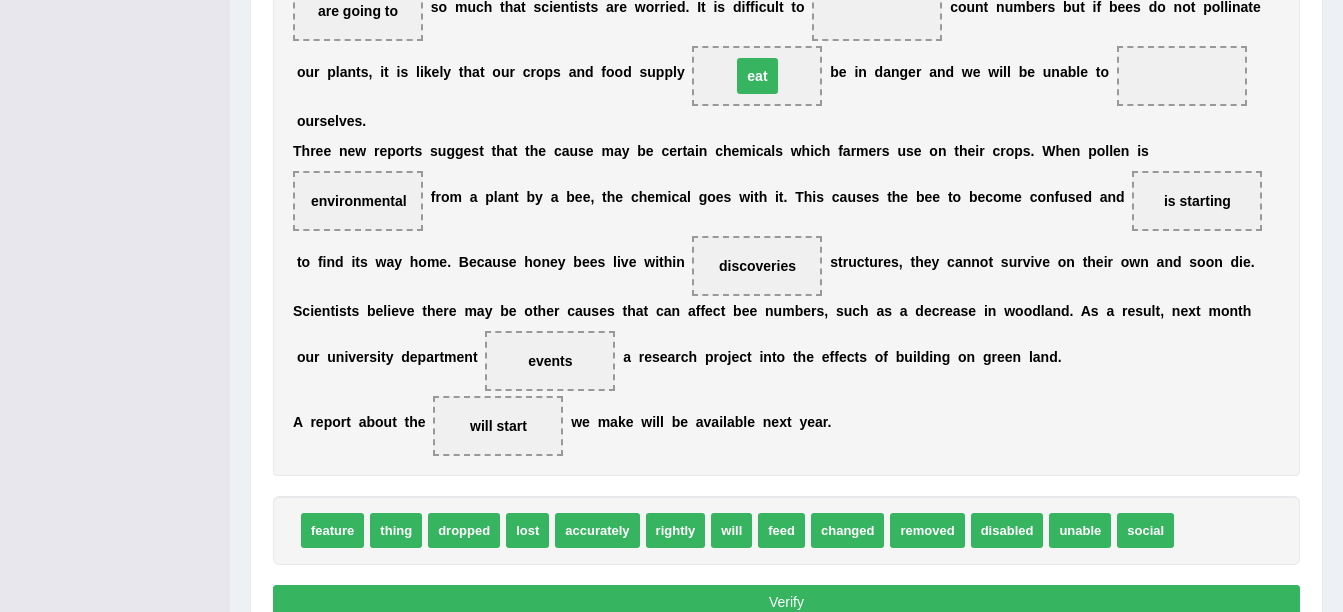 scroll, scrollTop: 300, scrollLeft: 0, axis: vertical 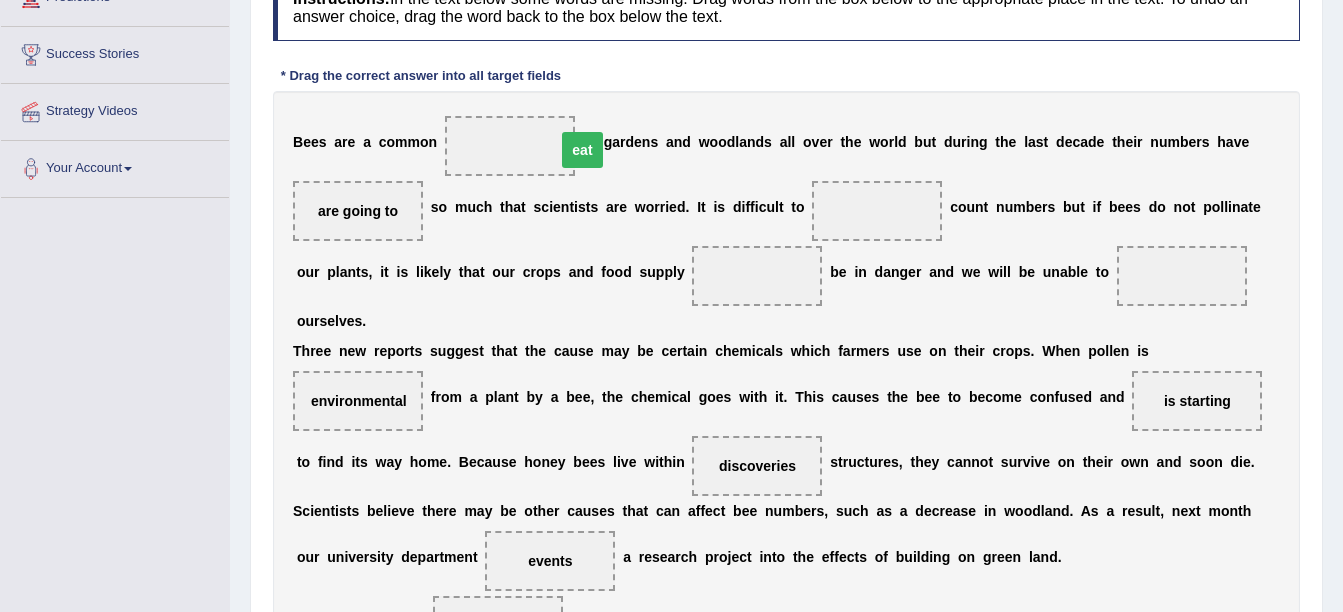 drag, startPoint x: 705, startPoint y: 267, endPoint x: 529, endPoint y: 141, distance: 216.45323 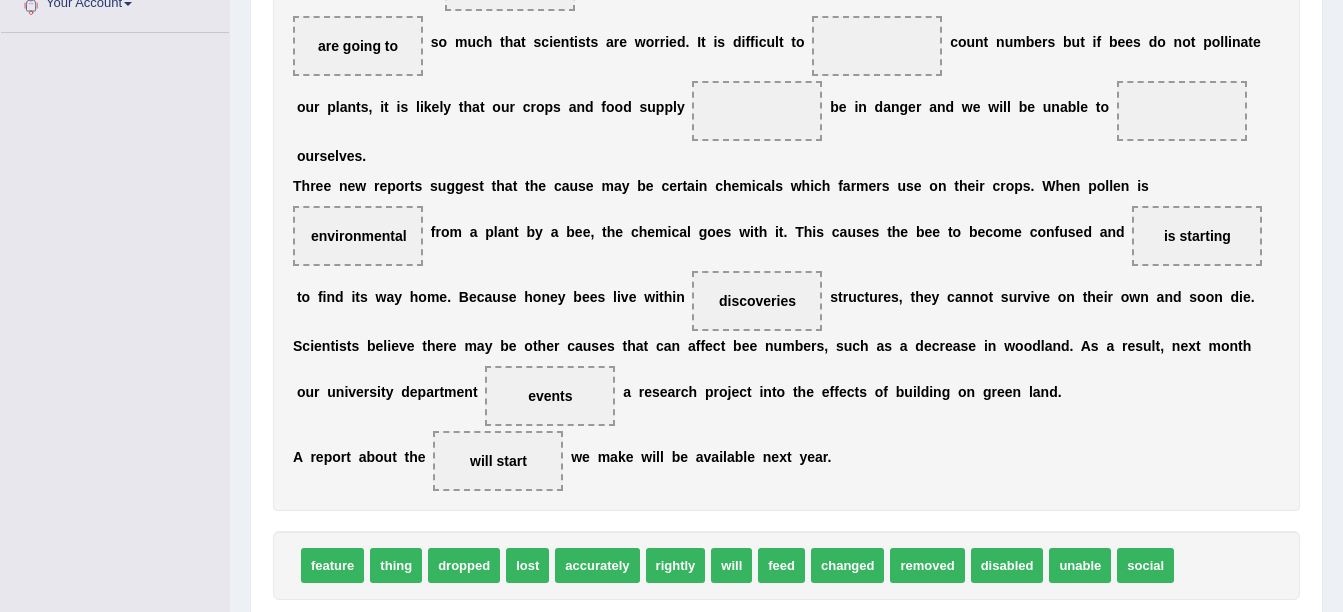 scroll, scrollTop: 500, scrollLeft: 0, axis: vertical 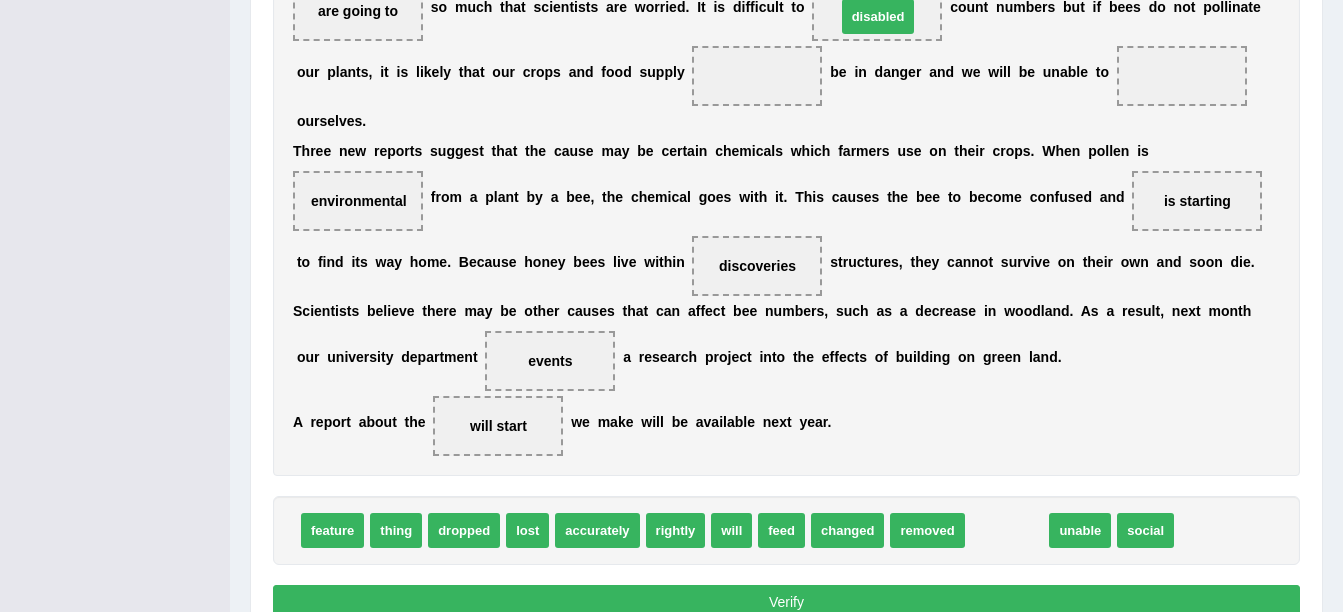 drag, startPoint x: 971, startPoint y: 534, endPoint x: 840, endPoint y: 20, distance: 530.43097 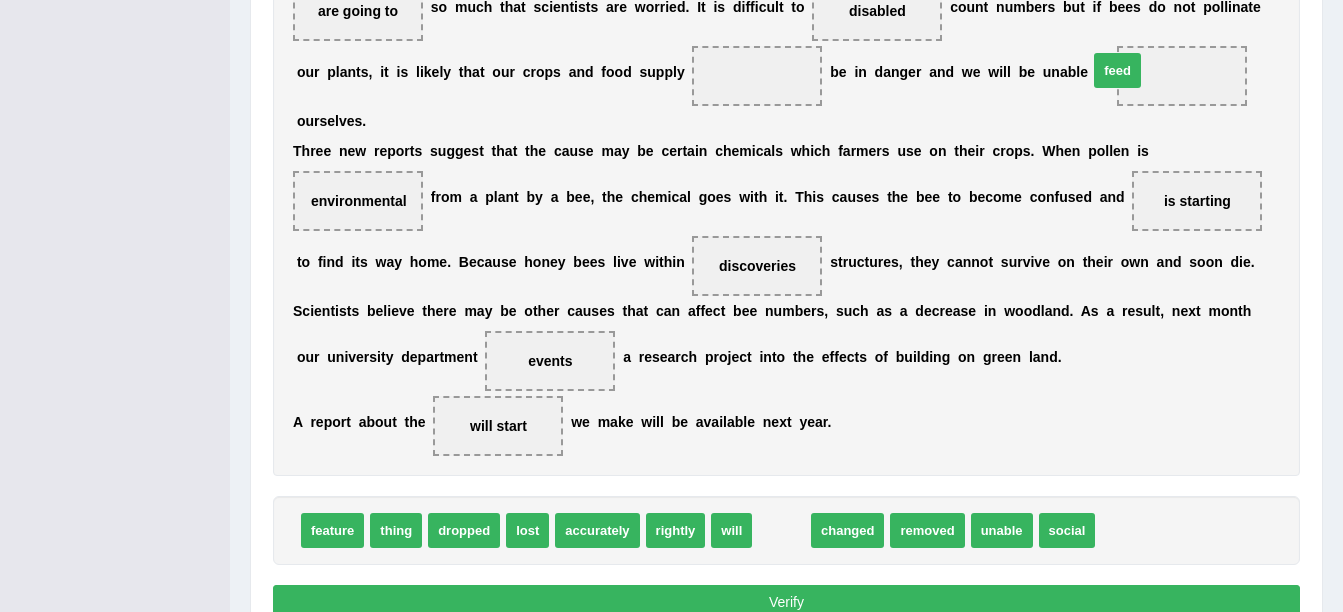 drag, startPoint x: 766, startPoint y: 535, endPoint x: 1102, endPoint y: 75, distance: 569.6455 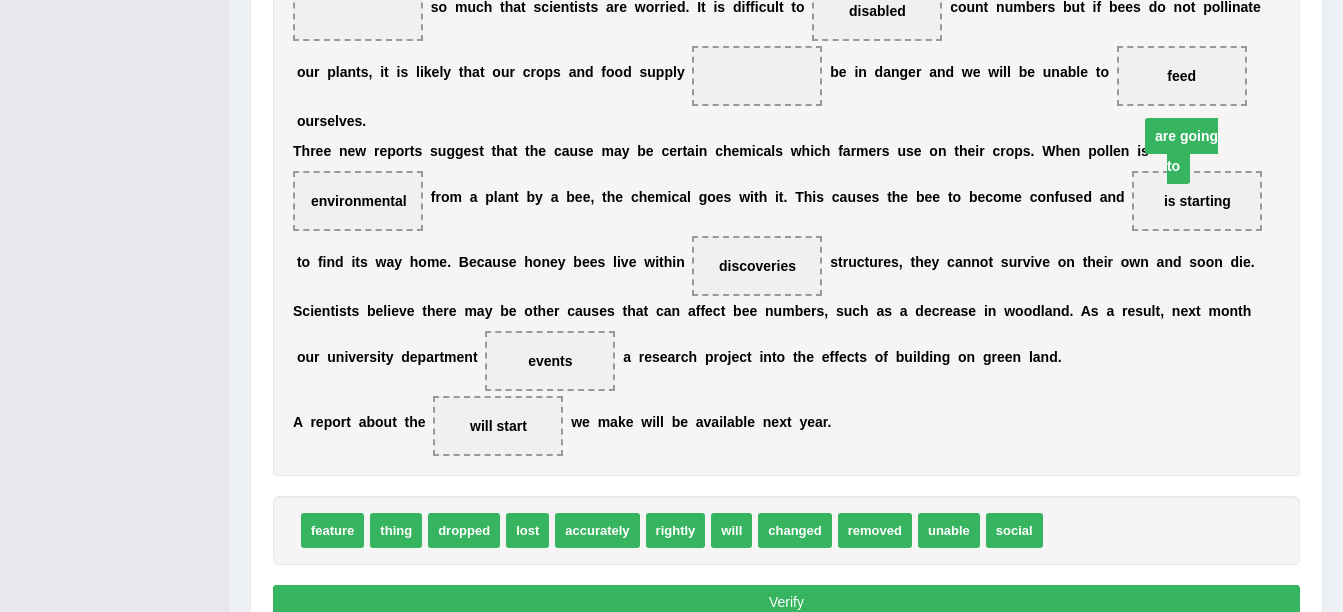 drag, startPoint x: 324, startPoint y: 17, endPoint x: 1146, endPoint y: 142, distance: 831.44995 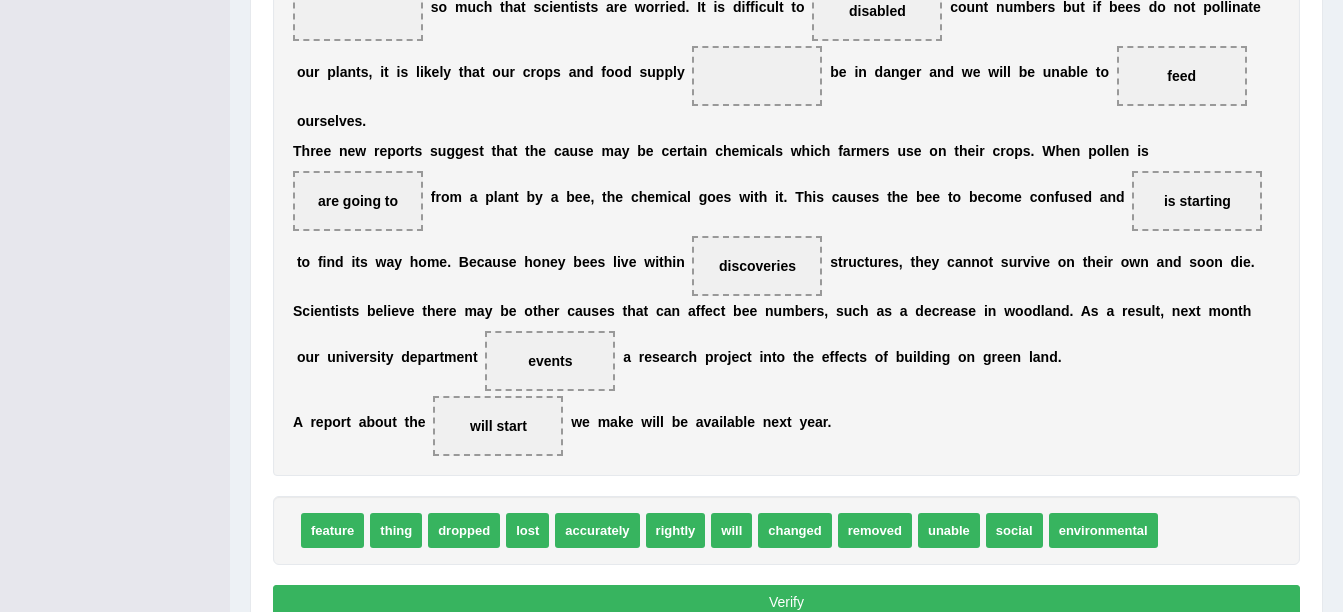 scroll, scrollTop: 400, scrollLeft: 0, axis: vertical 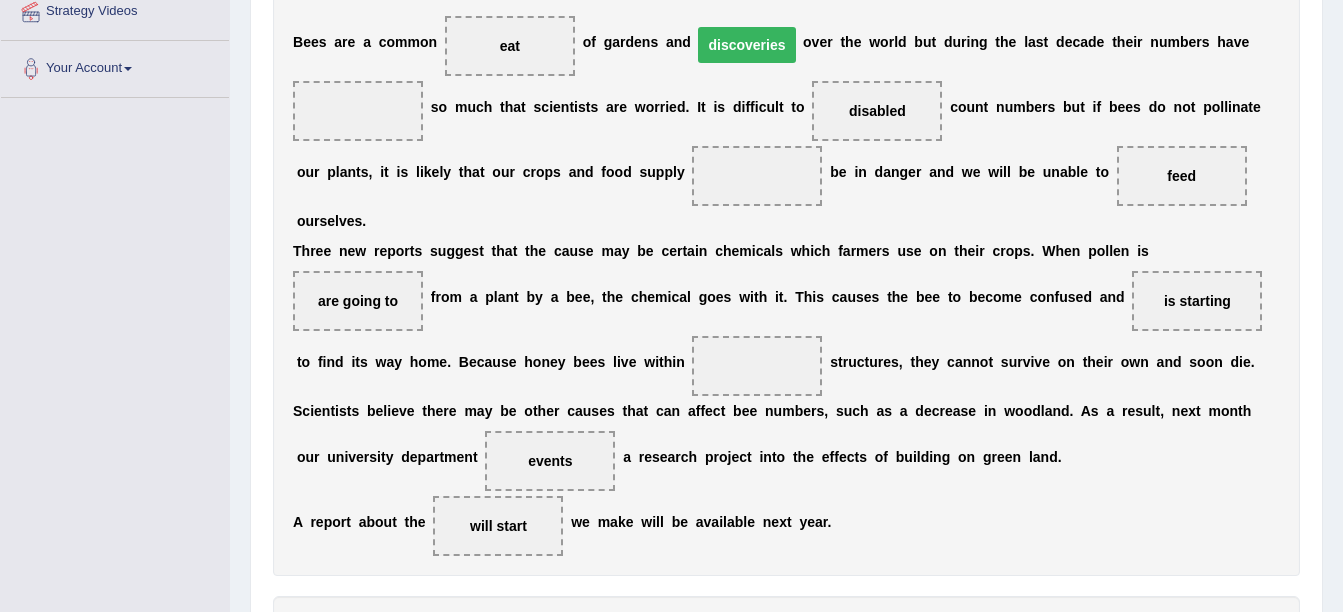 drag, startPoint x: 546, startPoint y: 369, endPoint x: 533, endPoint y: 46, distance: 323.2615 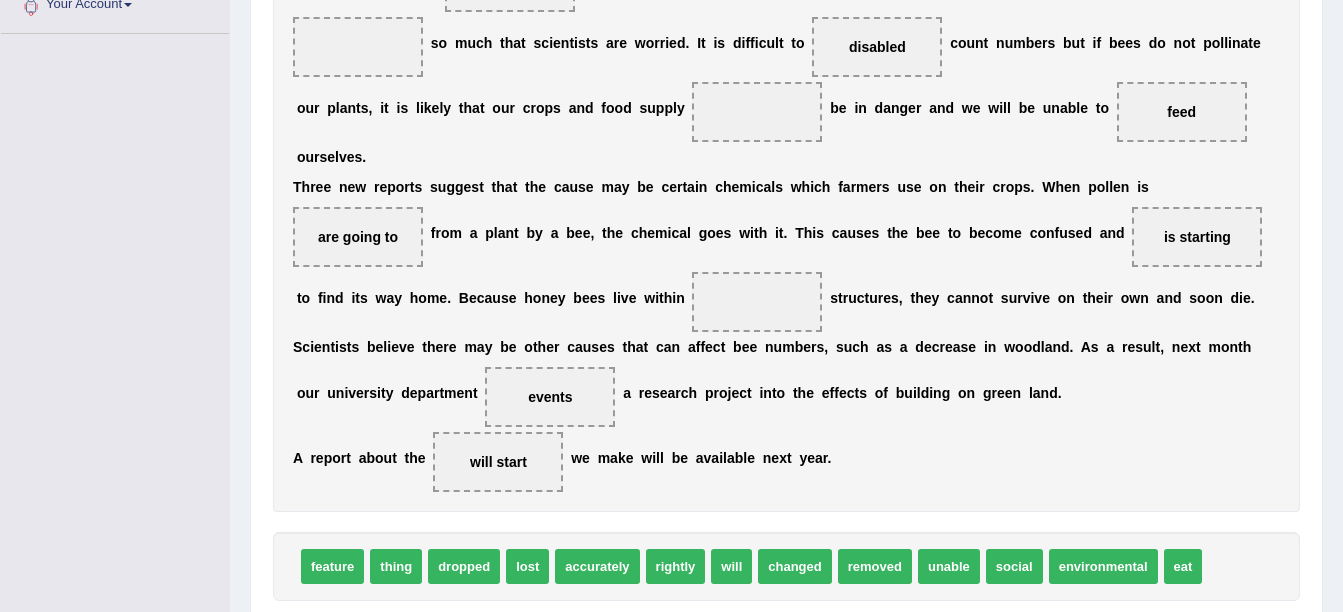 scroll, scrollTop: 500, scrollLeft: 0, axis: vertical 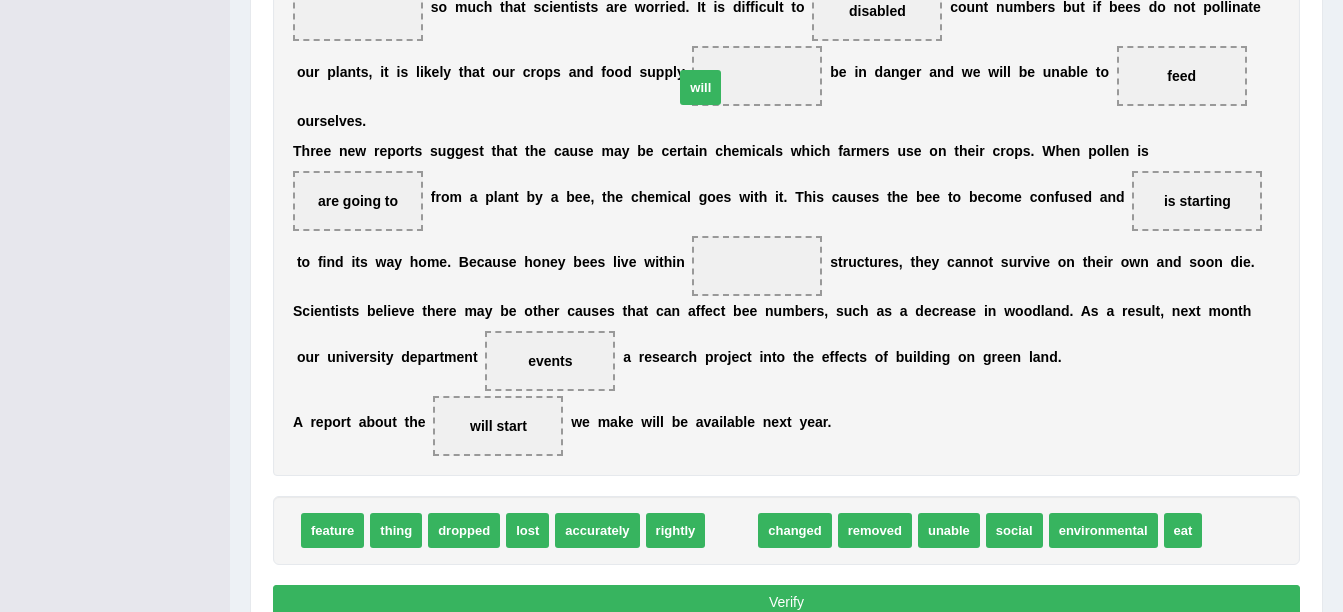 drag, startPoint x: 712, startPoint y: 545, endPoint x: 681, endPoint y: 102, distance: 444.0833 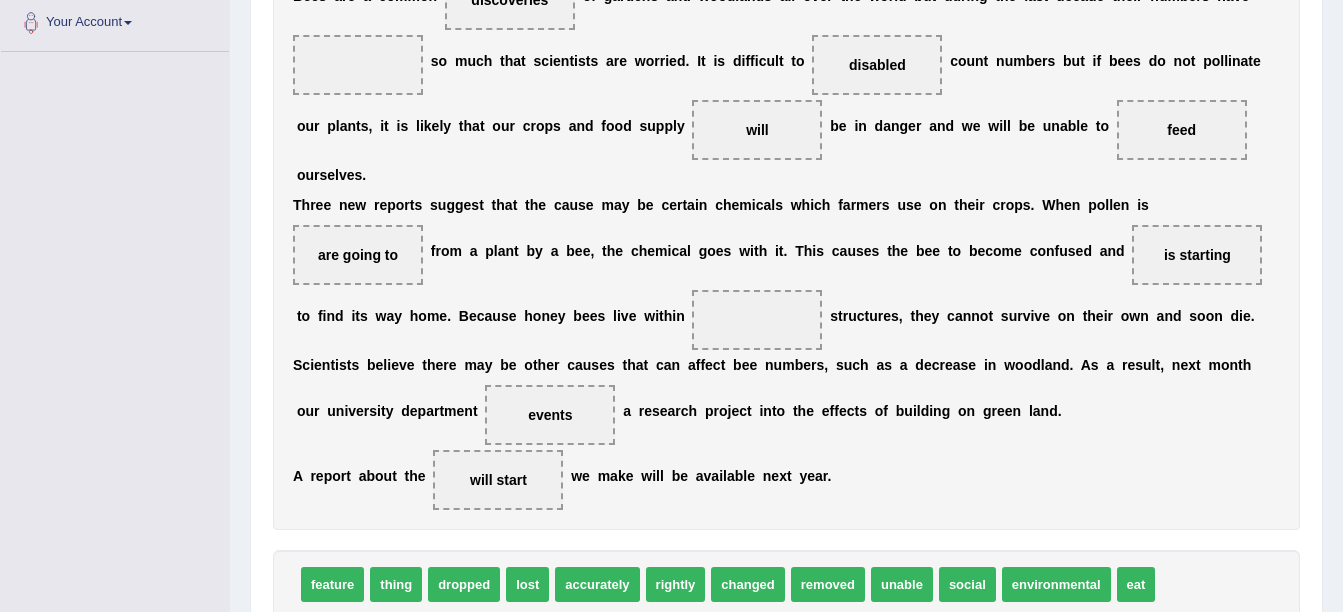 scroll, scrollTop: 400, scrollLeft: 0, axis: vertical 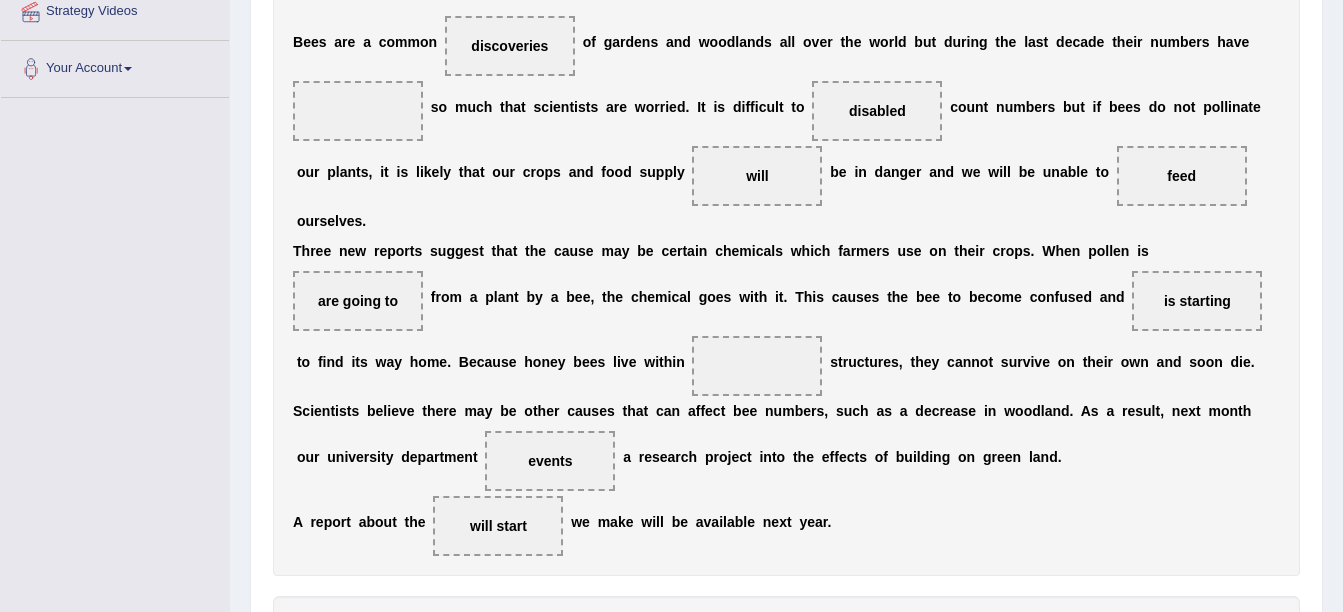 drag, startPoint x: 971, startPoint y: 320, endPoint x: 303, endPoint y: 163, distance: 686.20184 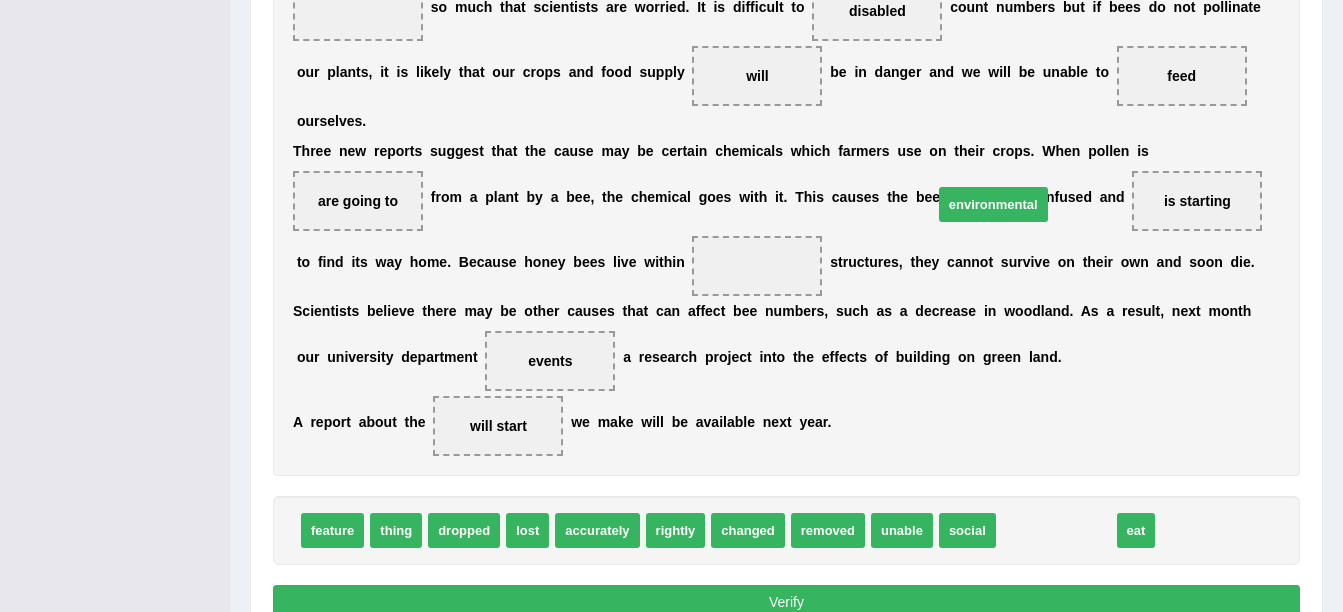 drag, startPoint x: 1019, startPoint y: 506, endPoint x: 950, endPoint y: 207, distance: 306.85828 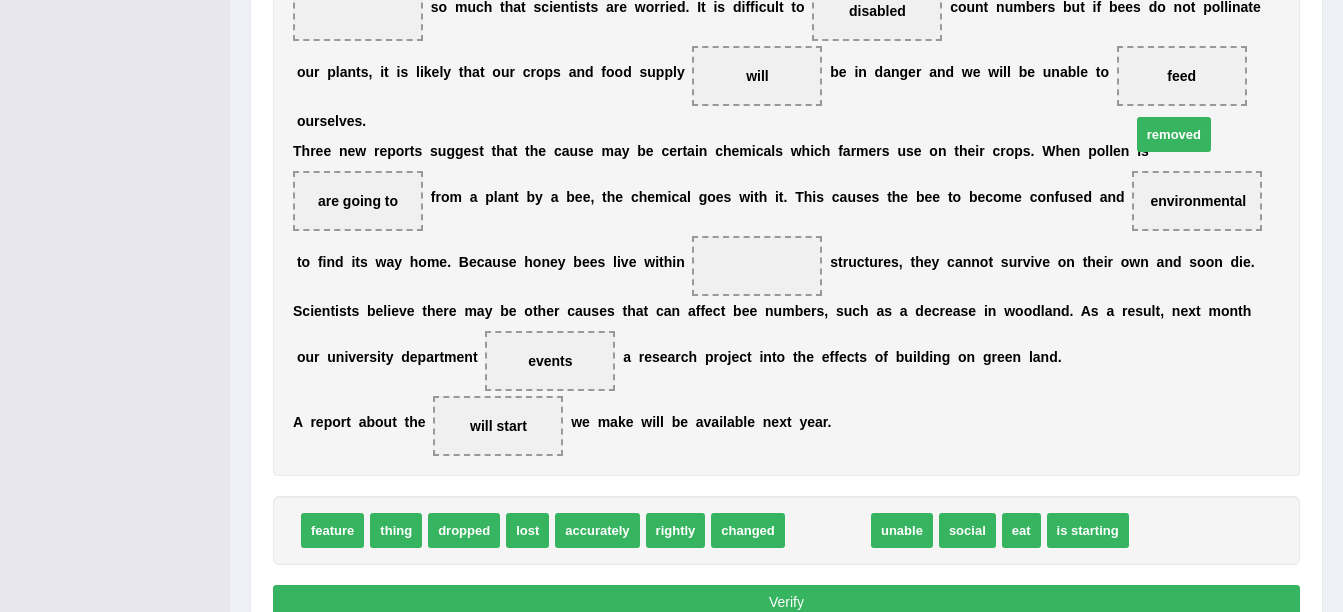 drag, startPoint x: 803, startPoint y: 545, endPoint x: 1149, endPoint y: 149, distance: 525.8631 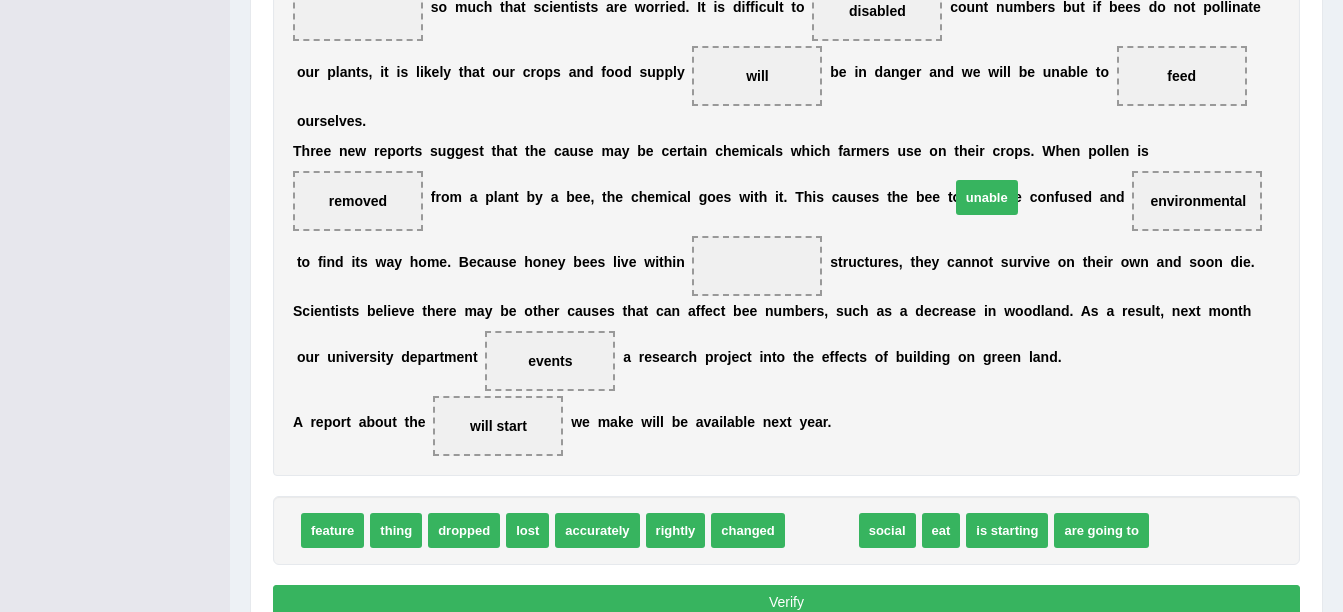 drag, startPoint x: 821, startPoint y: 541, endPoint x: 986, endPoint y: 208, distance: 371.63693 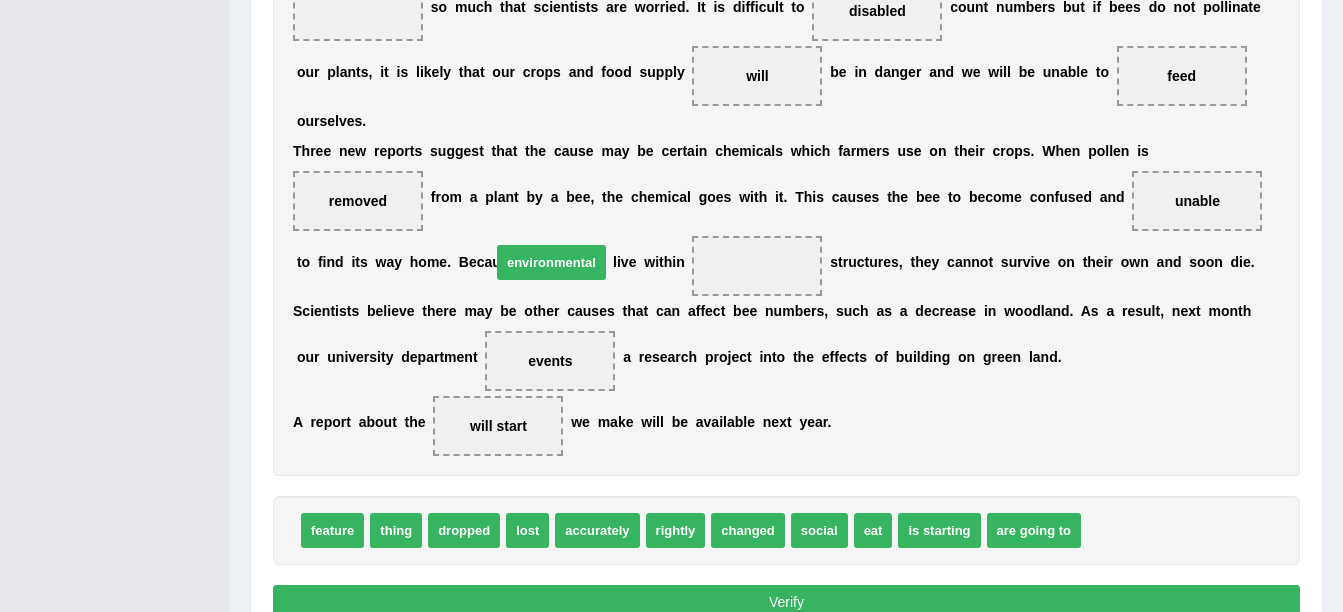 drag, startPoint x: 1088, startPoint y: 533, endPoint x: 498, endPoint y: 266, distance: 647.6025 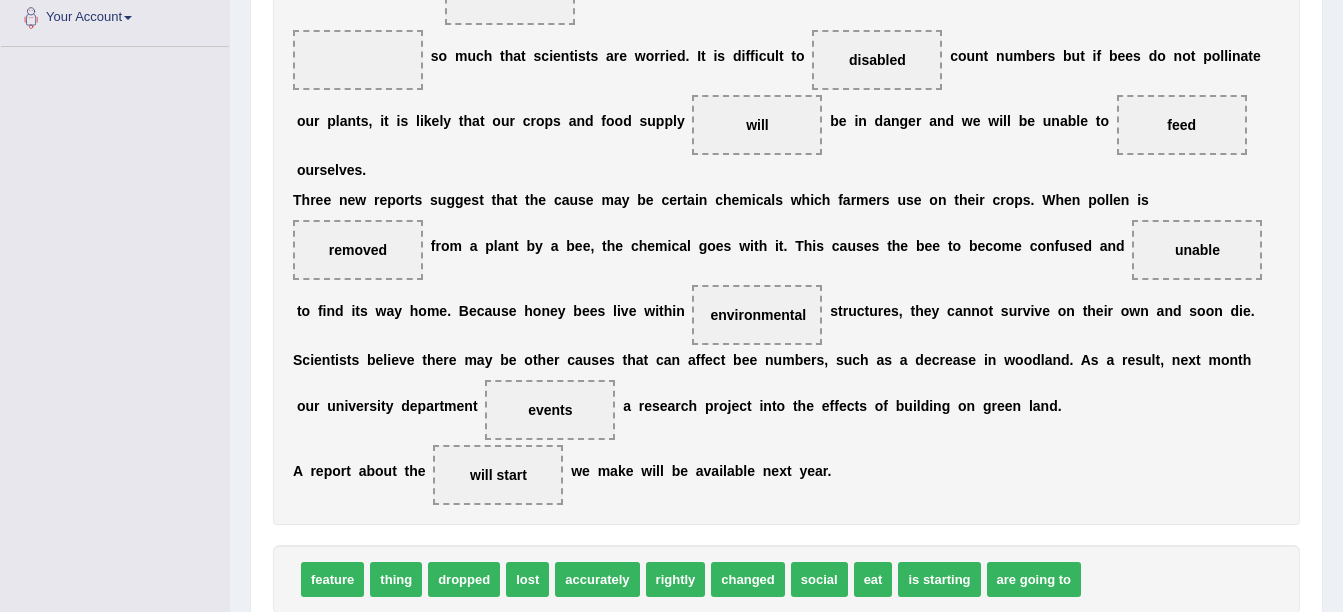 scroll, scrollTop: 500, scrollLeft: 0, axis: vertical 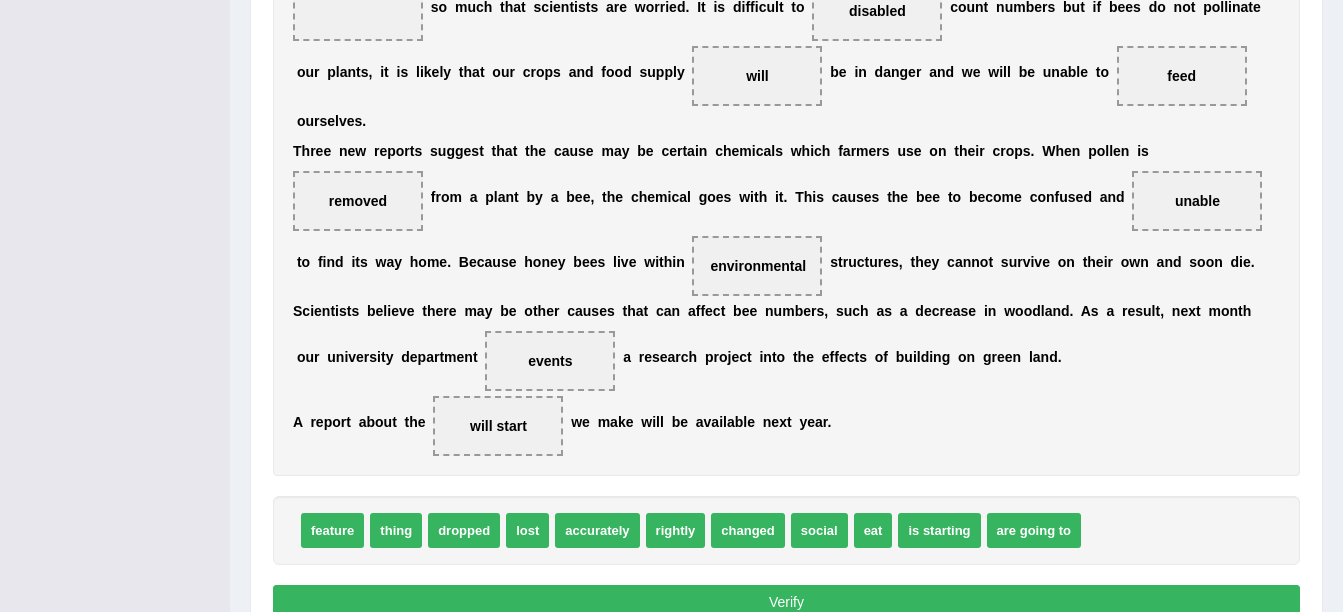 drag, startPoint x: 519, startPoint y: 373, endPoint x: 441, endPoint y: 170, distance: 217.46954 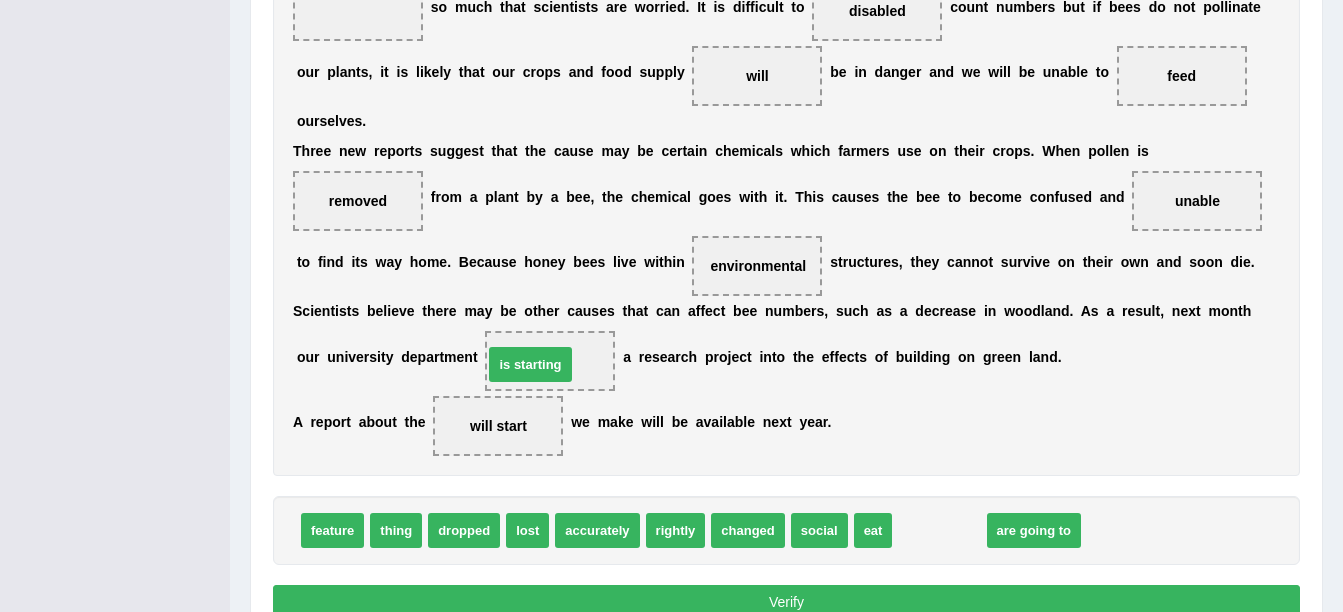 drag, startPoint x: 915, startPoint y: 532, endPoint x: 507, endPoint y: 370, distance: 438.9852 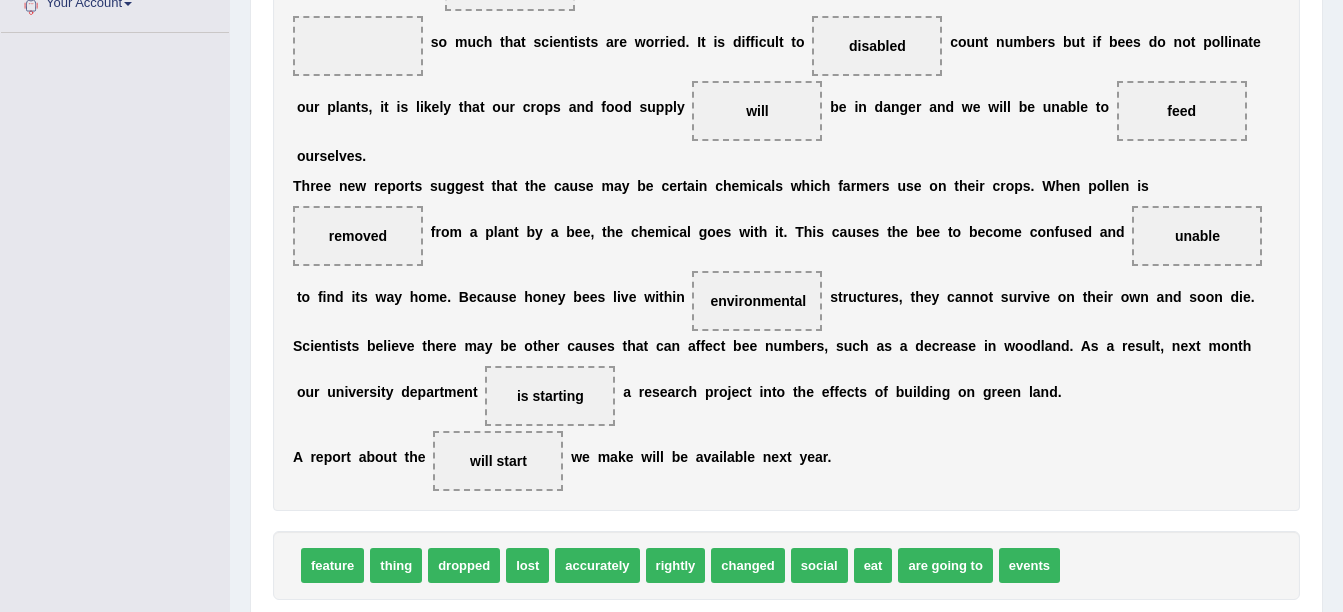 scroll, scrollTop: 500, scrollLeft: 0, axis: vertical 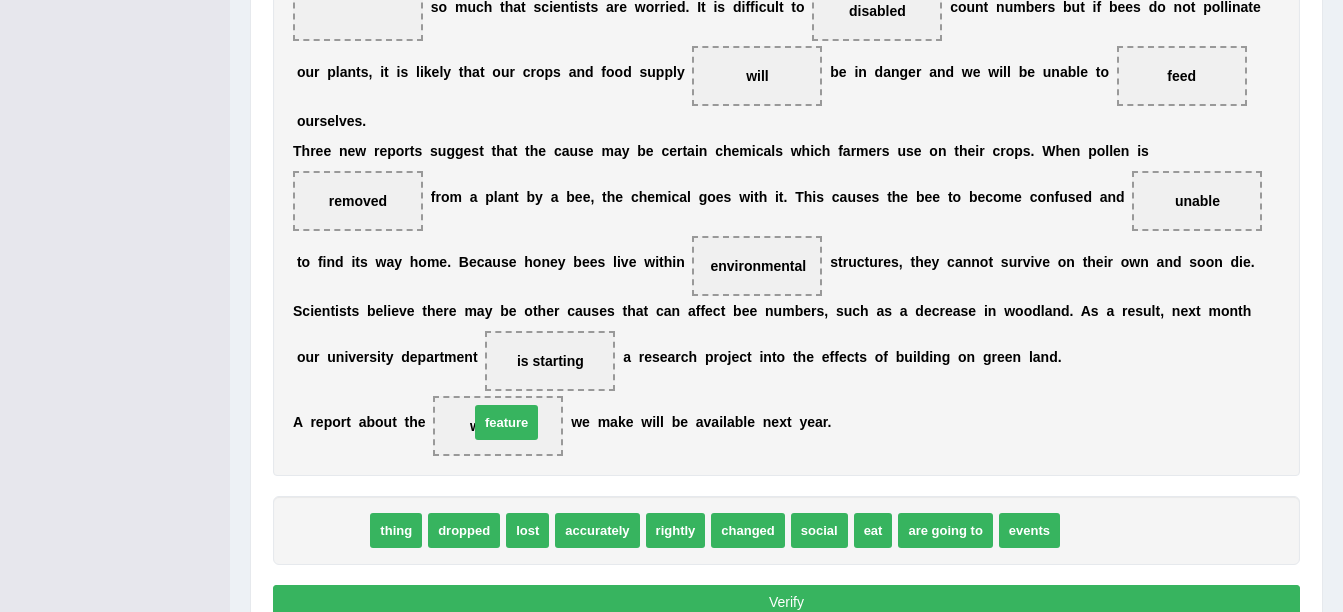 drag, startPoint x: 330, startPoint y: 535, endPoint x: 504, endPoint y: 427, distance: 204.79257 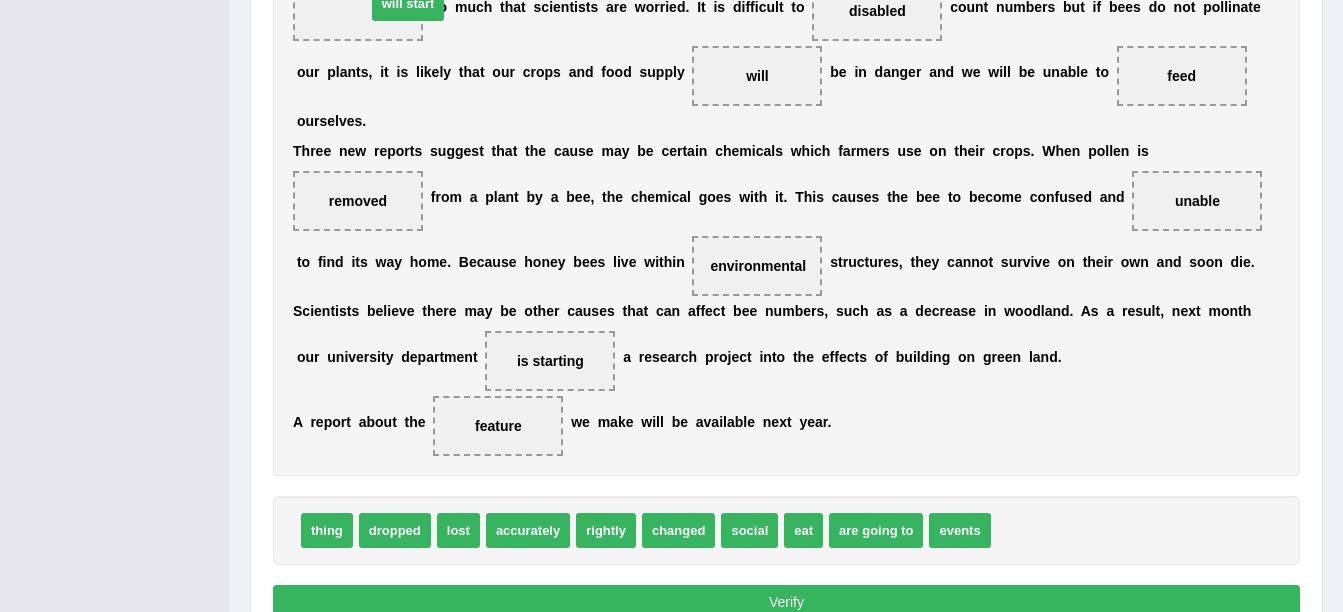 drag, startPoint x: 1014, startPoint y: 531, endPoint x: 389, endPoint y: 4, distance: 817.5292 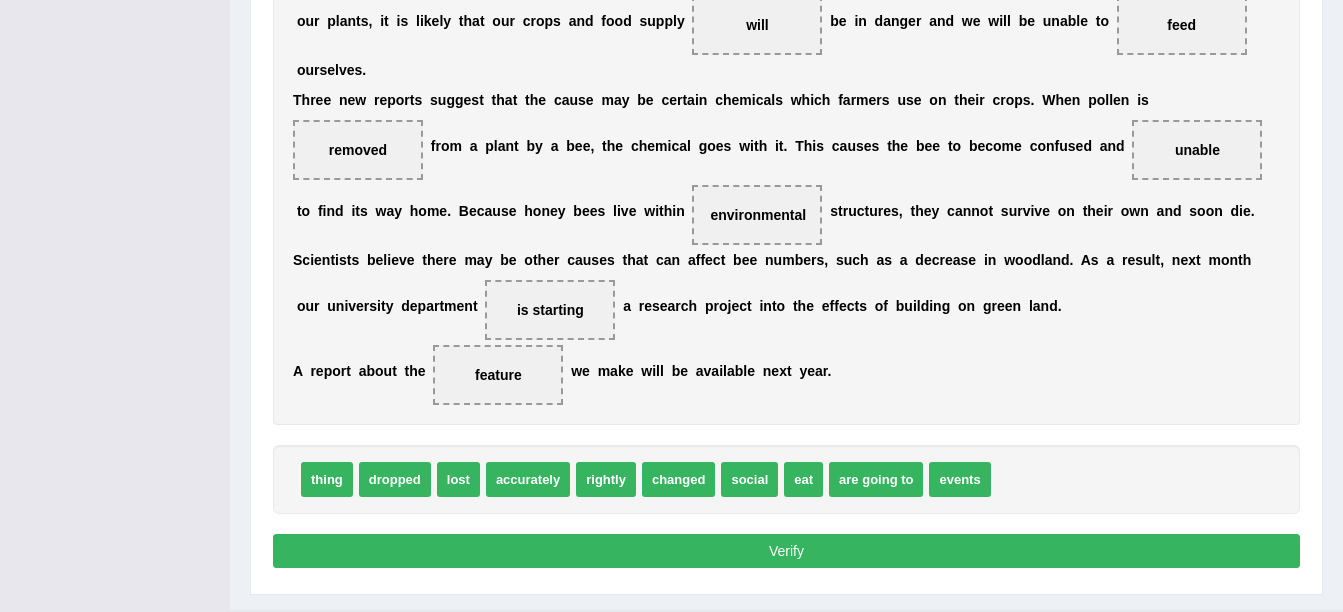 scroll, scrollTop: 600, scrollLeft: 0, axis: vertical 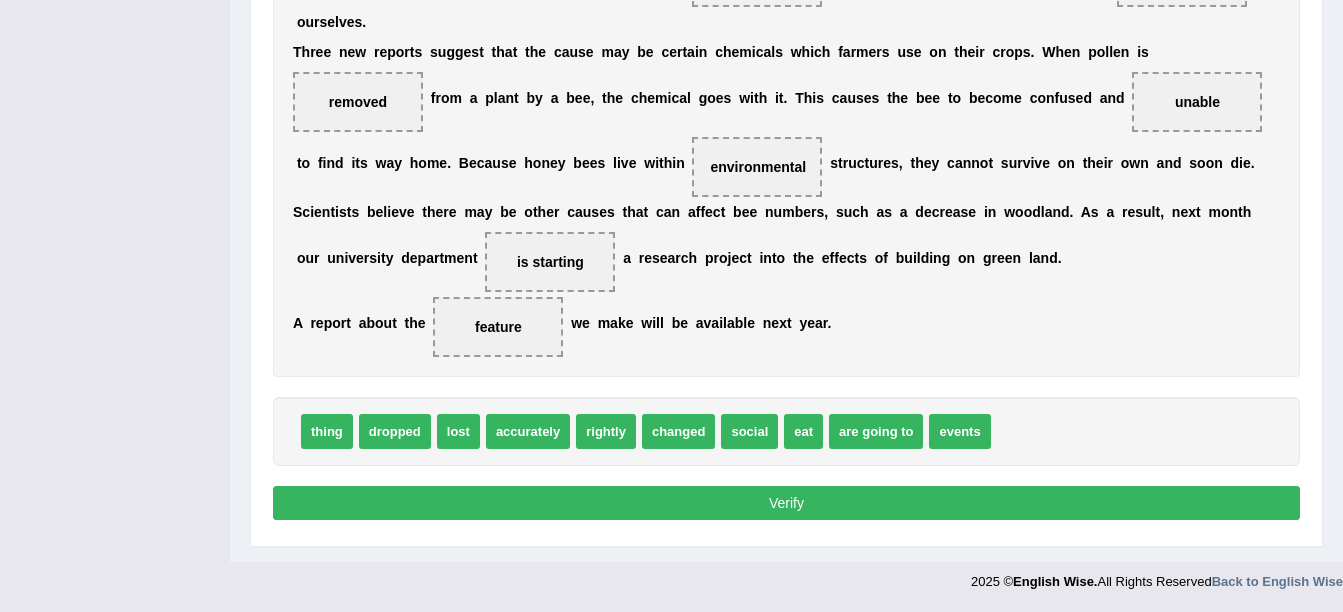 click on "Verify" at bounding box center (786, 503) 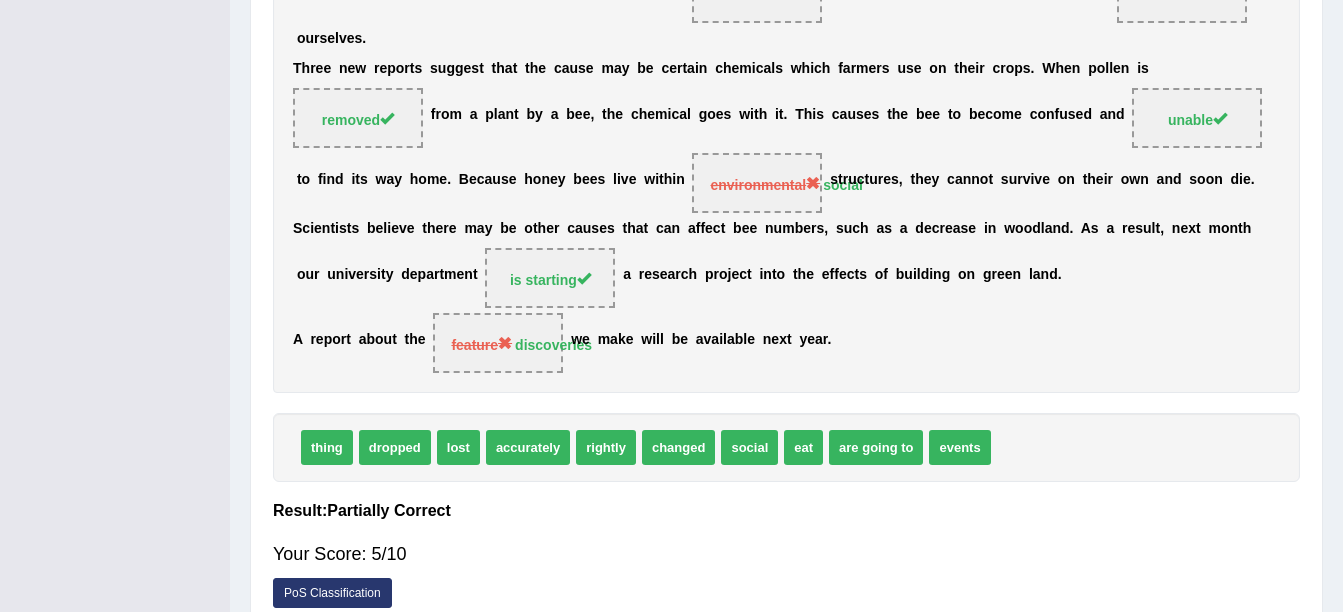 scroll, scrollTop: 537, scrollLeft: 0, axis: vertical 